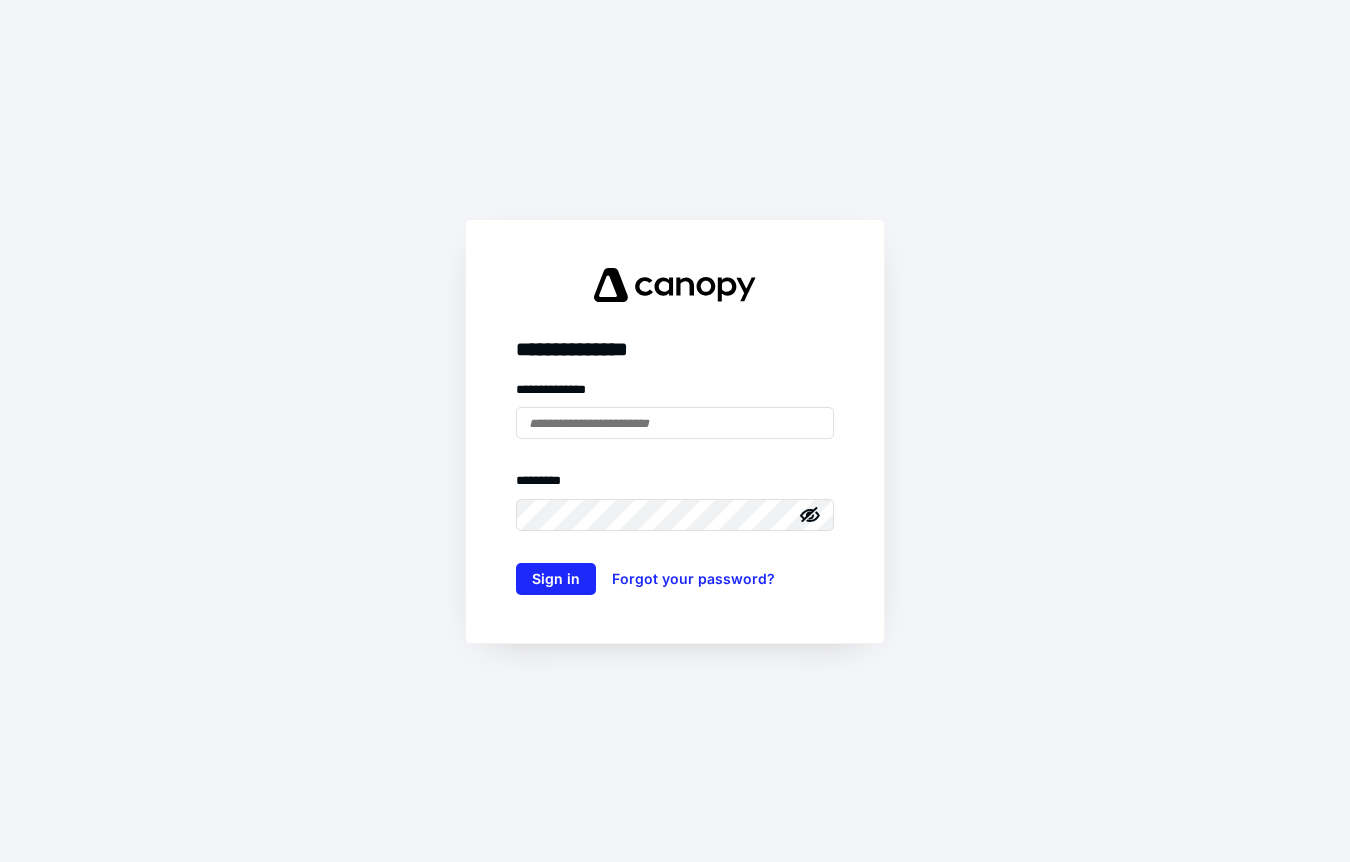 scroll, scrollTop: 0, scrollLeft: 0, axis: both 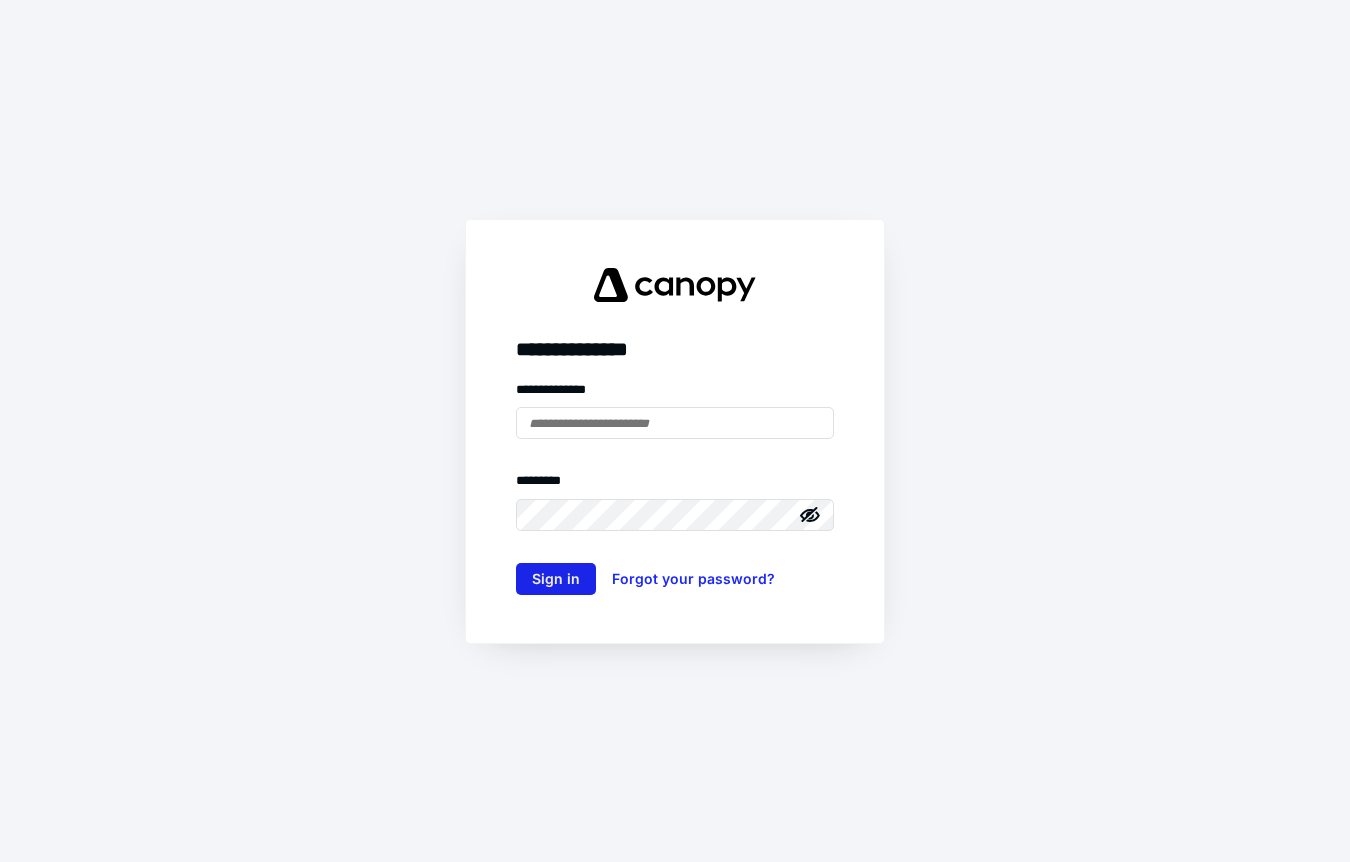 type on "**********" 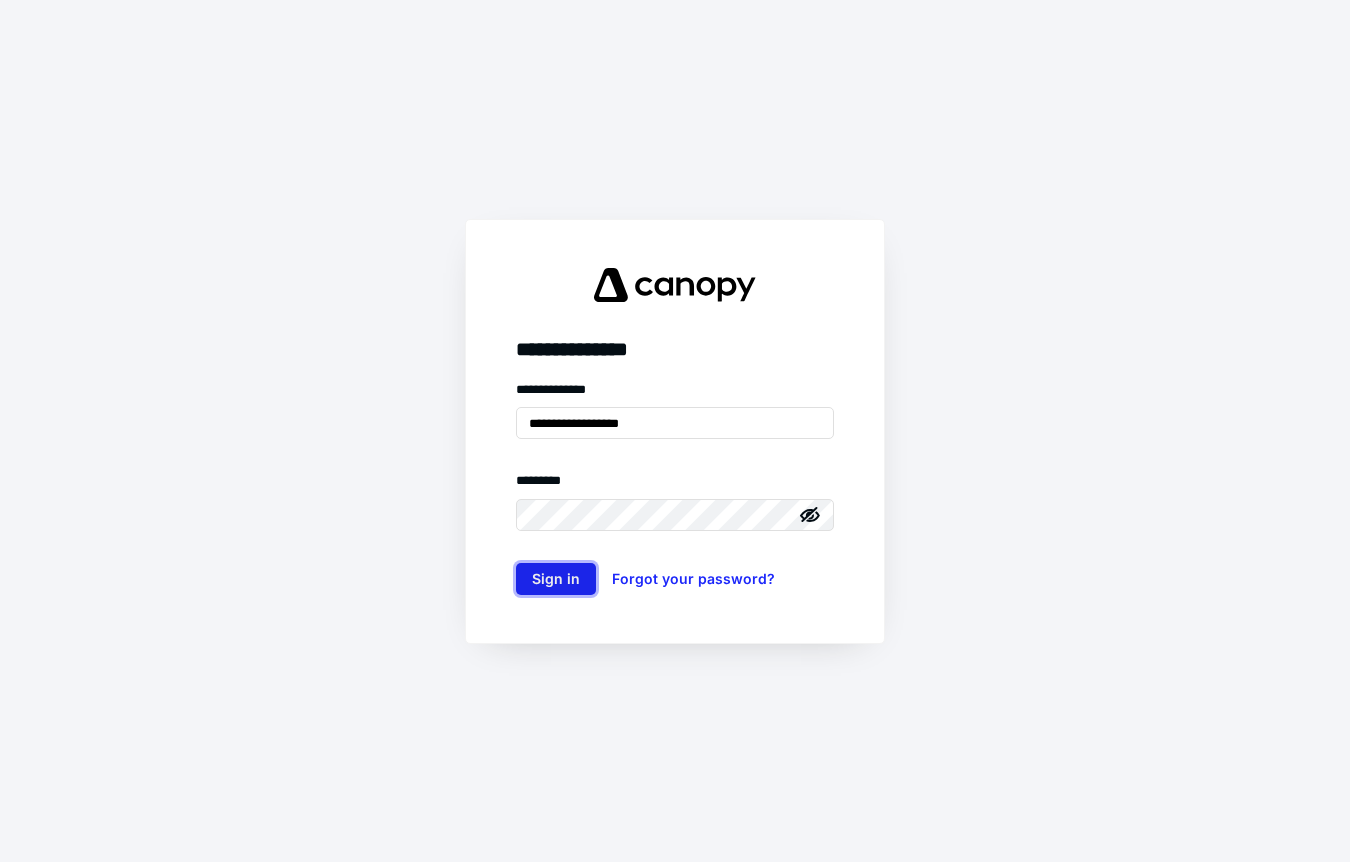 click on "Sign in" at bounding box center (556, 579) 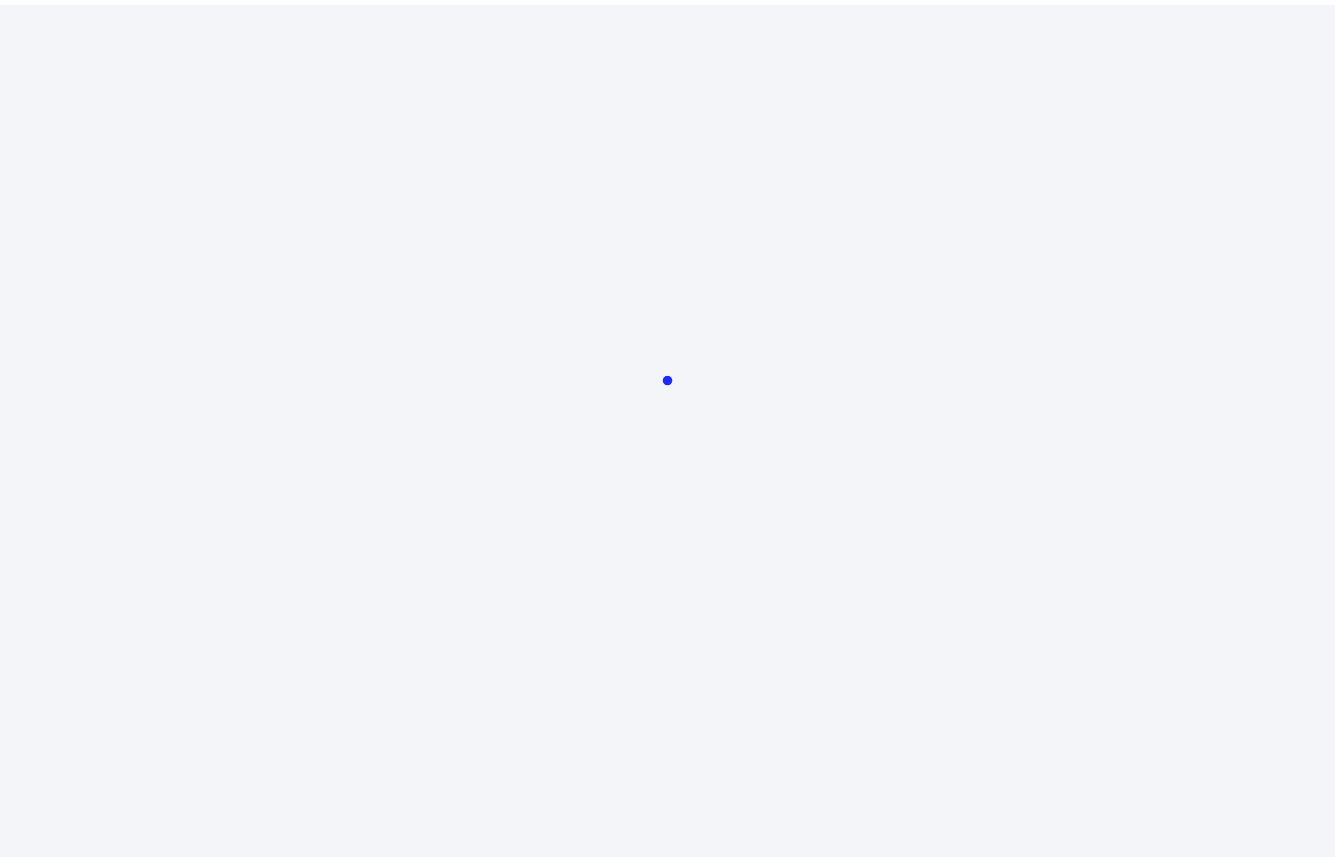 scroll, scrollTop: 0, scrollLeft: 0, axis: both 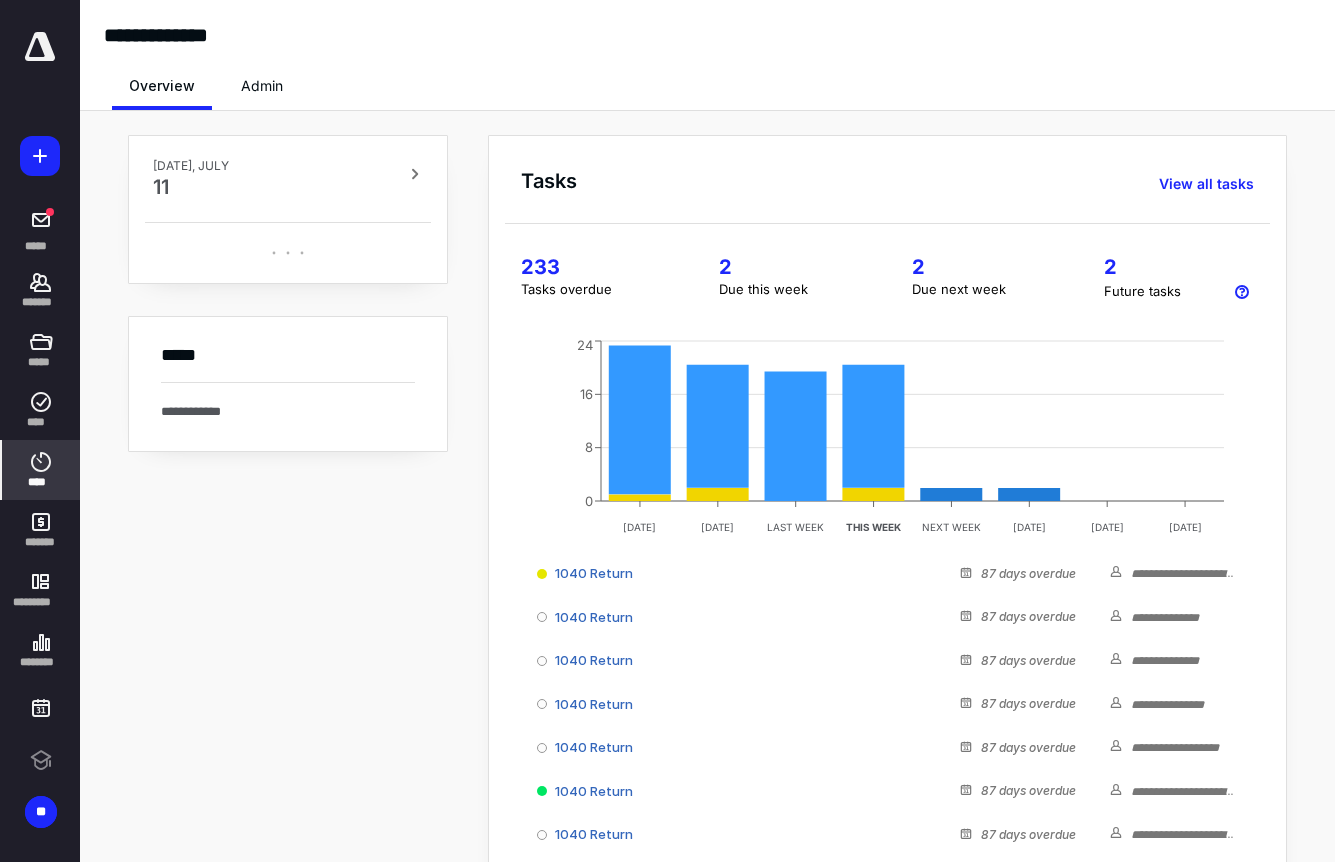 click 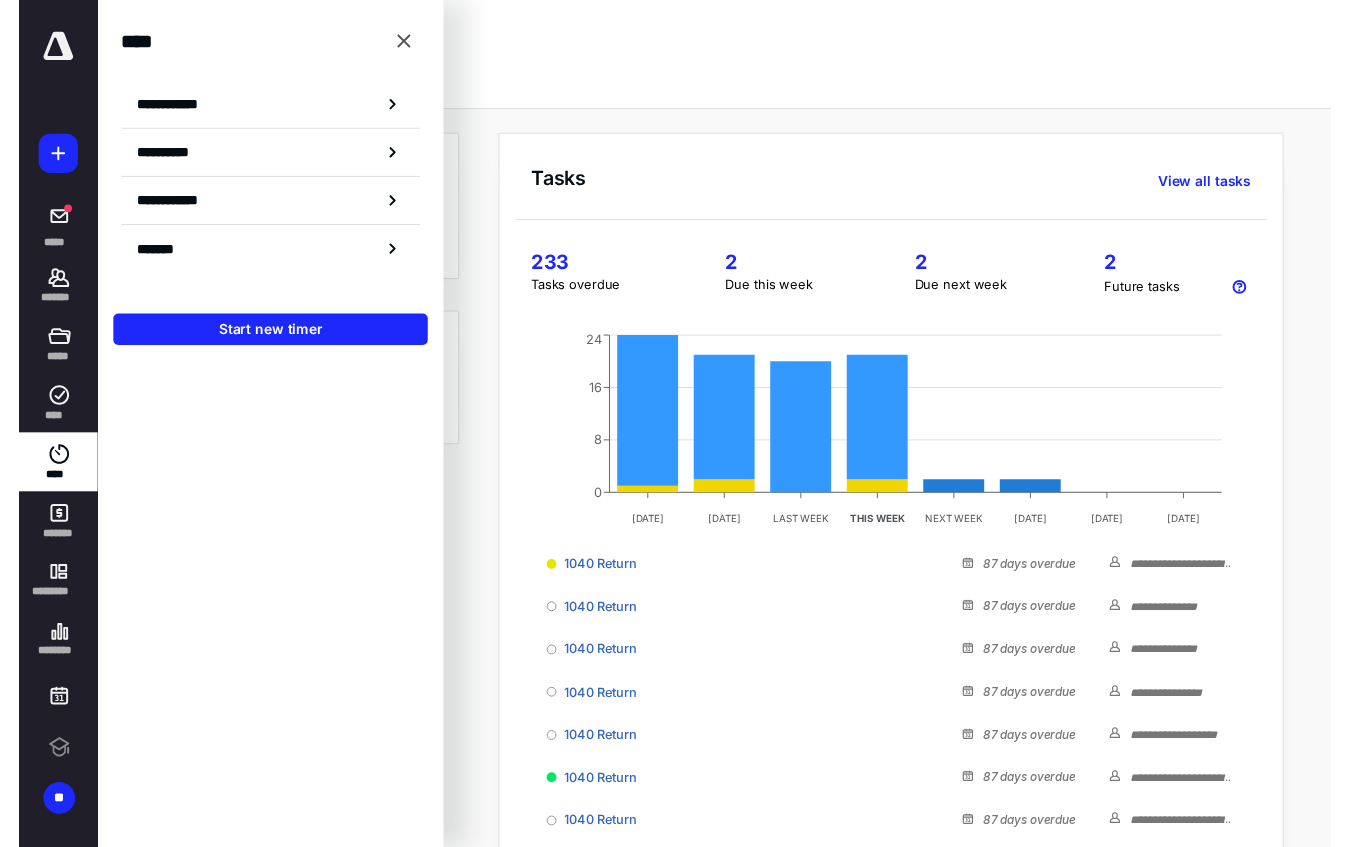 scroll, scrollTop: 0, scrollLeft: 0, axis: both 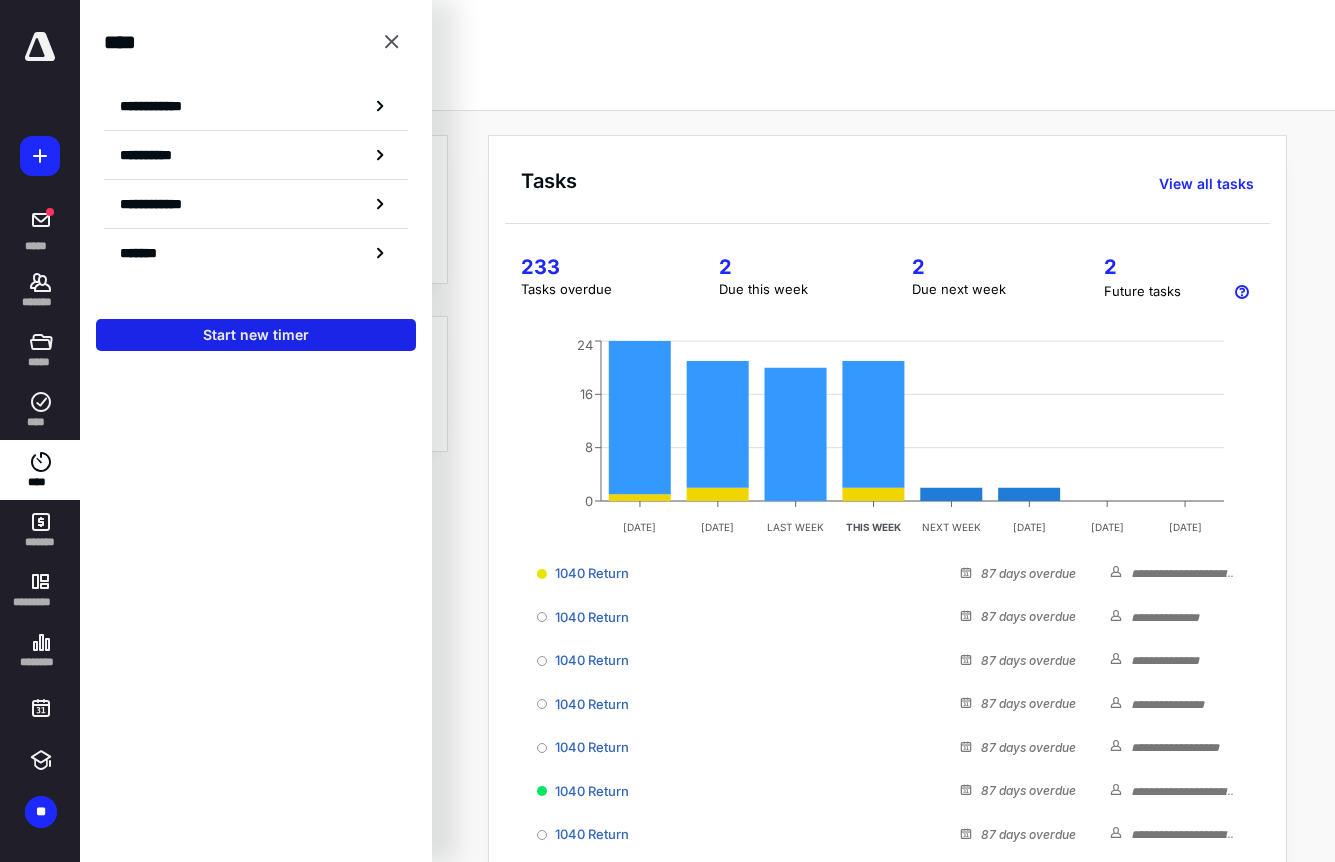 click on "Start new timer" at bounding box center [256, 335] 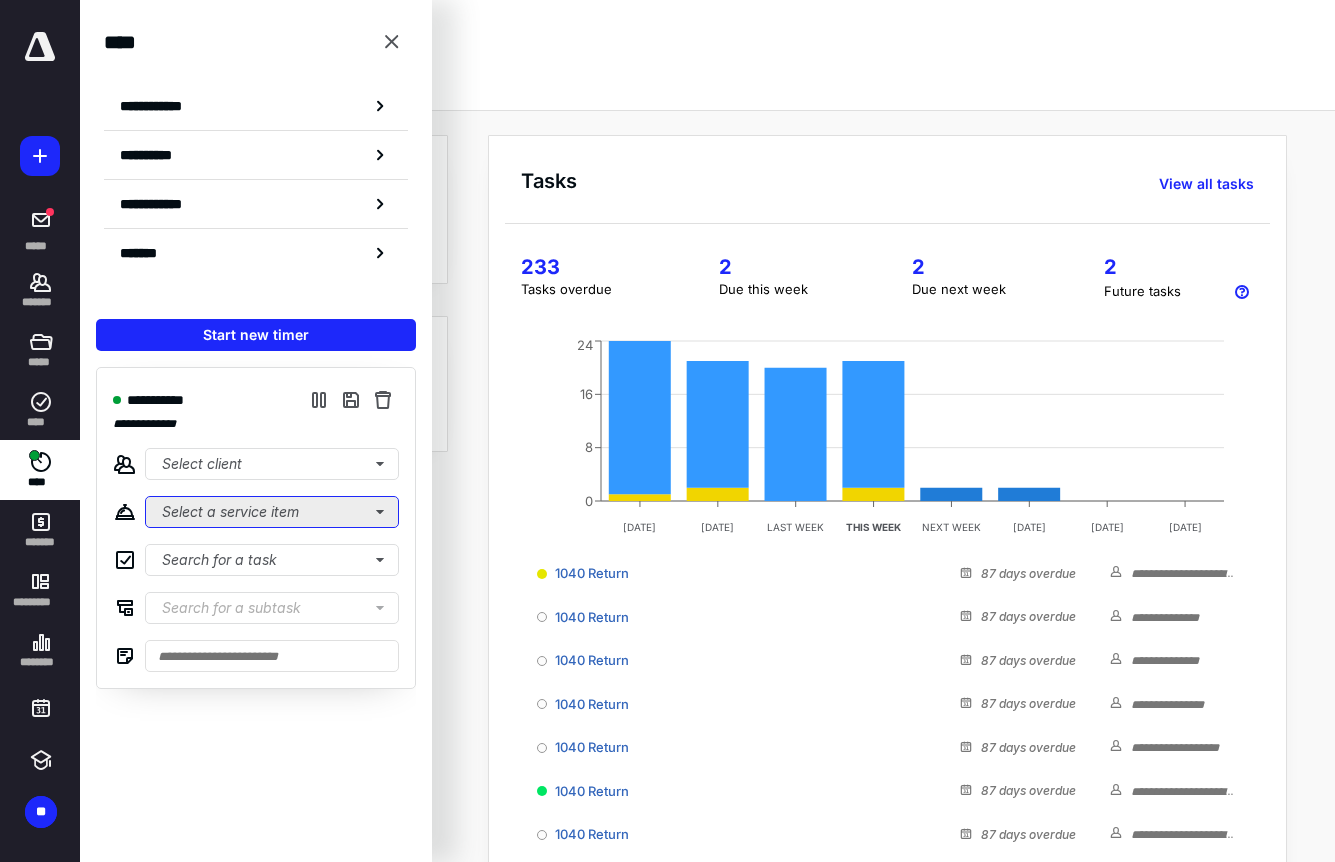 click on "Select a service item" at bounding box center [272, 512] 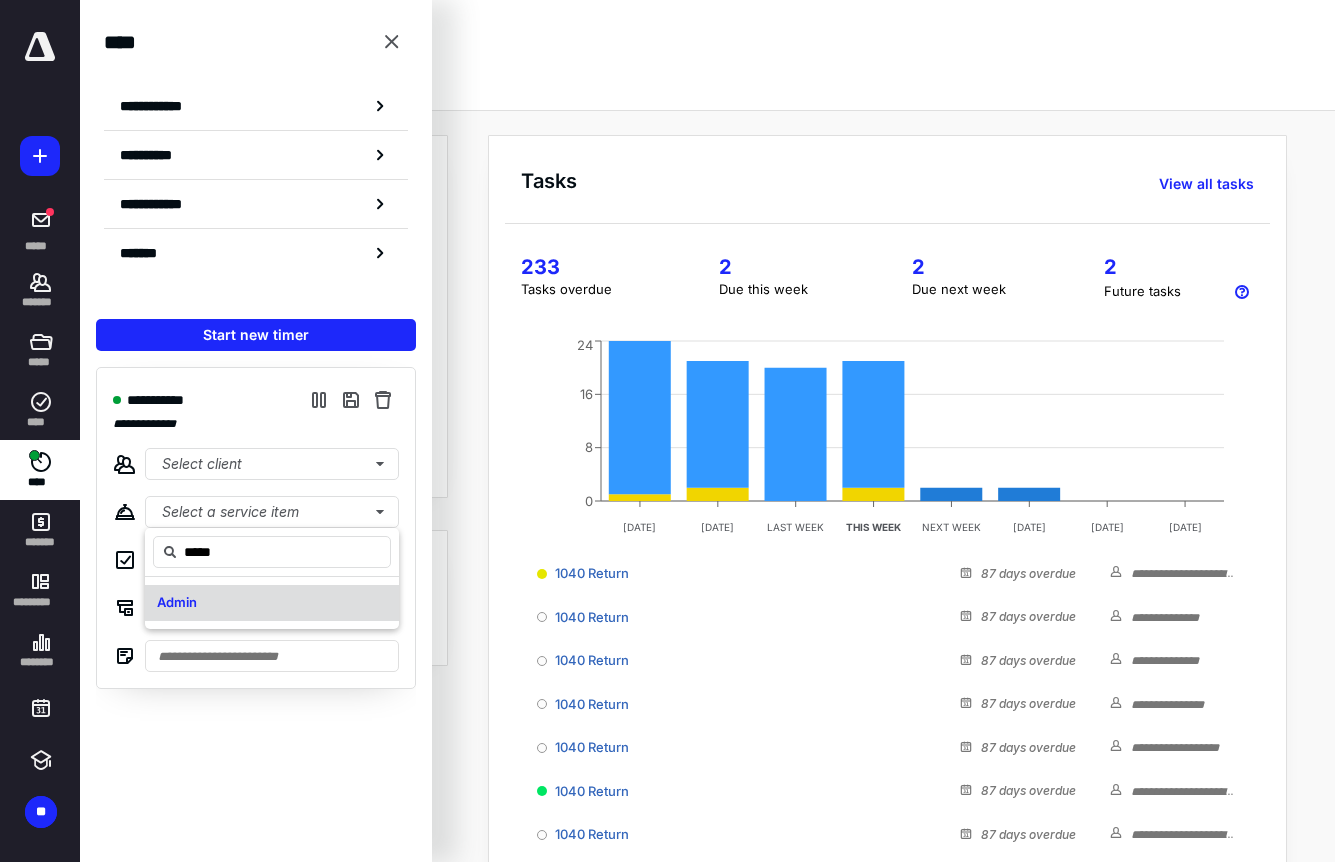 click on "Admin" at bounding box center [177, 602] 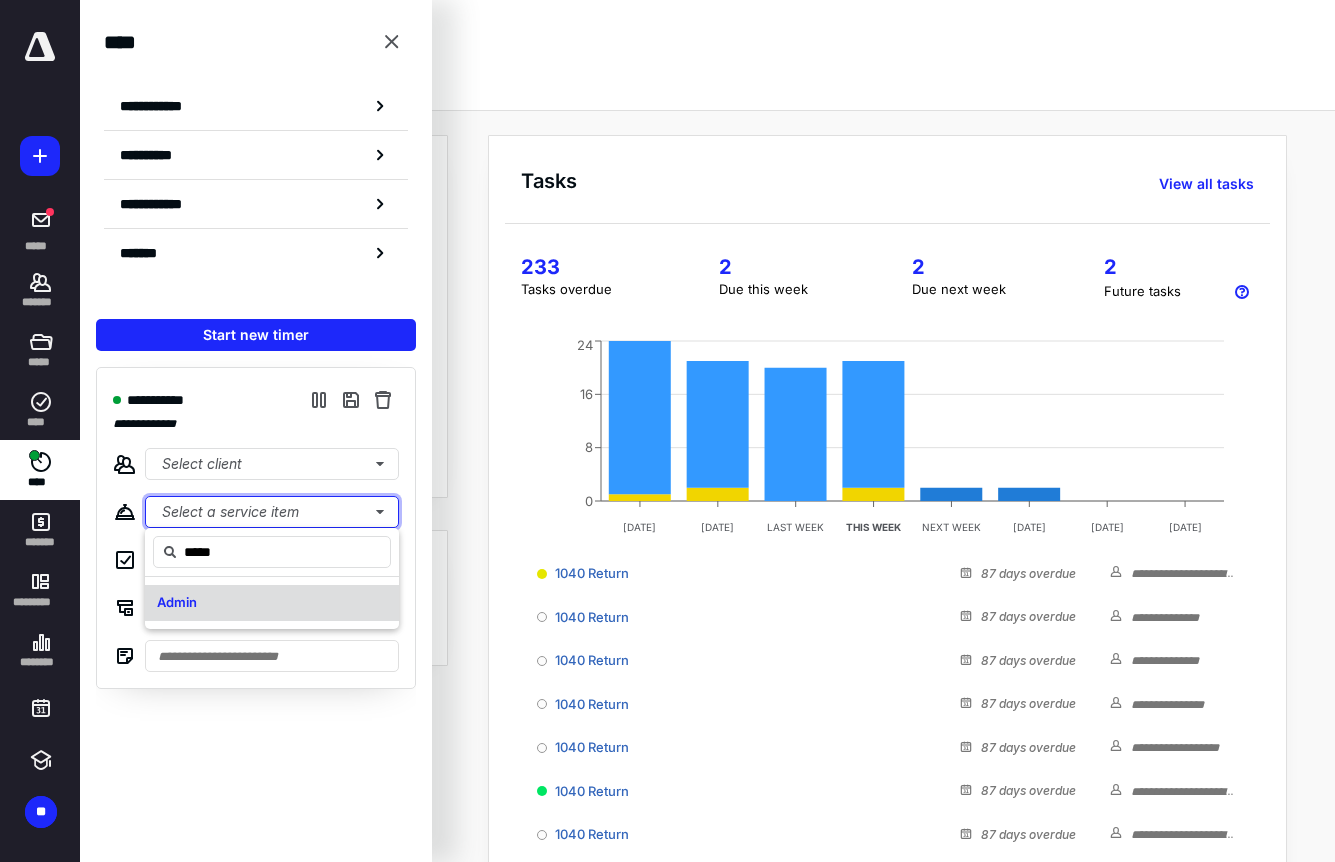 type 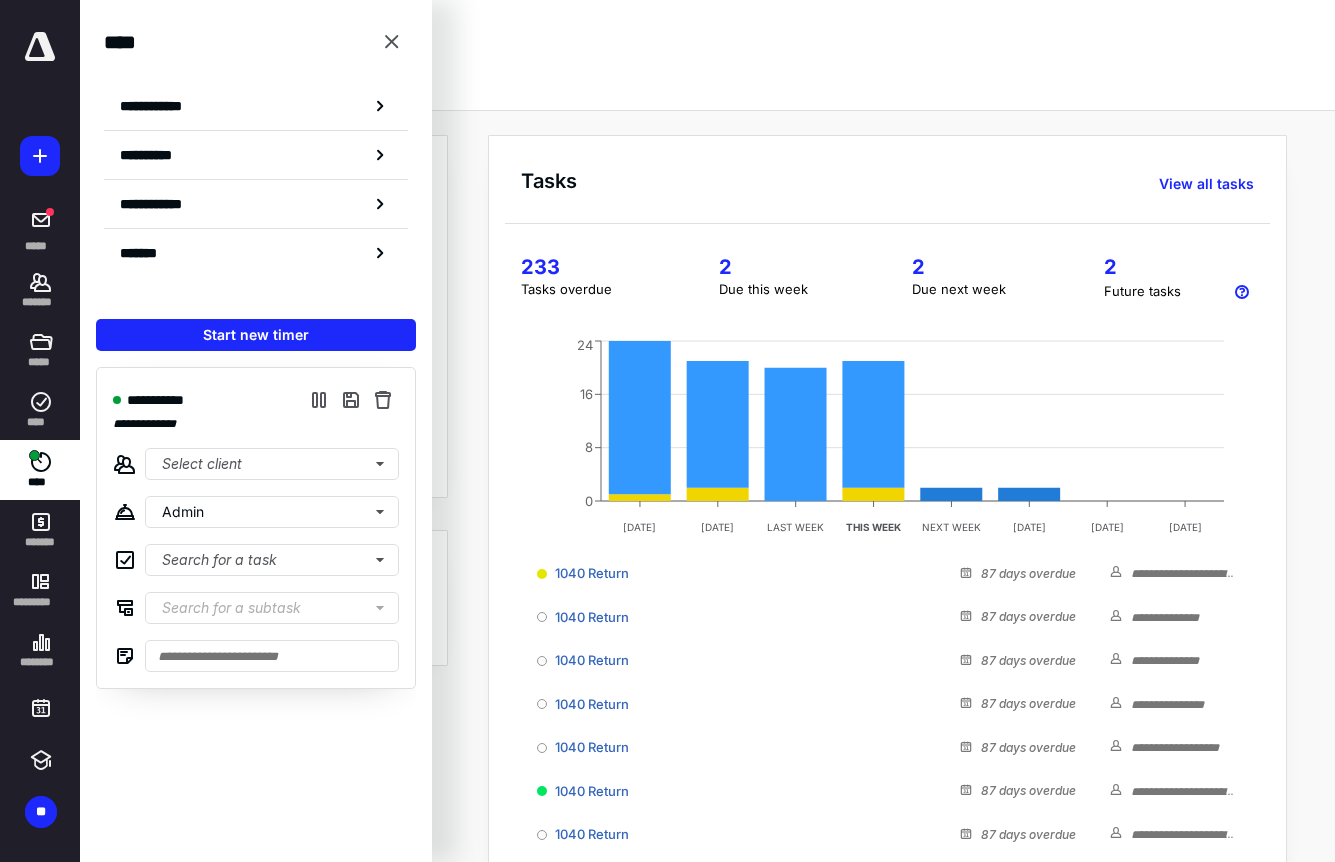 click on "Overview Admin" at bounding box center (707, 80) 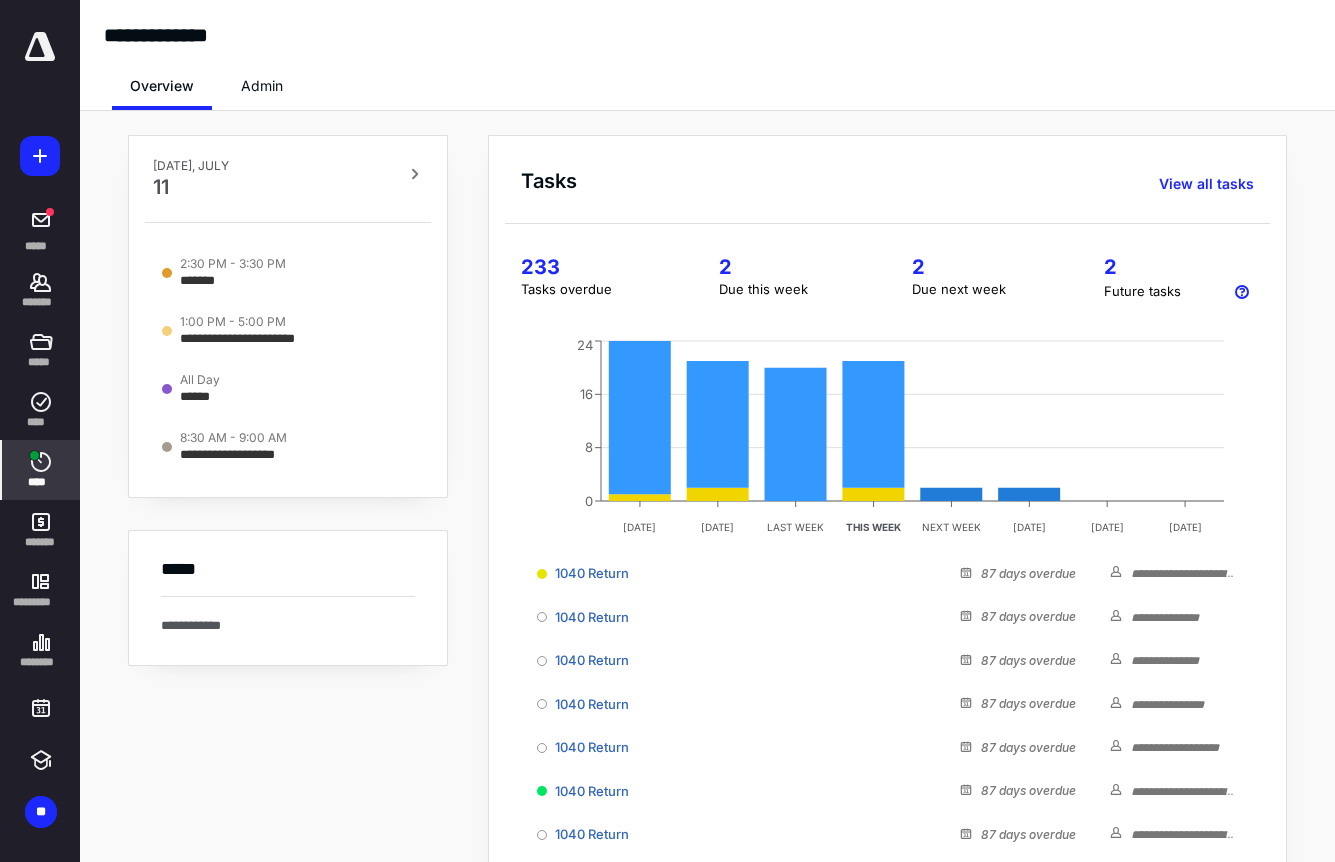 drag, startPoint x: 38, startPoint y: 522, endPoint x: 49, endPoint y: 491, distance: 32.89377 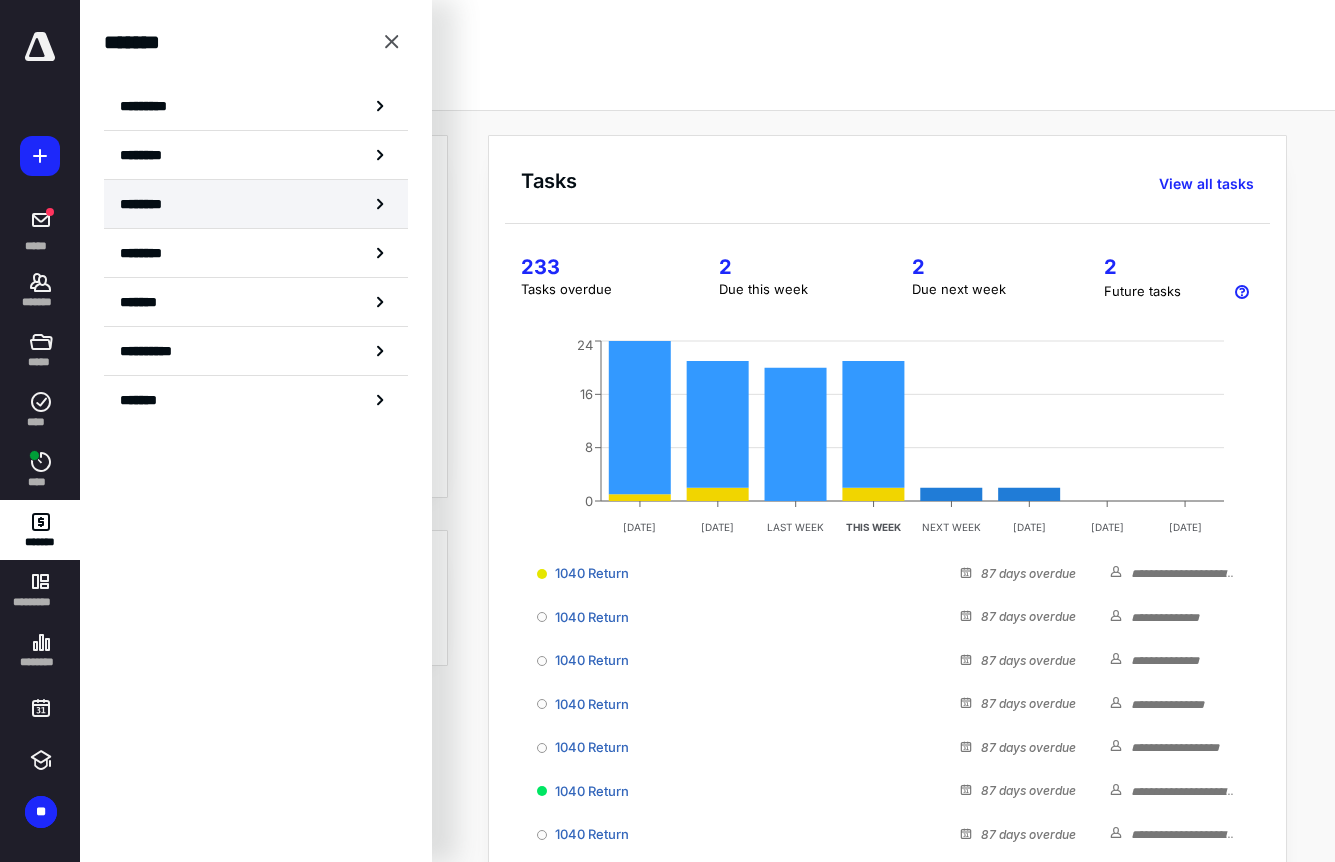 click on "********" at bounding box center [256, 204] 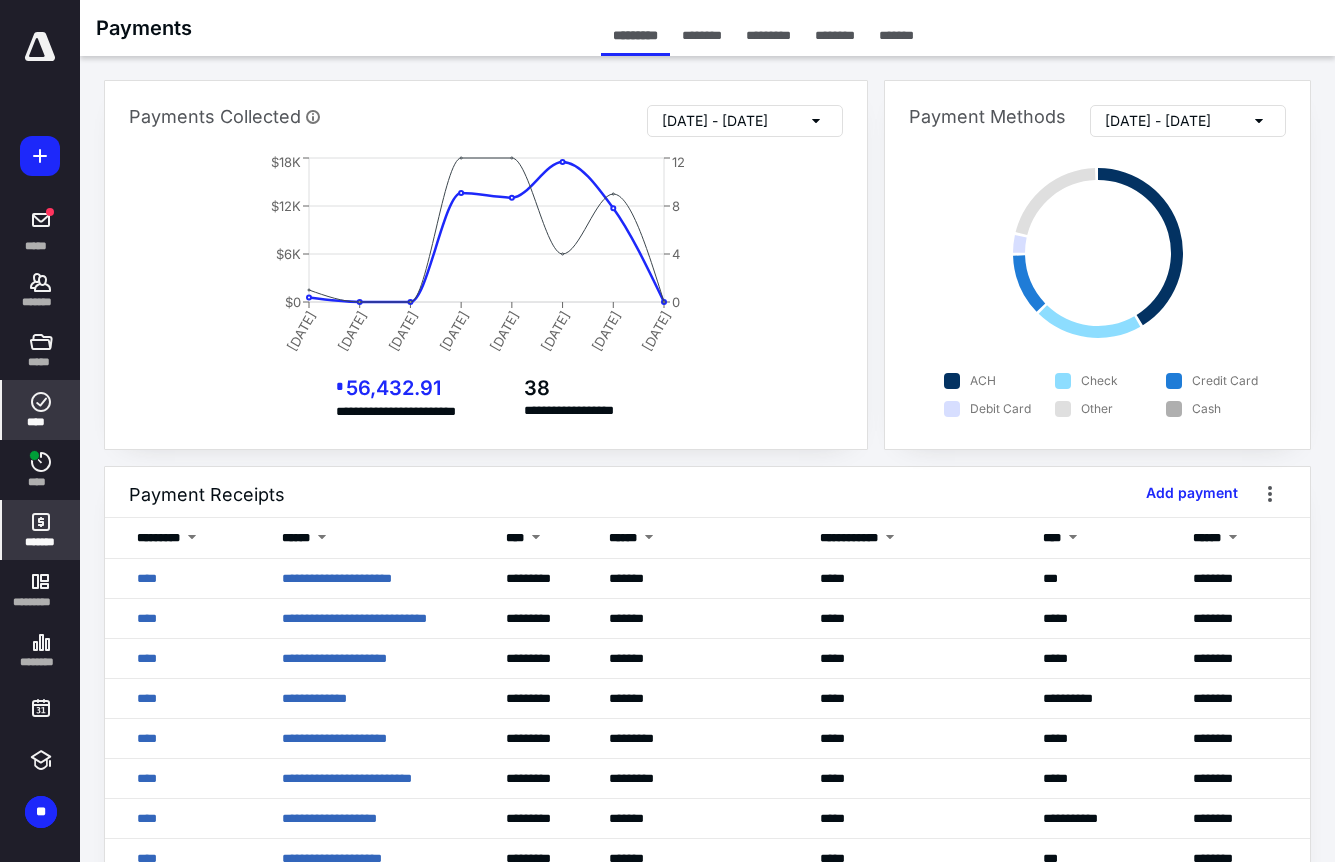 click on "****" at bounding box center [41, 410] 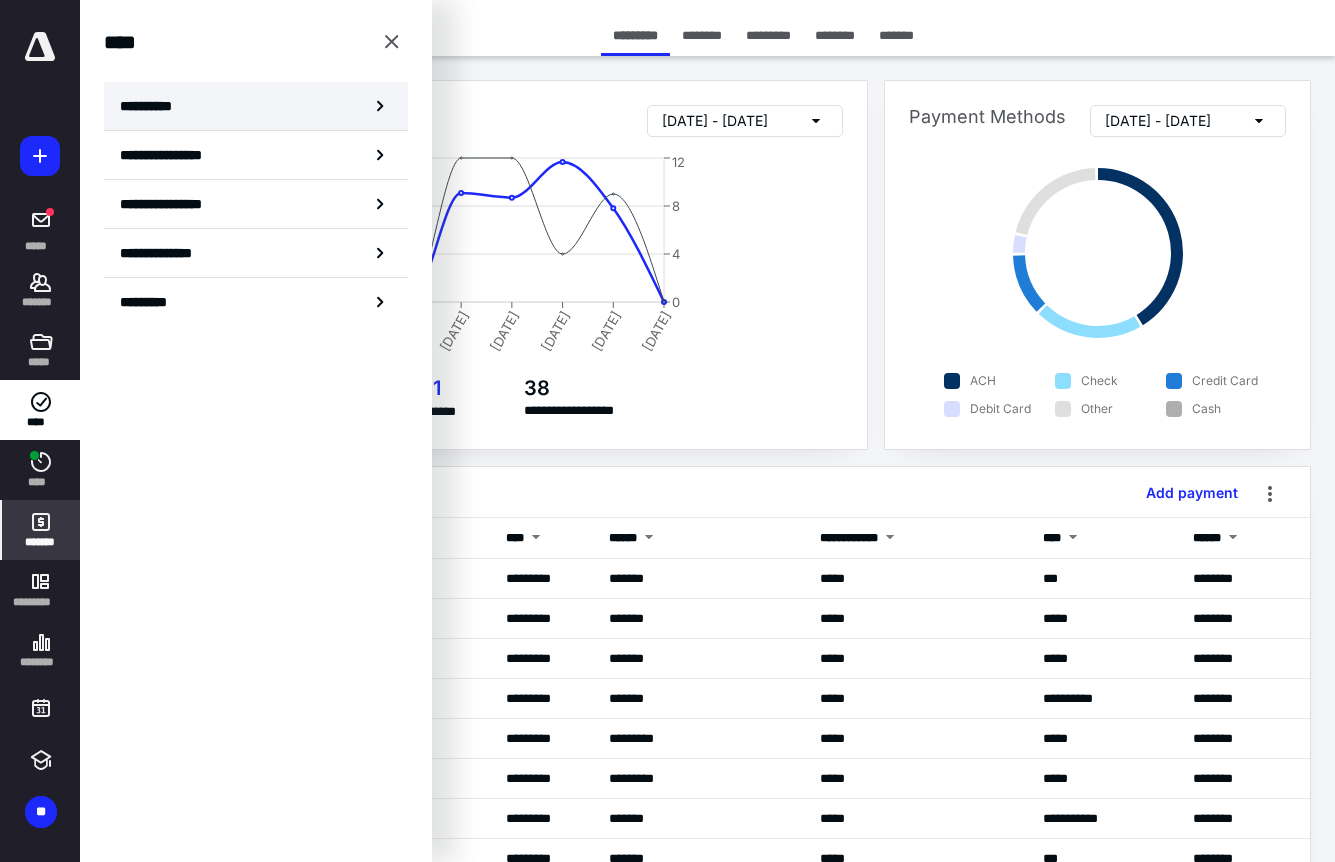 click on "**********" at bounding box center (153, 106) 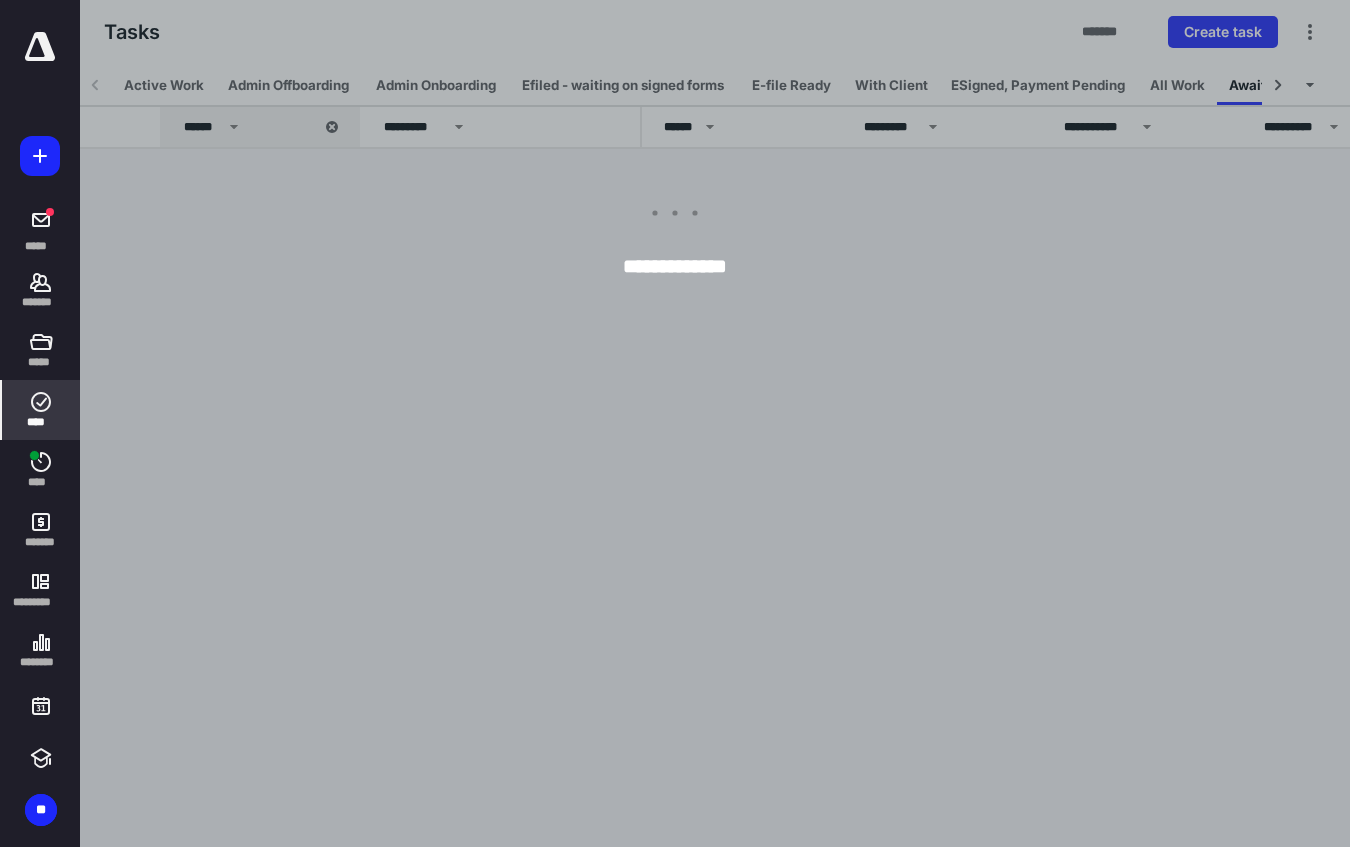 scroll, scrollTop: 0, scrollLeft: 86, axis: horizontal 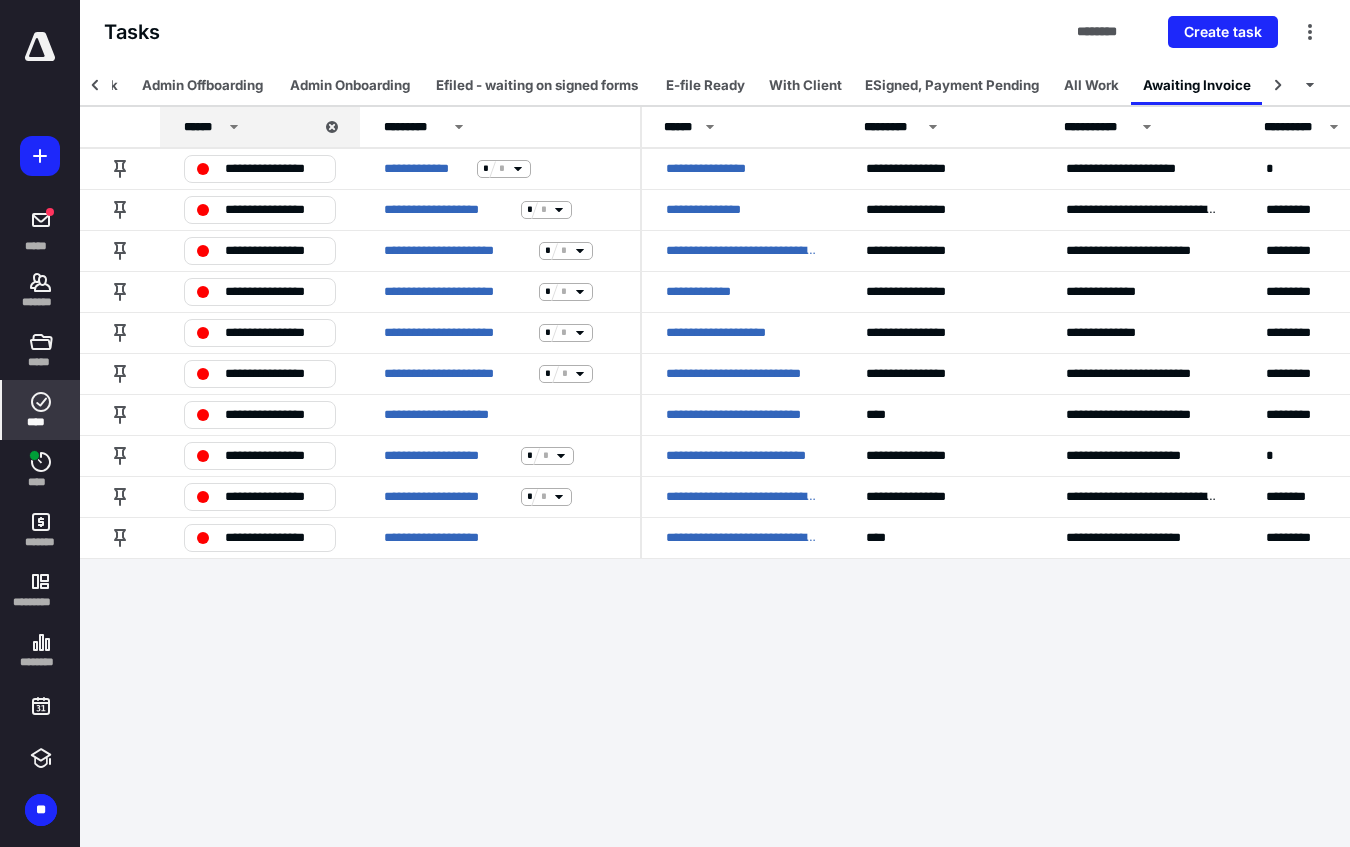 click on "Admin Offboarding" at bounding box center (202, 85) 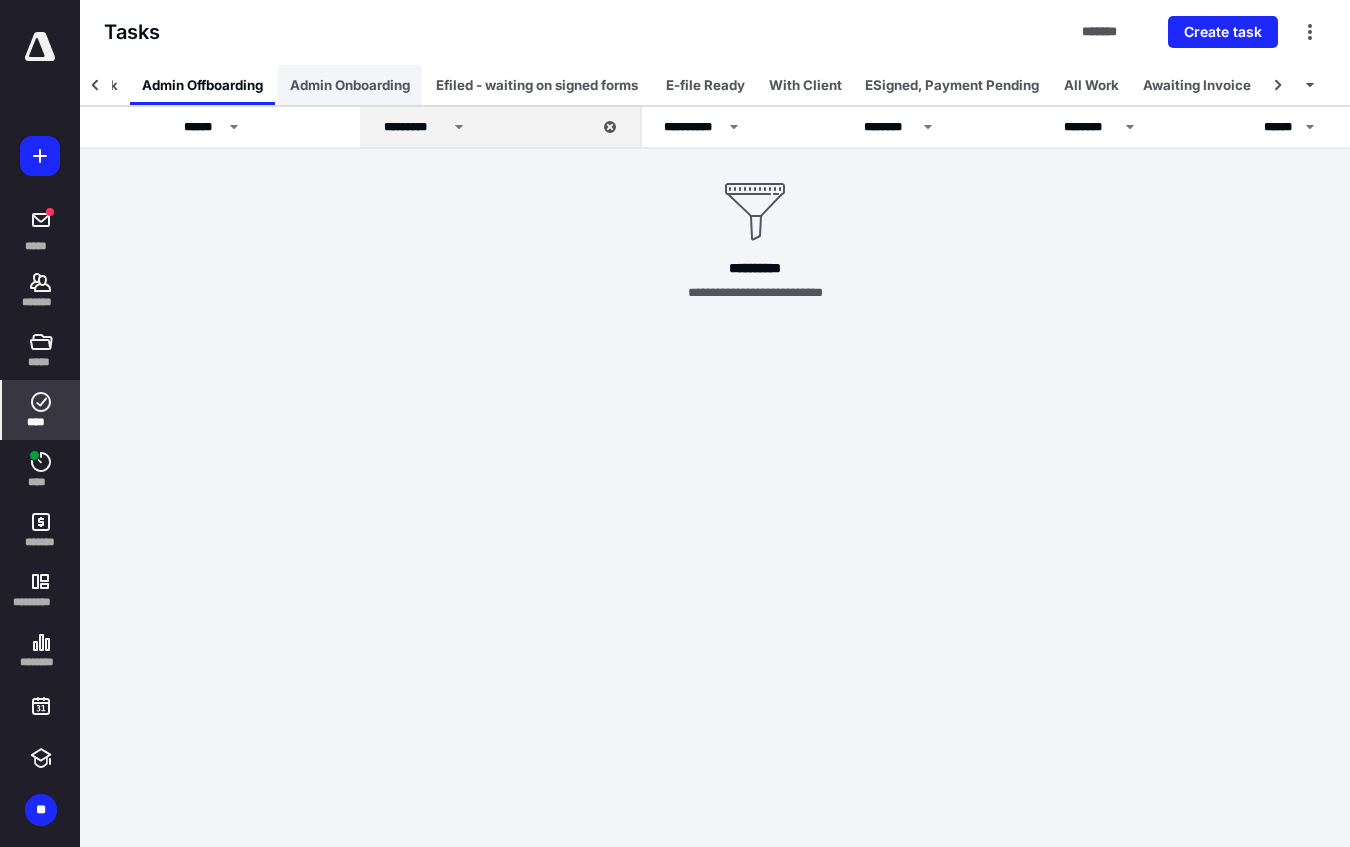 click on "Admin Onboarding" at bounding box center [350, 85] 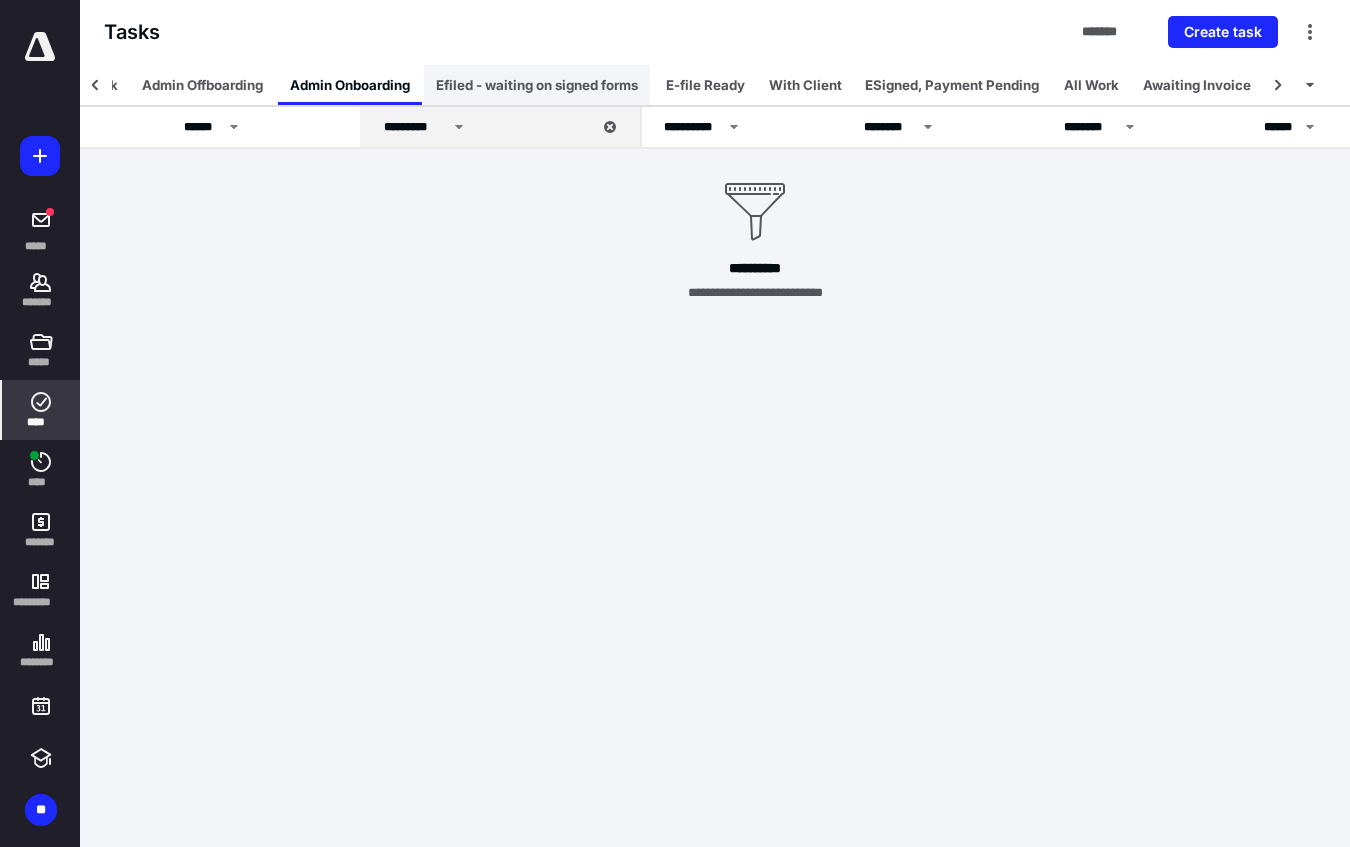 click on "Efiled - waiting on signed forms" at bounding box center (537, 85) 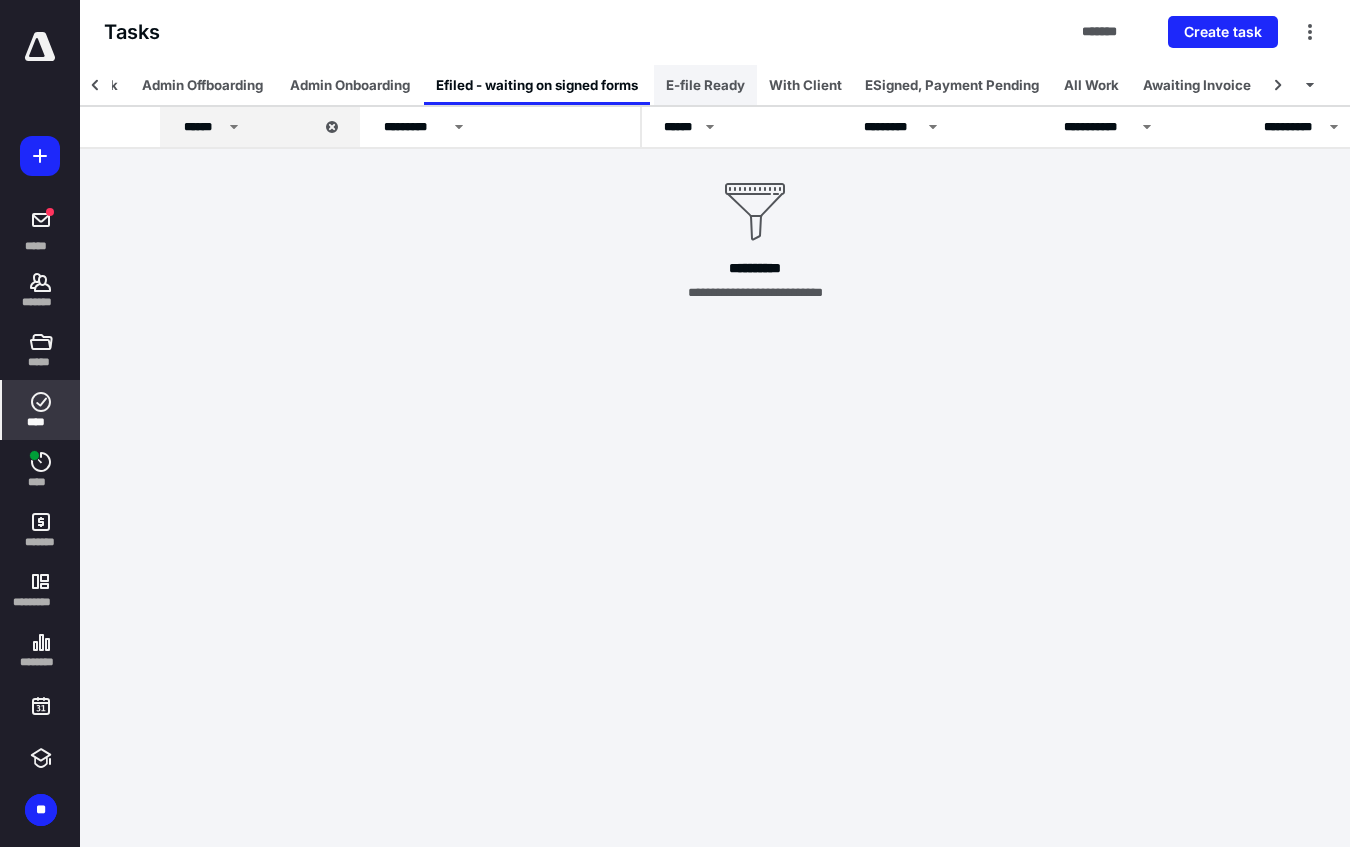 click on "E-file Ready" at bounding box center (705, 85) 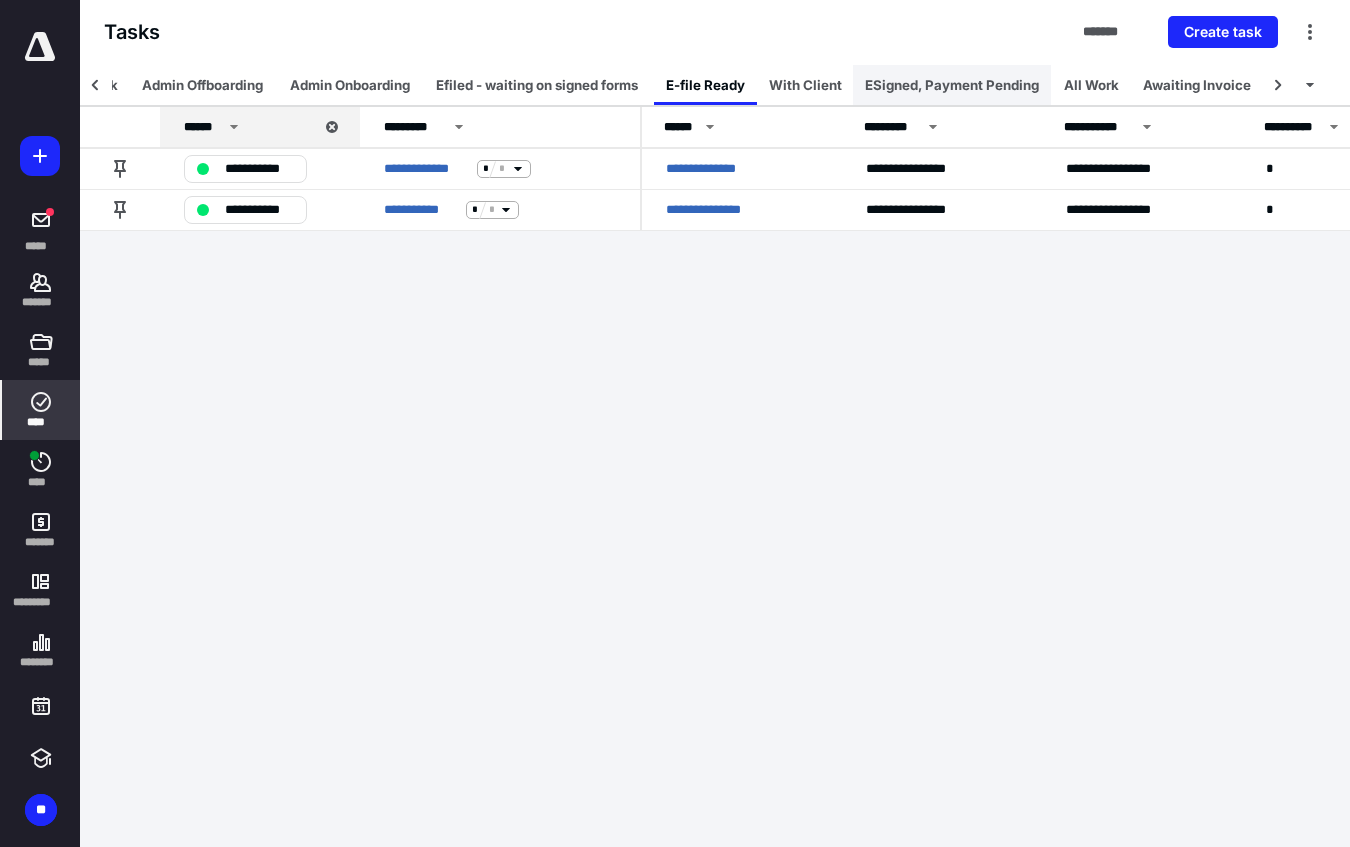 click on "ESigned, Payment Pending" at bounding box center (952, 85) 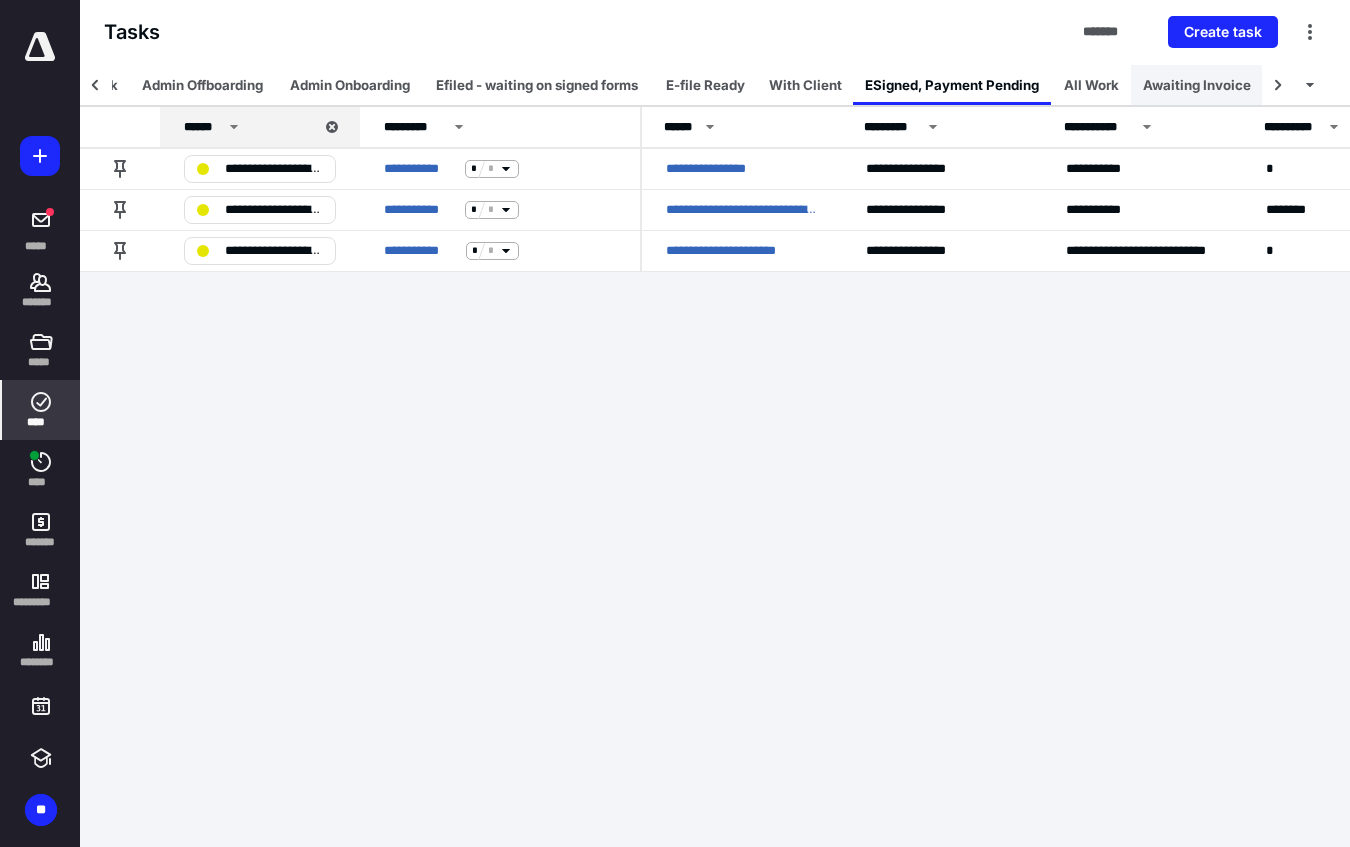 click on "Awaiting Invoice" at bounding box center [1197, 85] 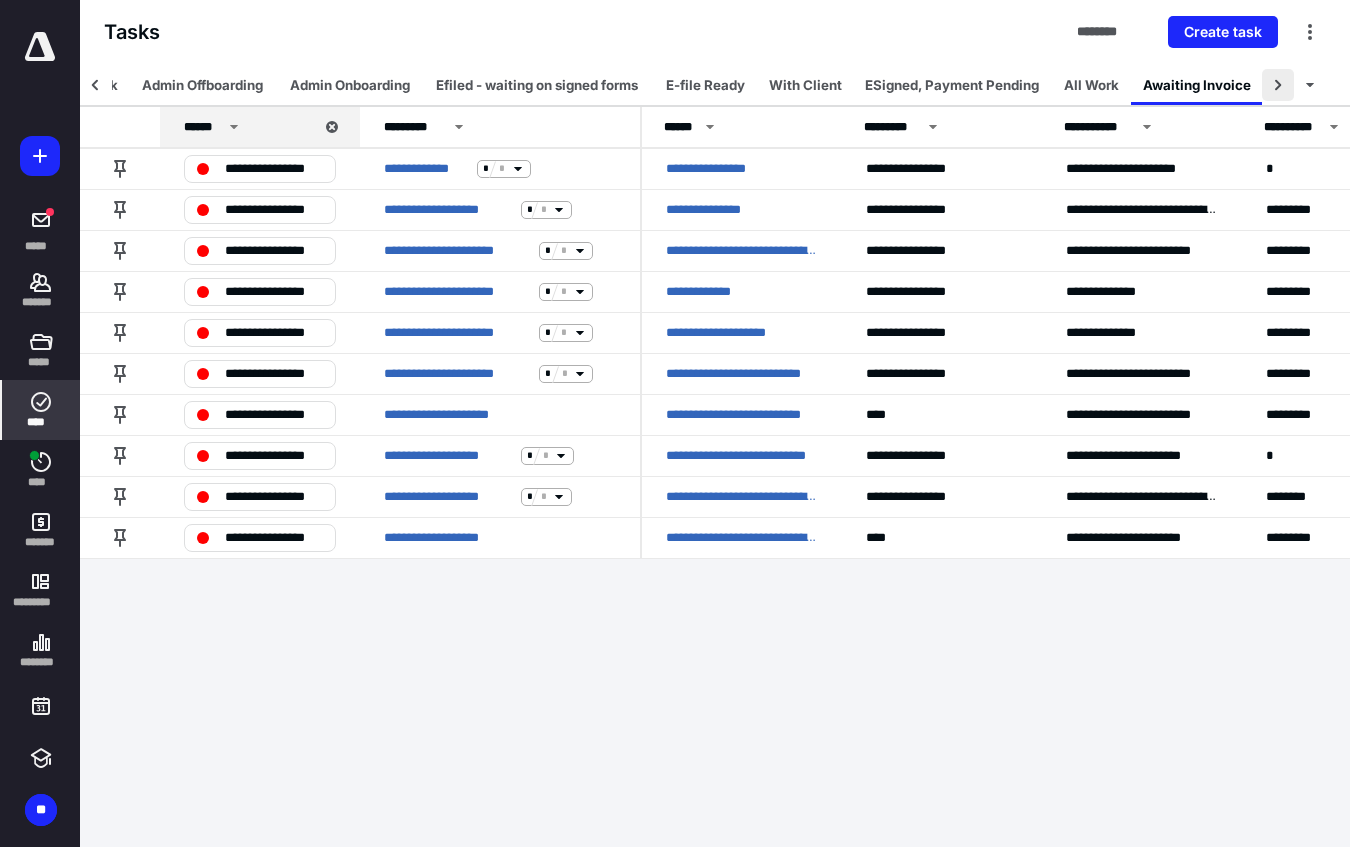 click at bounding box center [1278, 85] 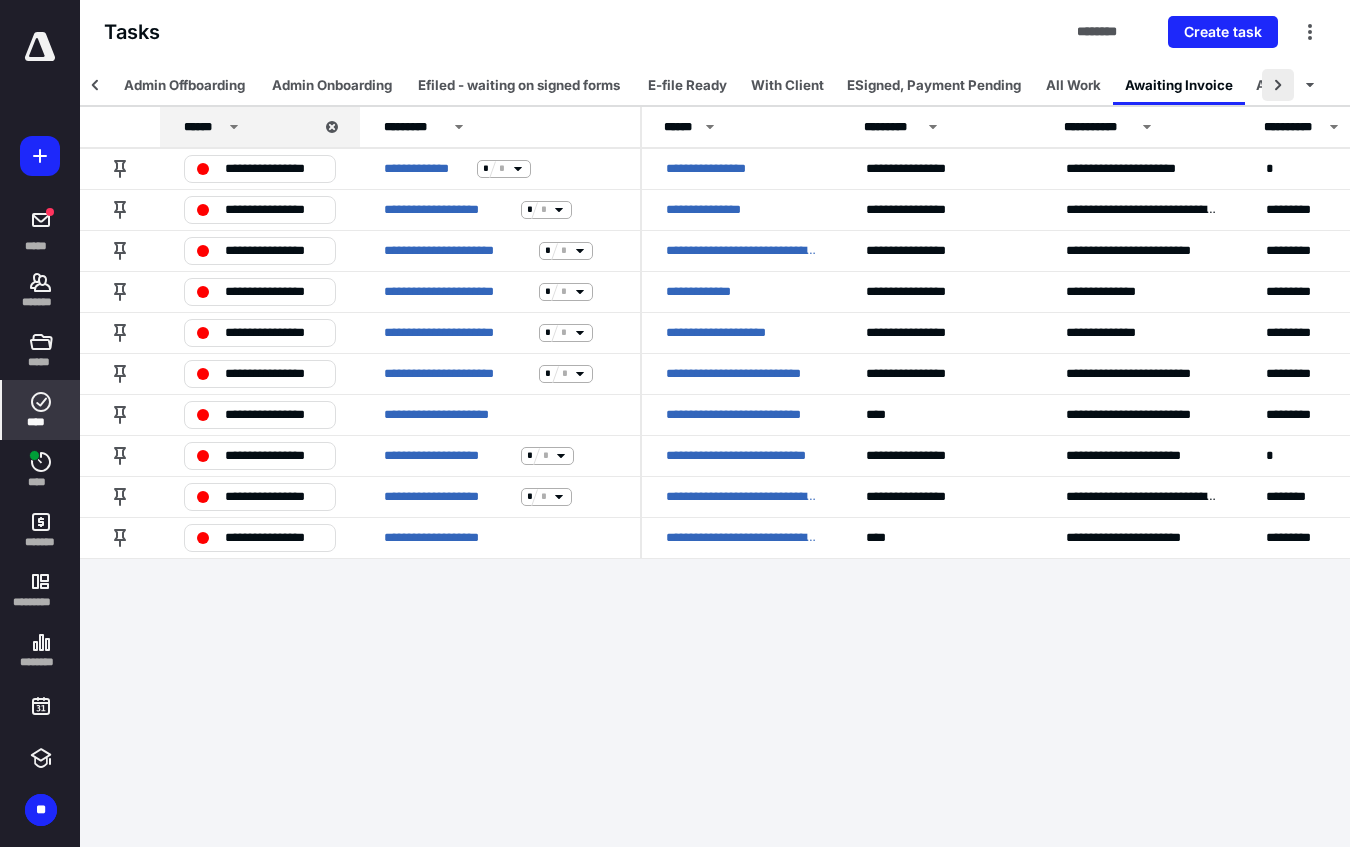 click at bounding box center [1278, 85] 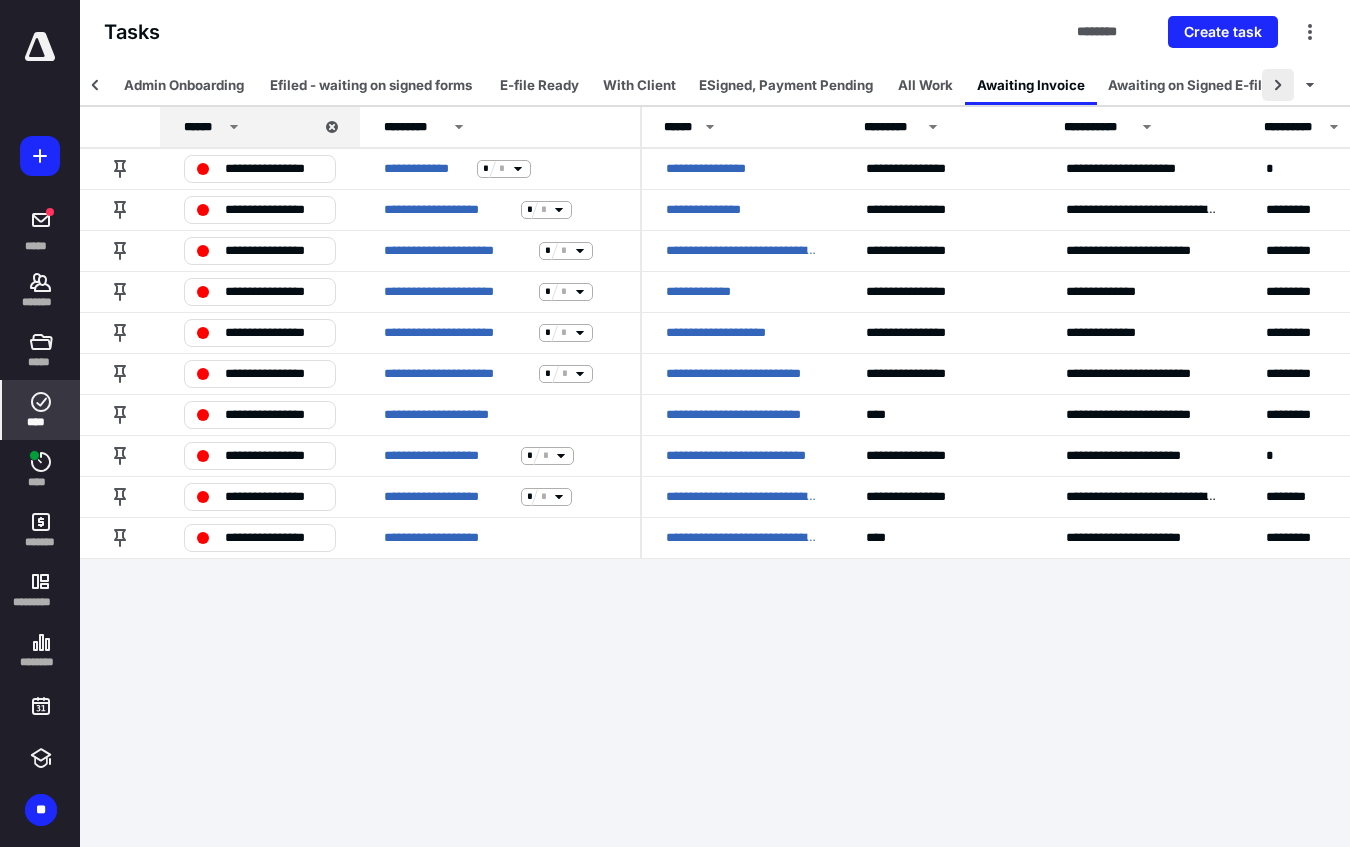 click at bounding box center [1278, 85] 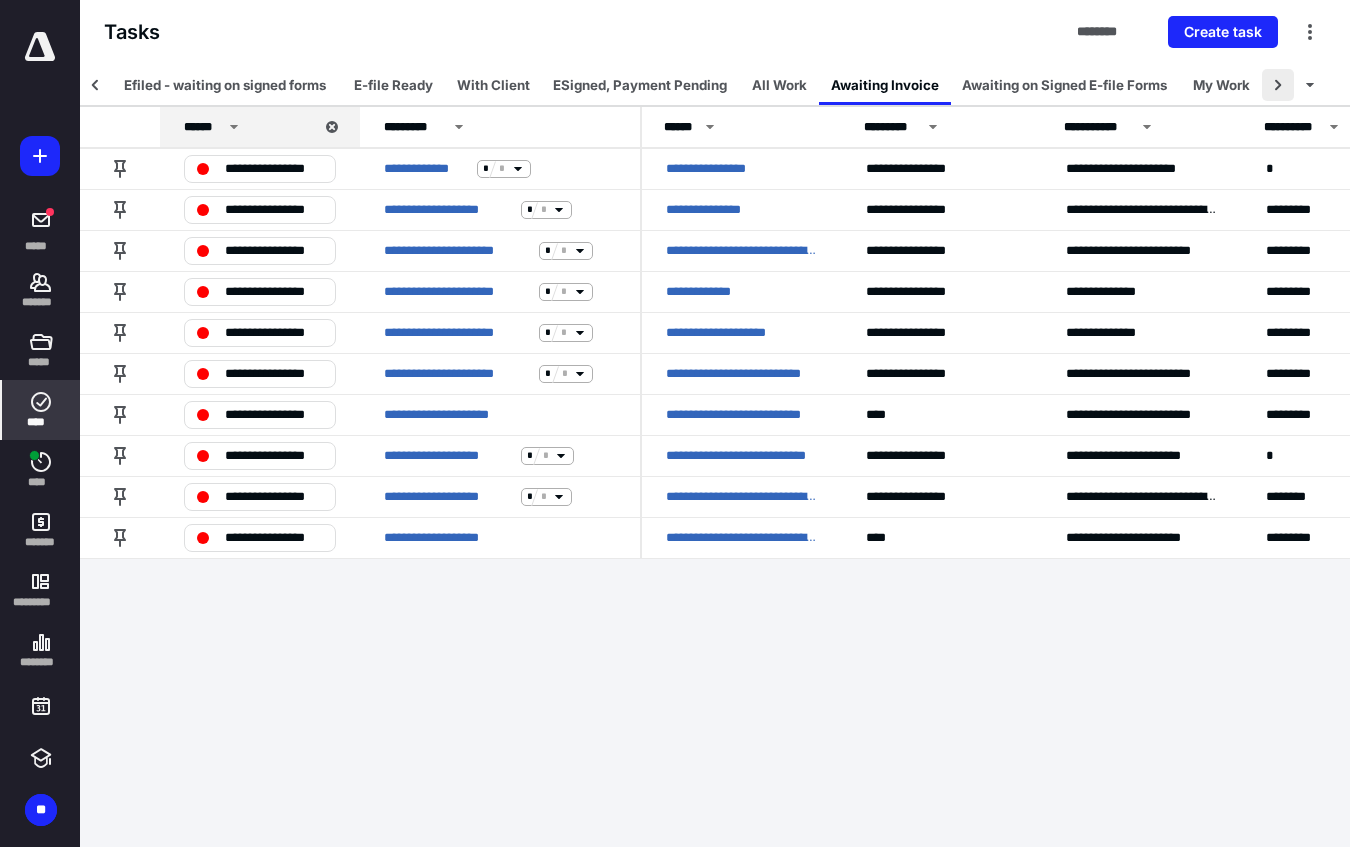 click at bounding box center [1278, 85] 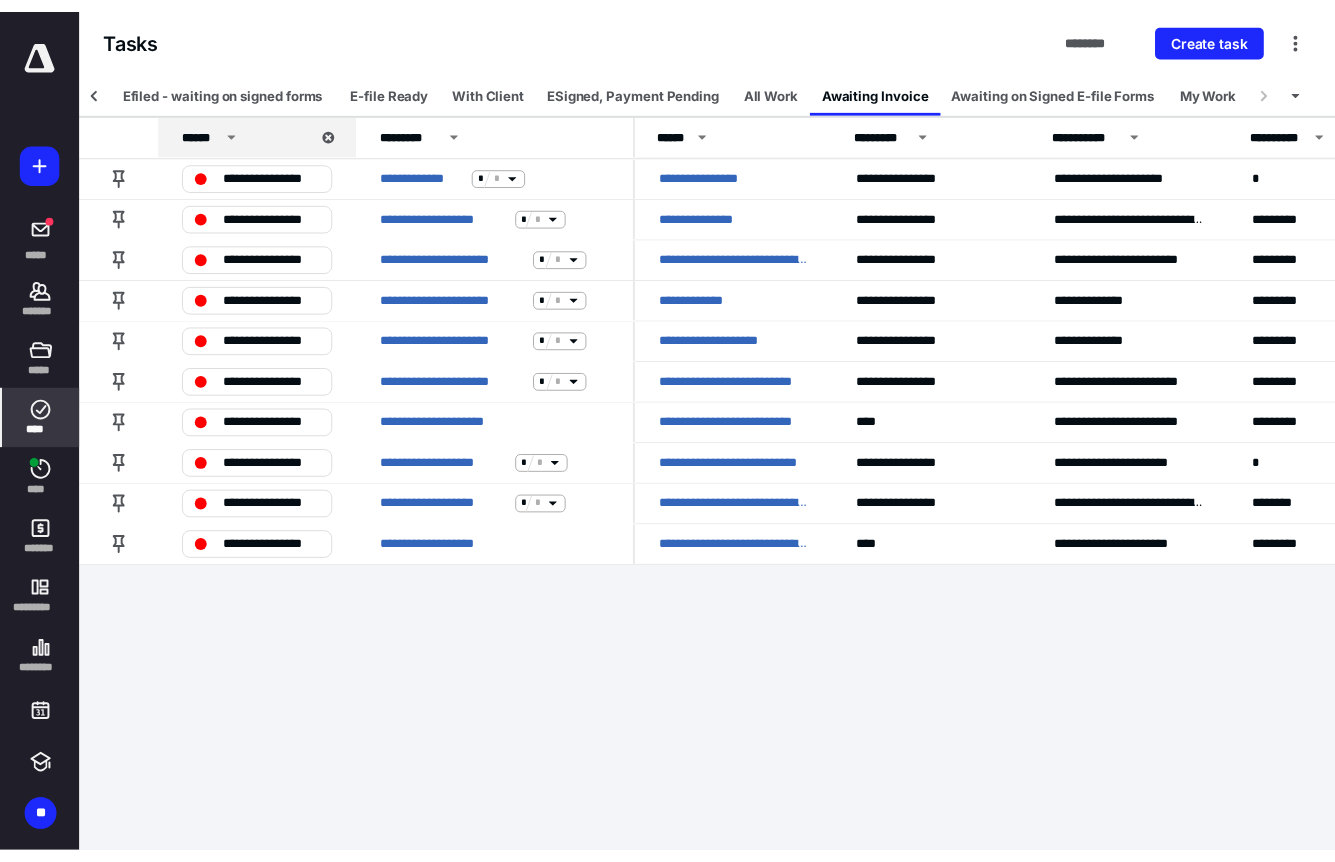 scroll, scrollTop: 0, scrollLeft: 515, axis: horizontal 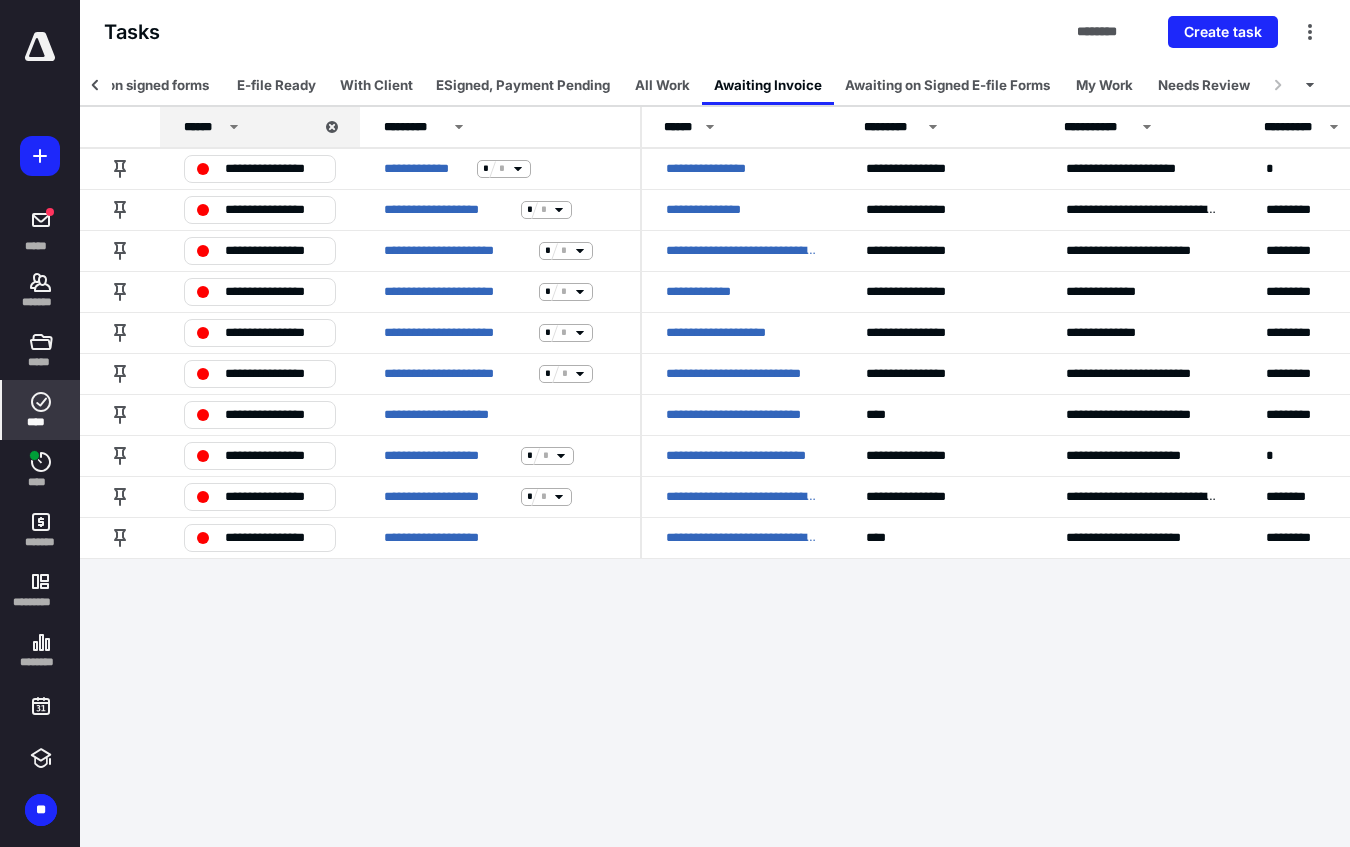 click 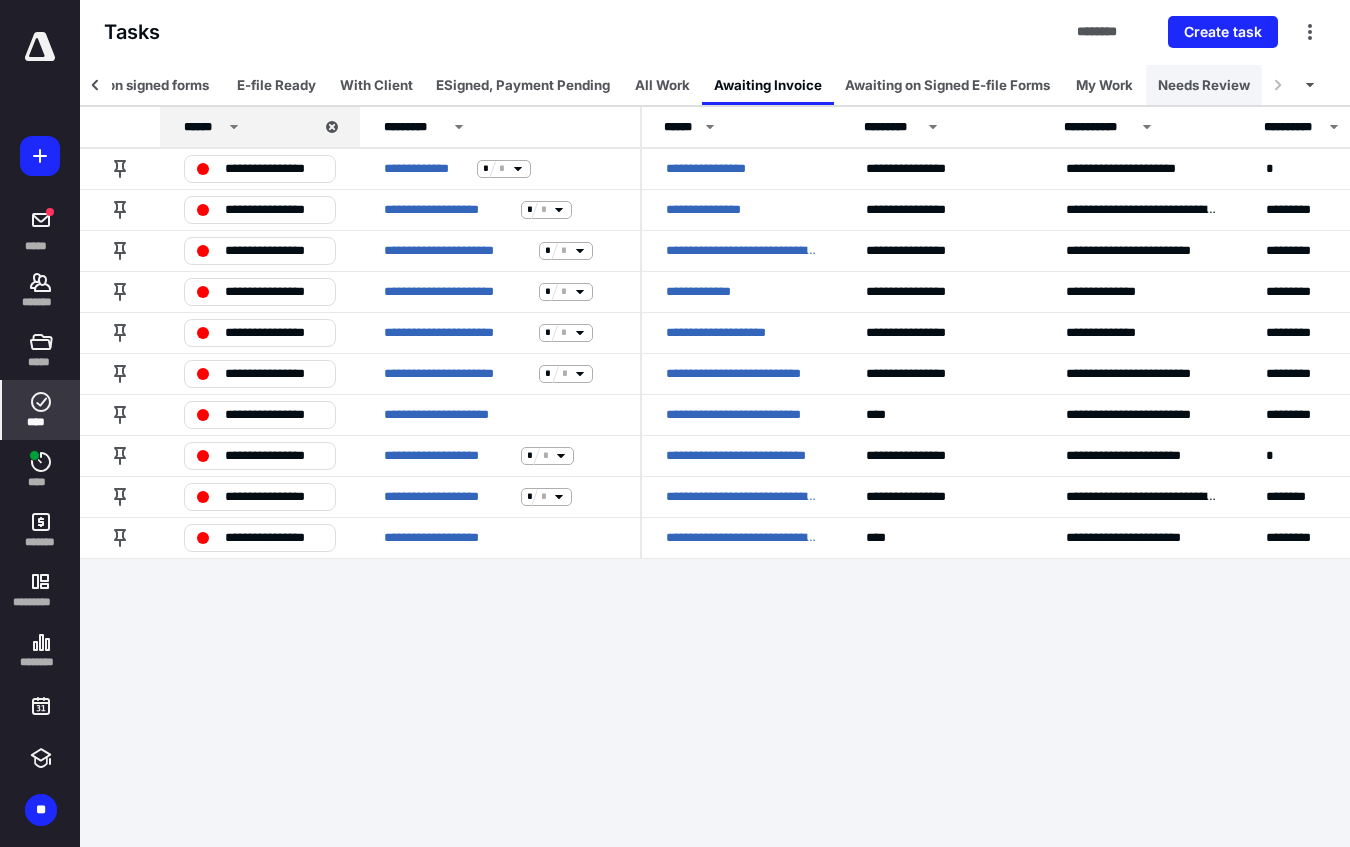 click on "Needs Review" at bounding box center [1204, 85] 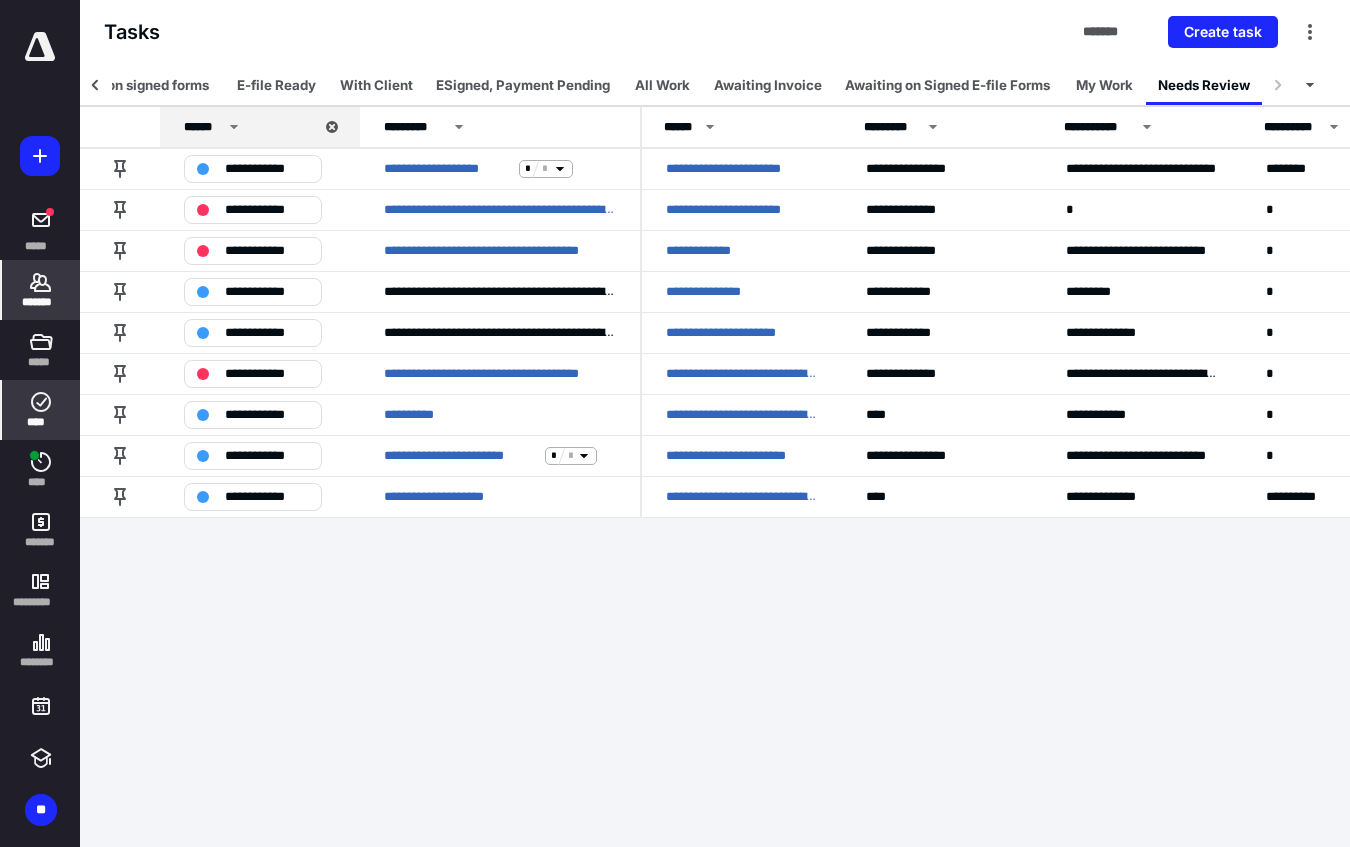 click 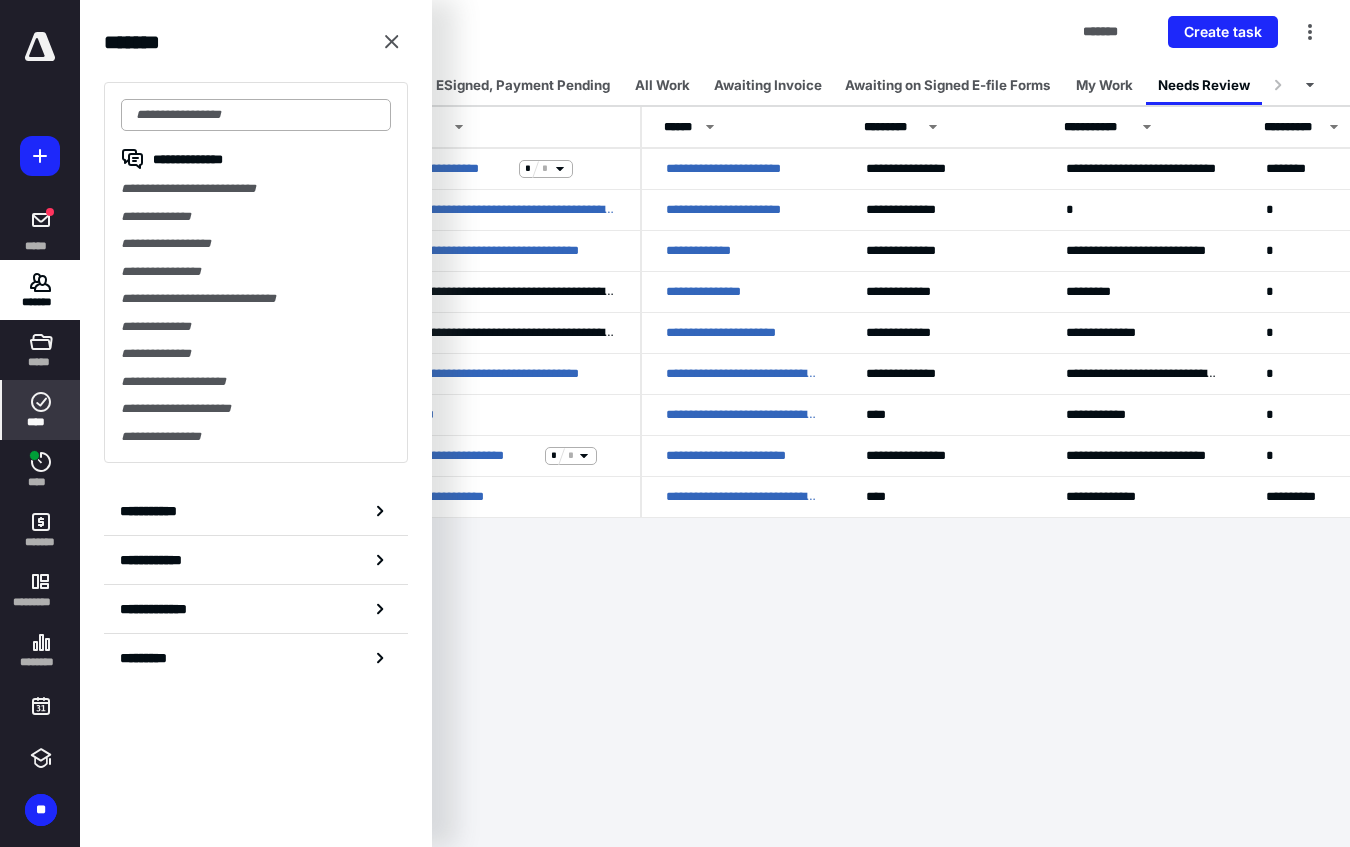 click at bounding box center [256, 115] 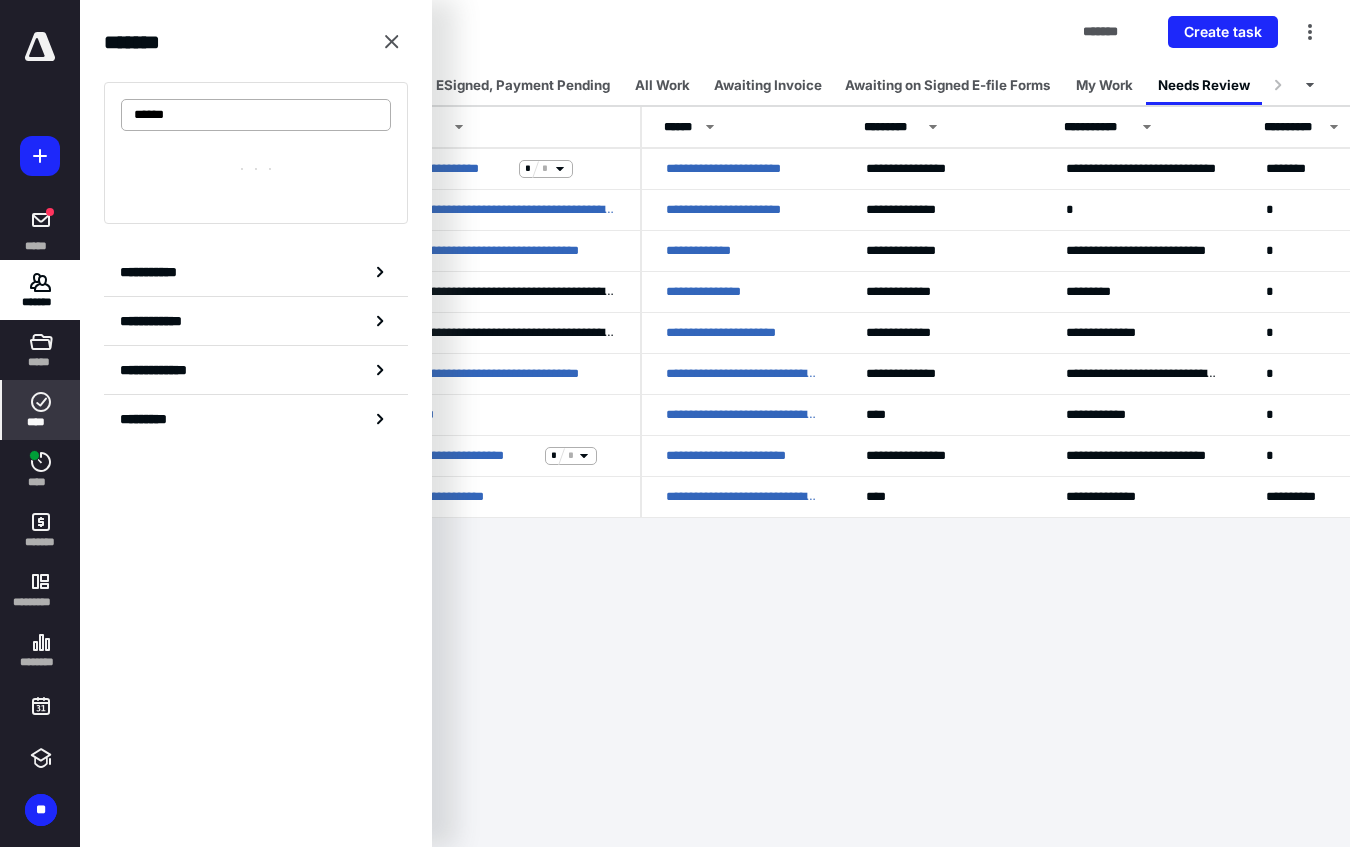 type on "******" 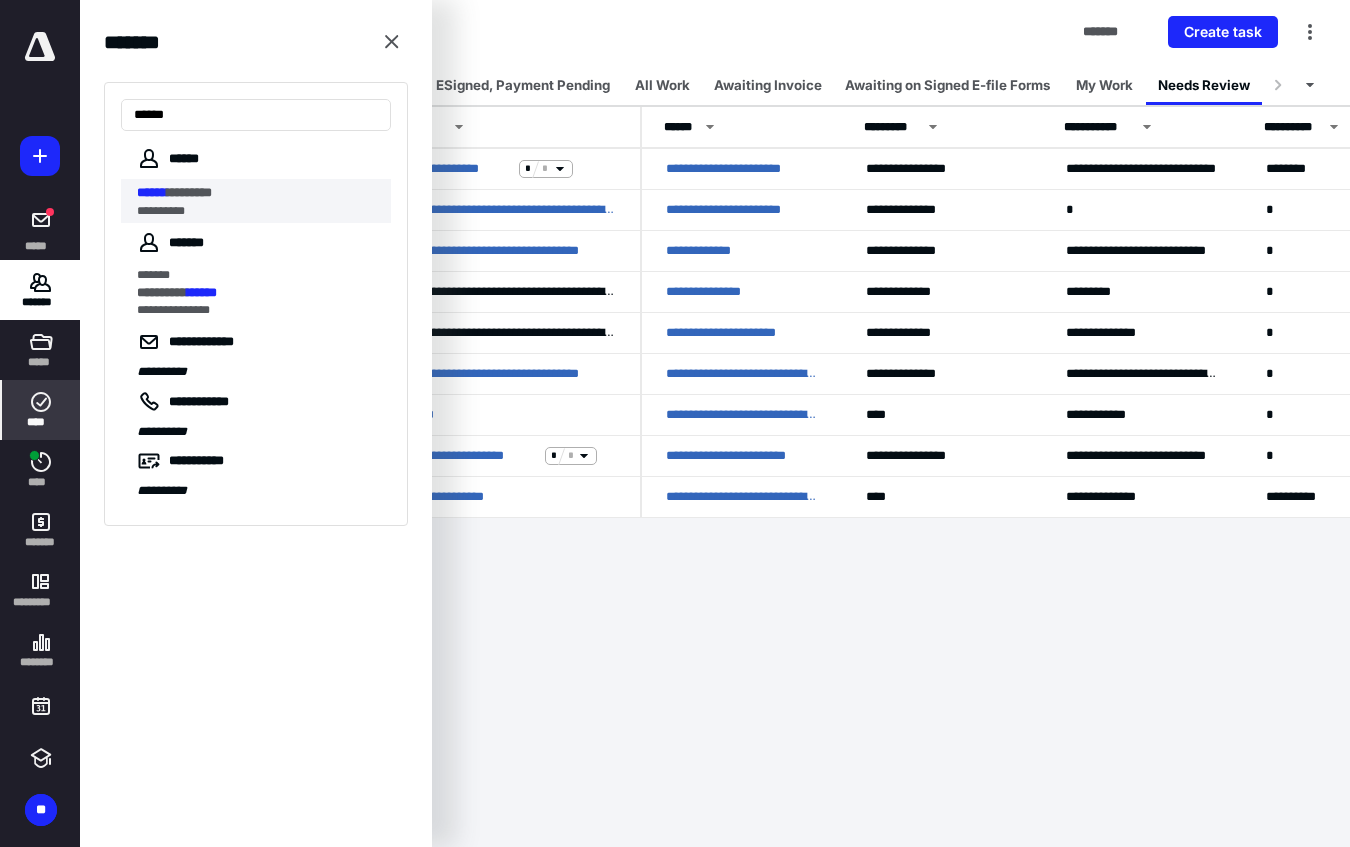 click on "*********" at bounding box center [189, 192] 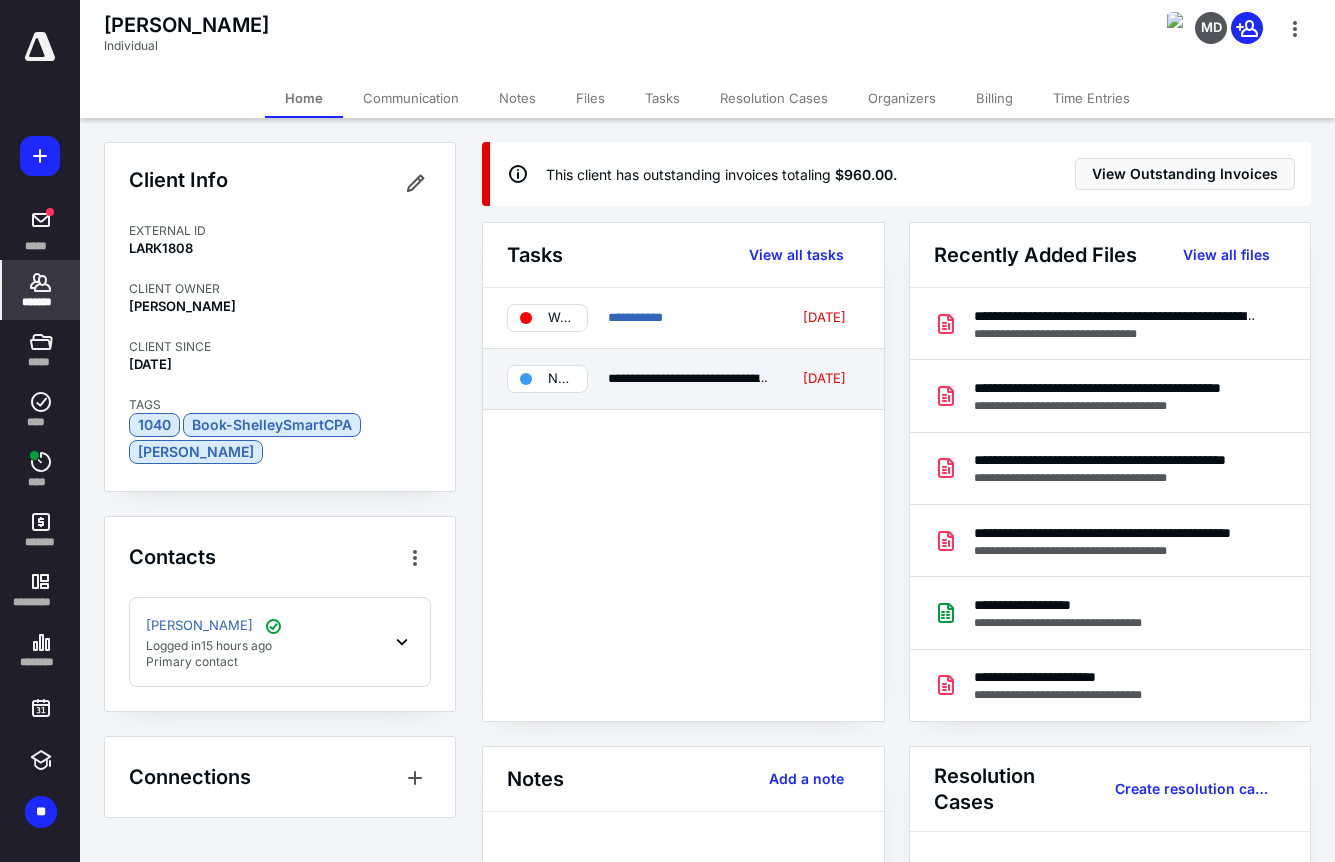 click on "Needs review" at bounding box center (561, 379) 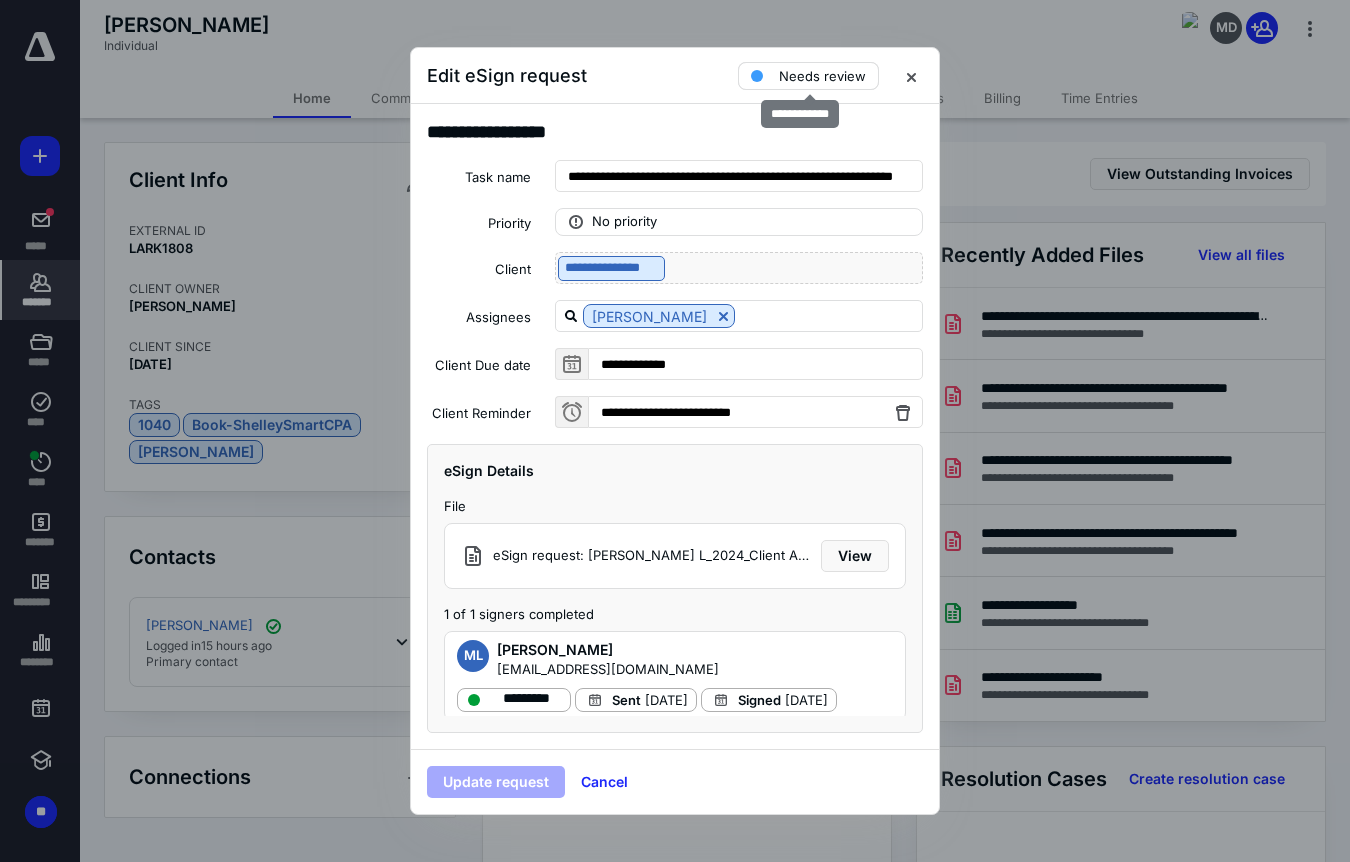 click on "Needs review" at bounding box center [822, 76] 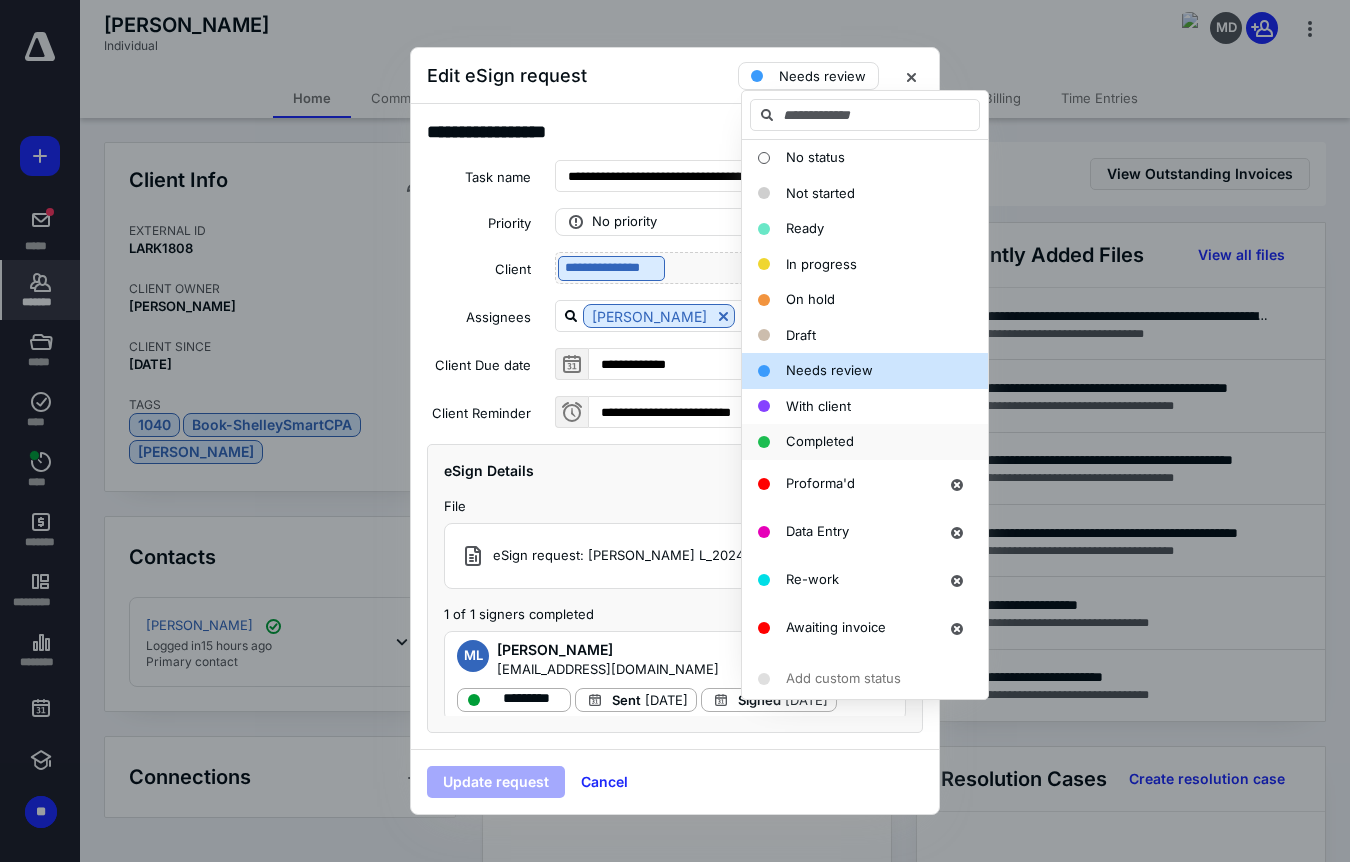 click on "Completed" at bounding box center (820, 441) 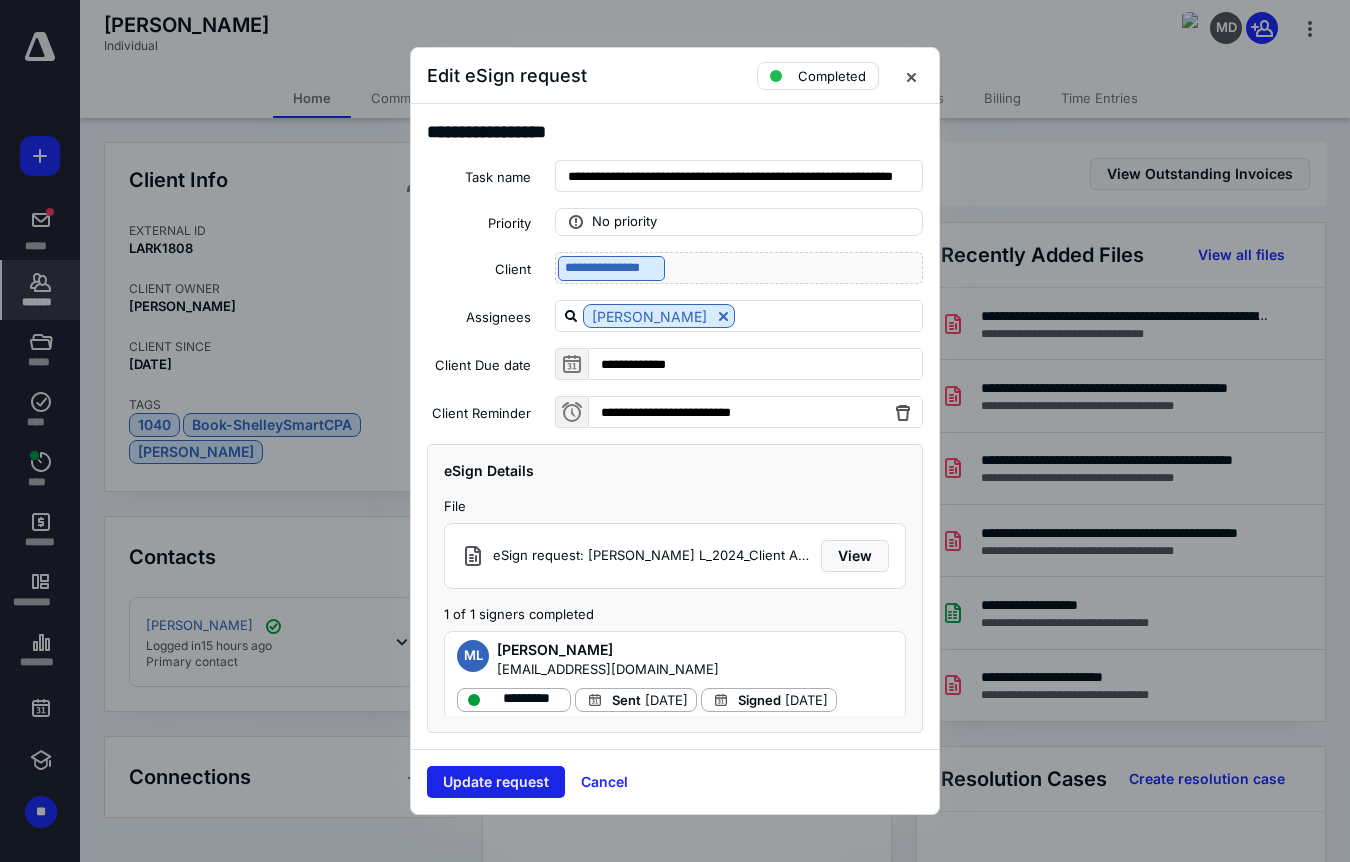 click on "Update request" at bounding box center (496, 782) 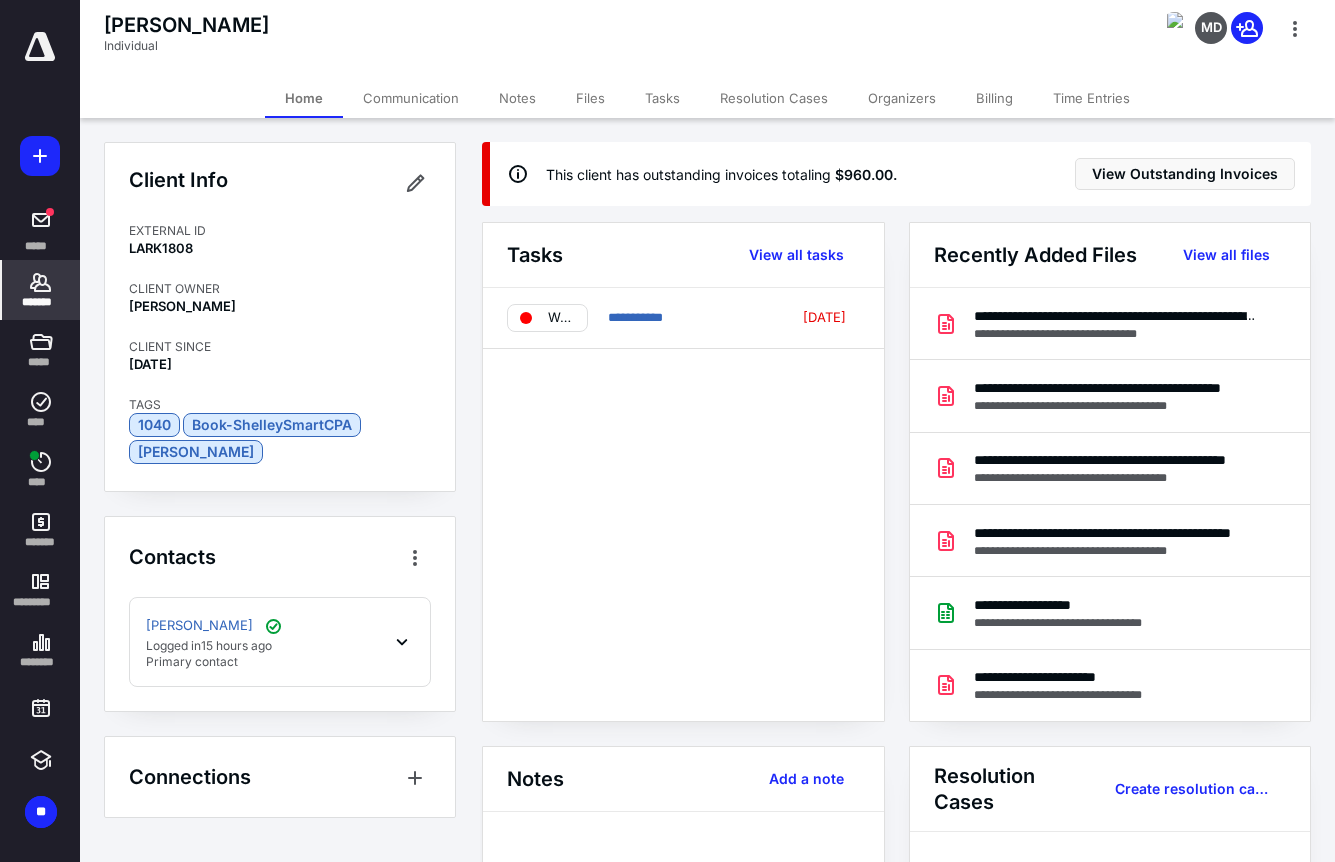 click on "Billing" at bounding box center [994, 98] 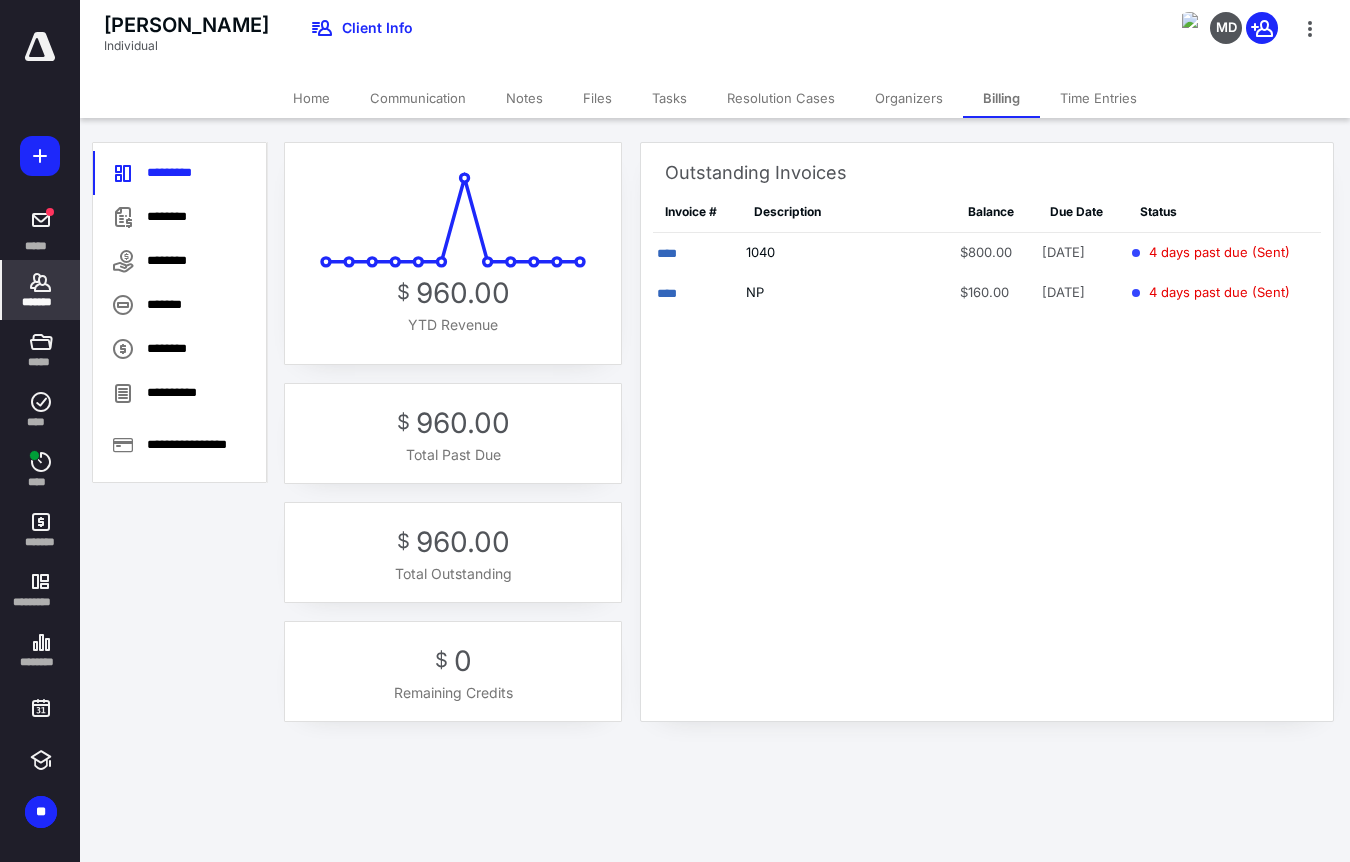 click on "Home" at bounding box center [311, 98] 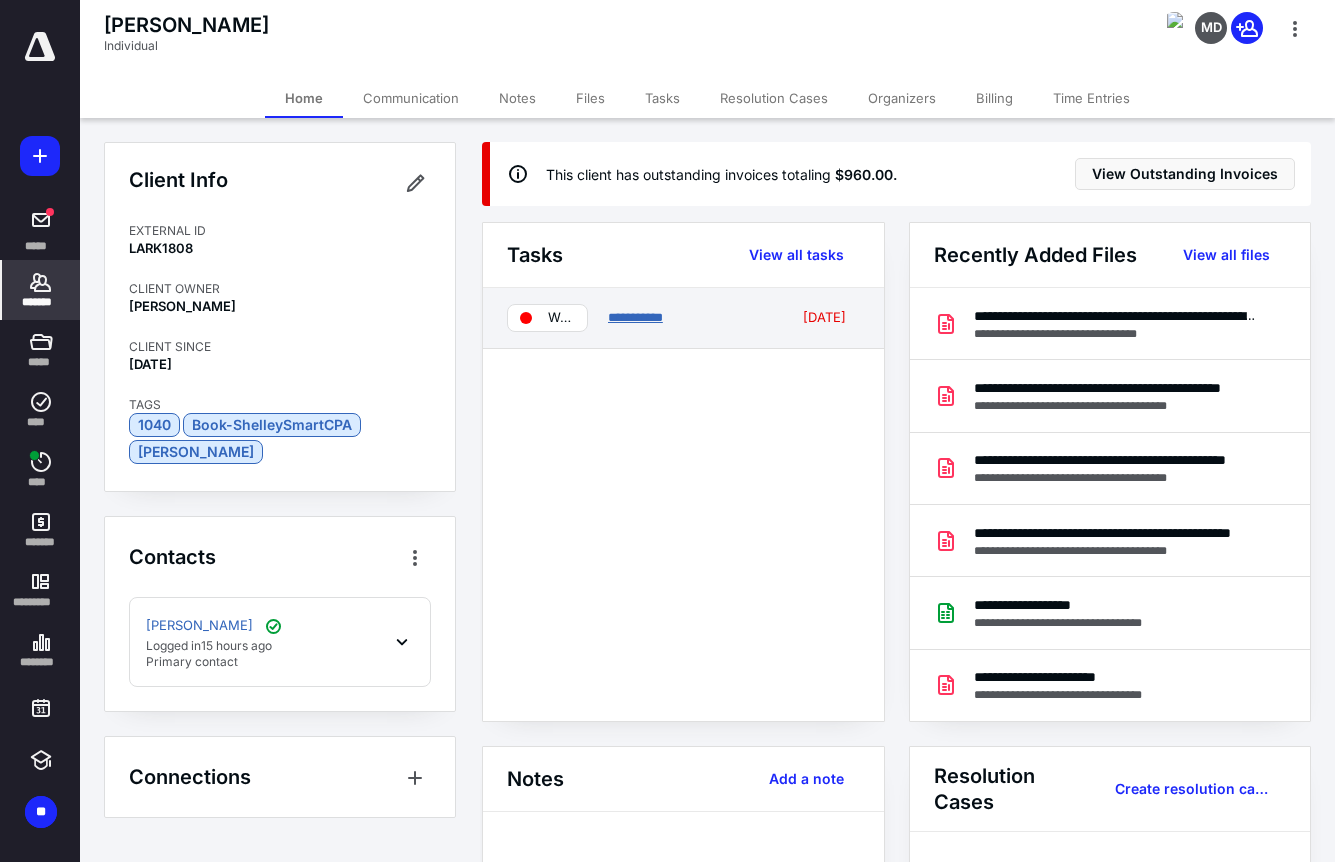 click on "**********" at bounding box center (635, 317) 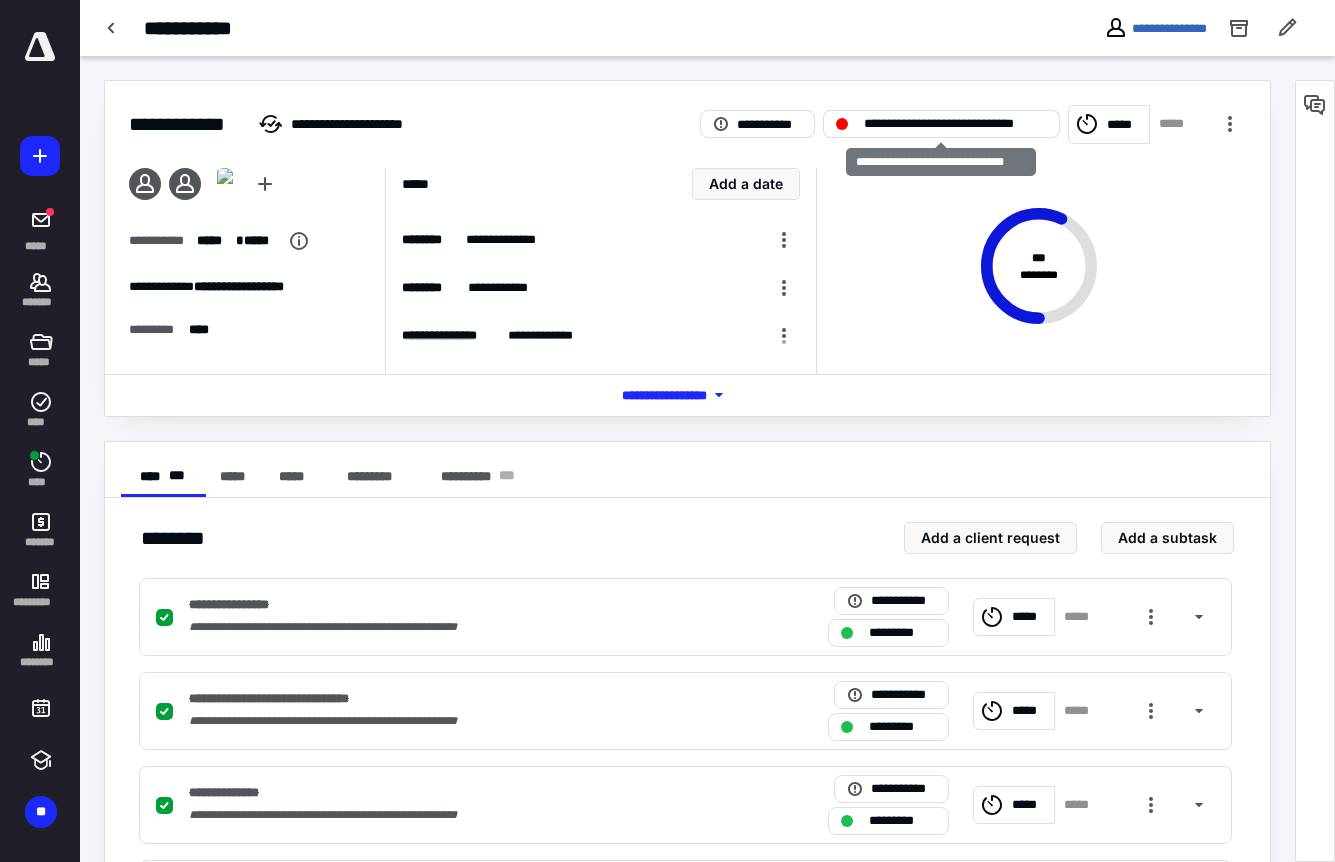 click on "**********" at bounding box center [955, 124] 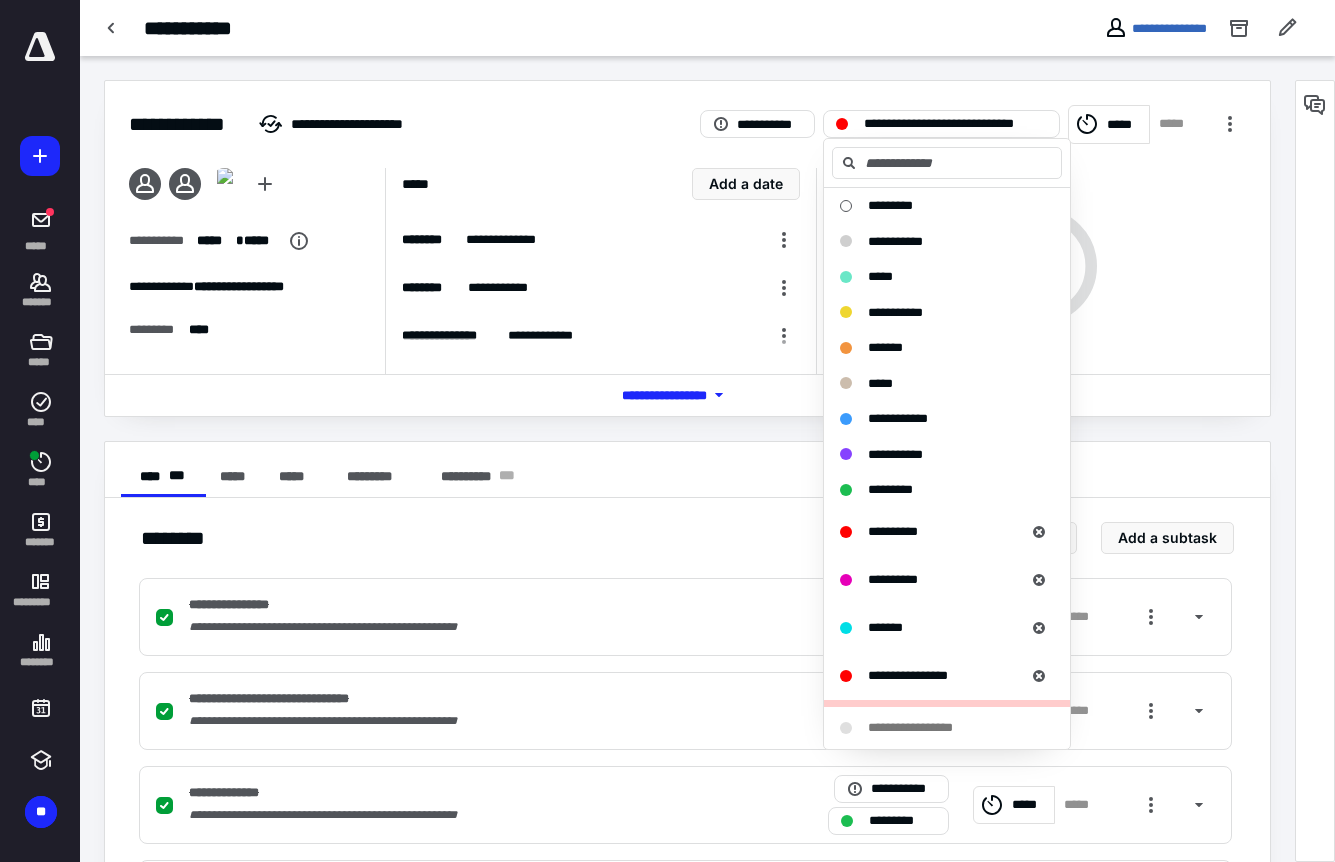 scroll, scrollTop: 569, scrollLeft: 0, axis: vertical 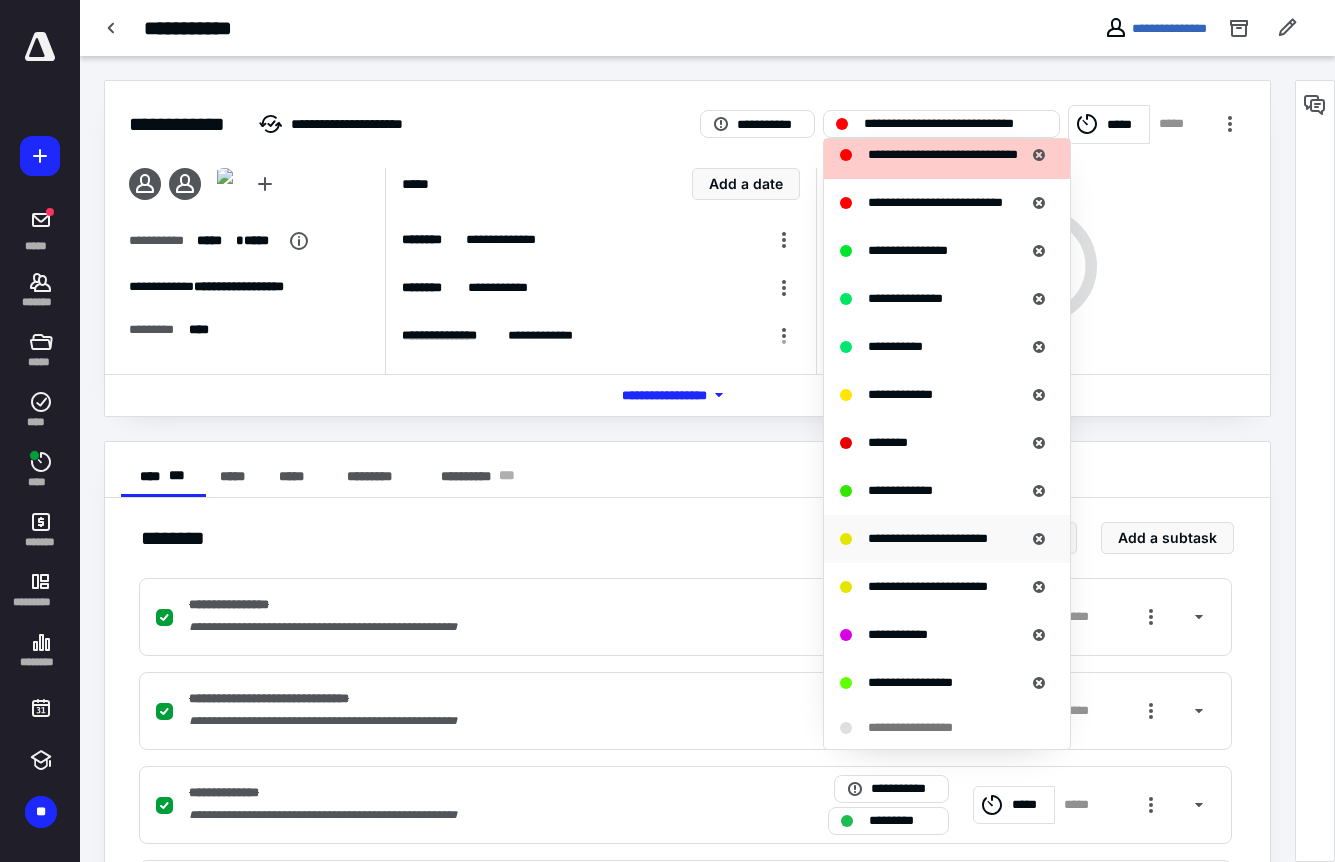 click on "**********" at bounding box center (928, 538) 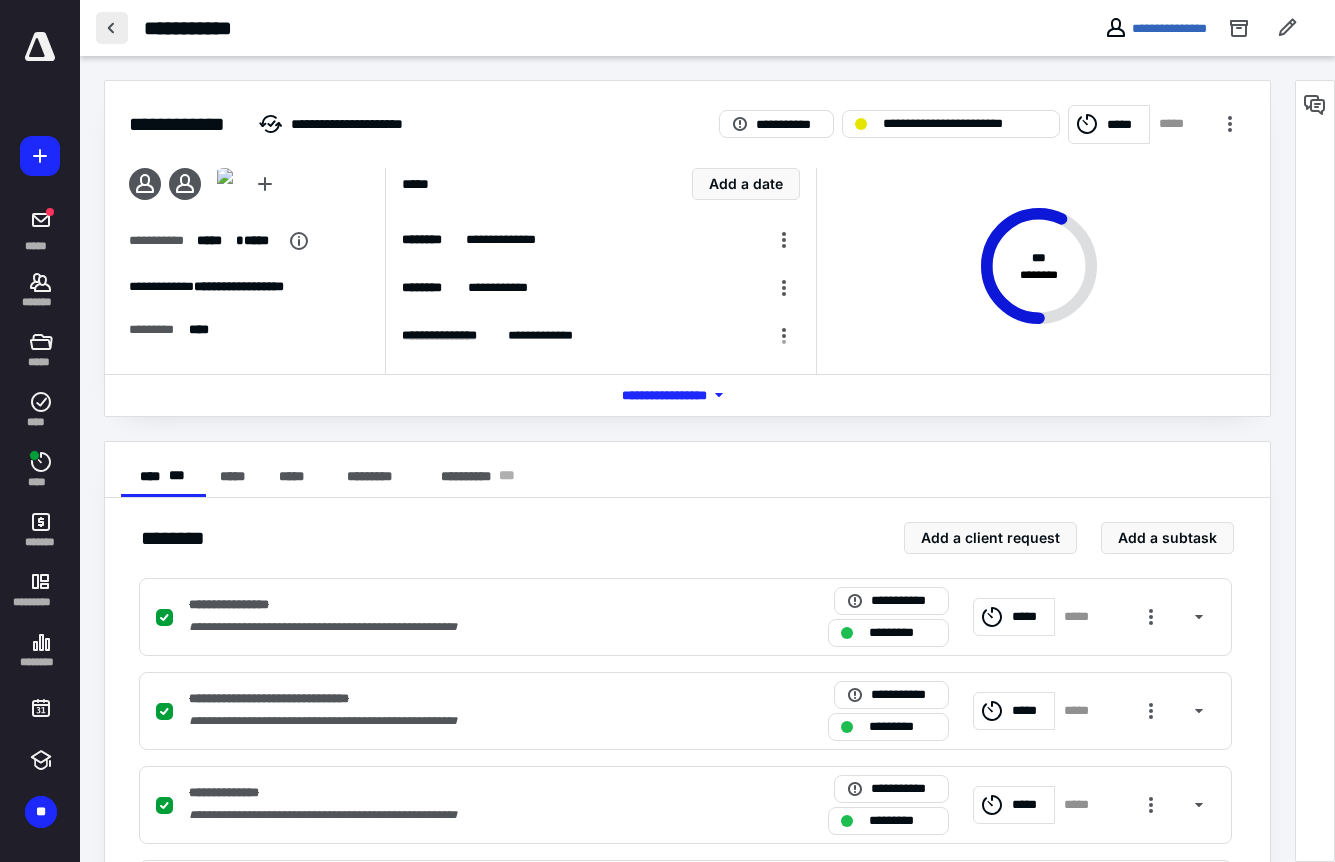 click at bounding box center (112, 28) 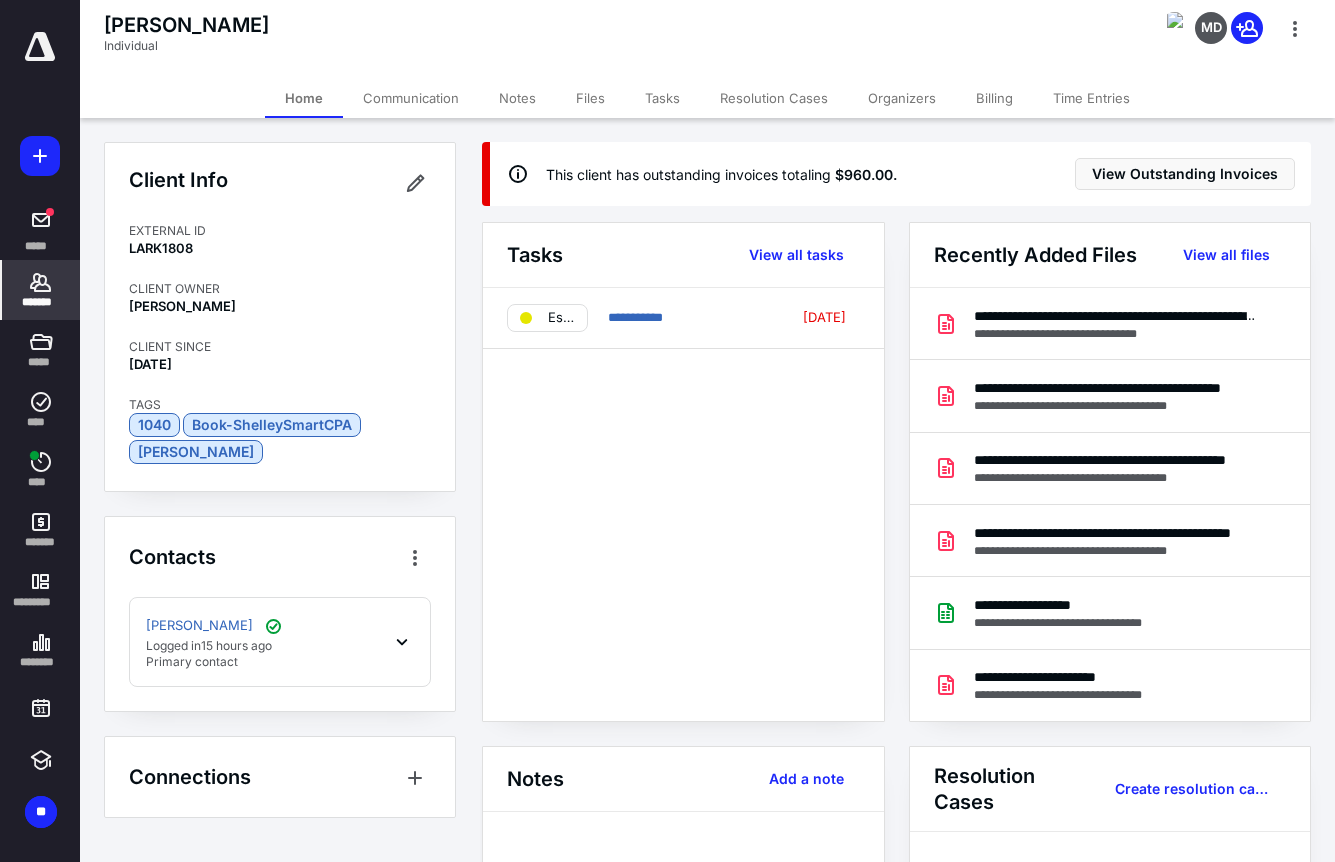click on "Files" at bounding box center (590, 98) 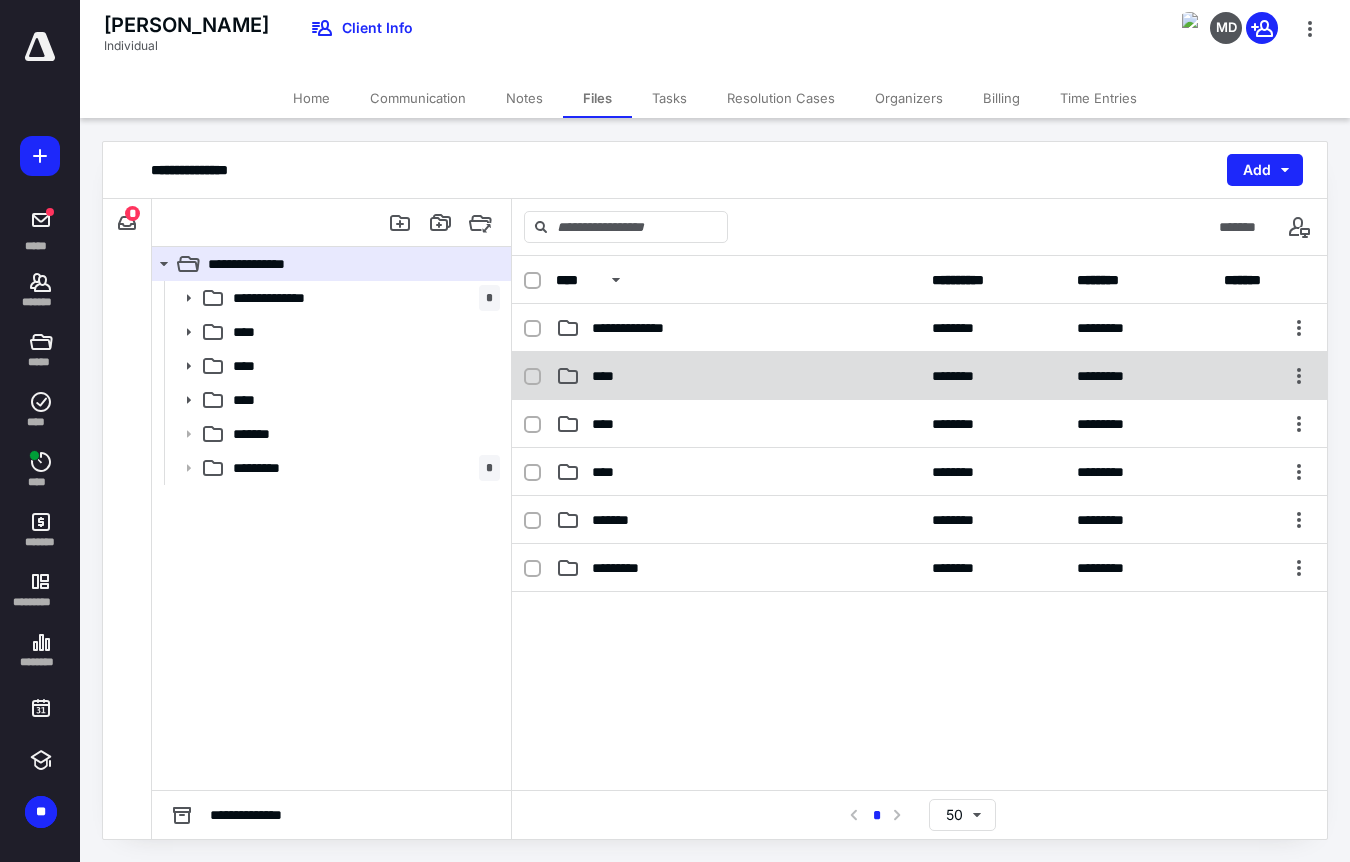 click on "****" at bounding box center [609, 376] 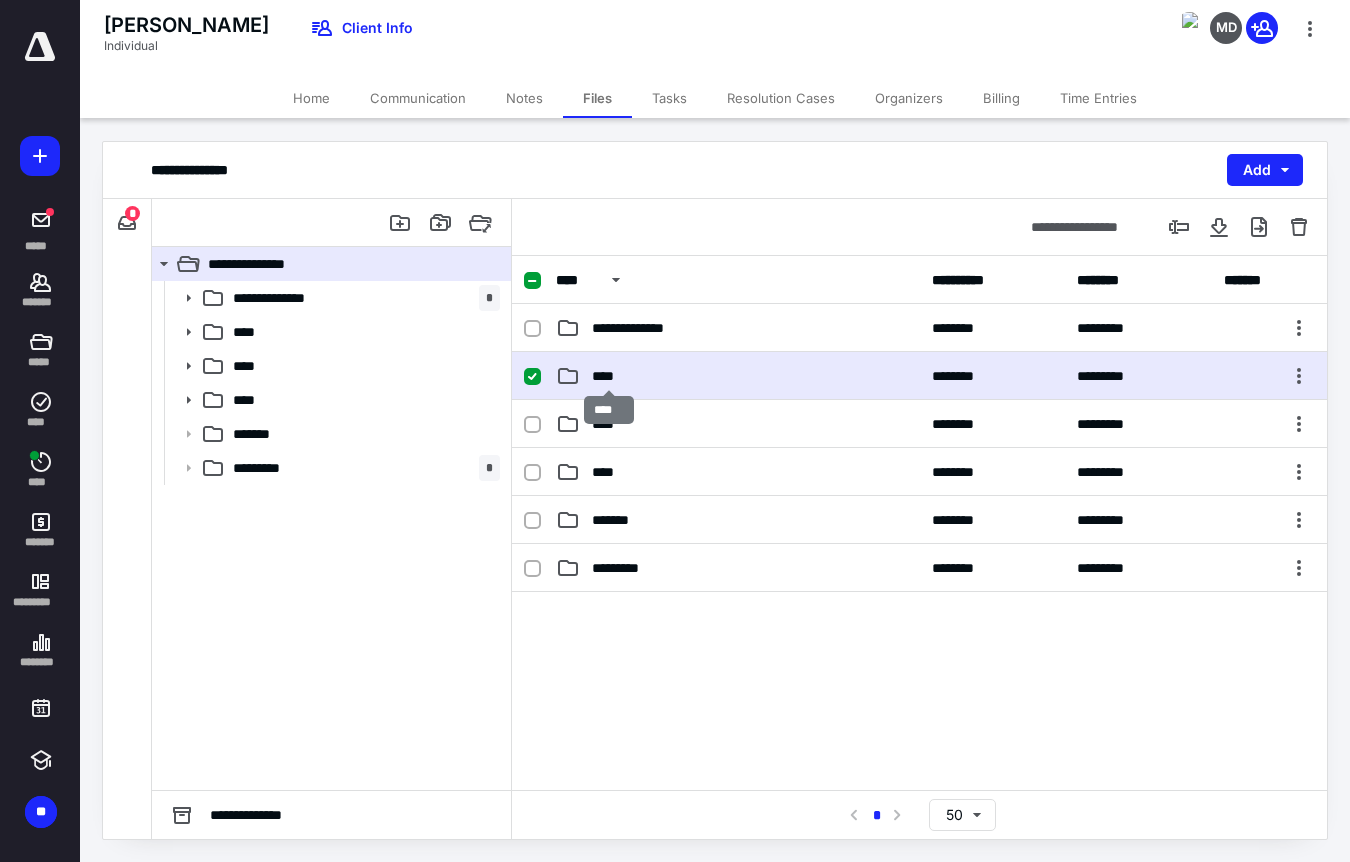 click on "****" at bounding box center (609, 376) 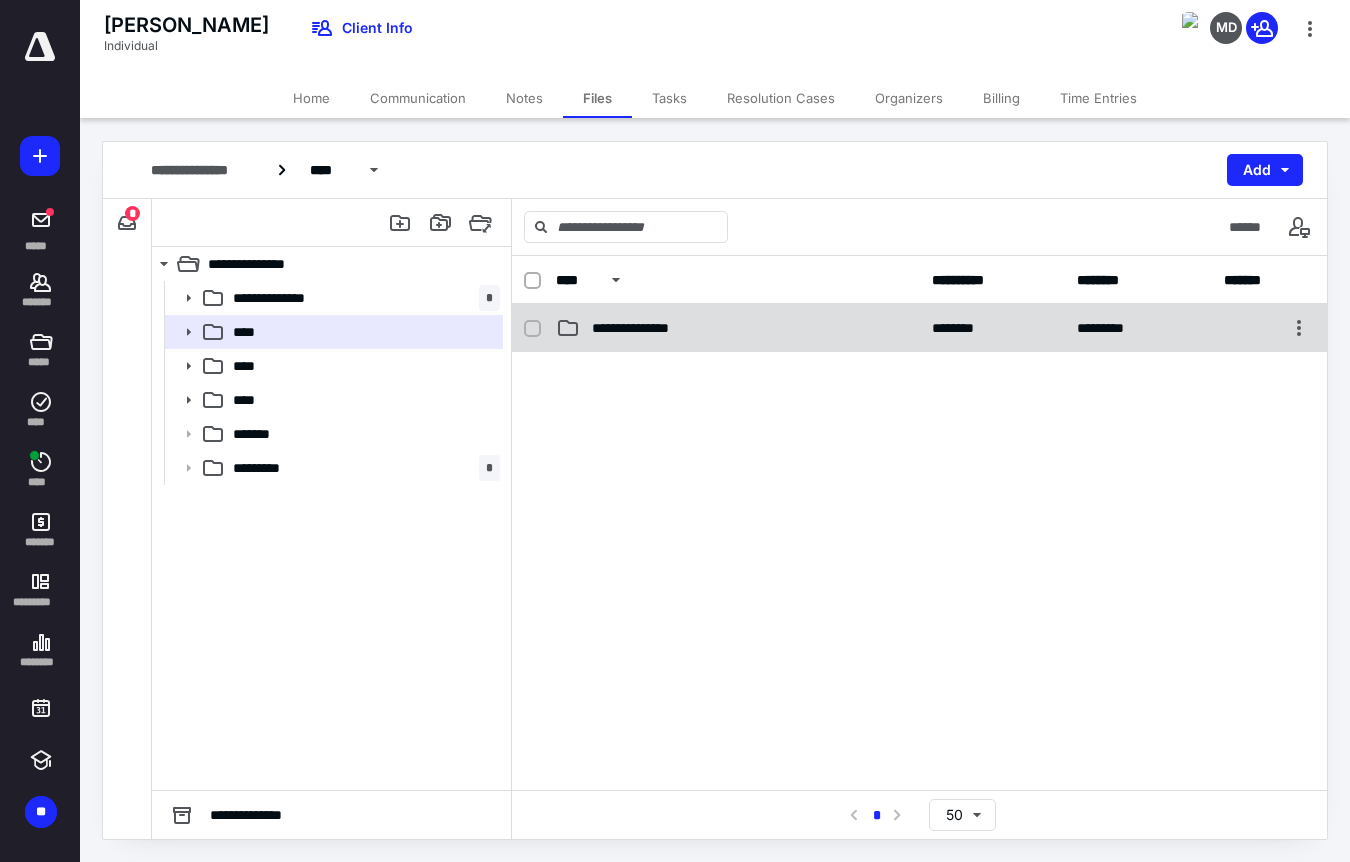 click on "**********" at bounding box center (644, 328) 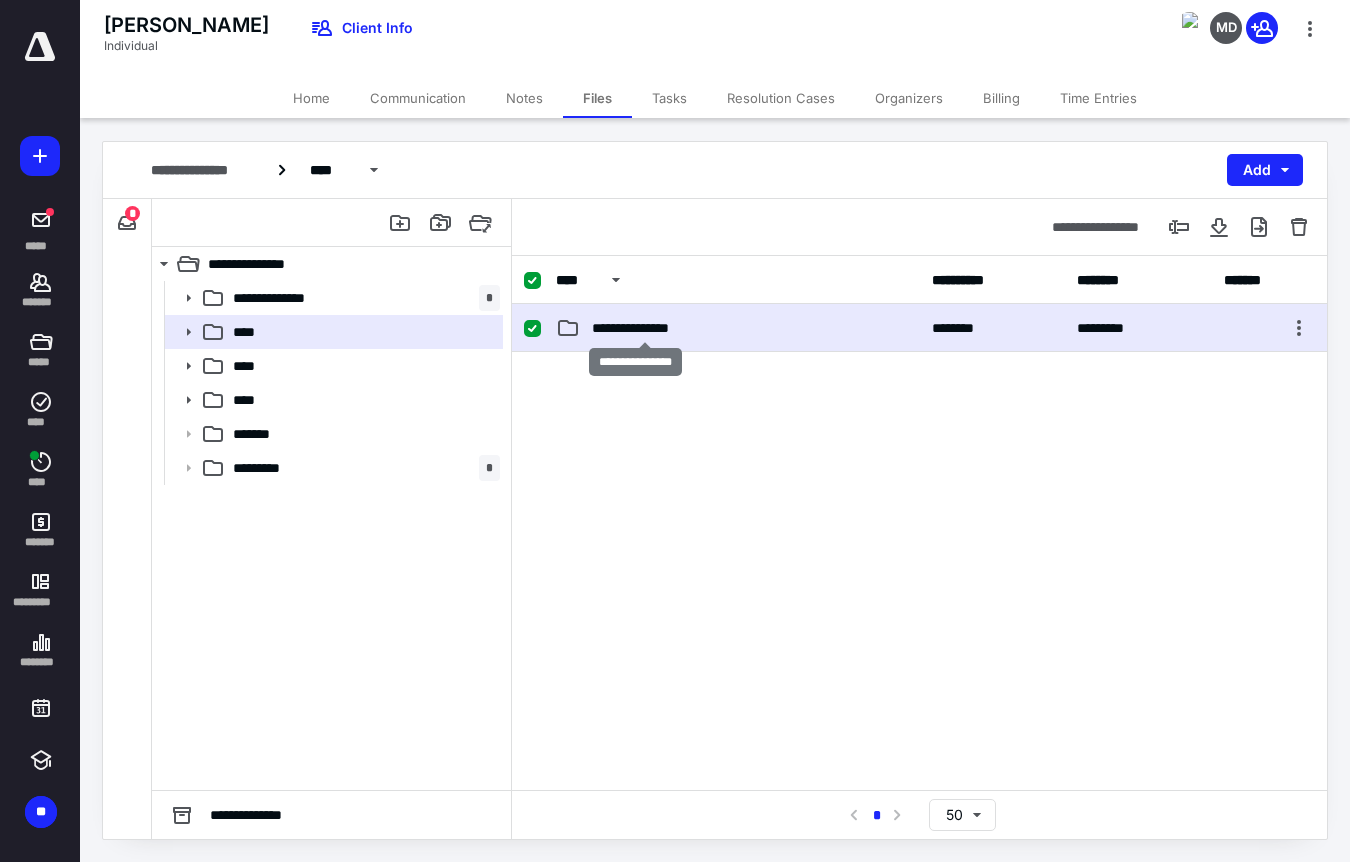 click on "**********" at bounding box center [644, 328] 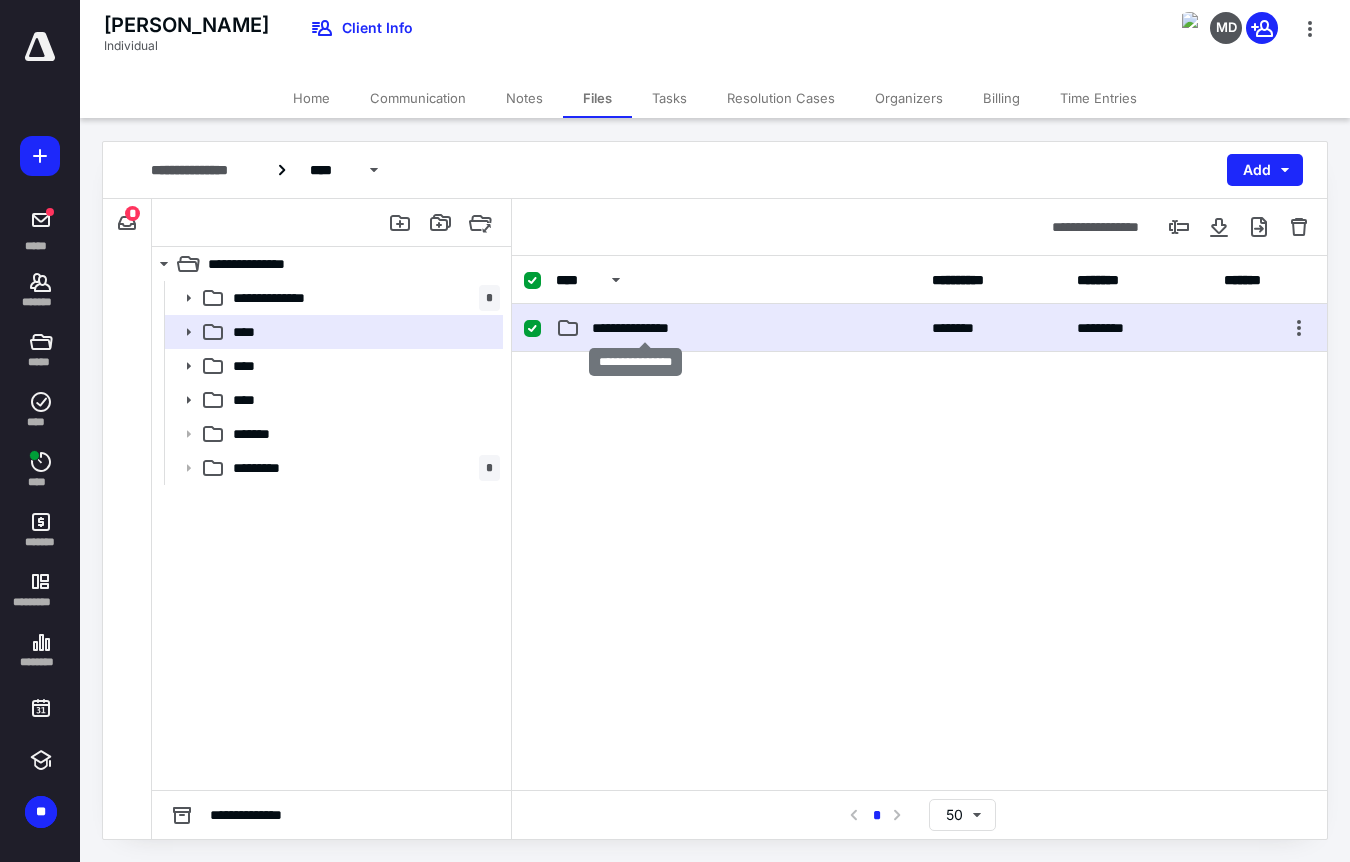 checkbox on "false" 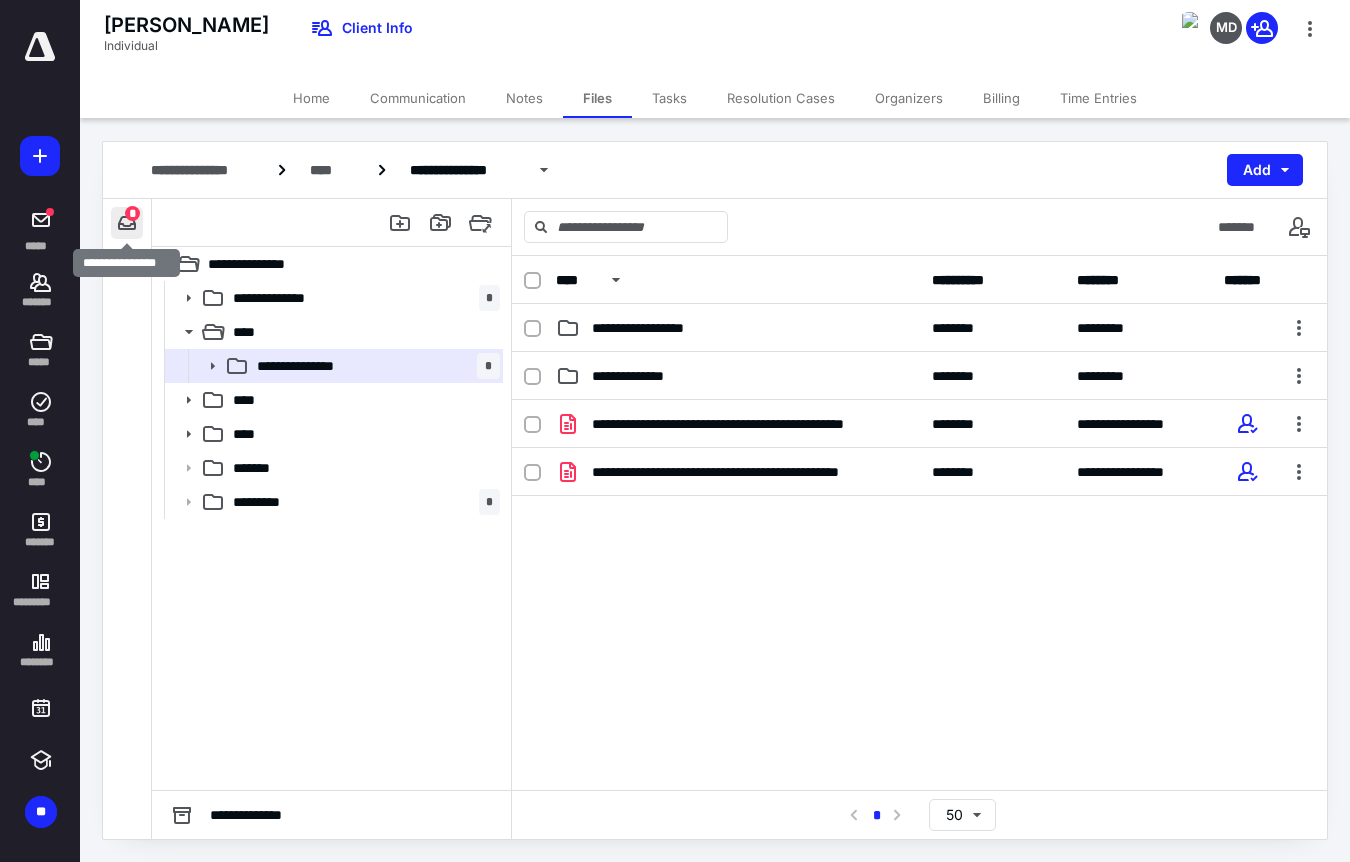 click at bounding box center [127, 223] 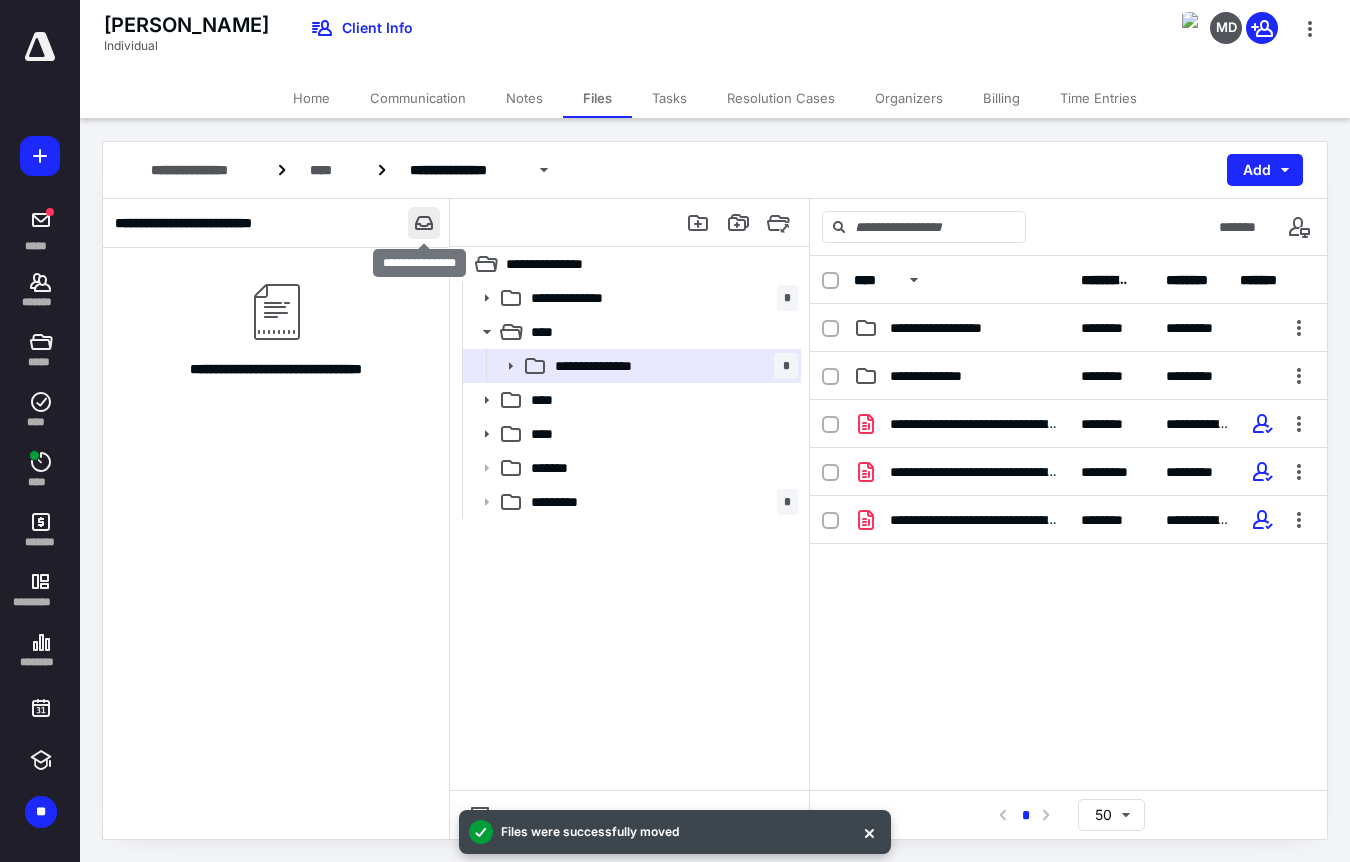 click at bounding box center (424, 223) 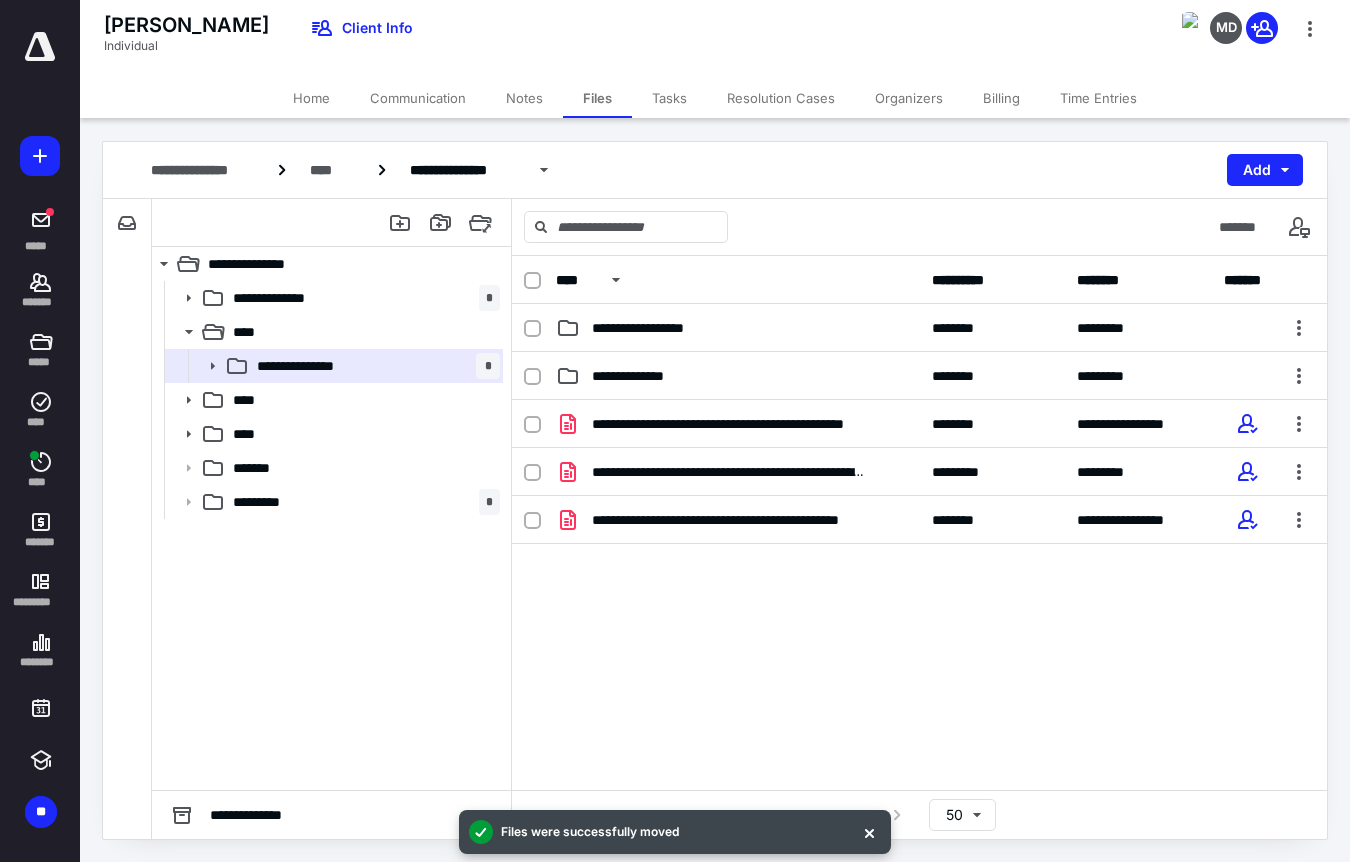 click on "Home" at bounding box center [311, 98] 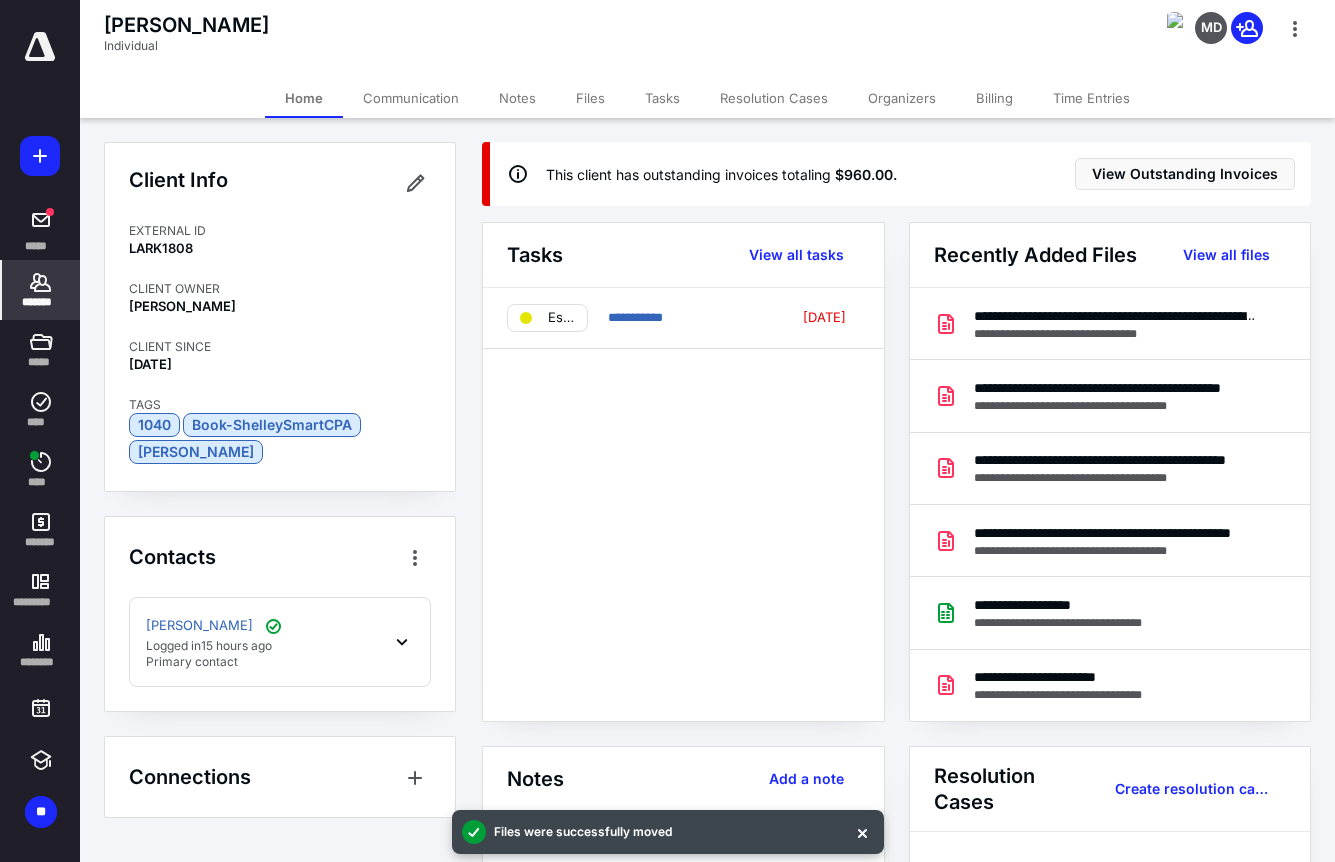 click 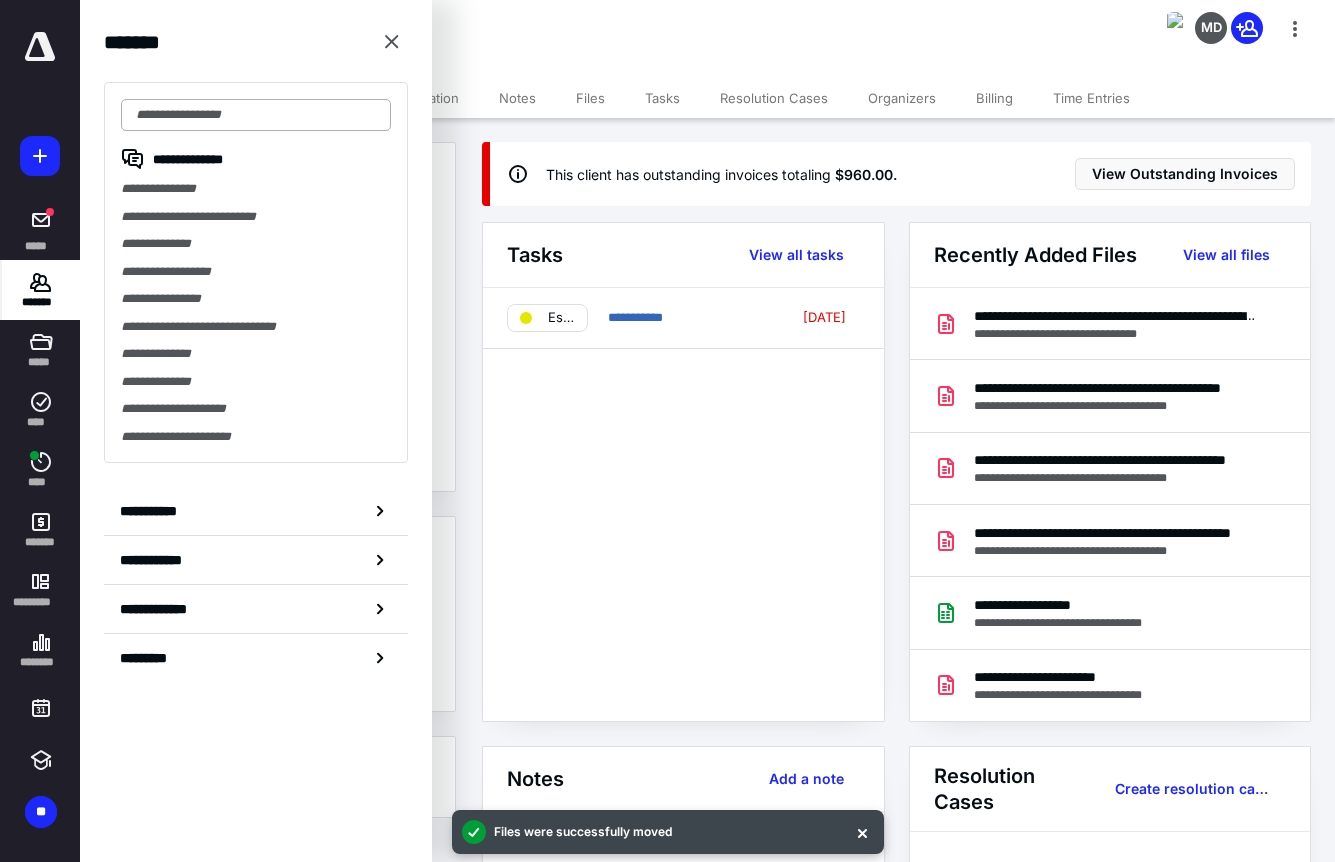 click at bounding box center (256, 115) 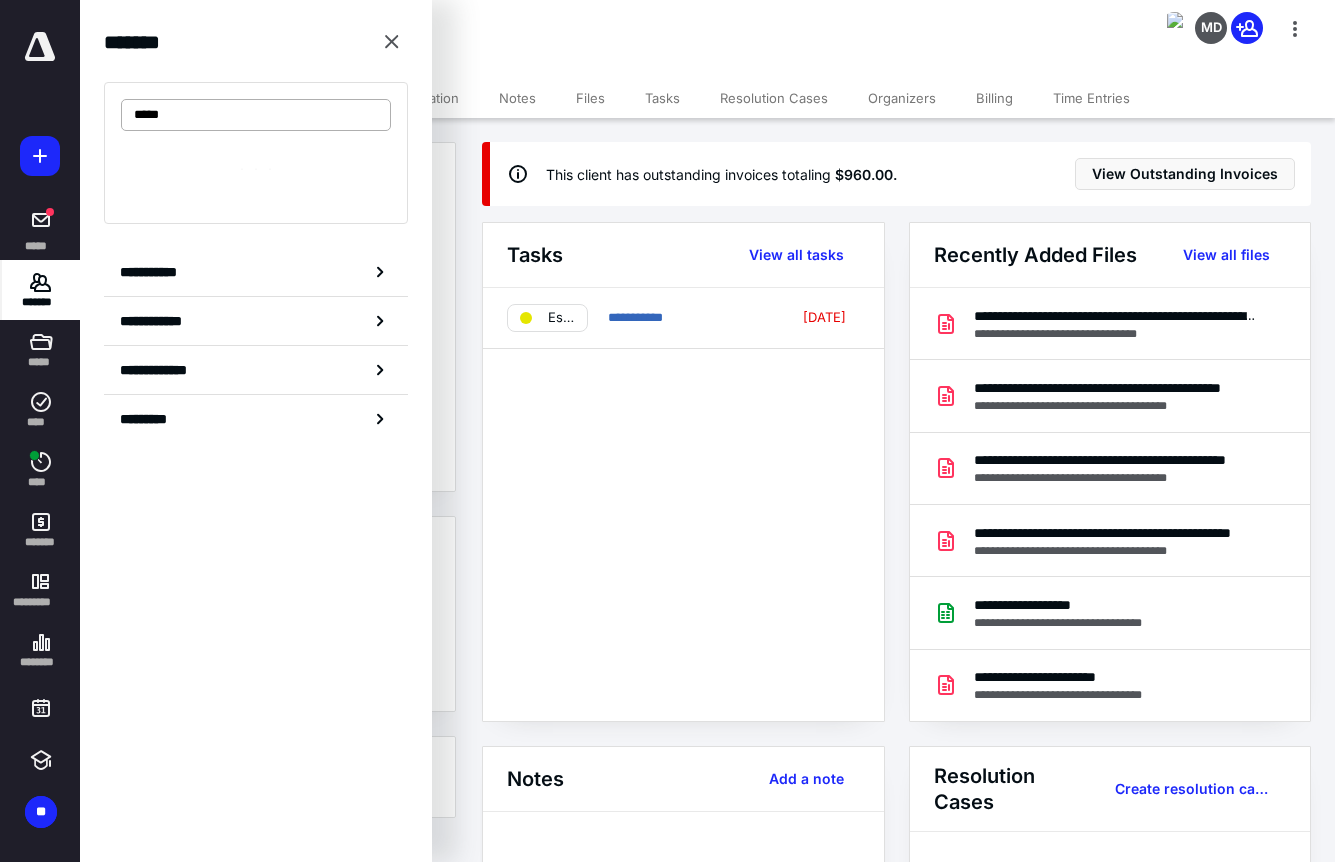 type on "*****" 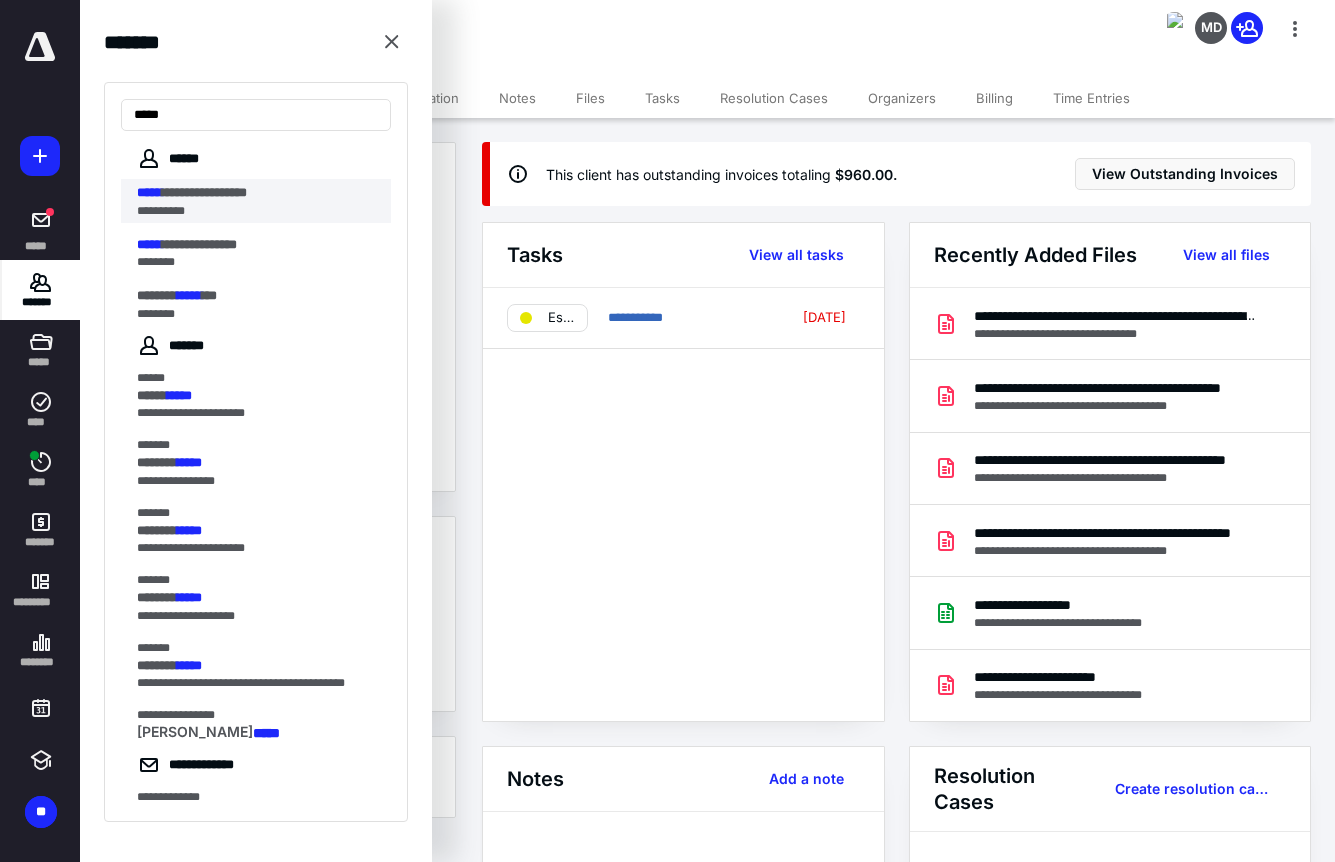 click on "**********" at bounding box center [204, 192] 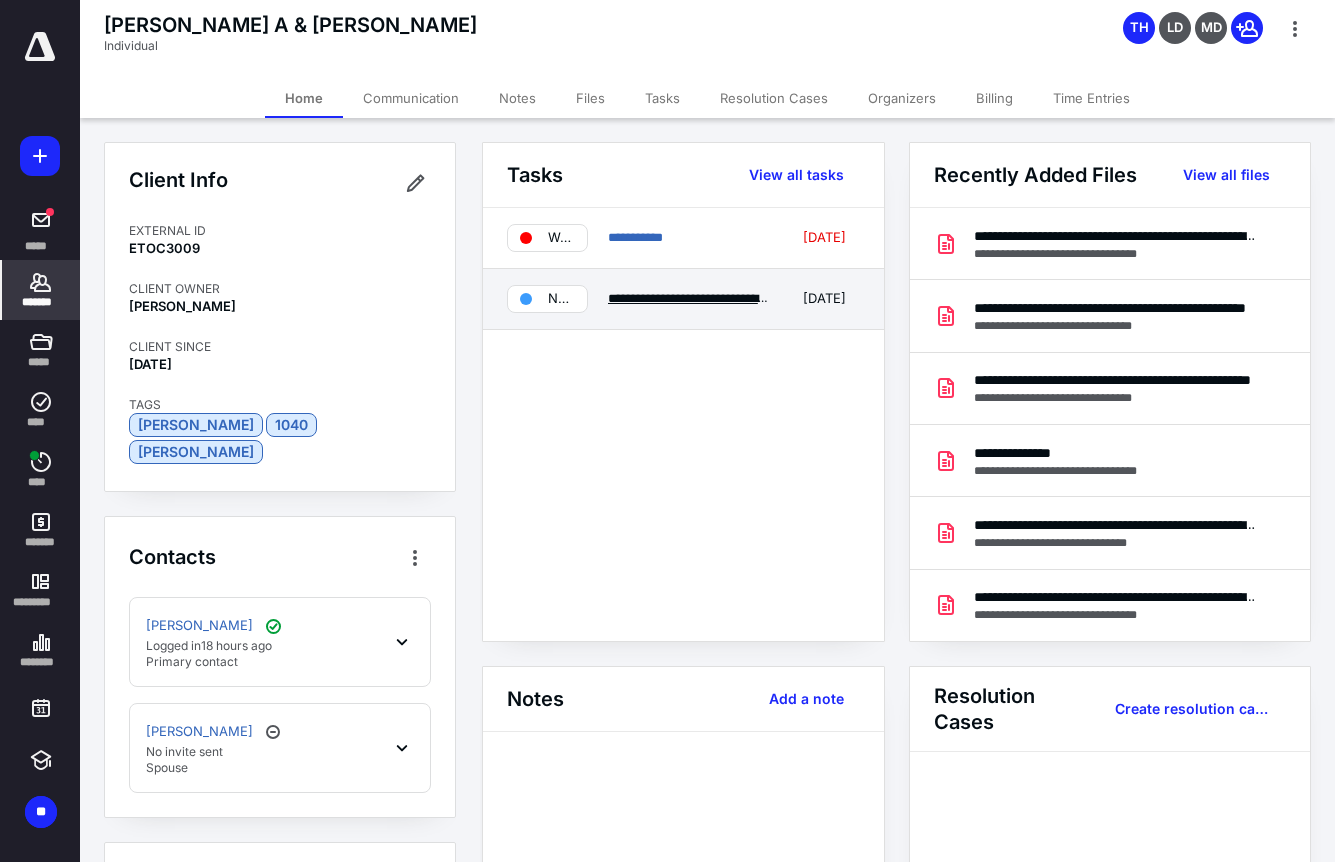 click on "**********" at bounding box center [783, 298] 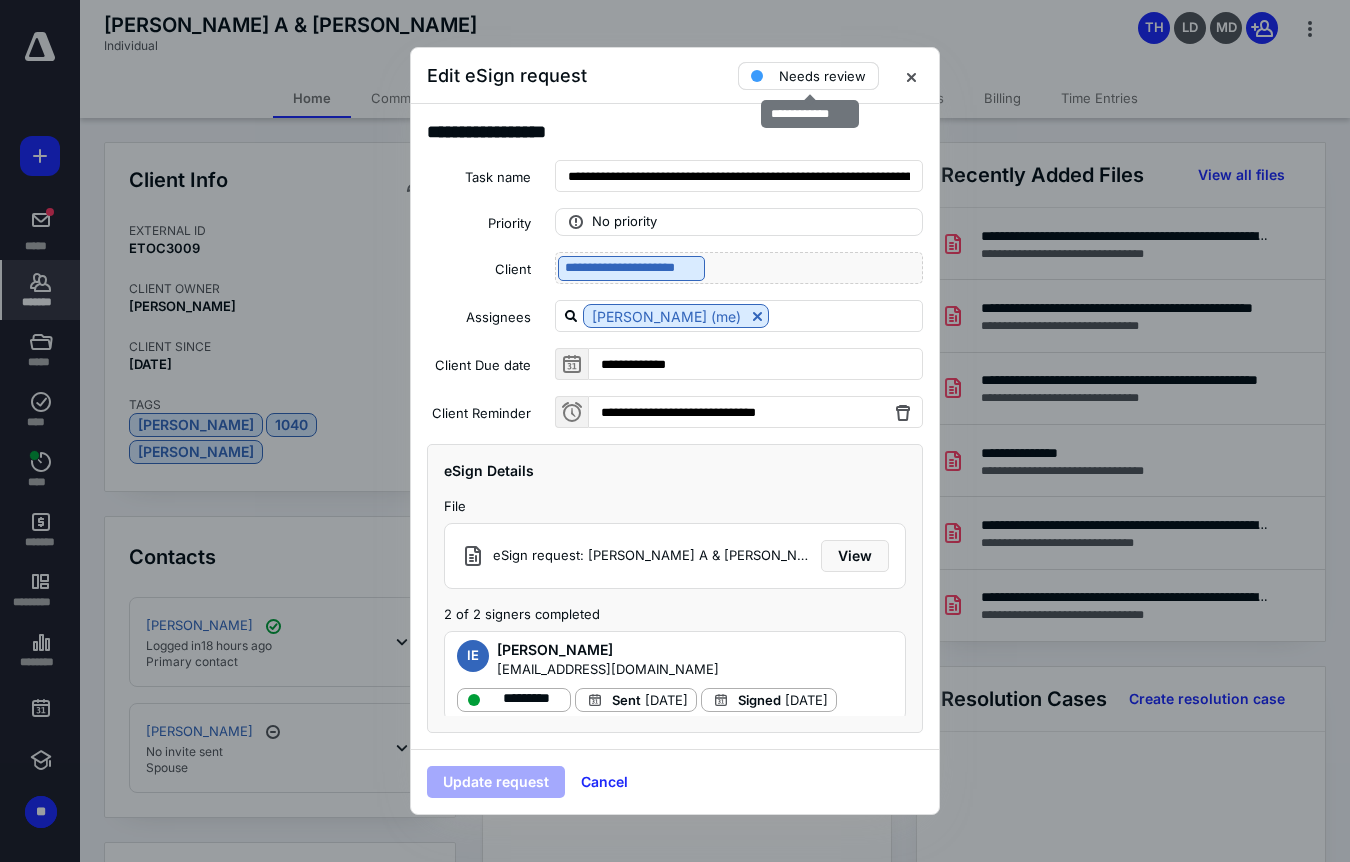 click on "Needs review" at bounding box center [822, 76] 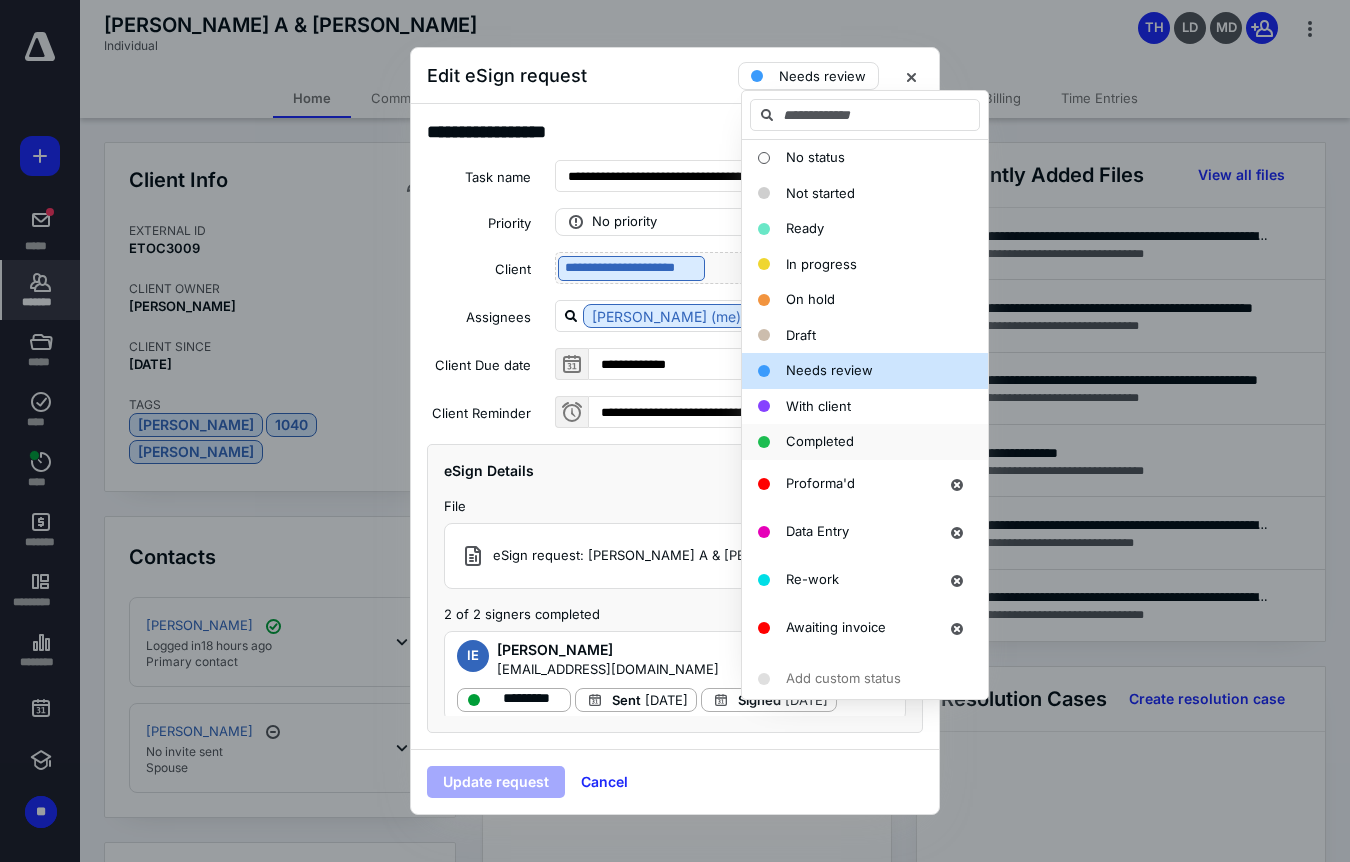 click on "Completed" at bounding box center [820, 441] 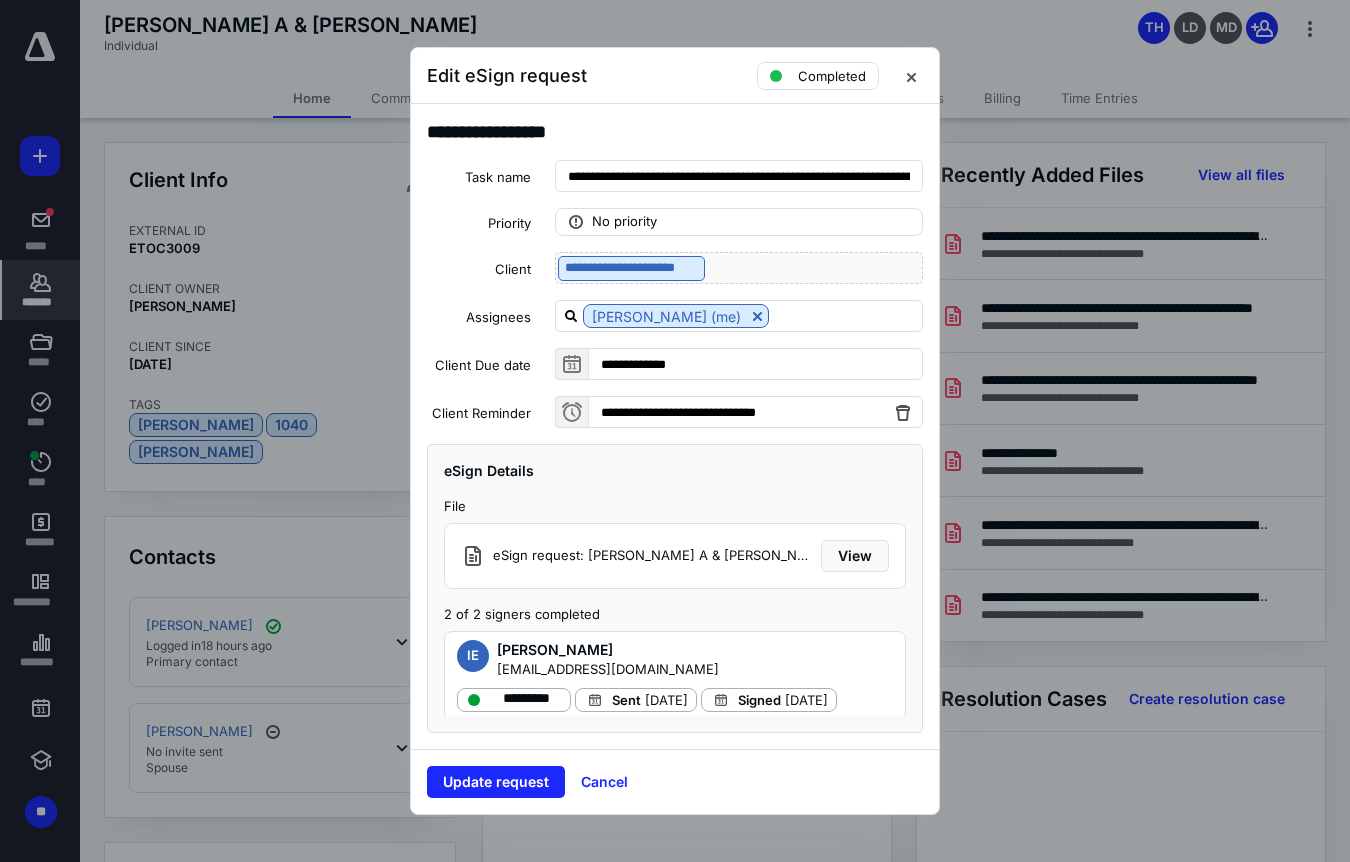 drag, startPoint x: 518, startPoint y: 782, endPoint x: 529, endPoint y: 726, distance: 57.070133 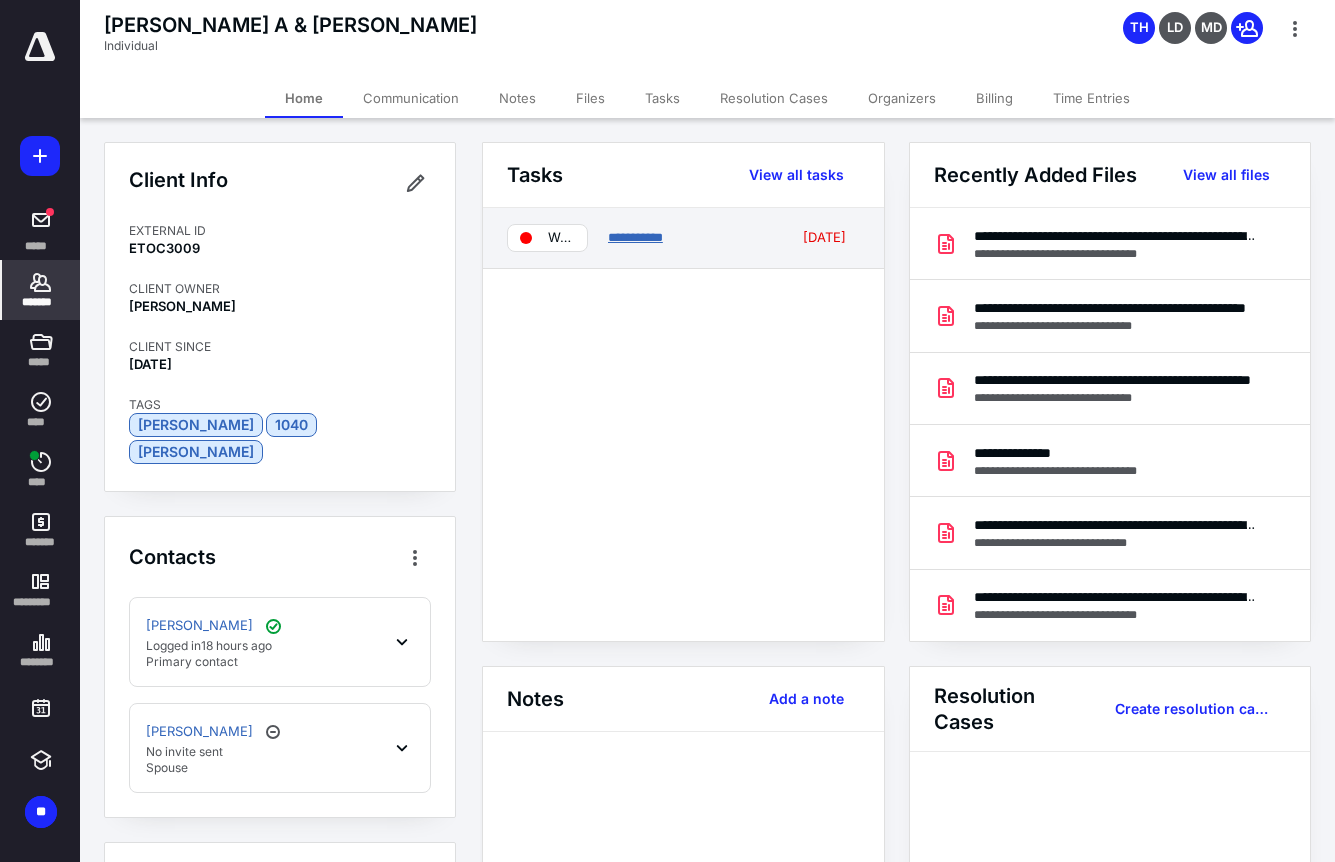 click on "**********" at bounding box center (635, 237) 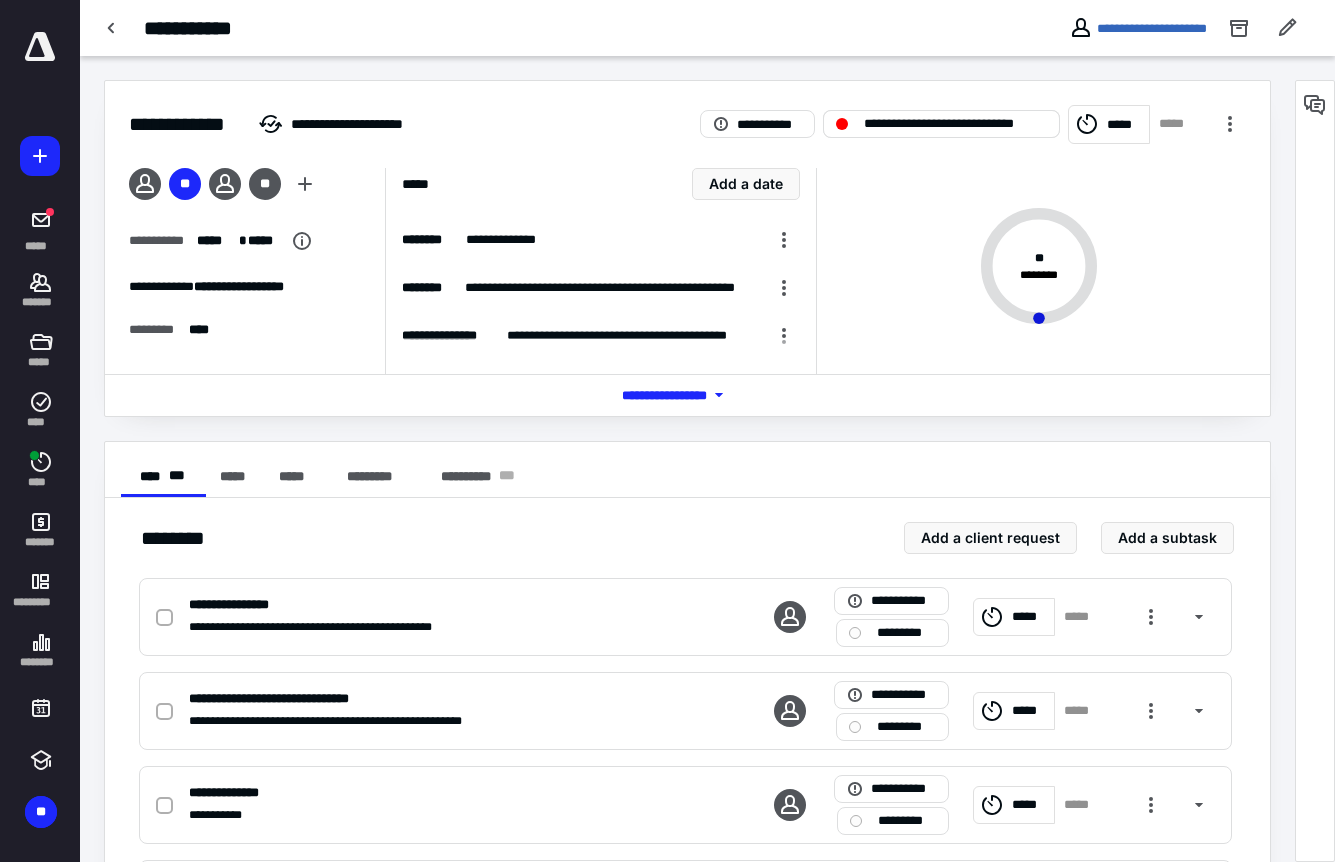 click on "**********" at bounding box center [955, 124] 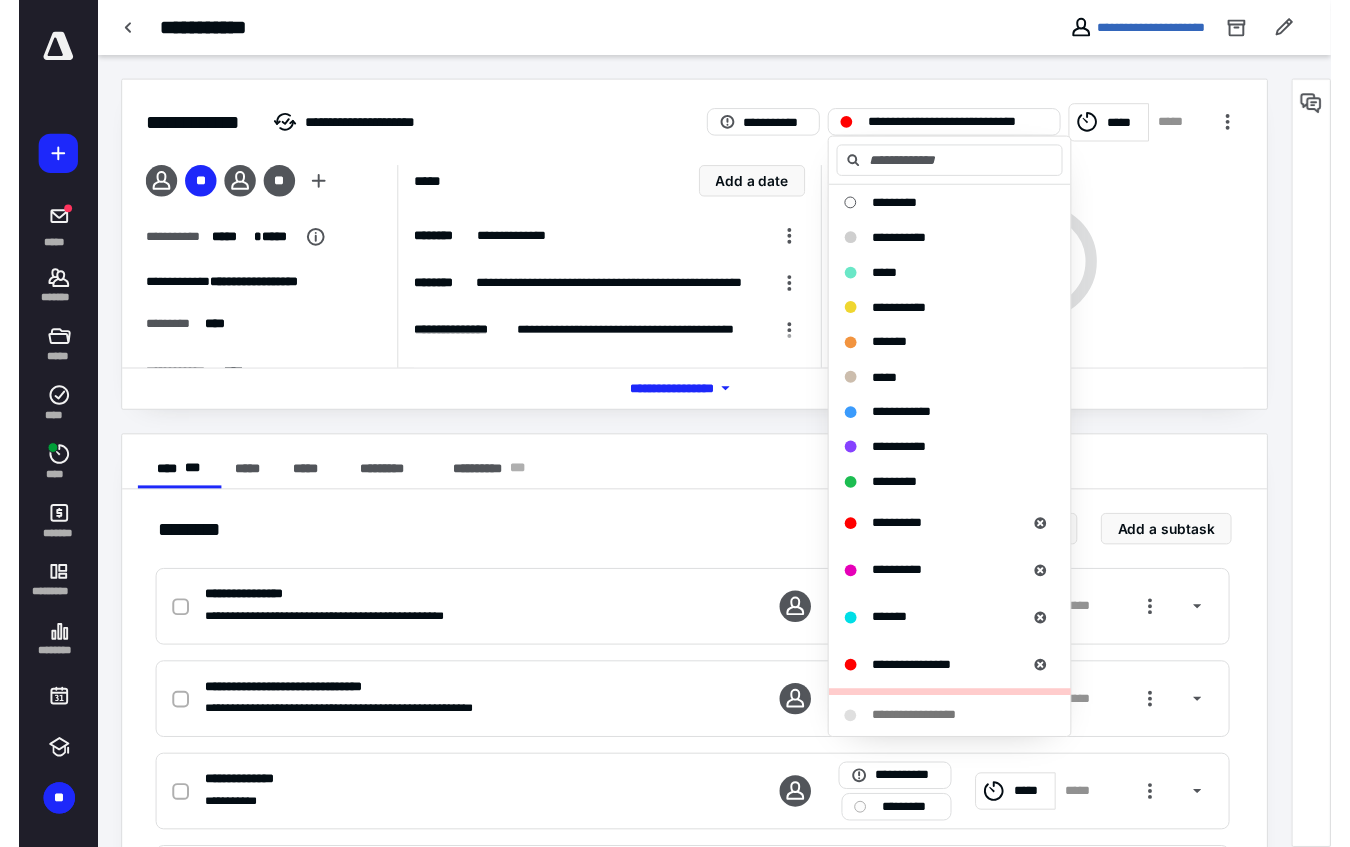 scroll, scrollTop: 500, scrollLeft: 0, axis: vertical 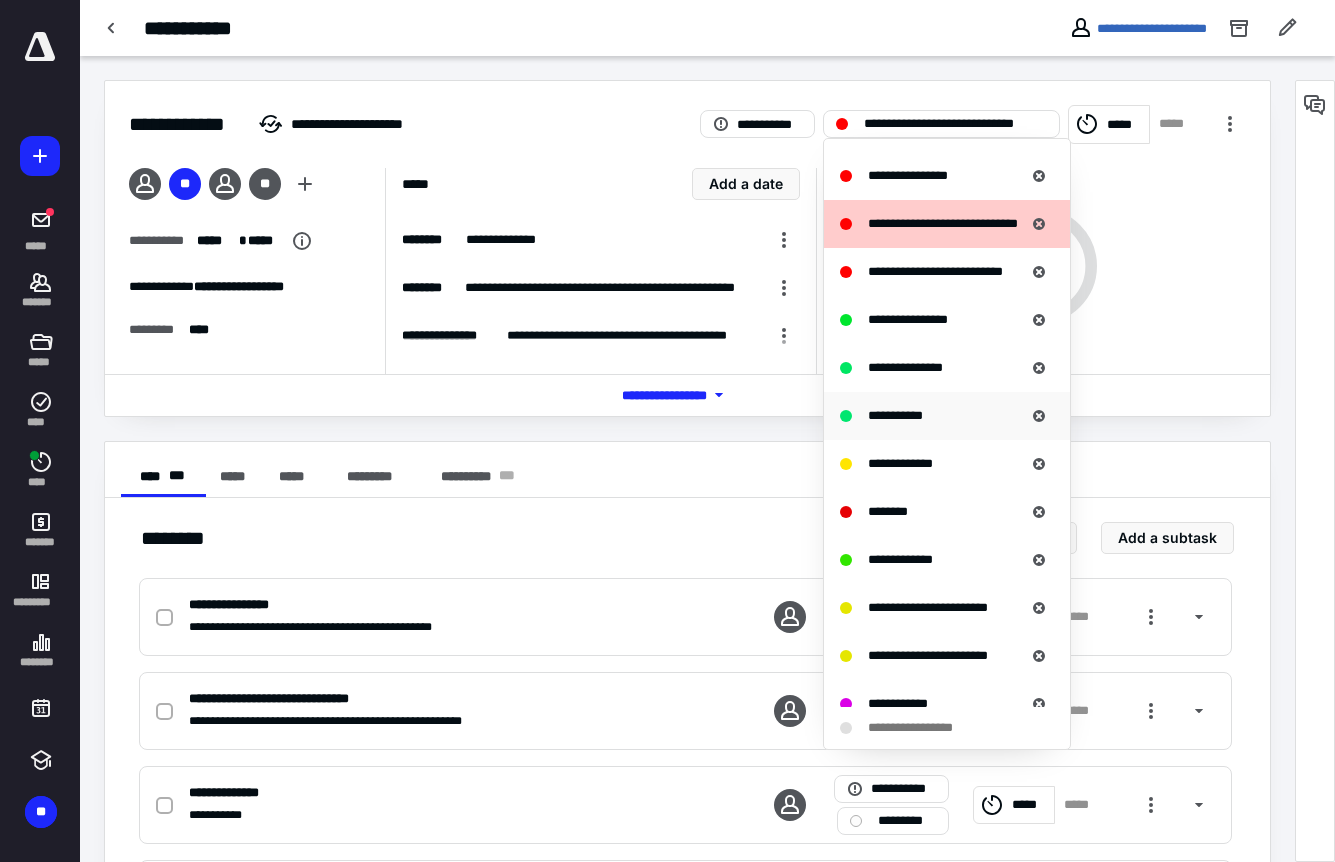 click on "**********" at bounding box center (895, 415) 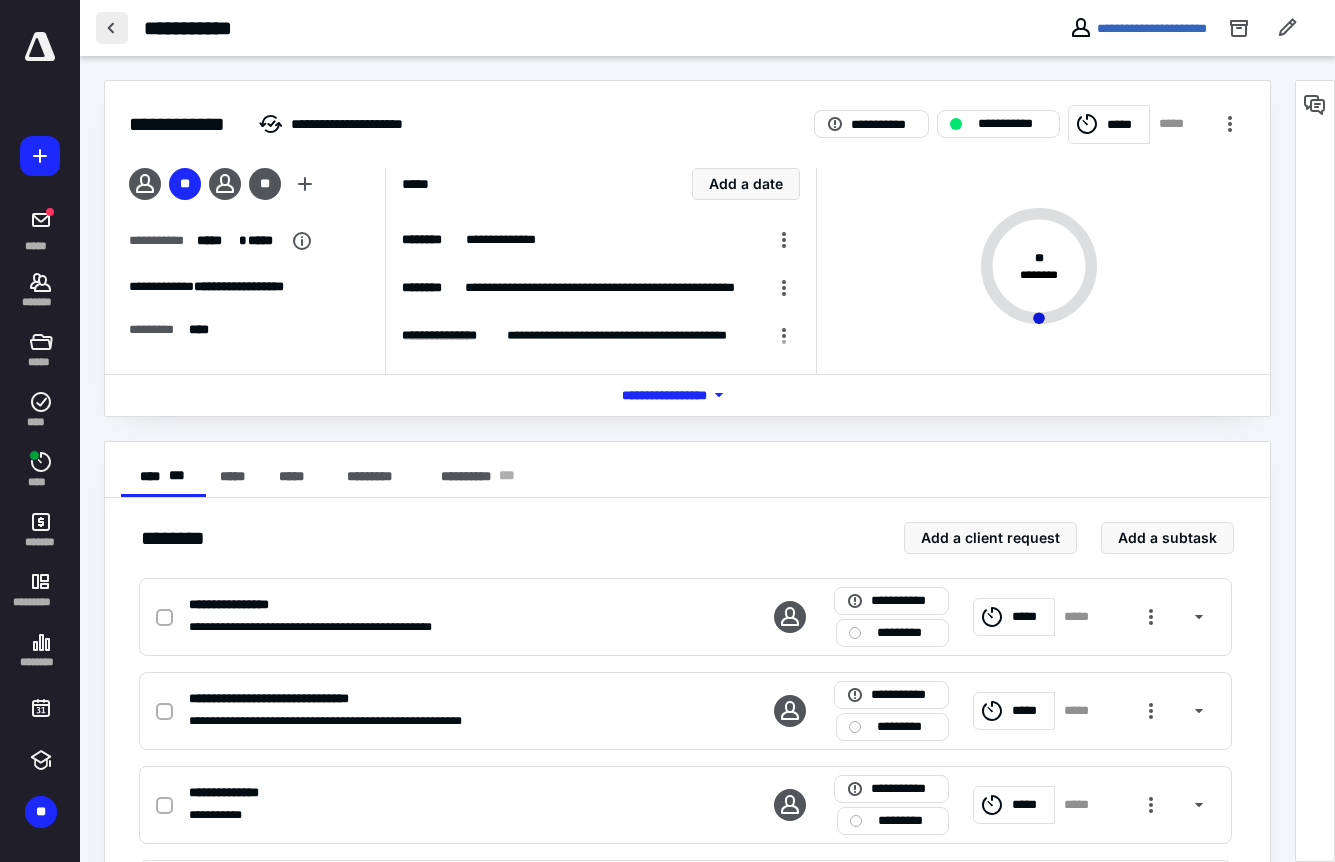 click at bounding box center [112, 28] 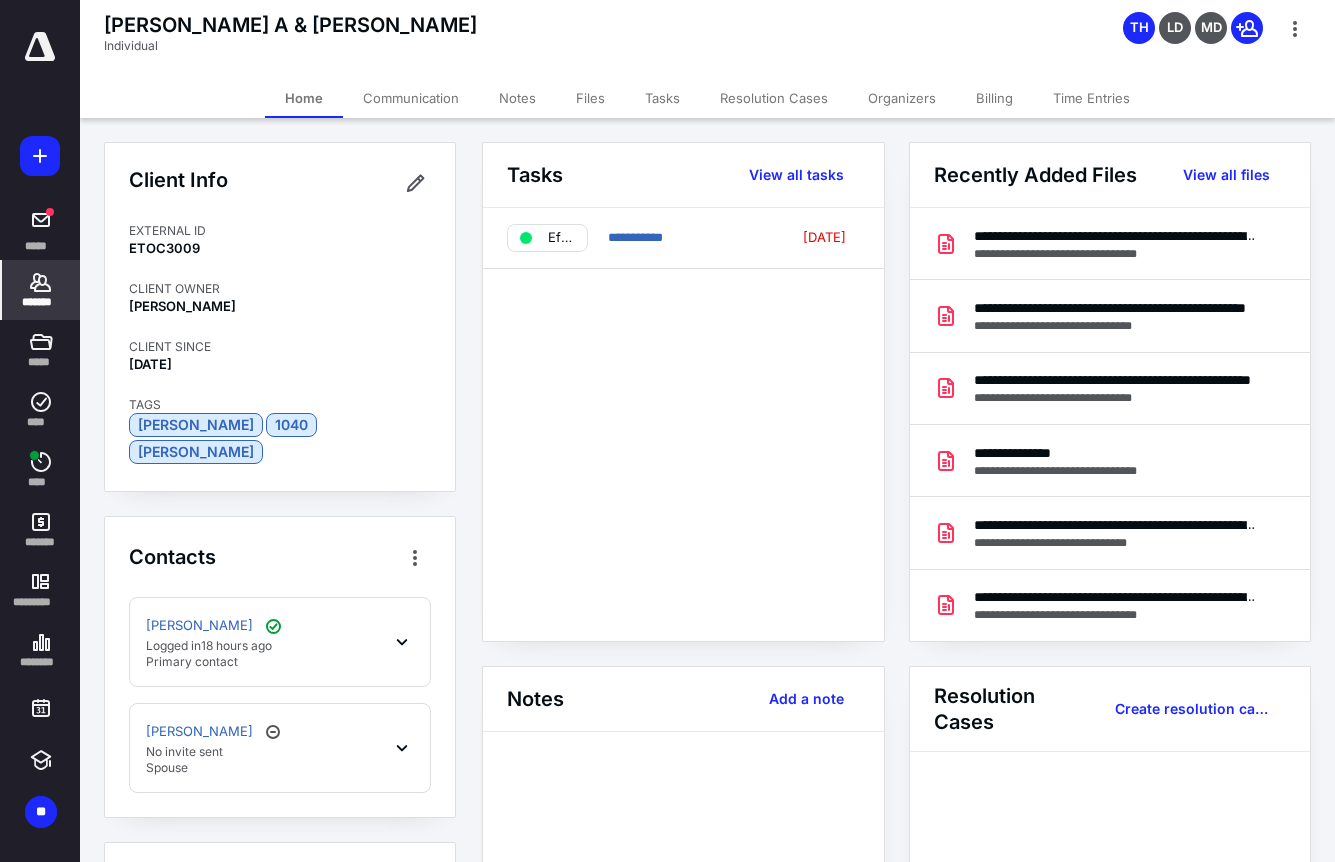 drag, startPoint x: 596, startPoint y: 97, endPoint x: 597, endPoint y: 124, distance: 27.018513 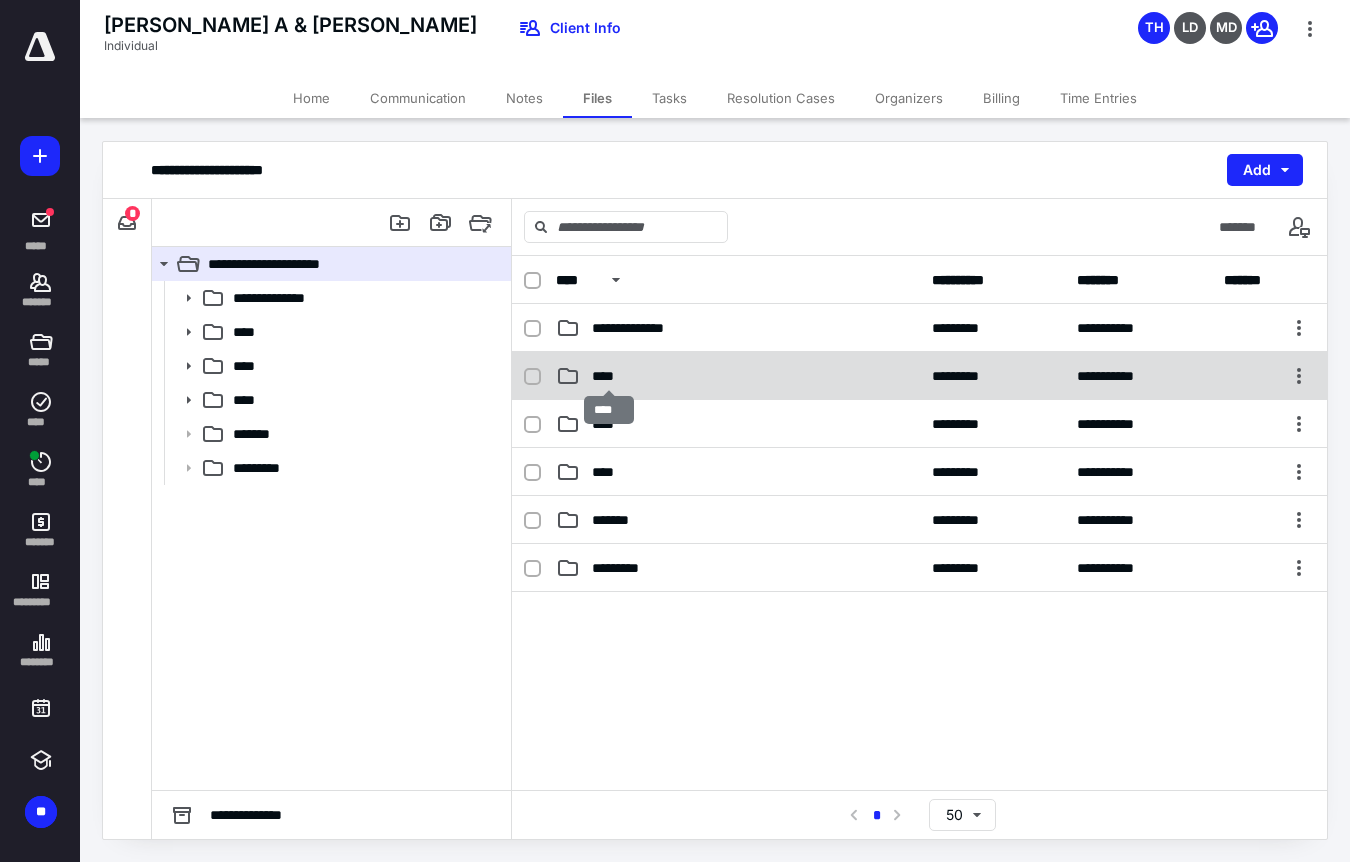 click on "****" at bounding box center [609, 376] 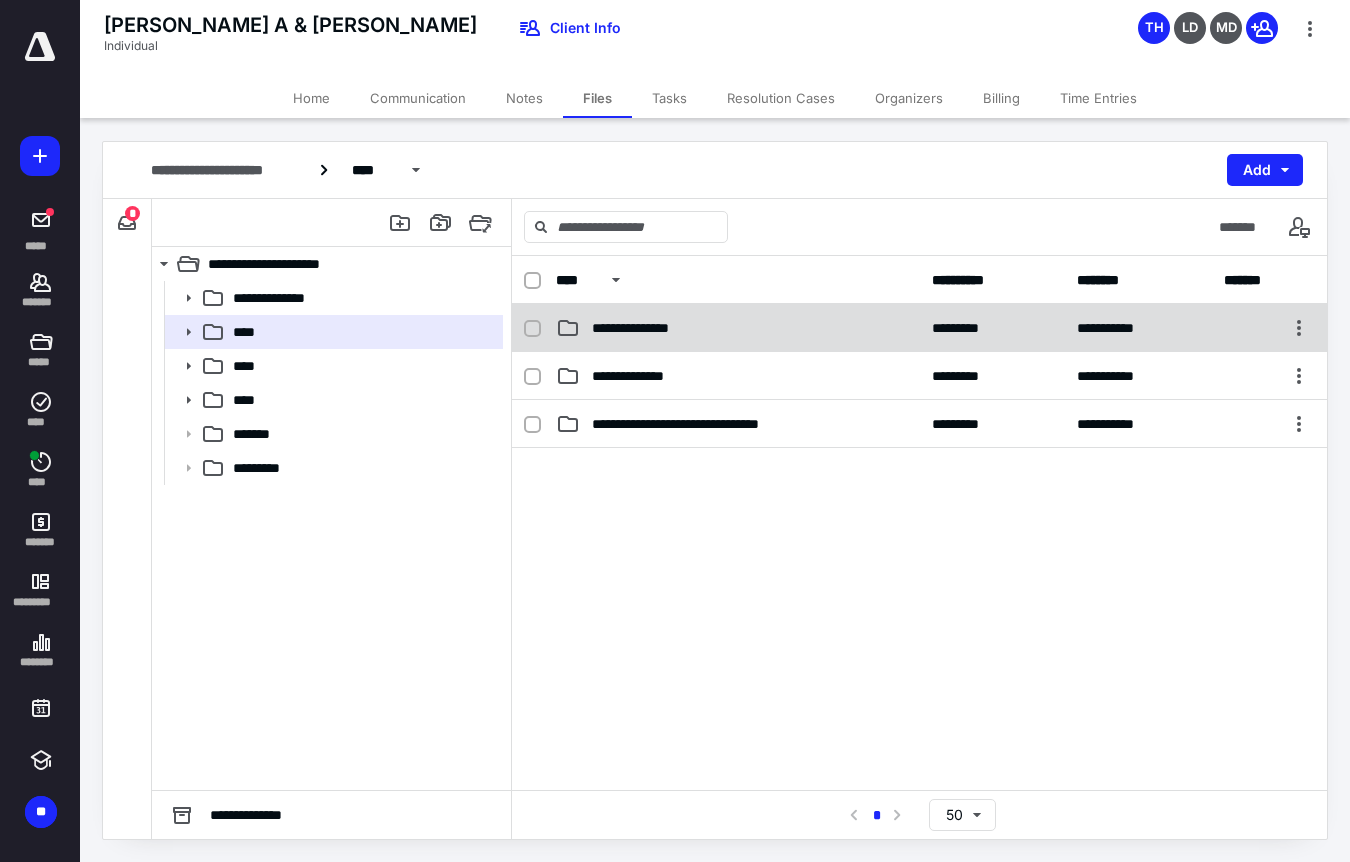 click on "**********" at bounding box center (644, 328) 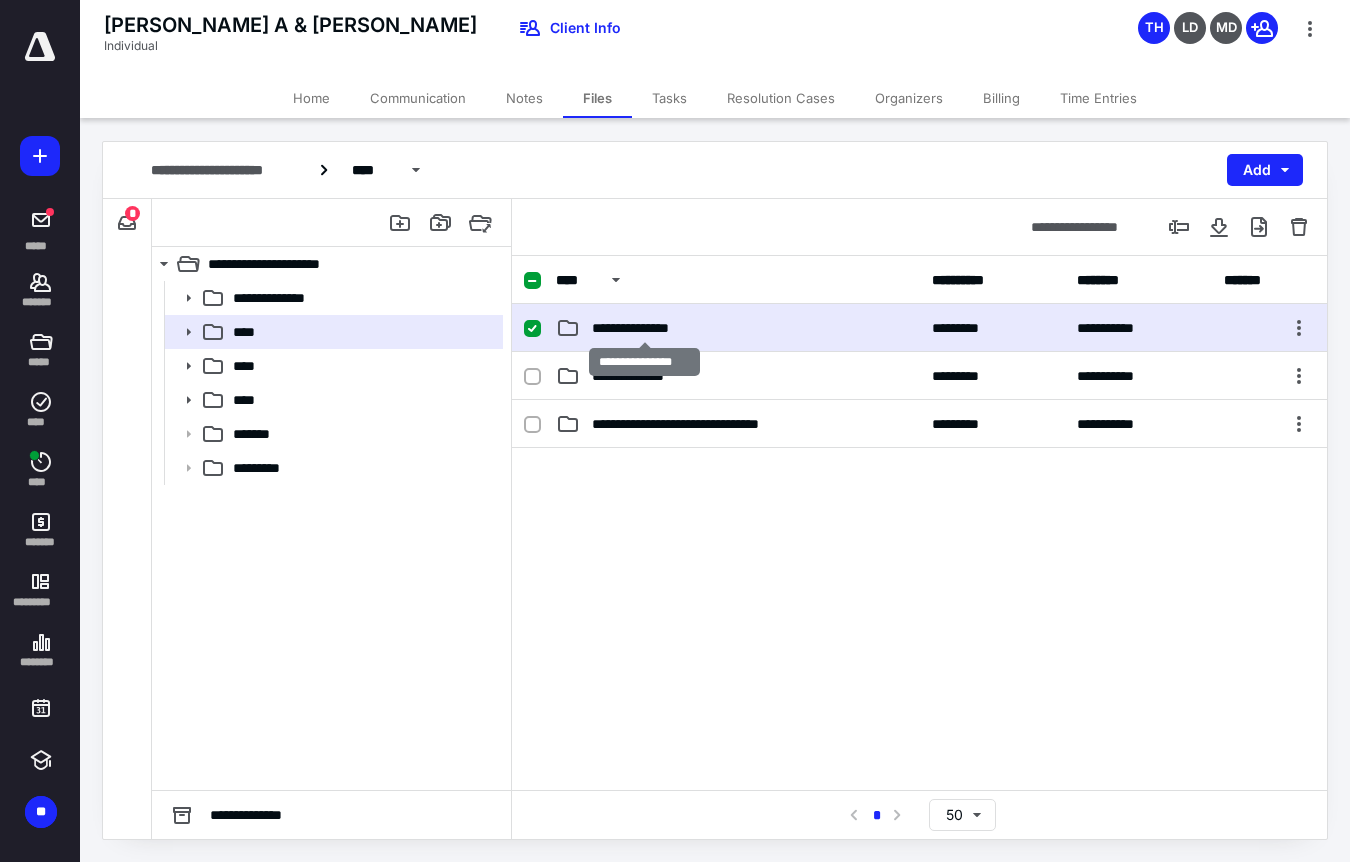 click on "**********" at bounding box center [644, 328] 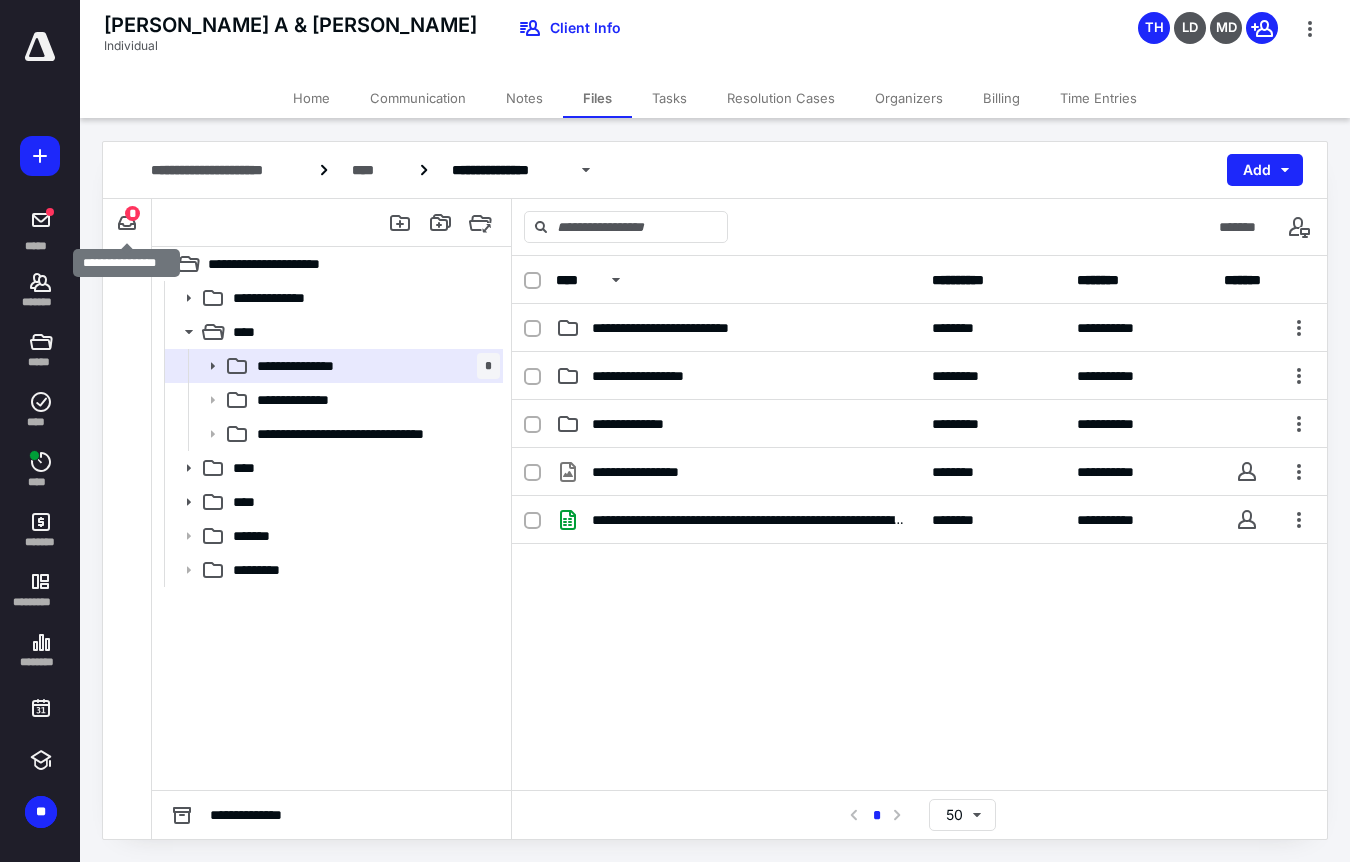 drag, startPoint x: 130, startPoint y: 218, endPoint x: 163, endPoint y: 246, distance: 43.27817 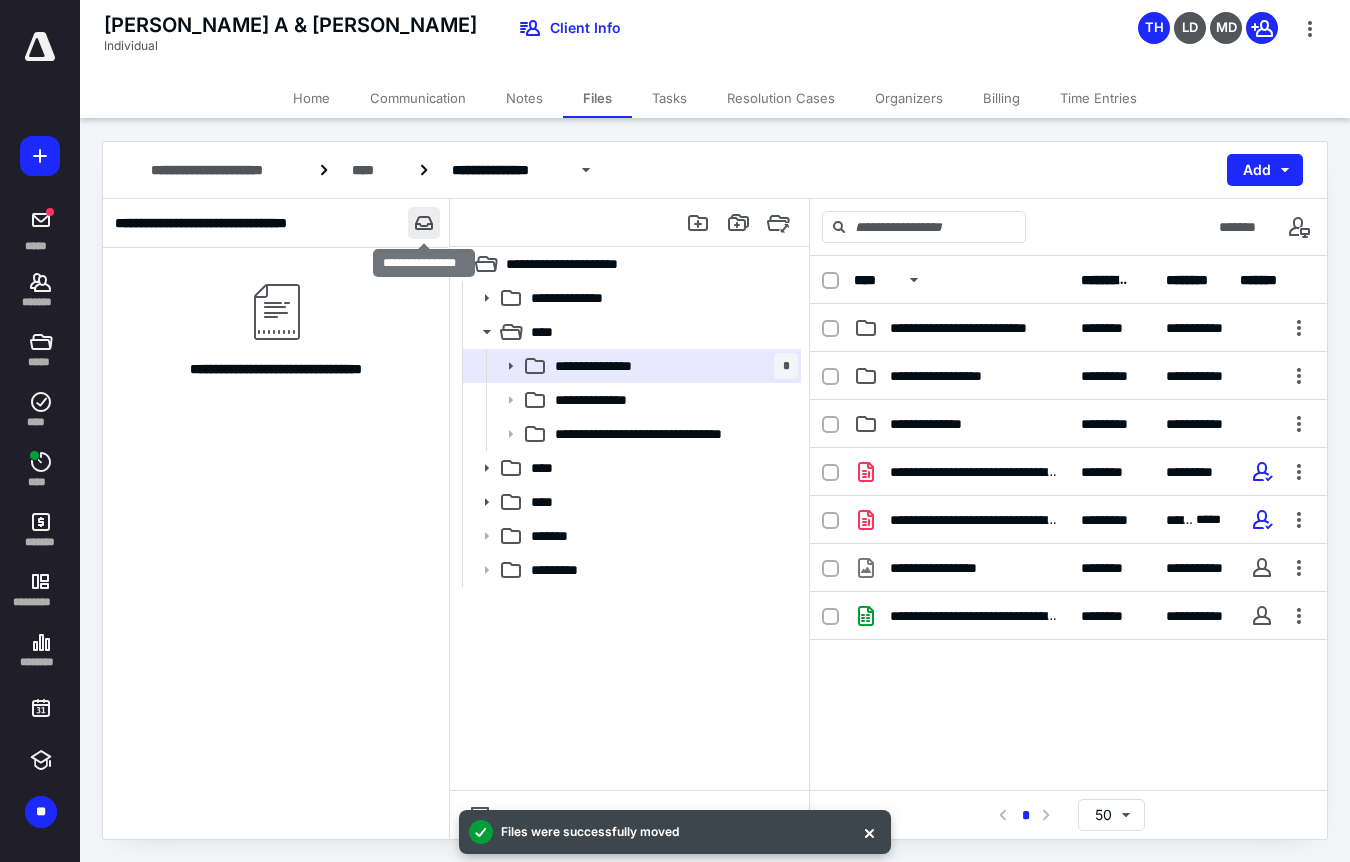 click at bounding box center [424, 223] 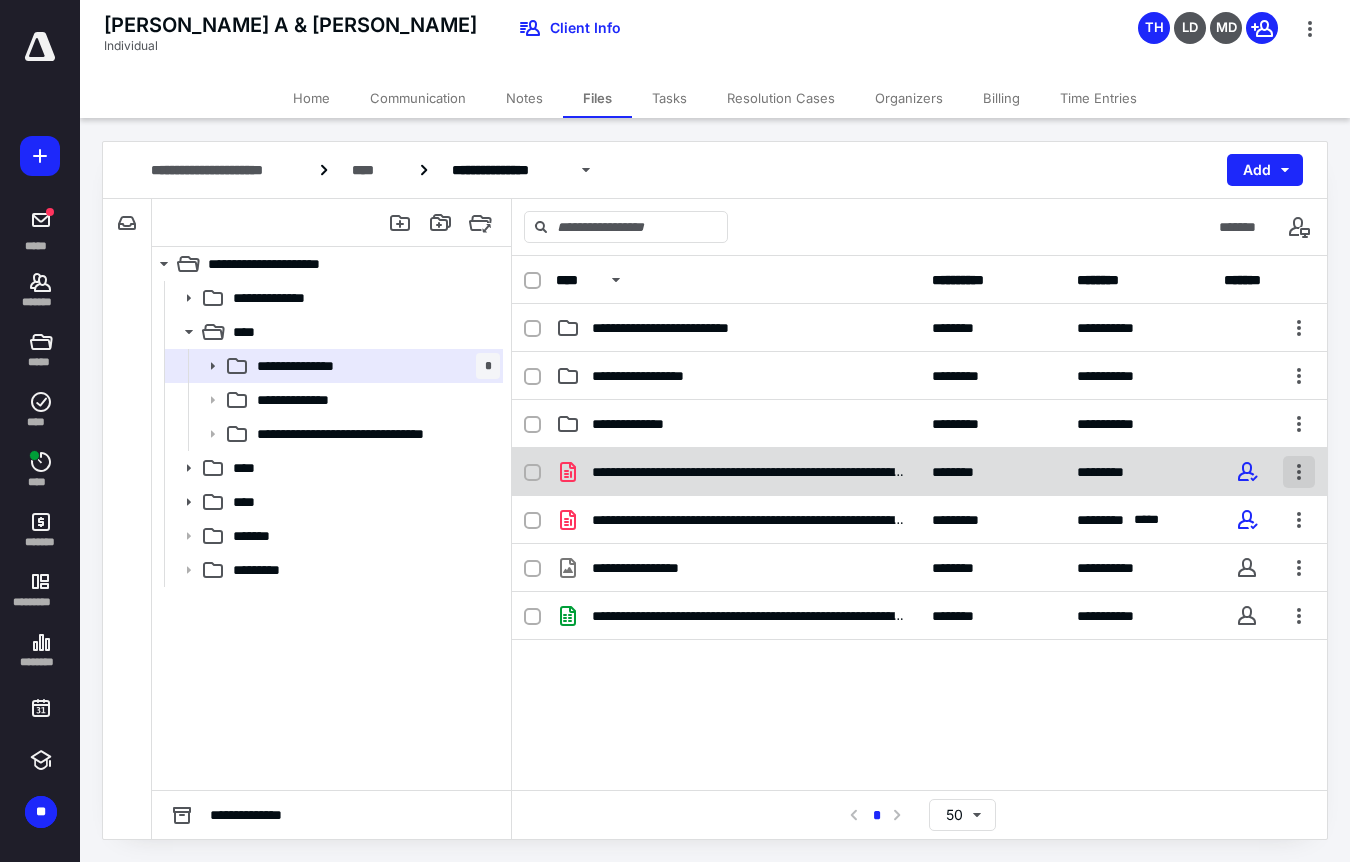 click at bounding box center [1299, 472] 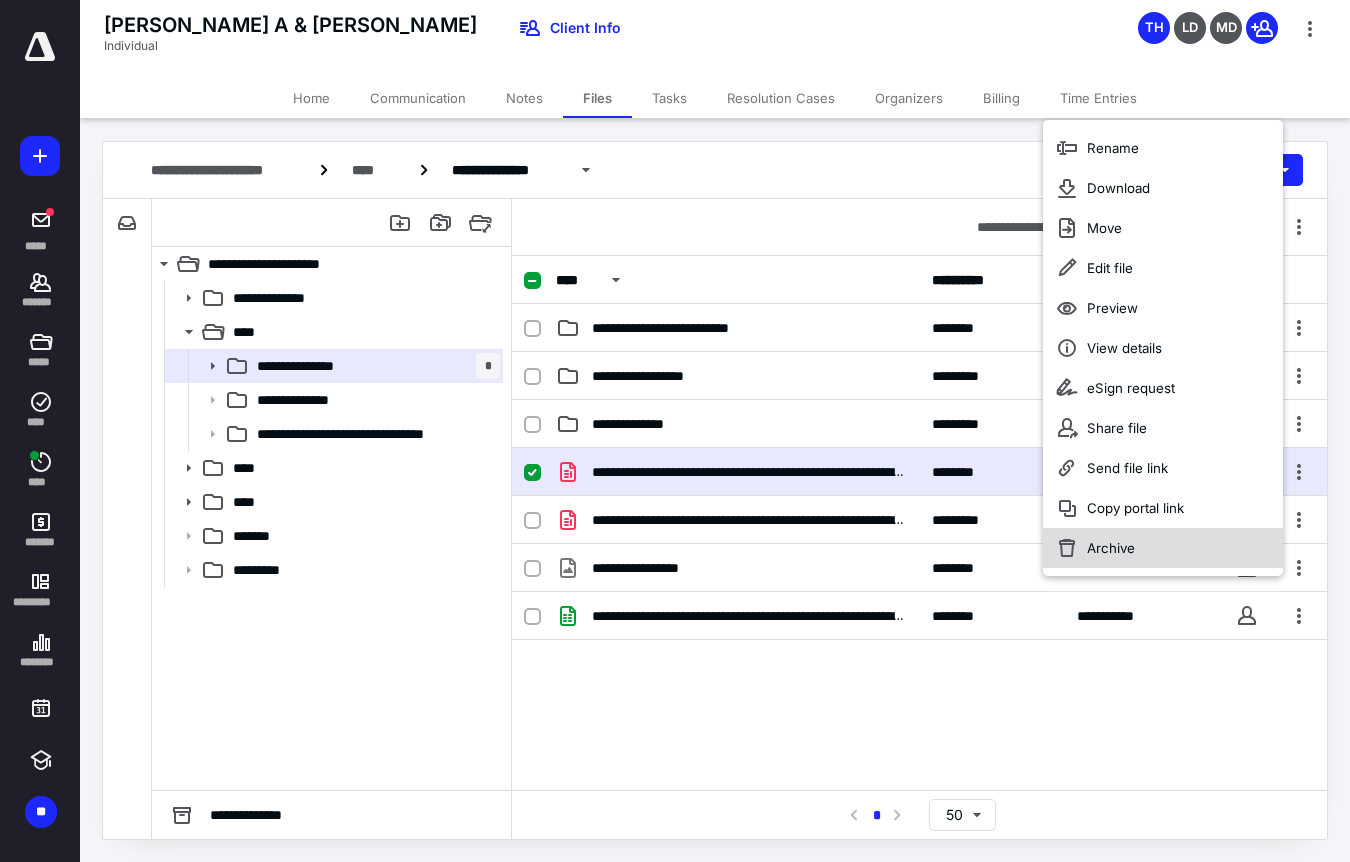 click on "Archive" at bounding box center (1111, 548) 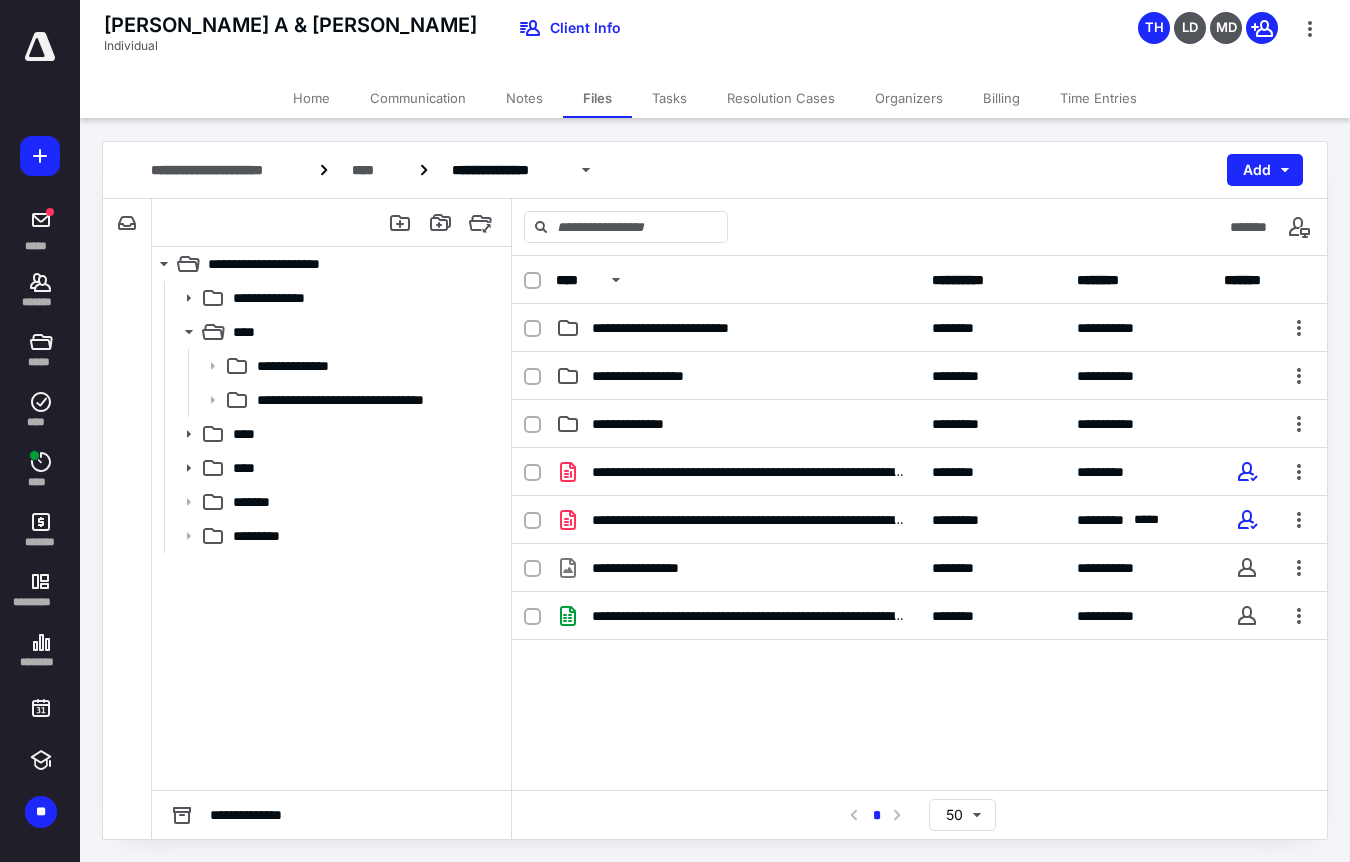 checkbox on "false" 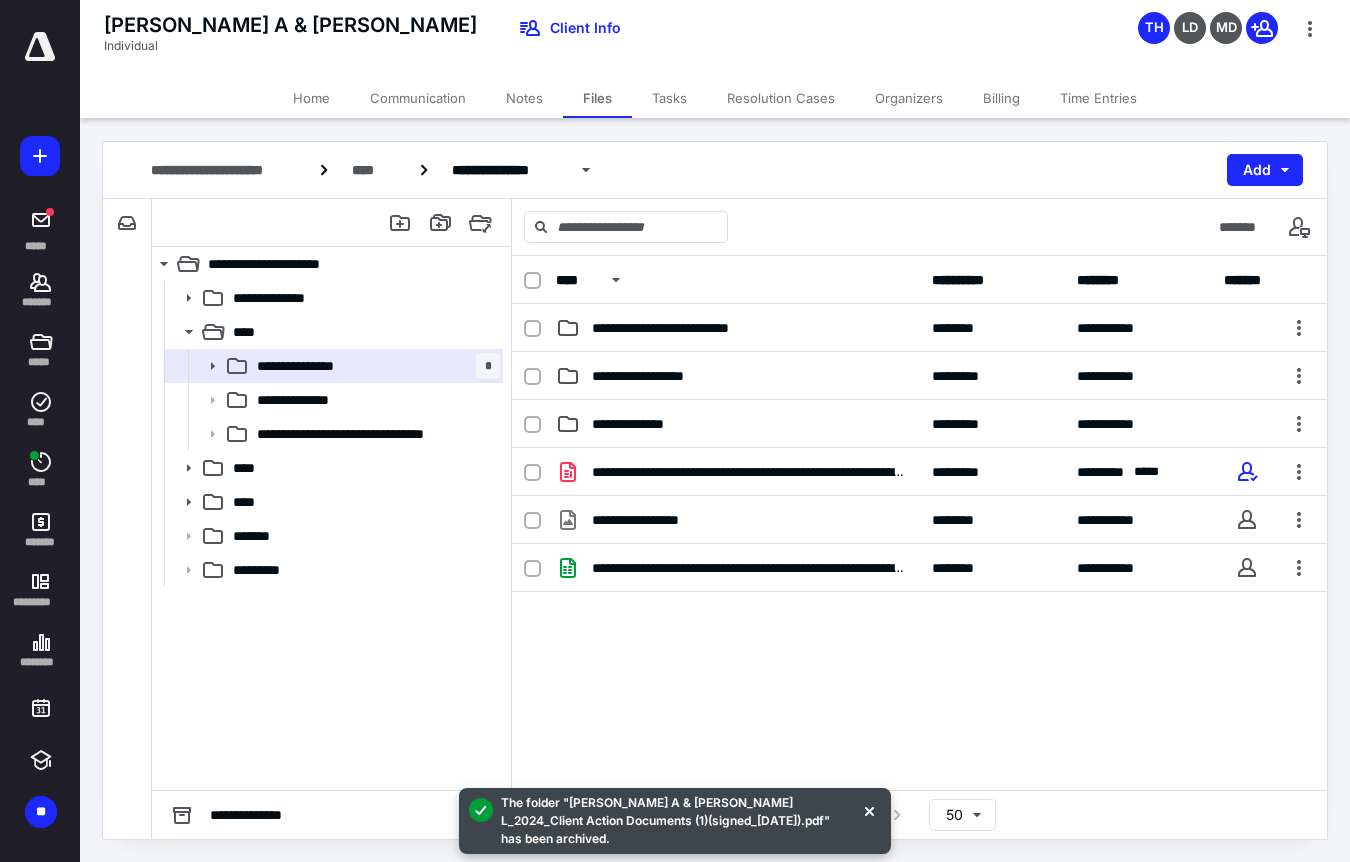 click on "Home" at bounding box center (311, 98) 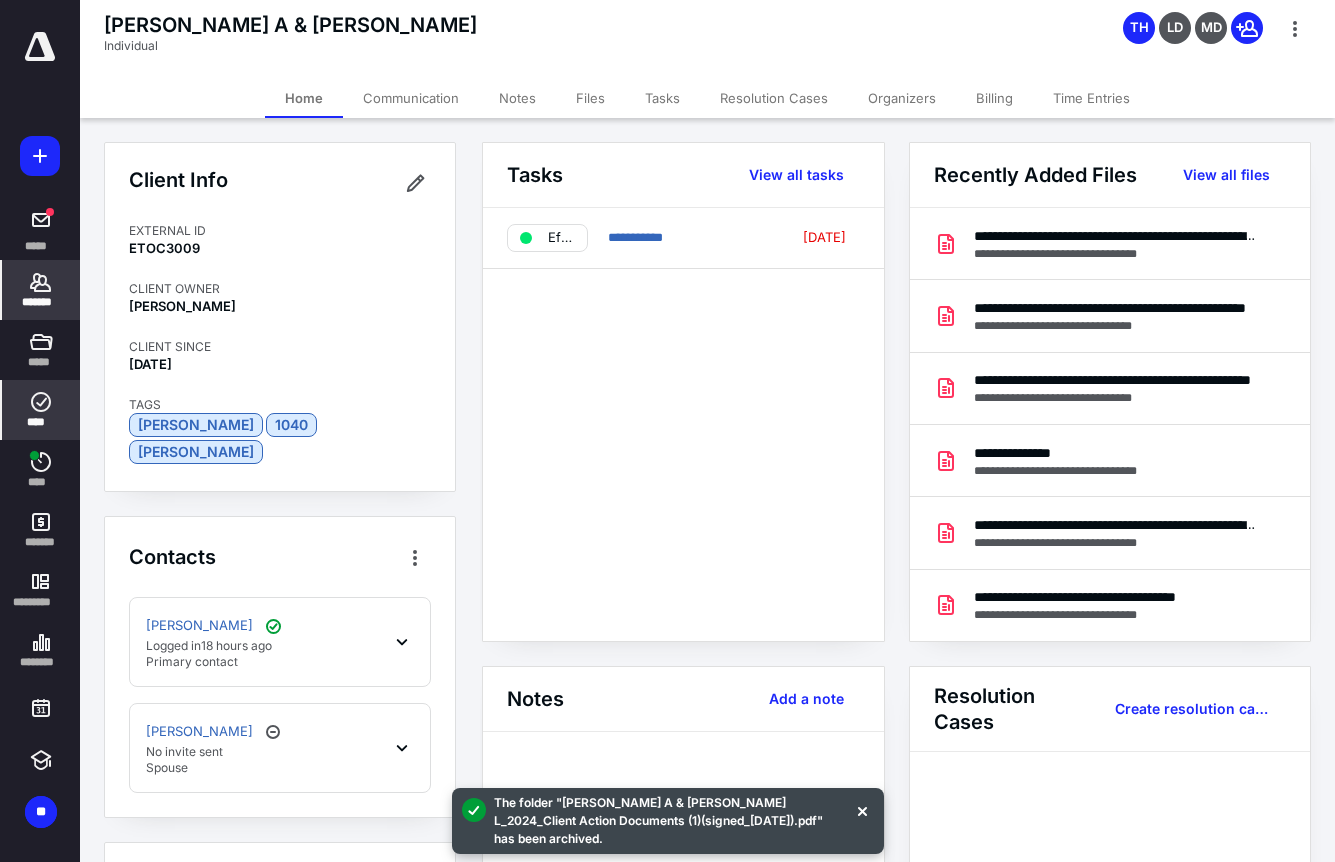 click 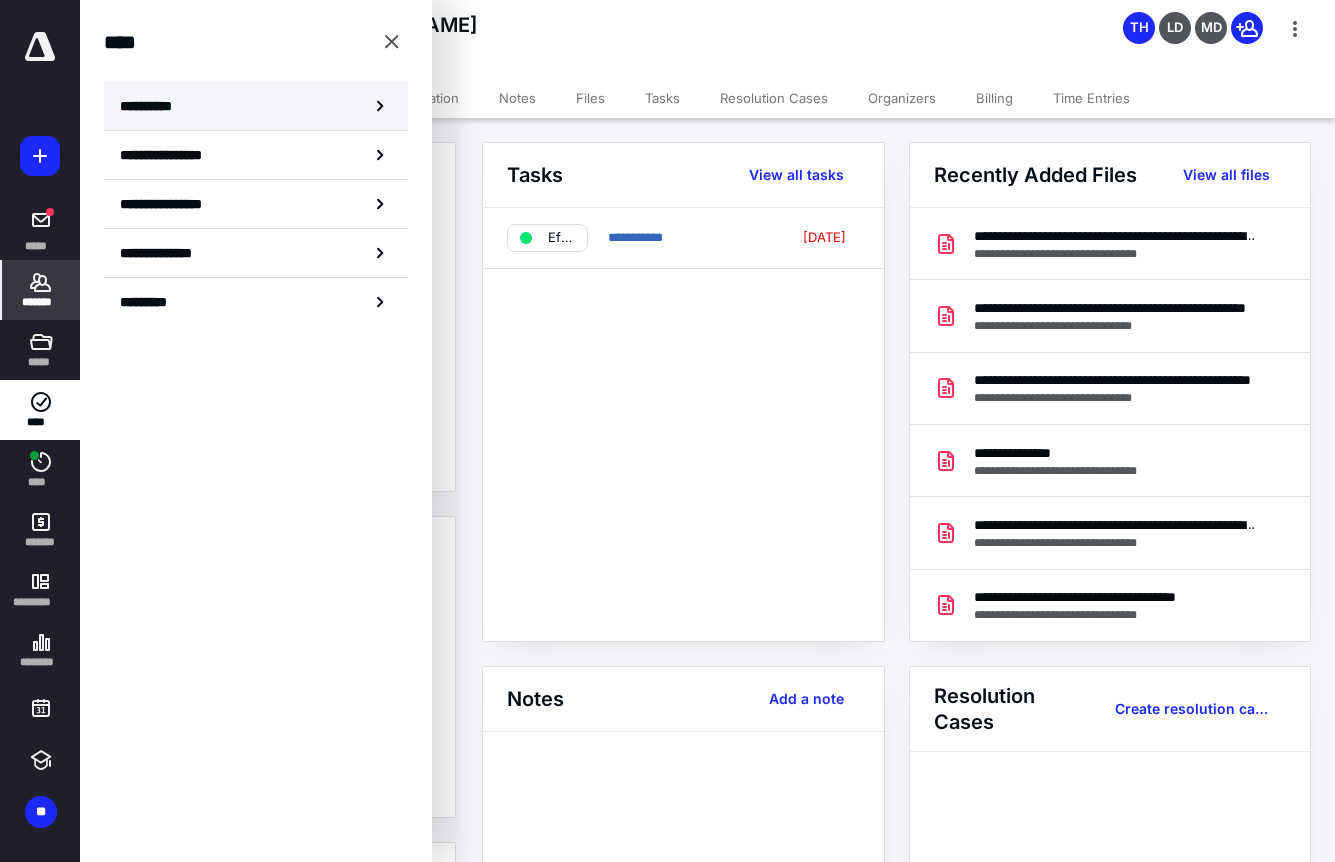 click on "**********" at bounding box center (153, 106) 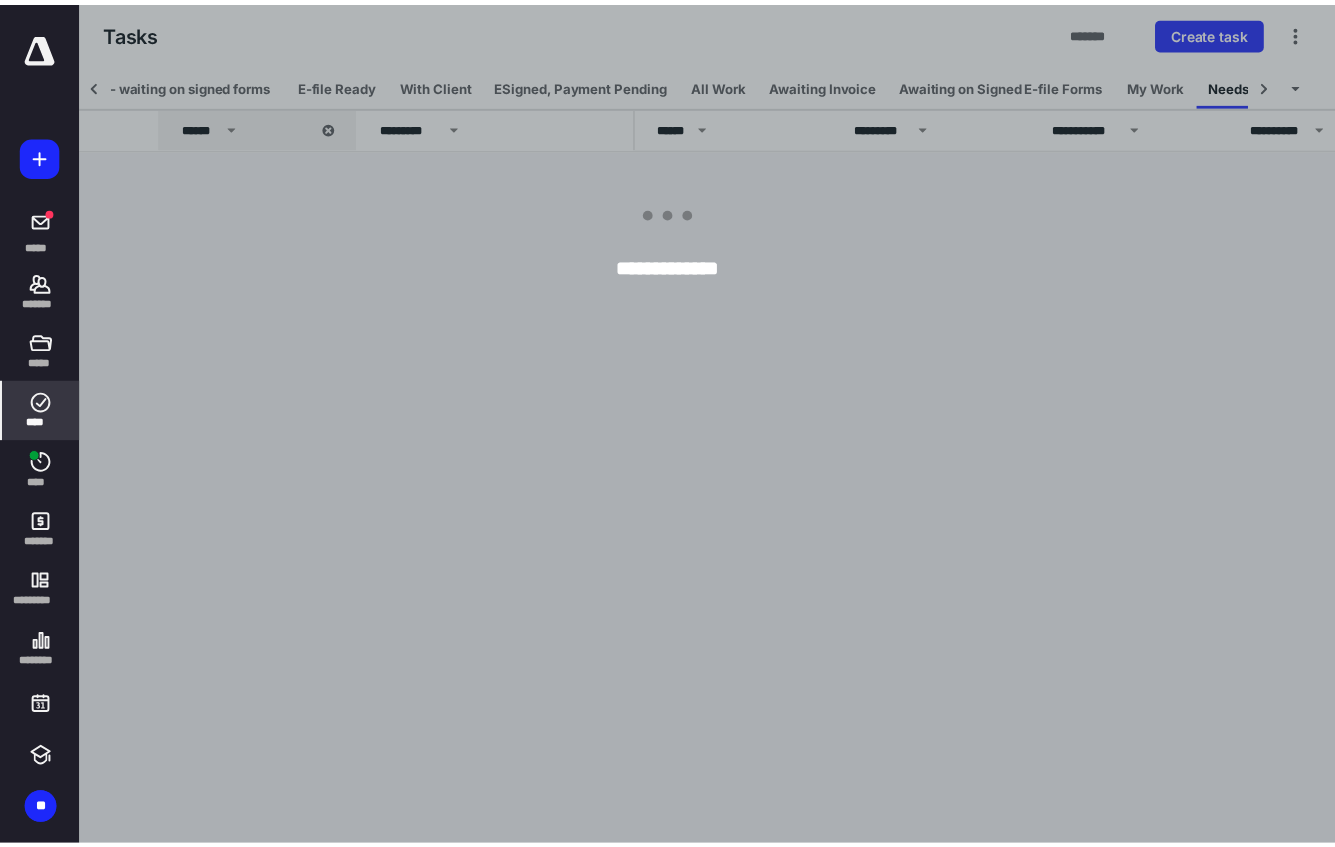 scroll, scrollTop: 0, scrollLeft: 515, axis: horizontal 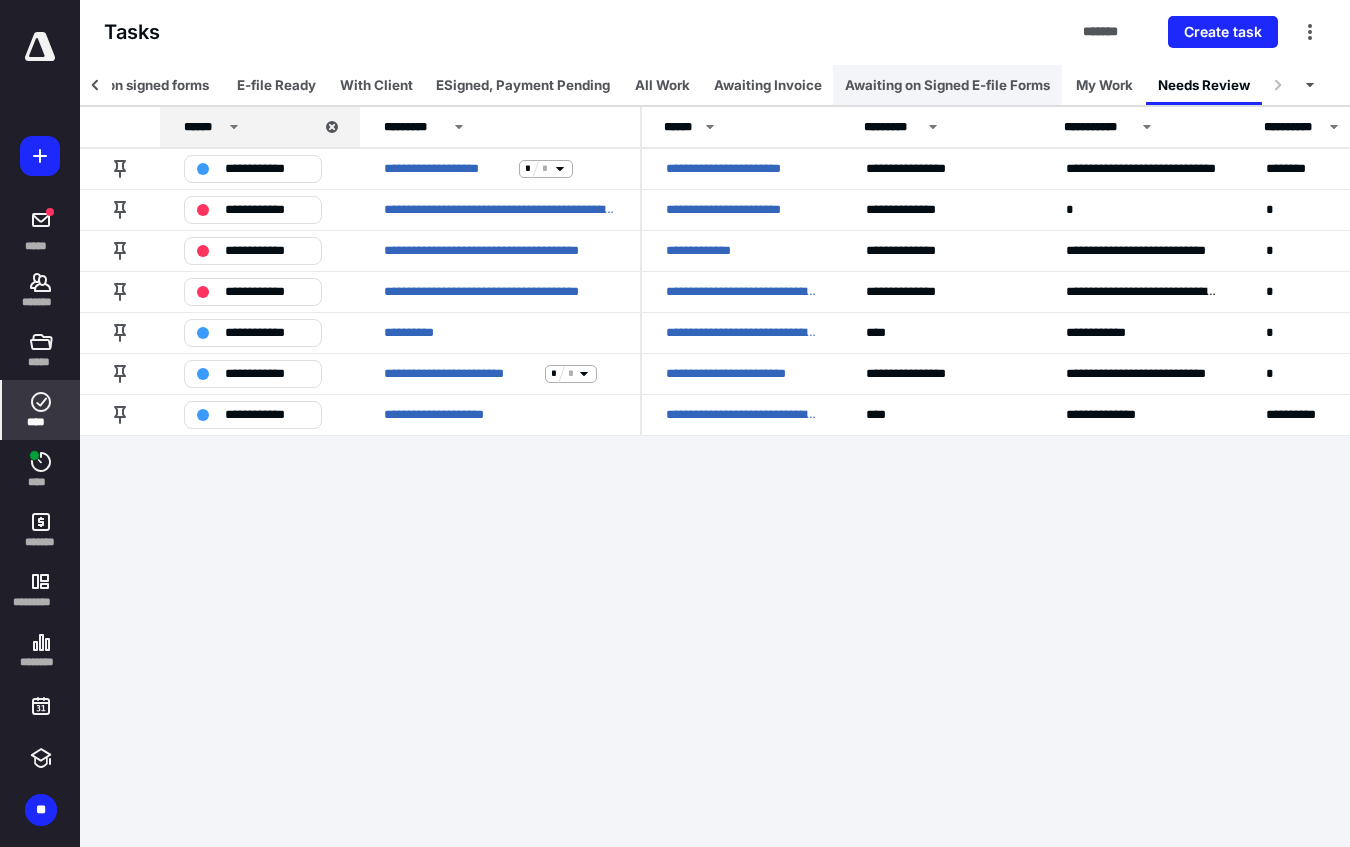 click on "Awaiting on Signed E-file Forms" at bounding box center [947, 85] 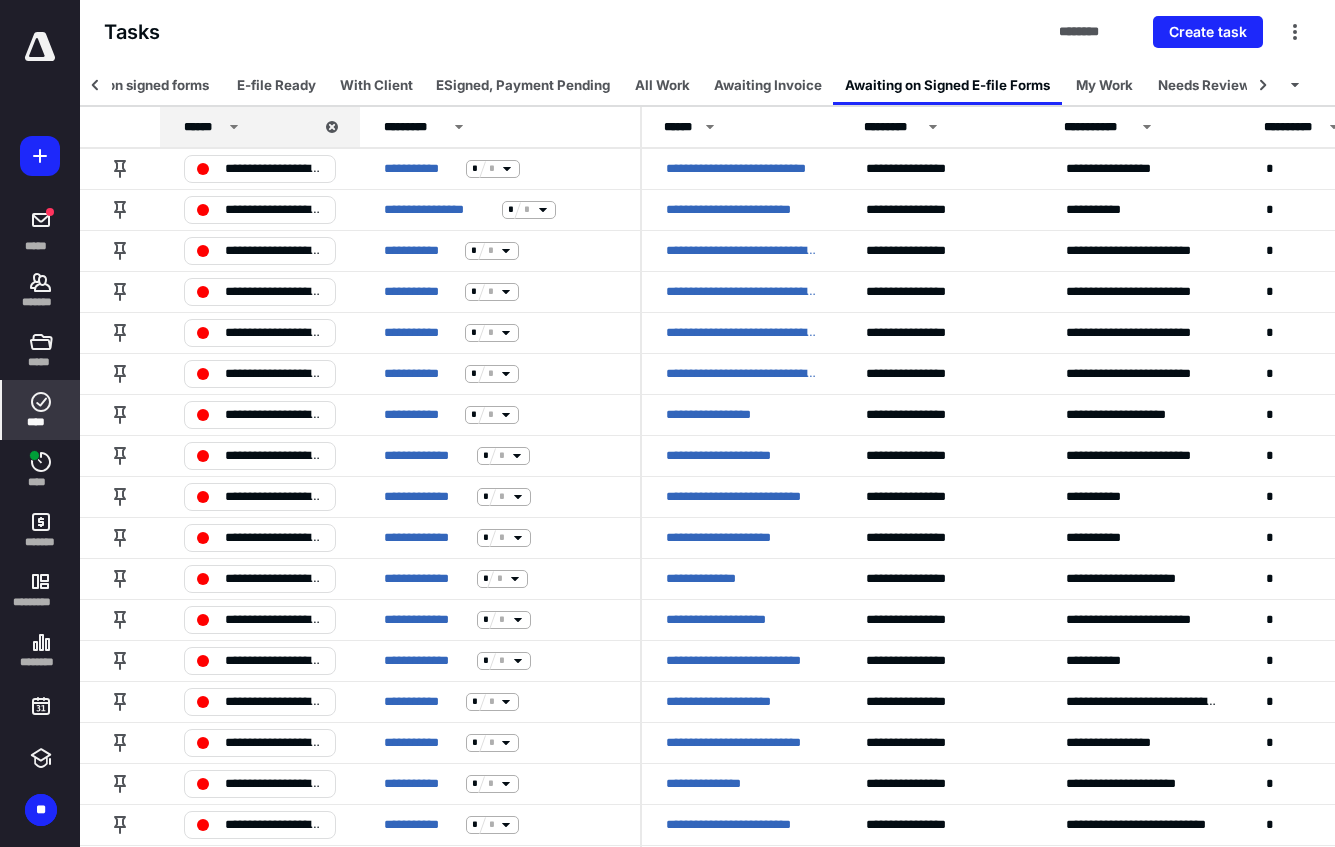 scroll, scrollTop: 679, scrollLeft: 0, axis: vertical 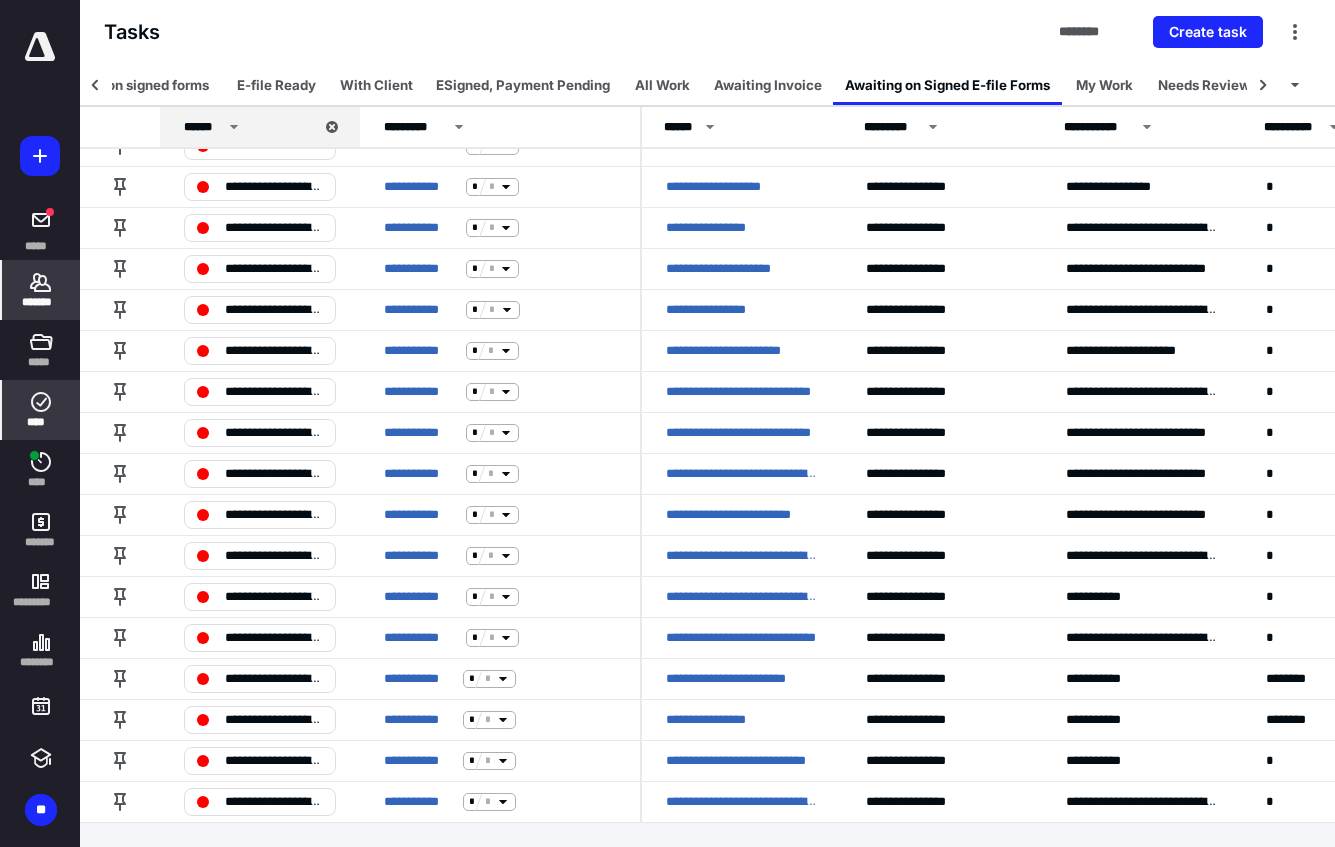 click 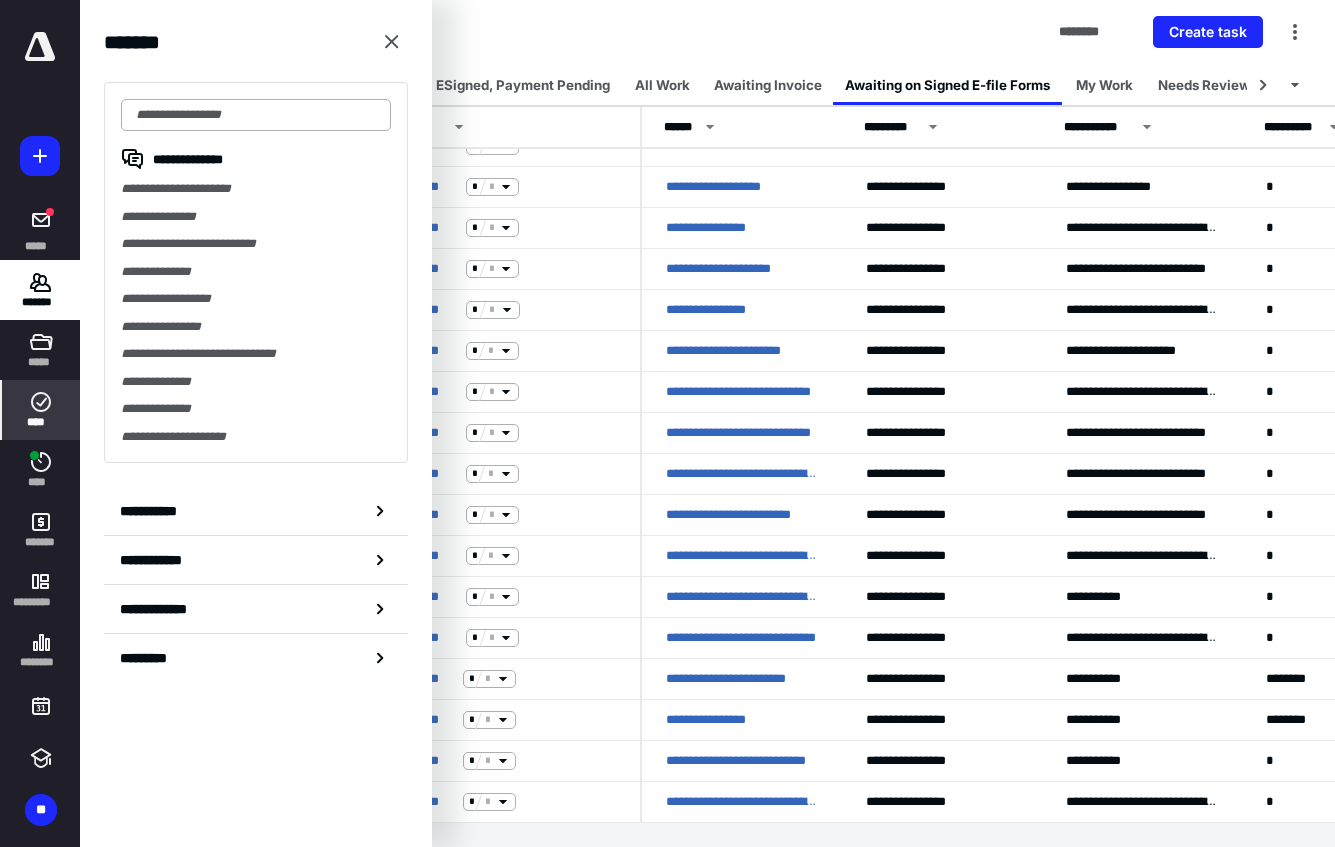 click at bounding box center [256, 115] 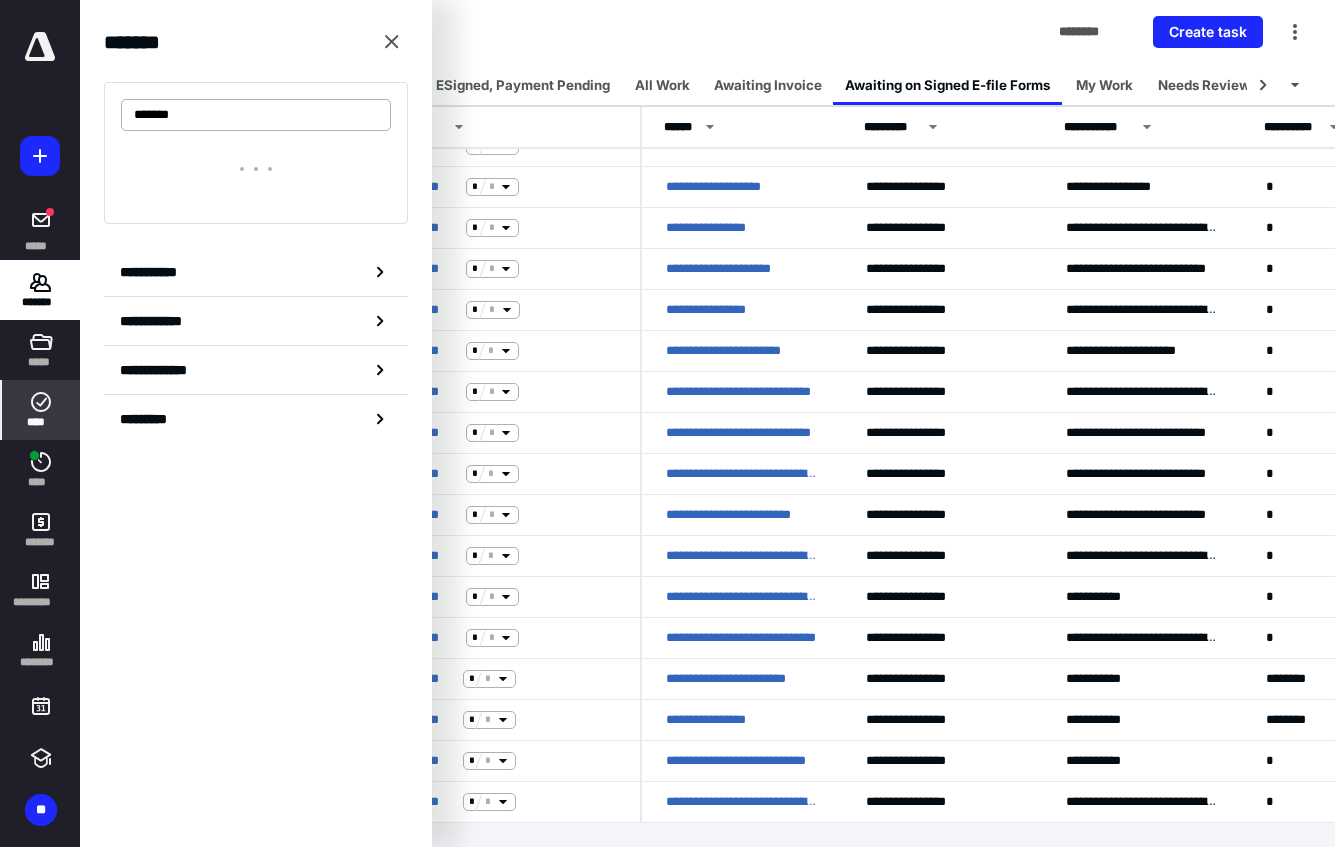 type on "*******" 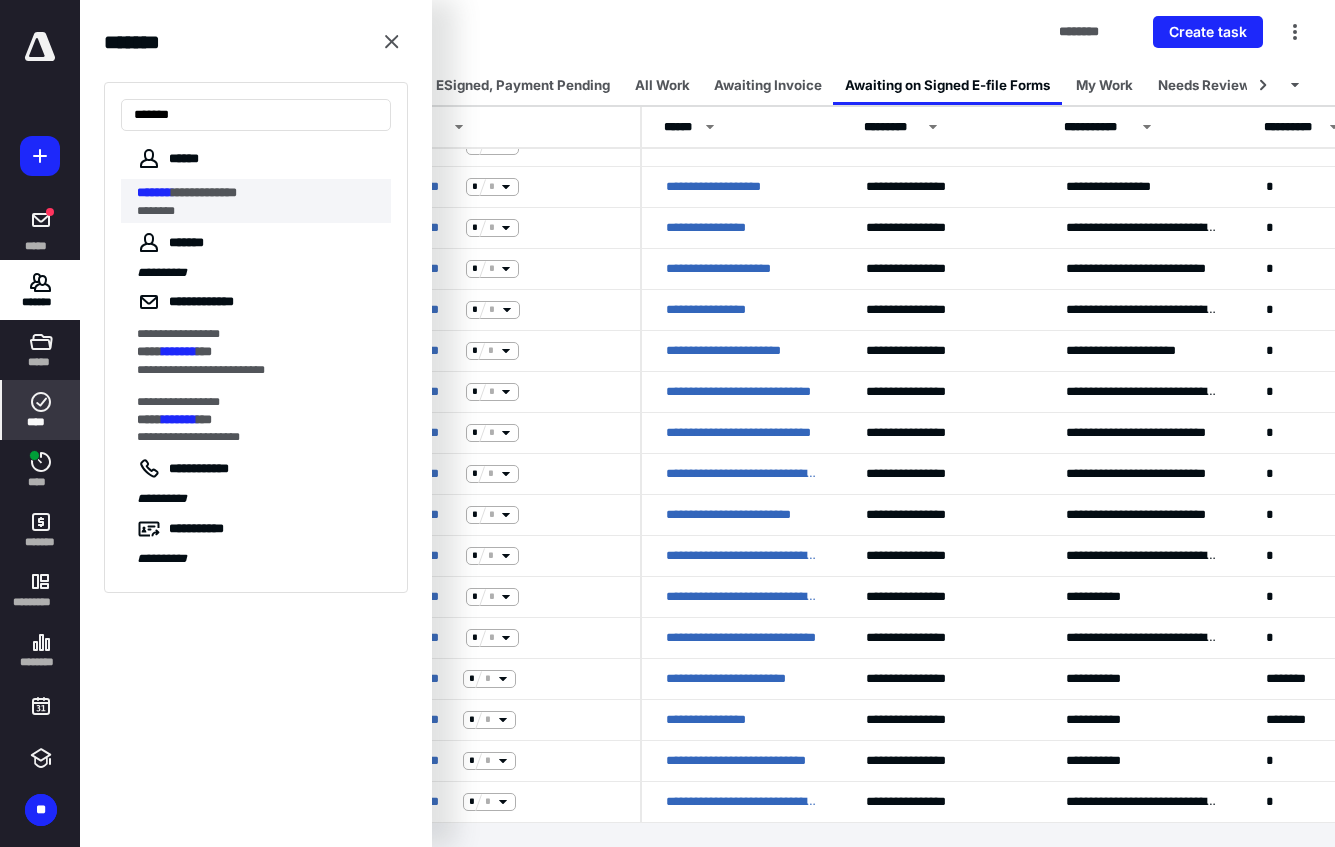 click on "**********" at bounding box center (204, 192) 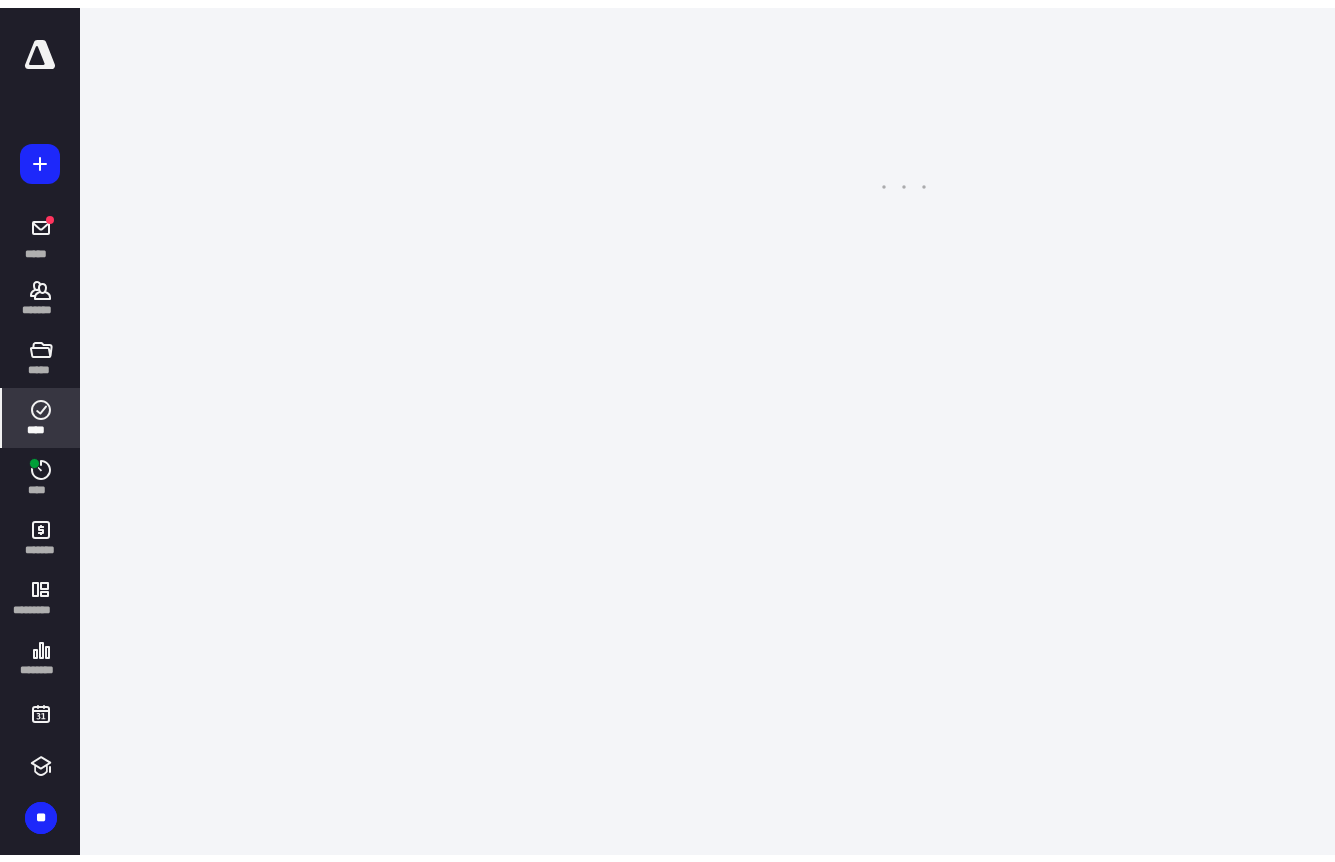 scroll, scrollTop: 0, scrollLeft: 0, axis: both 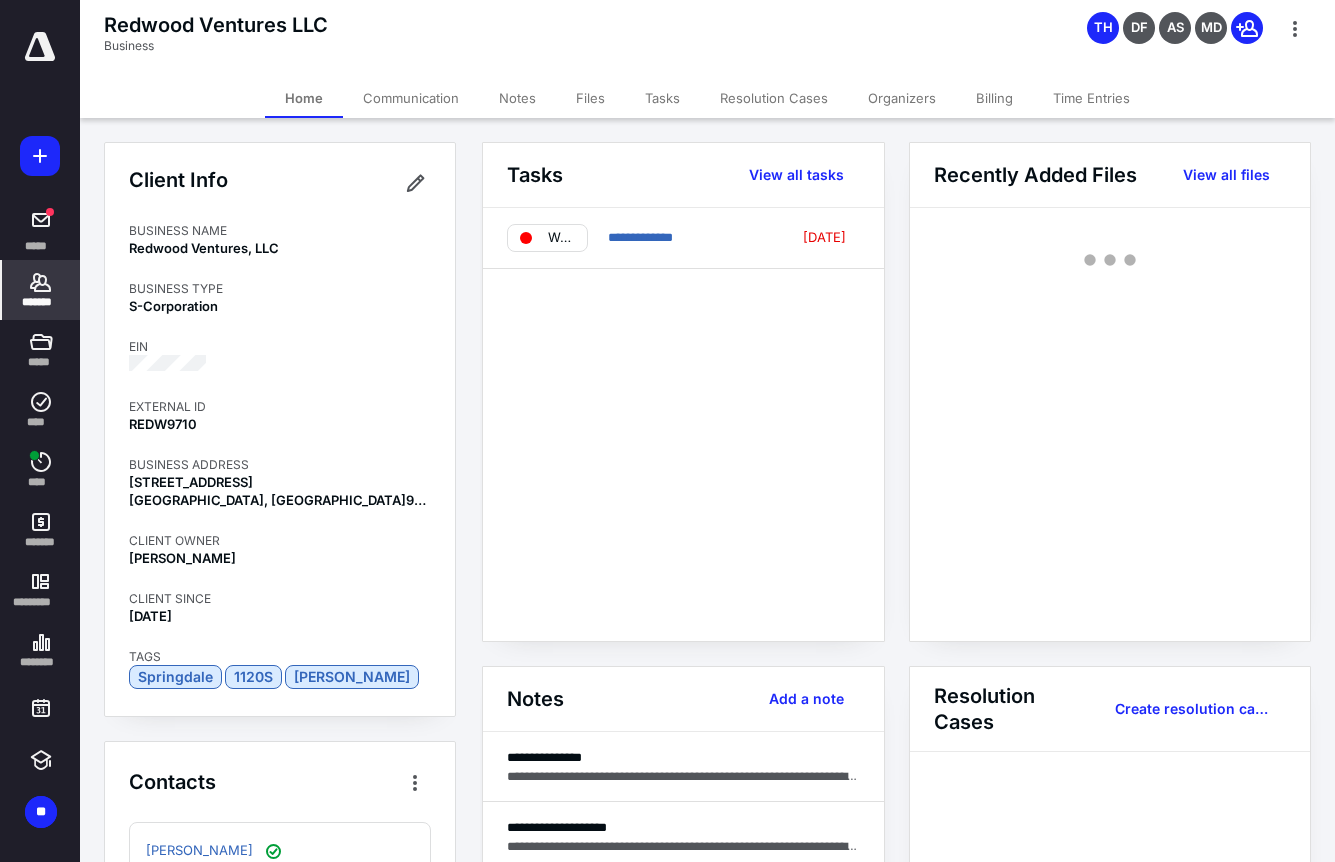 click on "Communication" at bounding box center [411, 98] 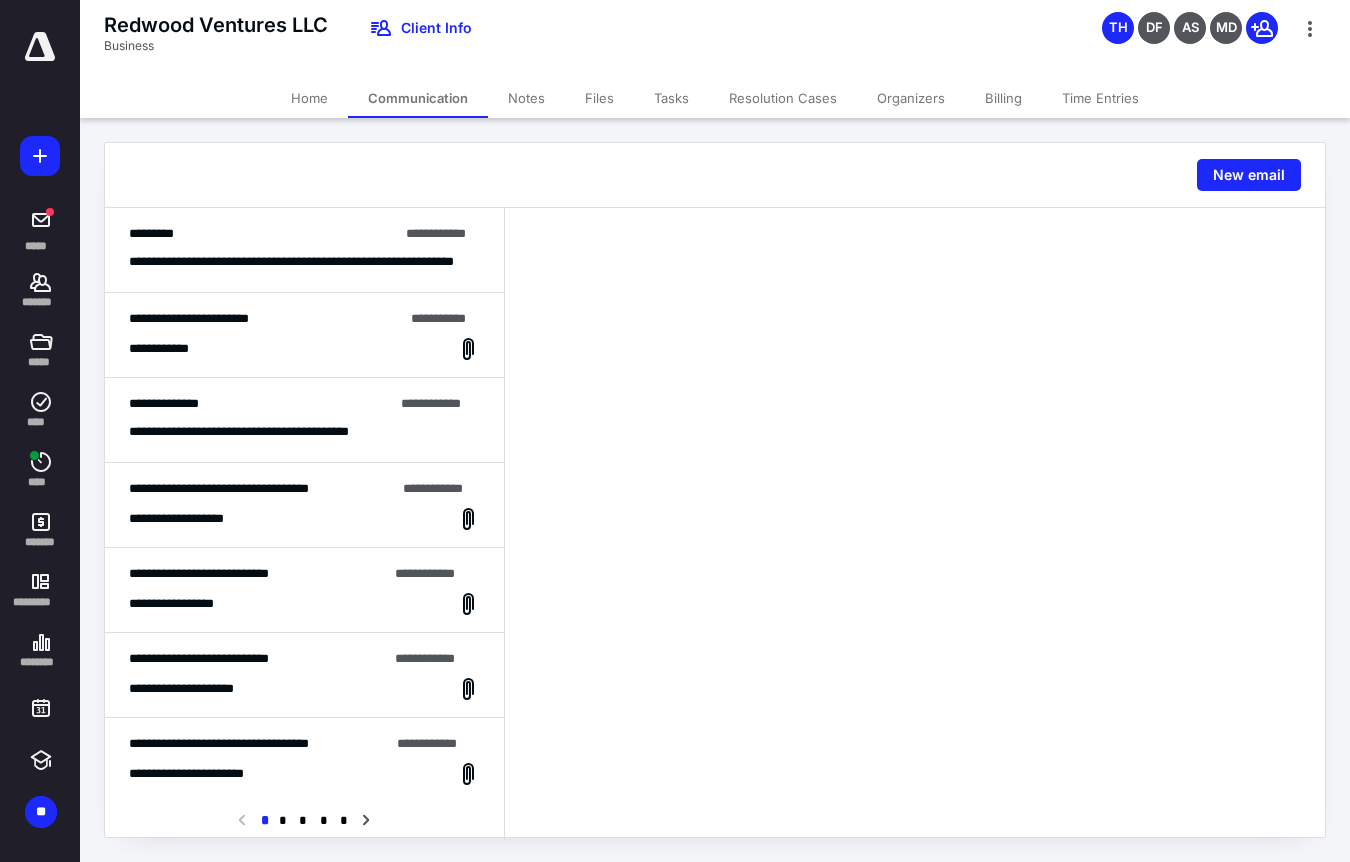 click on "Billing" at bounding box center [1003, 98] 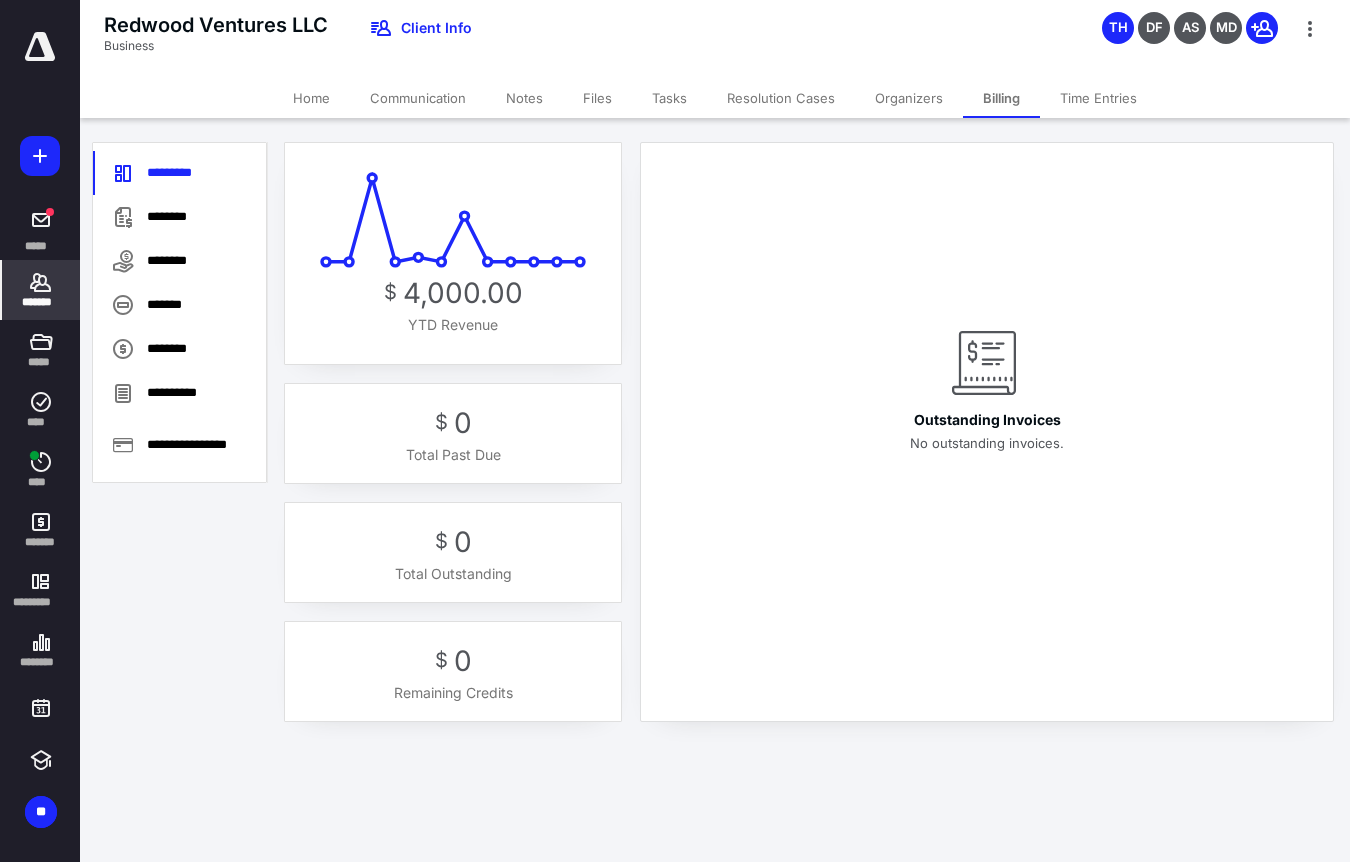 click on "Communication" at bounding box center (418, 98) 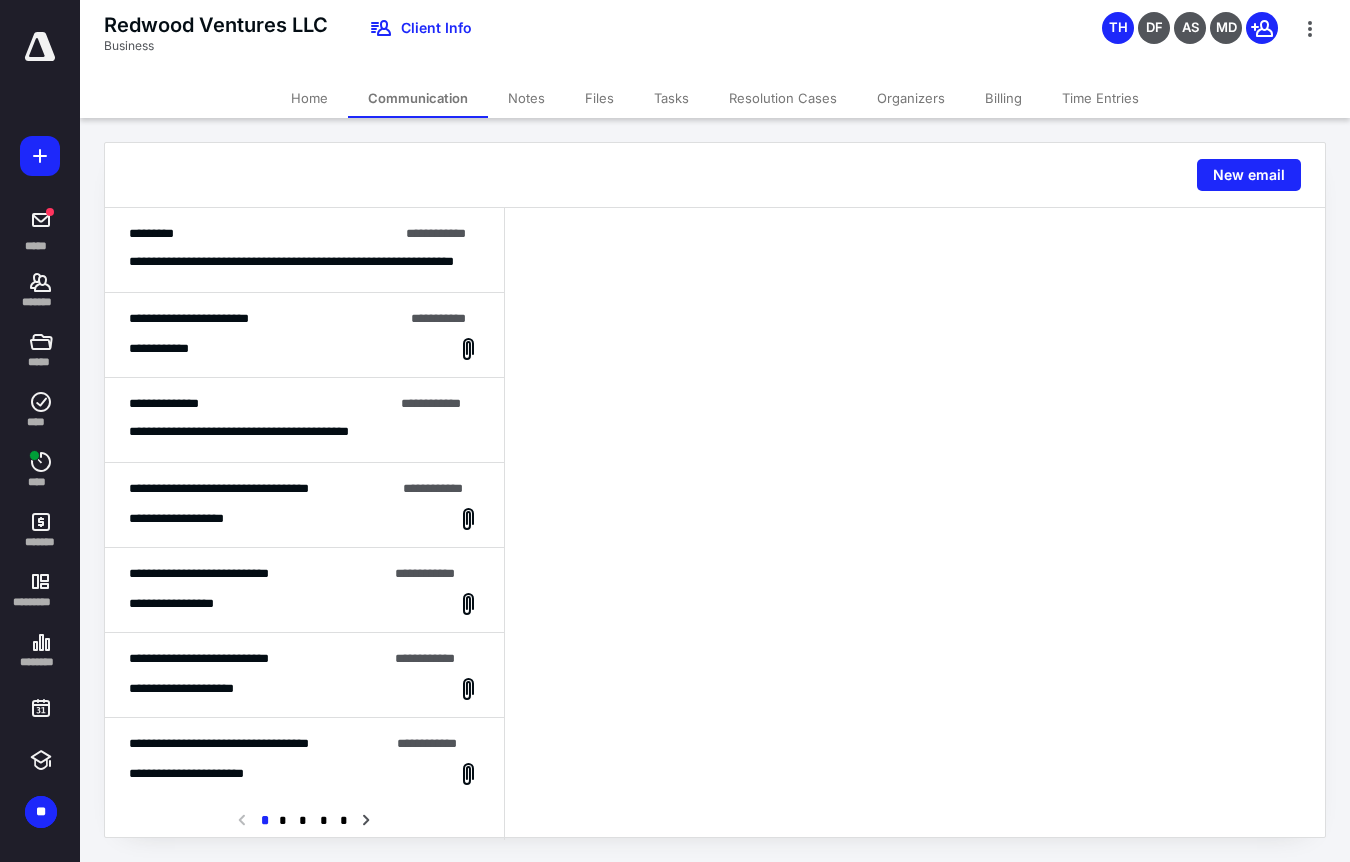 click on "Files" at bounding box center [599, 98] 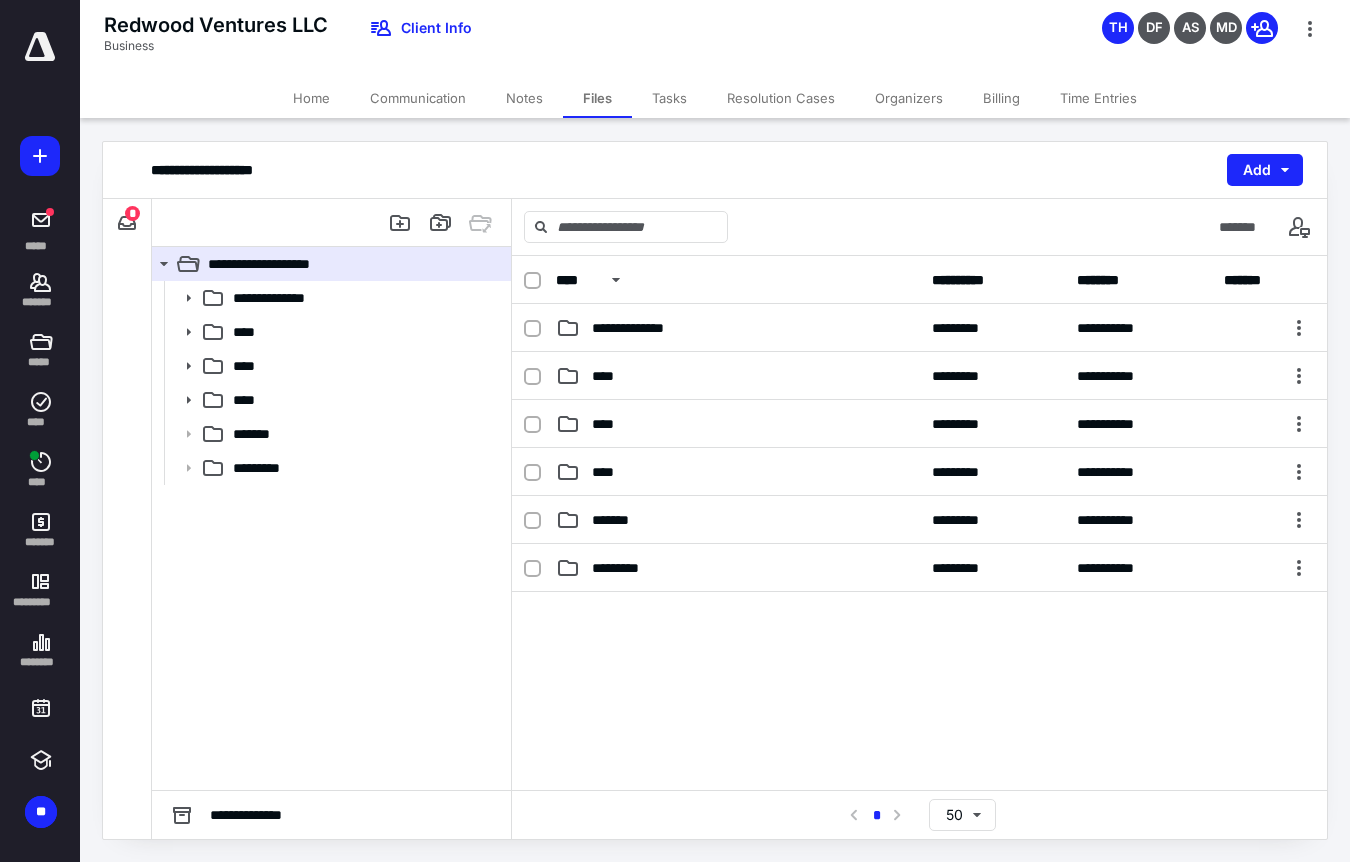 click on "Home" at bounding box center [311, 98] 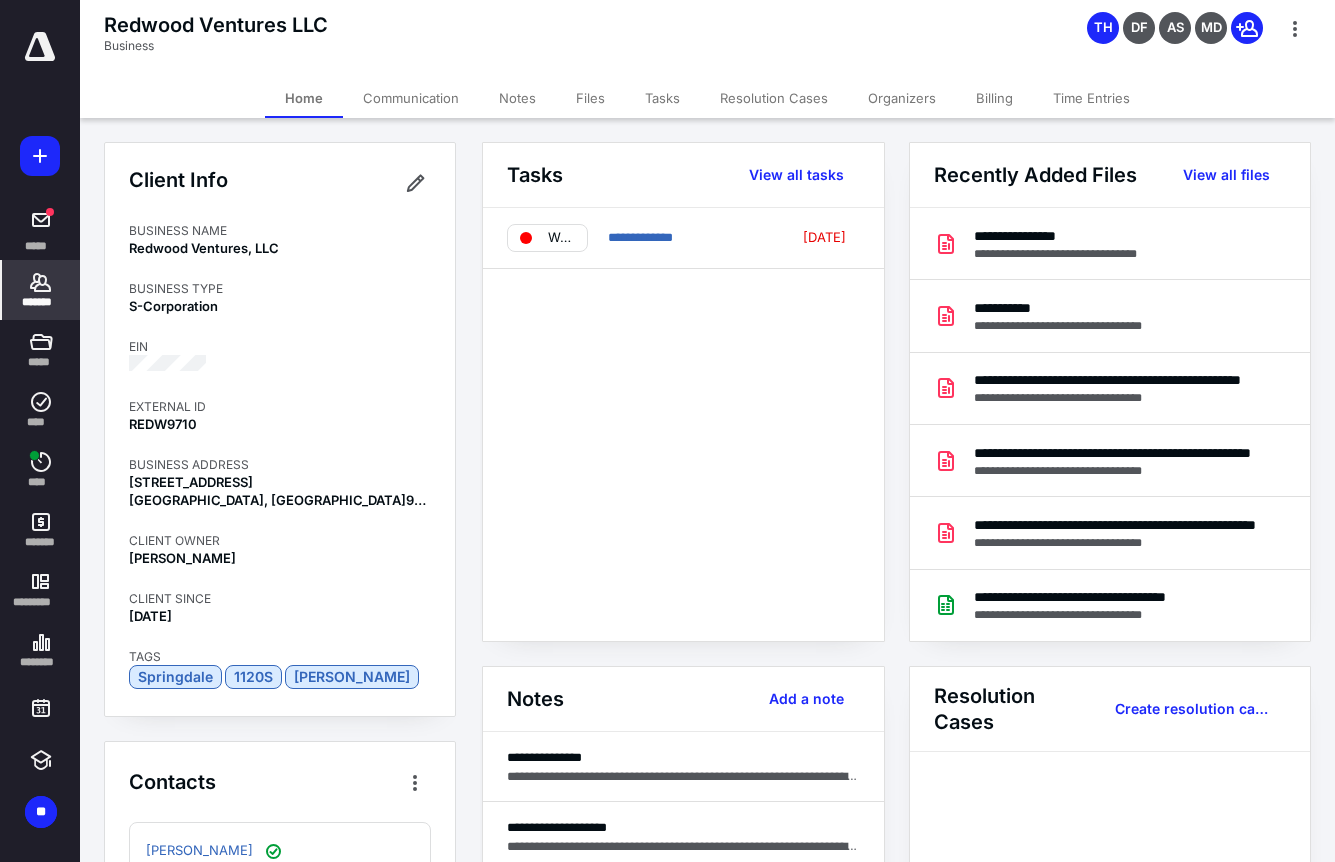 click on "Files" at bounding box center (590, 98) 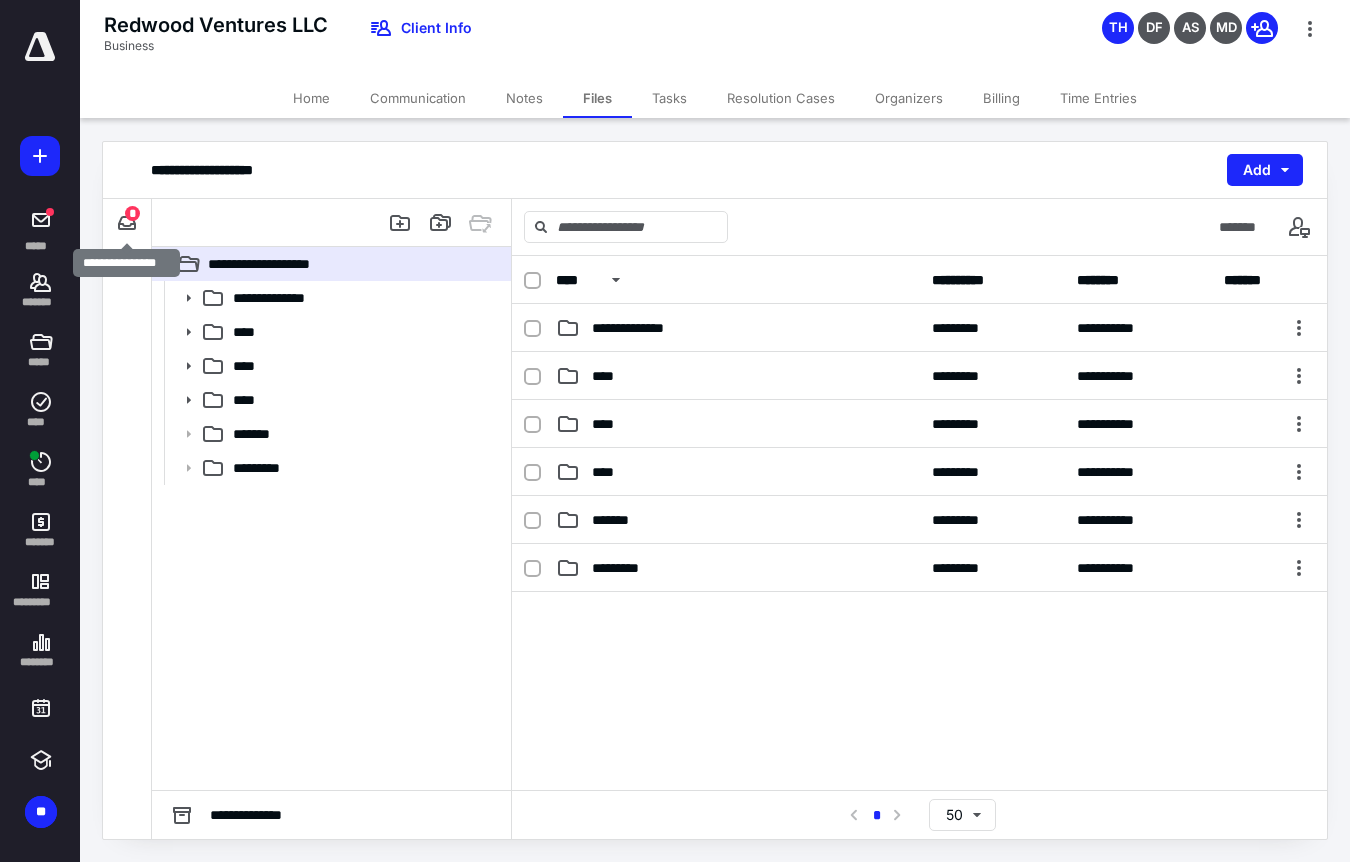 click on "*" at bounding box center [132, 213] 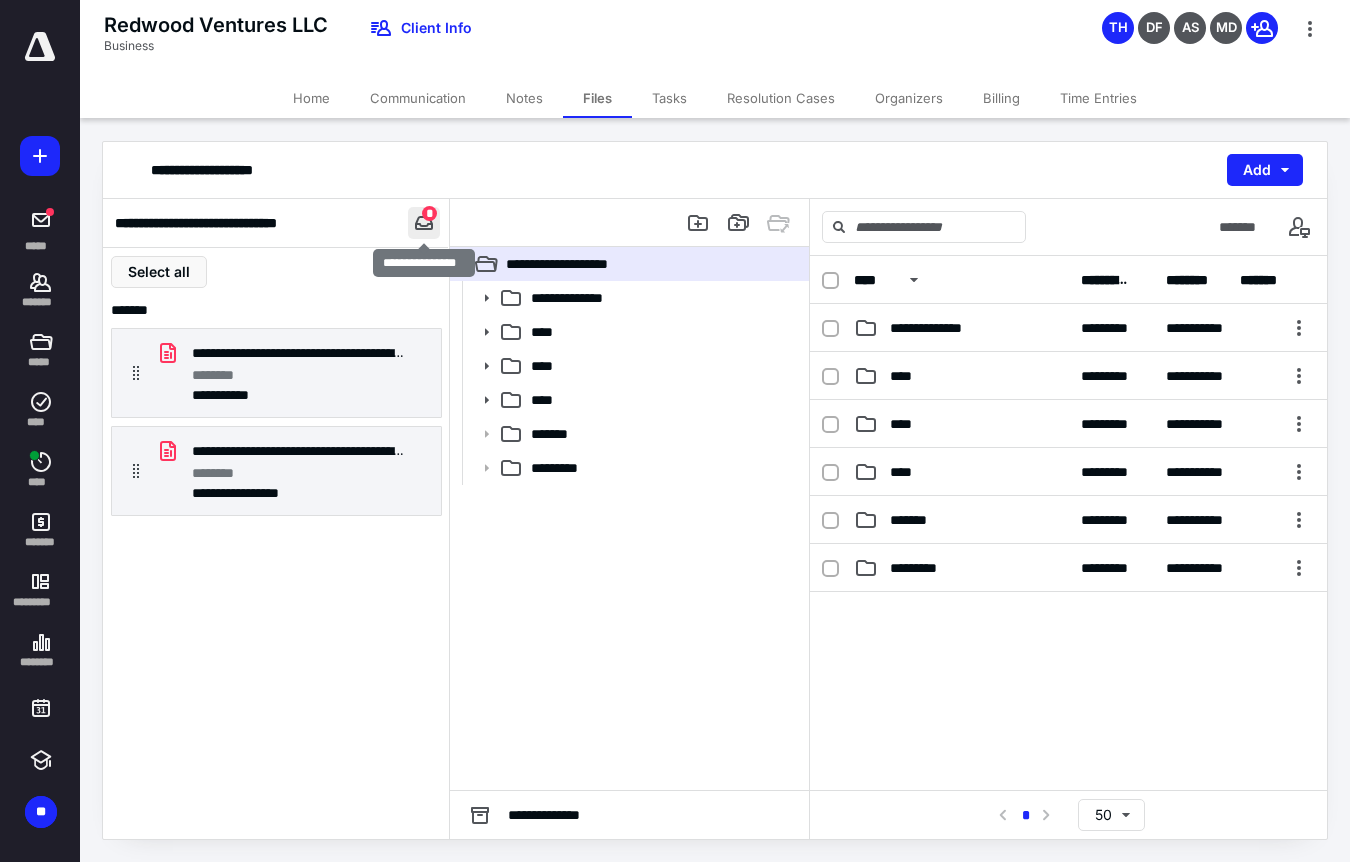 drag, startPoint x: 423, startPoint y: 223, endPoint x: 355, endPoint y: 153, distance: 97.59098 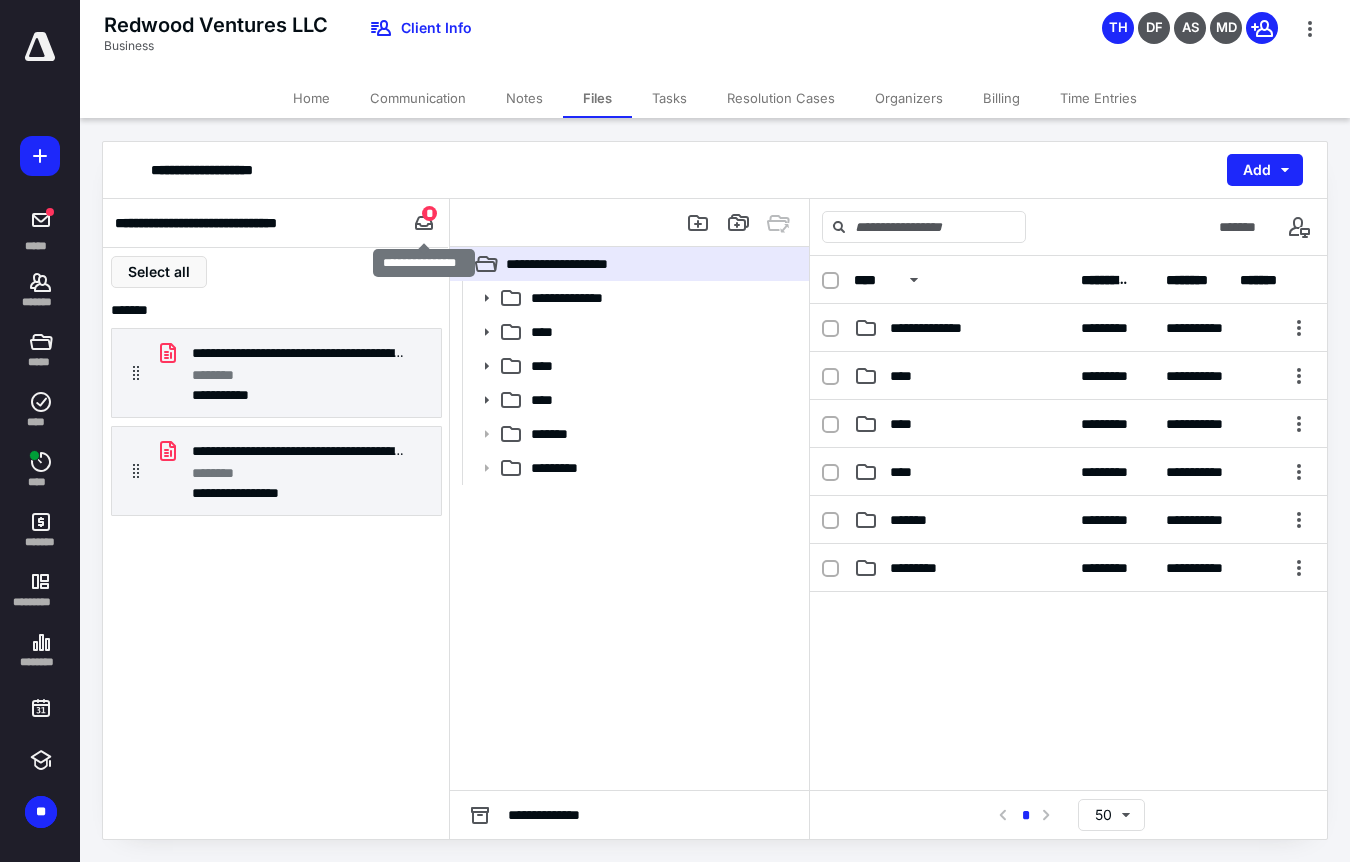 click at bounding box center (424, 223) 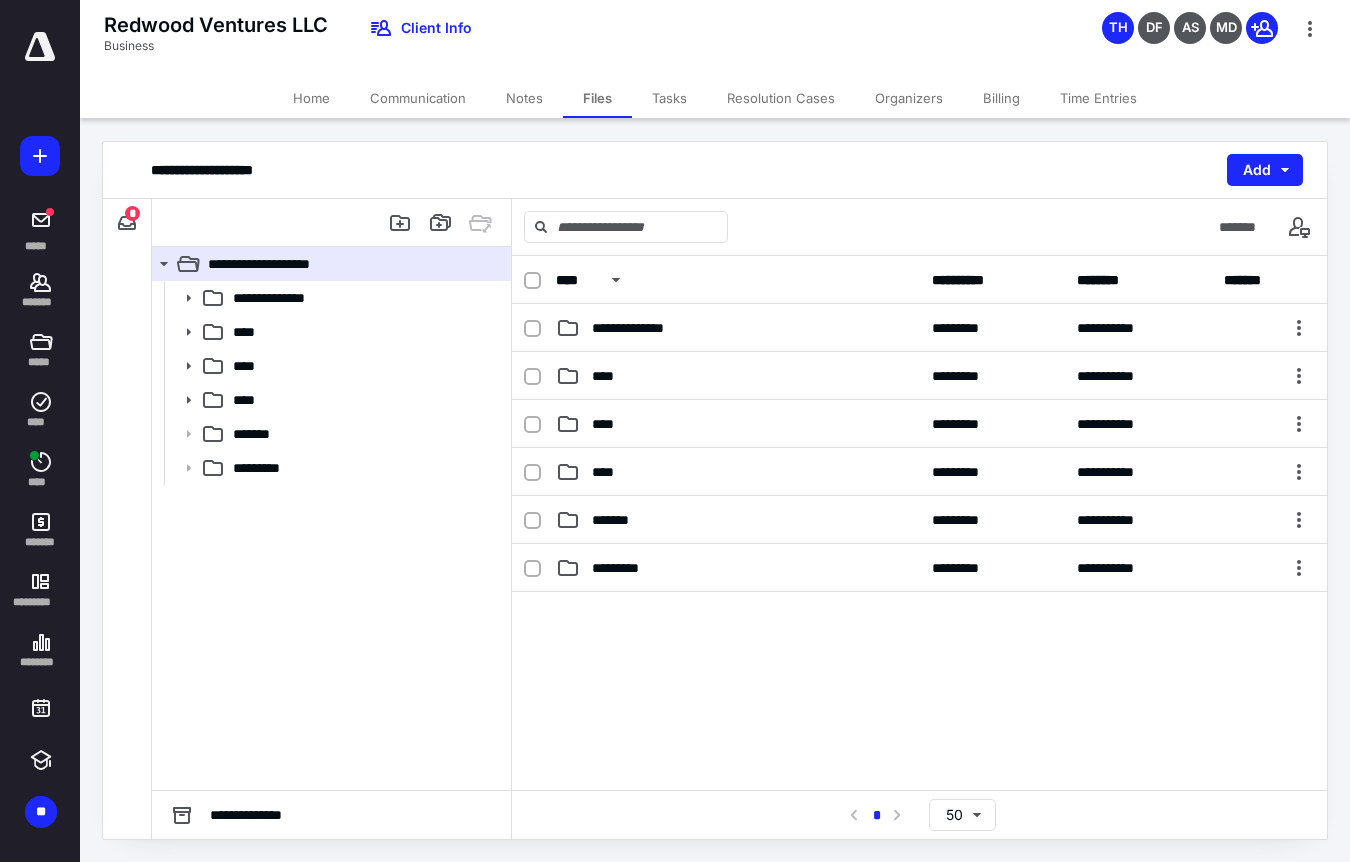 click on "Home" at bounding box center [311, 98] 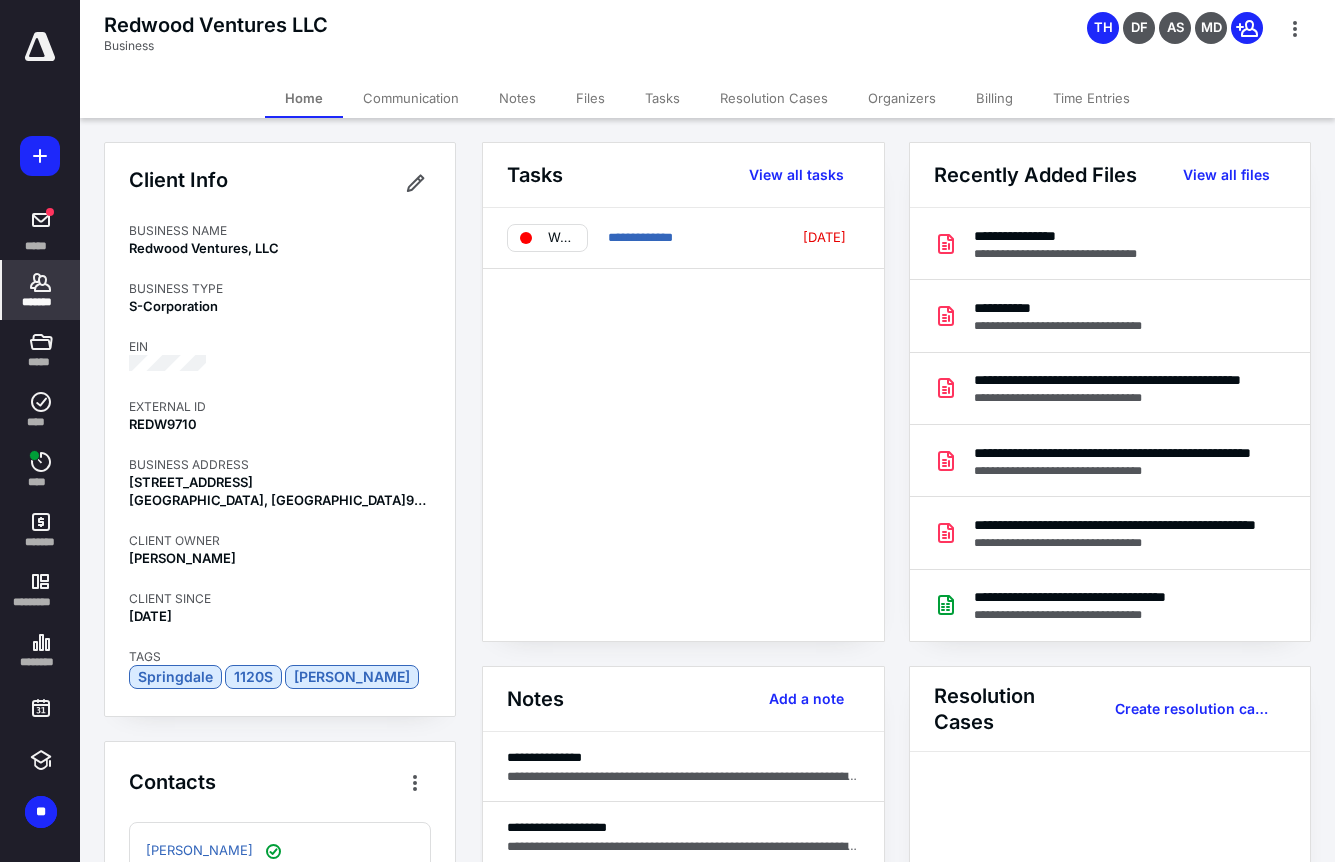 click 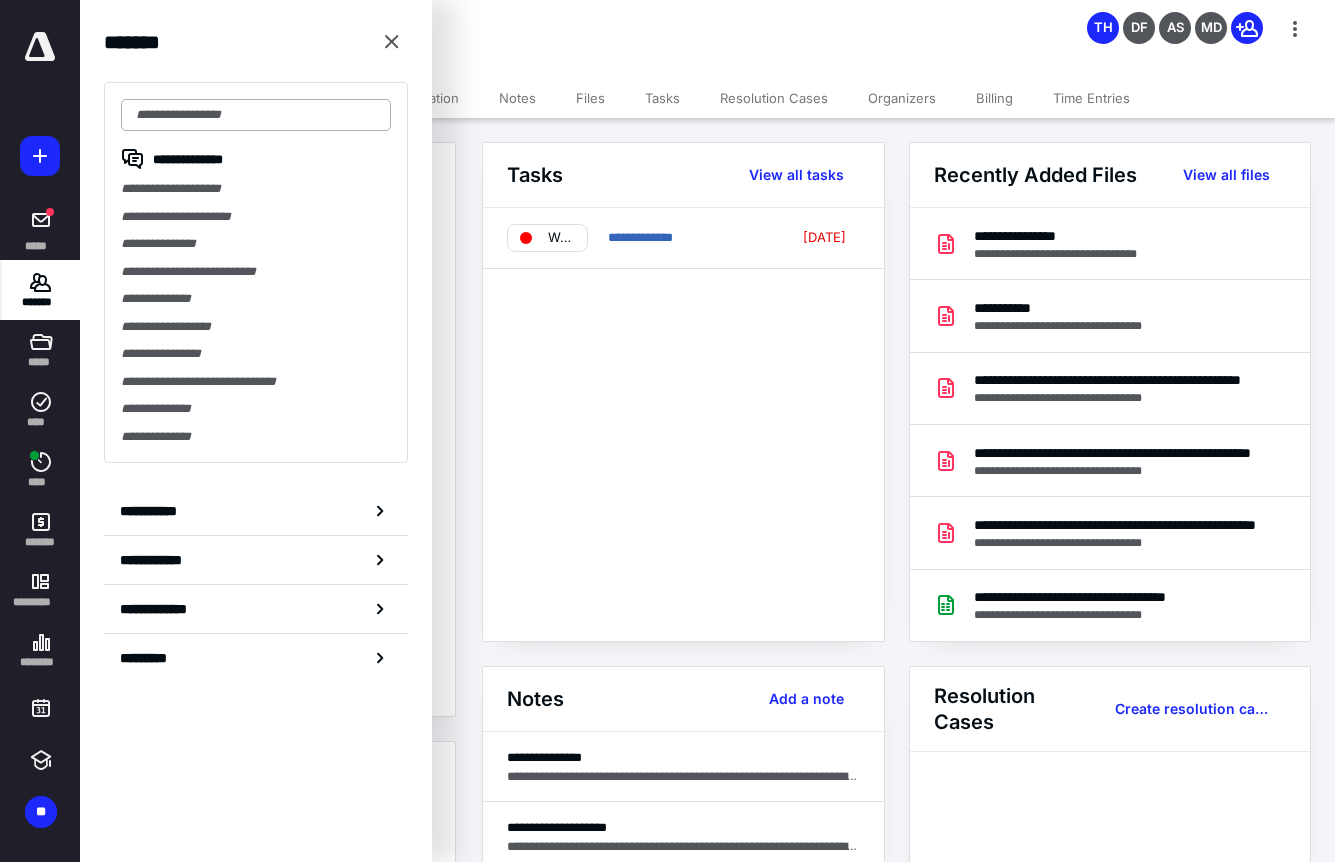 click at bounding box center (256, 115) 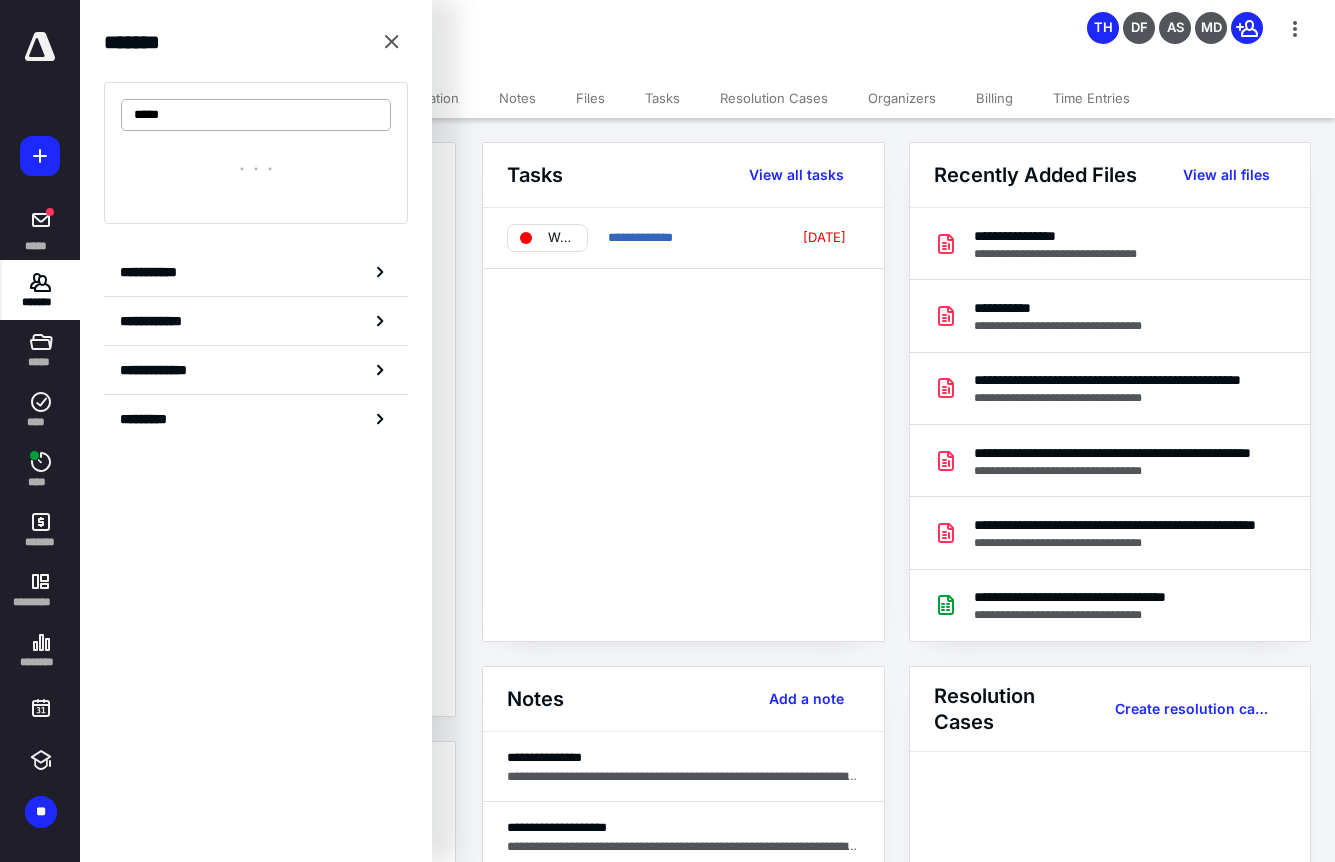 type on "*****" 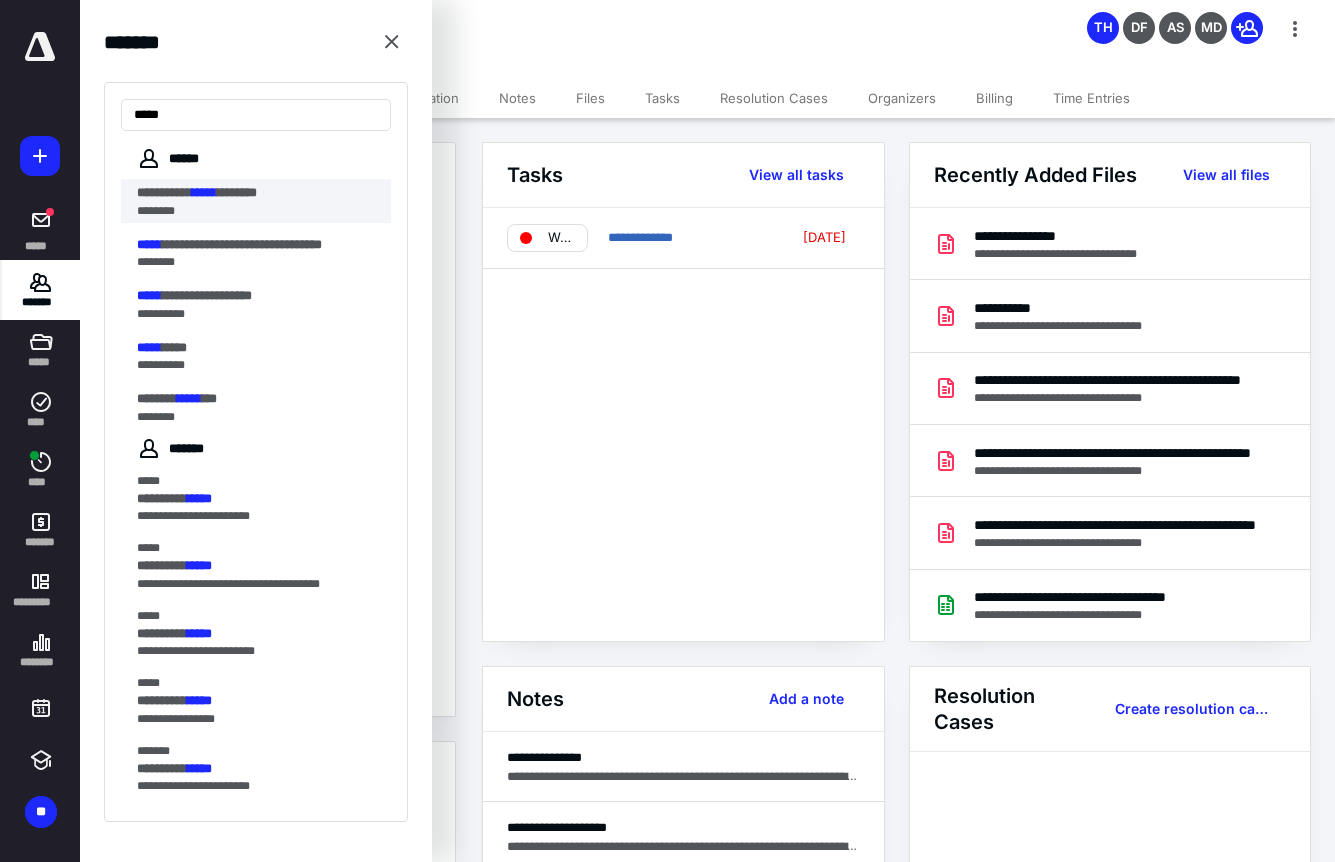 click on "*******" at bounding box center (237, 192) 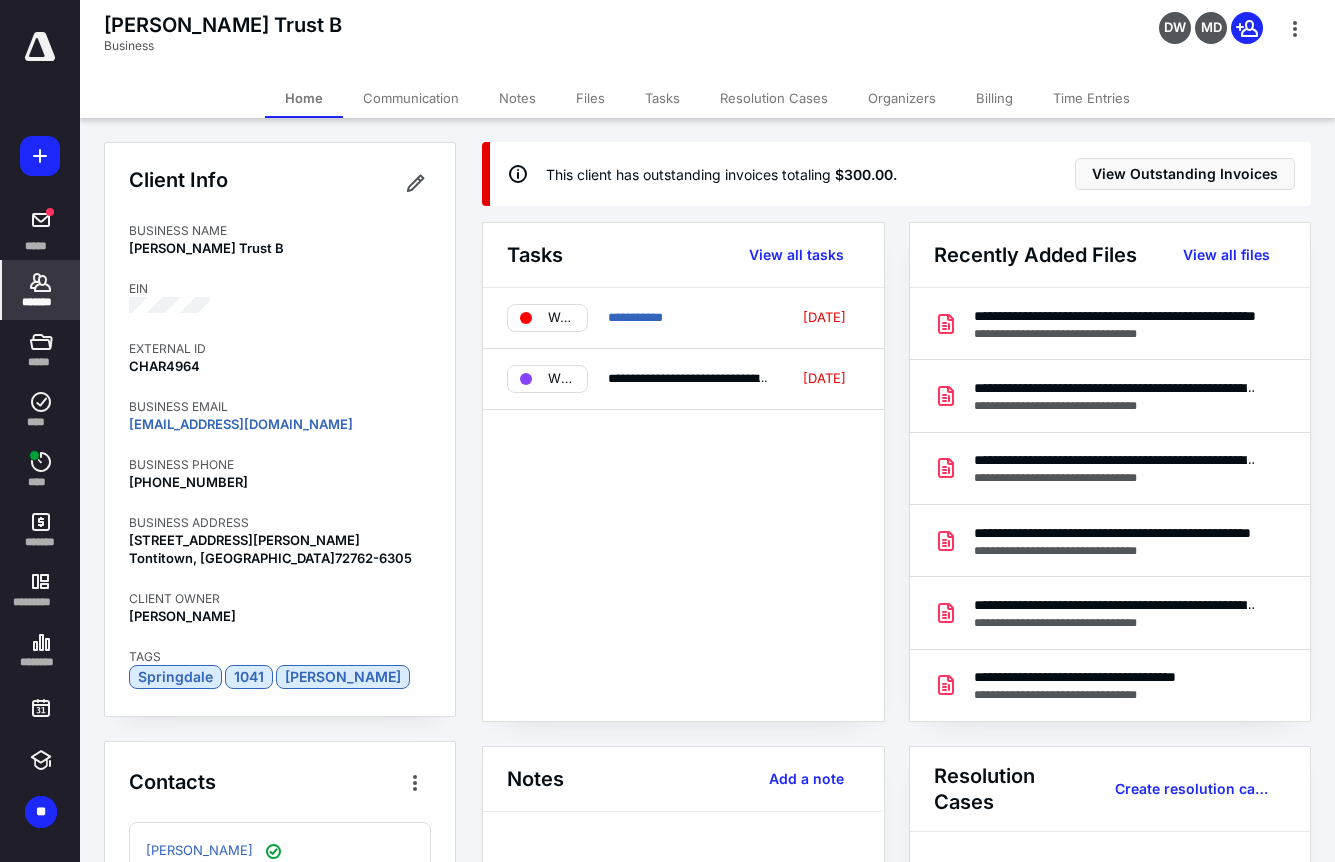 click on "Billing" at bounding box center (994, 98) 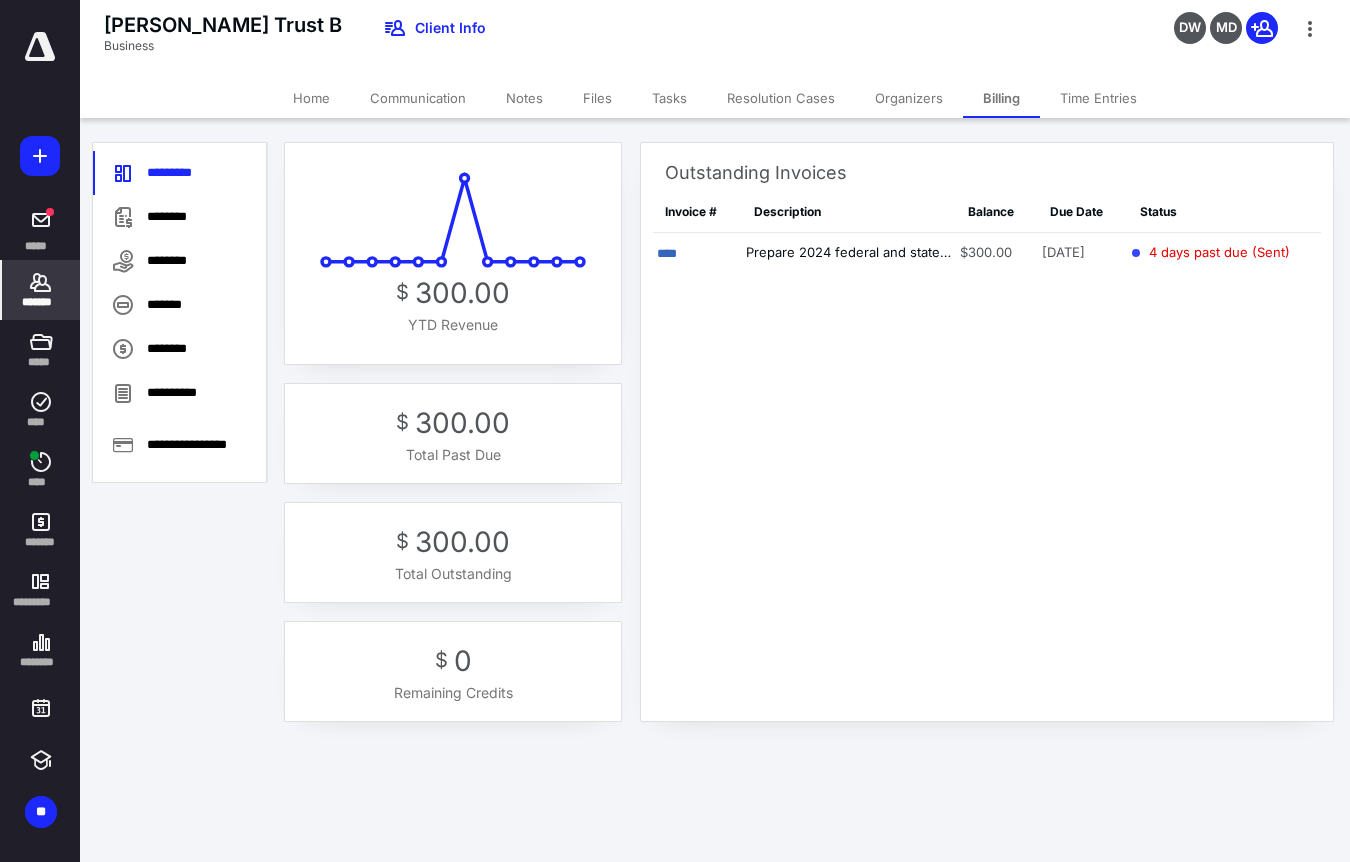 click 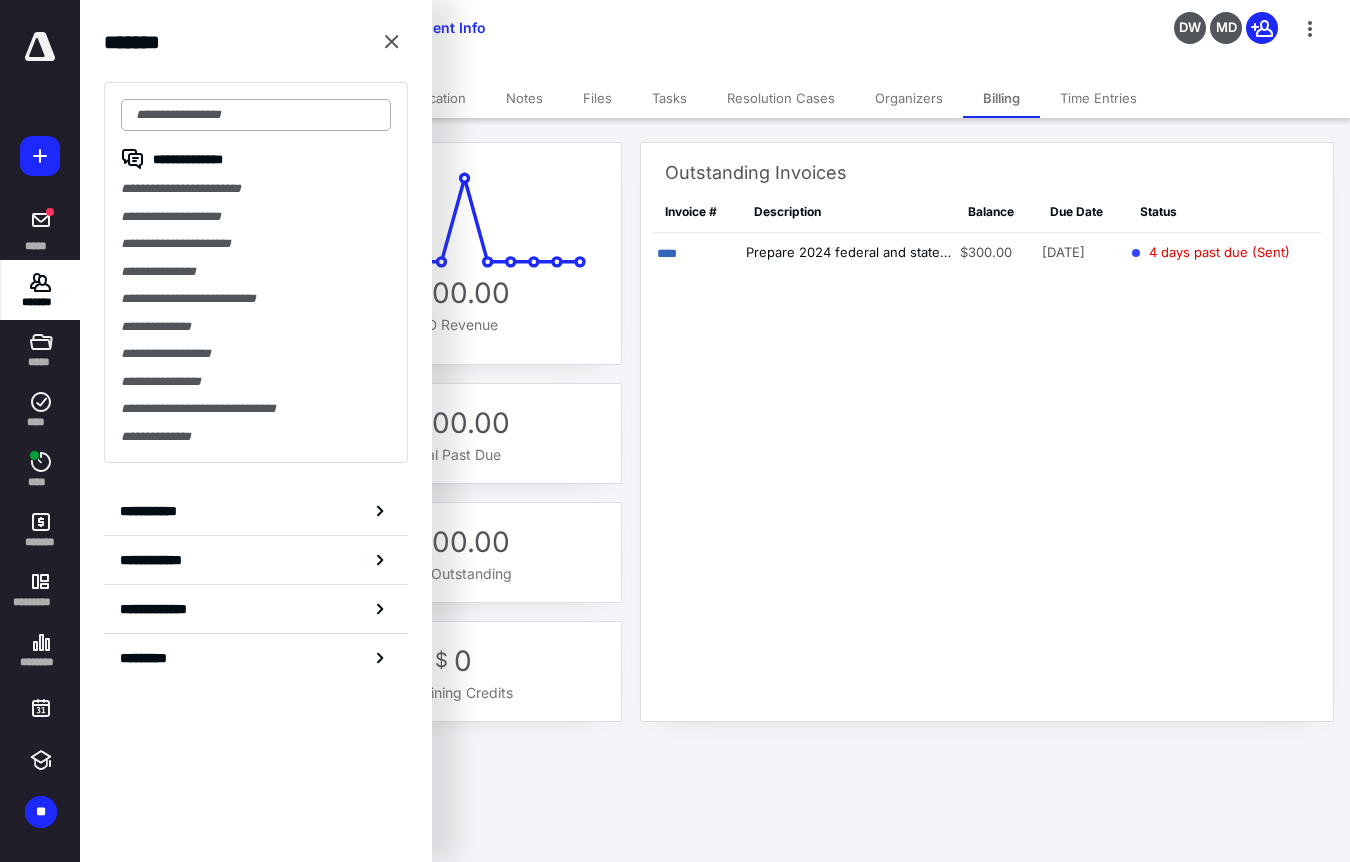 click at bounding box center (256, 115) 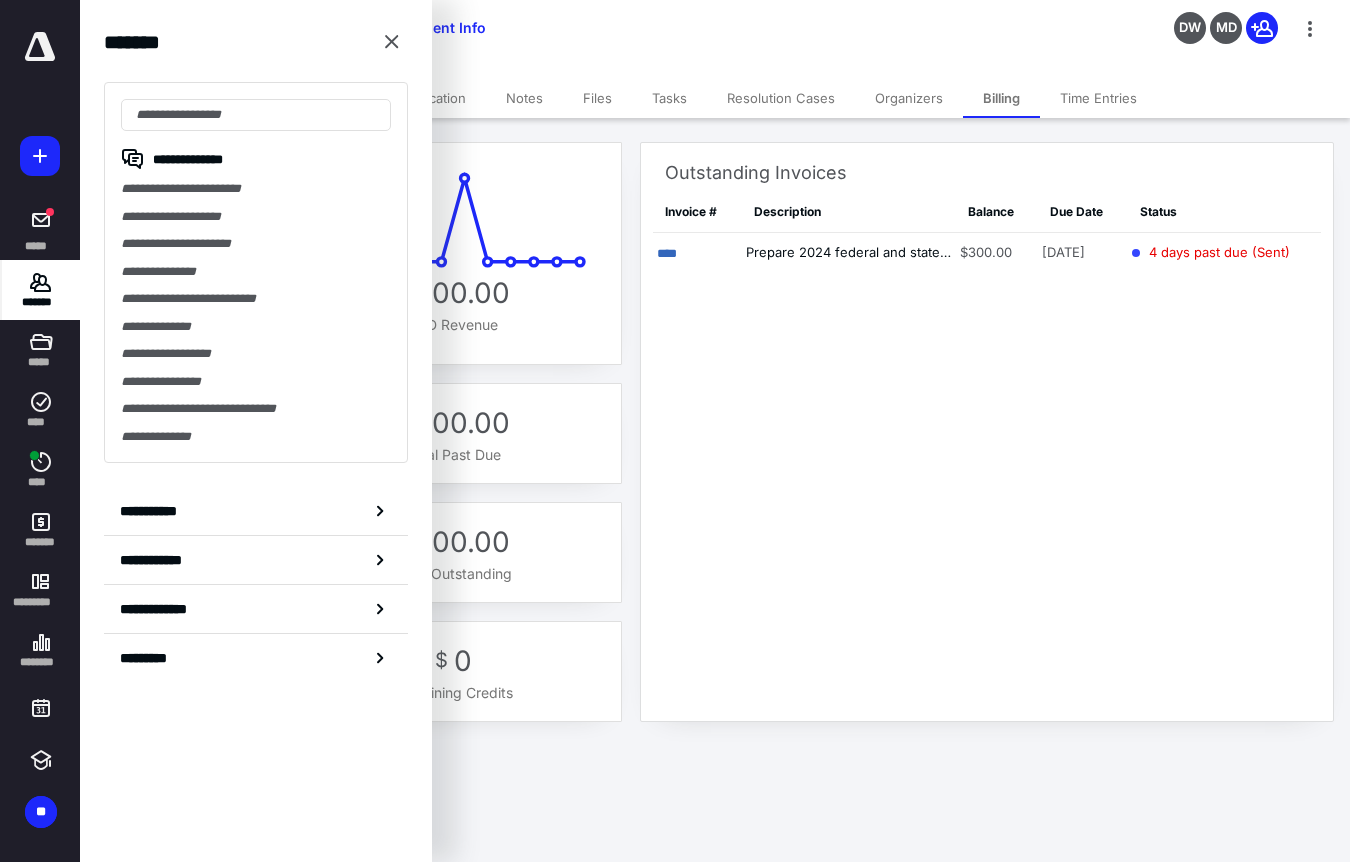 drag, startPoint x: 584, startPoint y: 51, endPoint x: 570, endPoint y: 1, distance: 51.92302 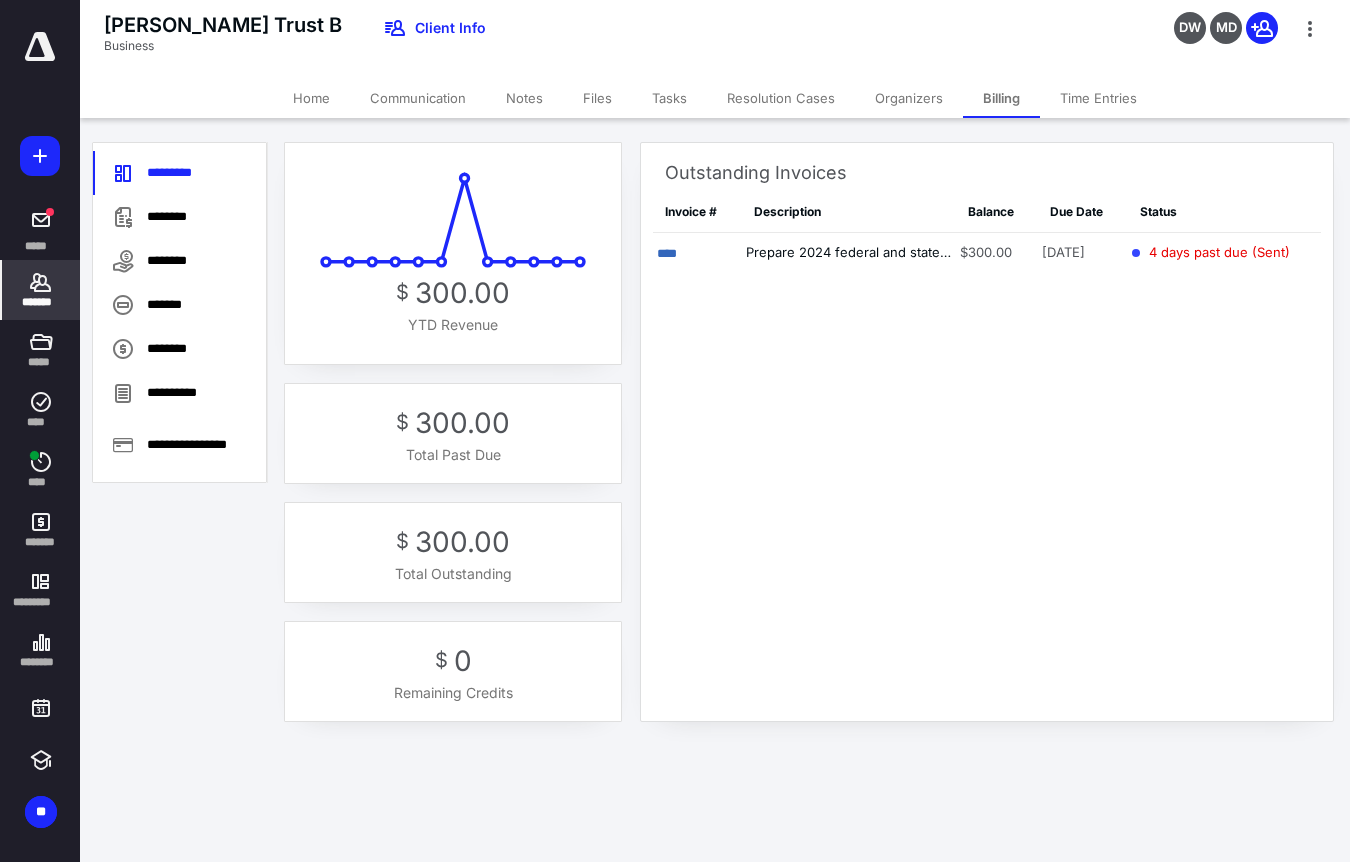click 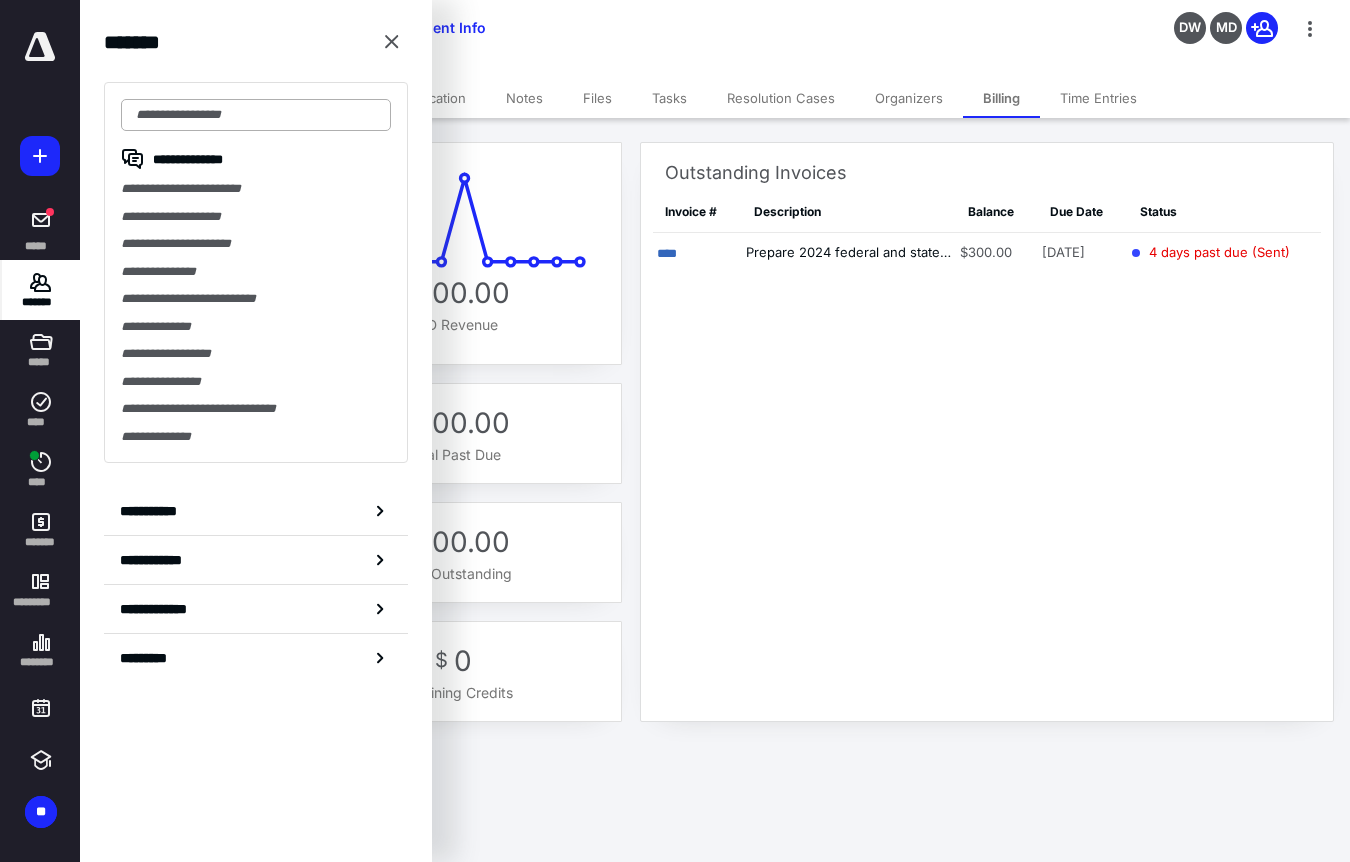 click at bounding box center [256, 115] 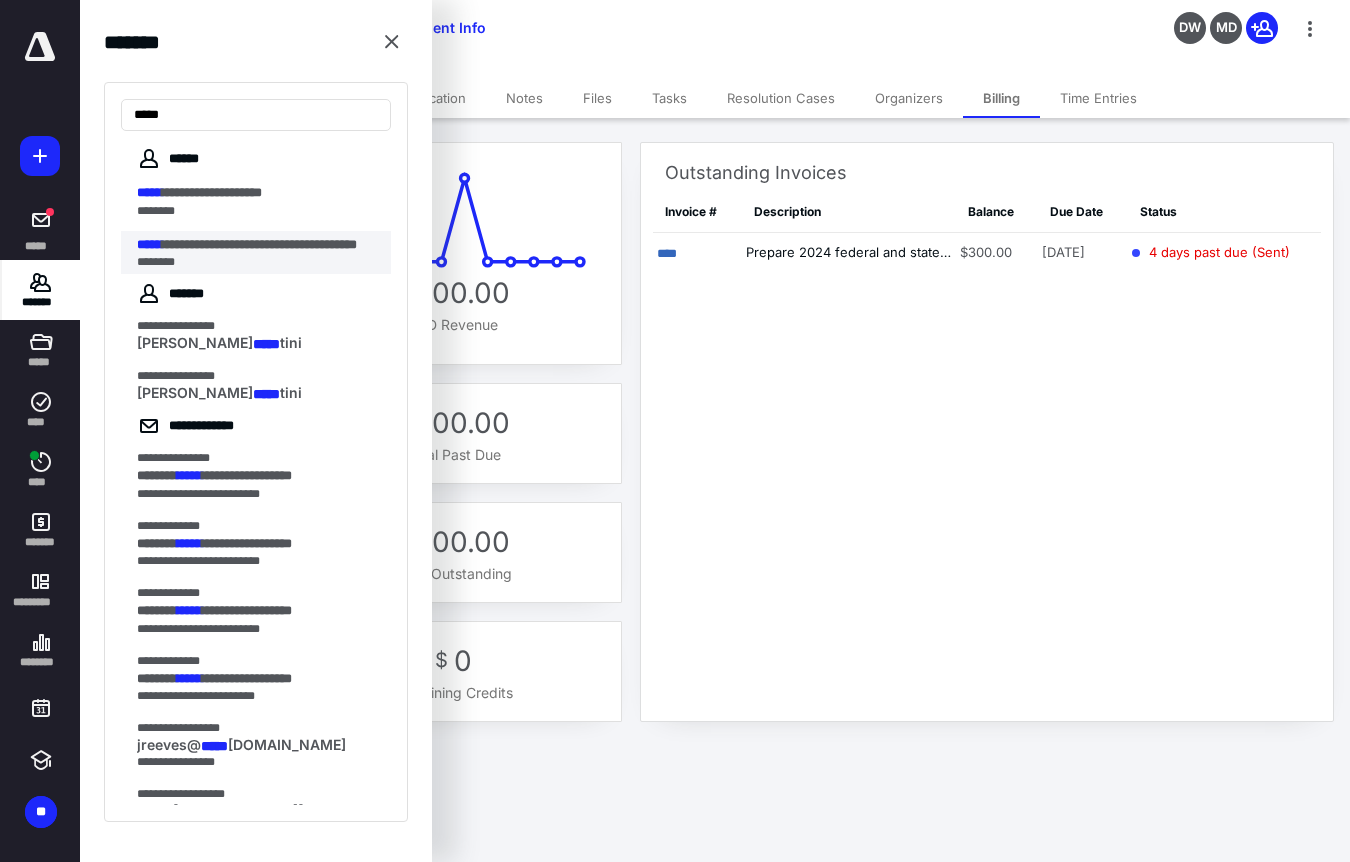 type on "*****" 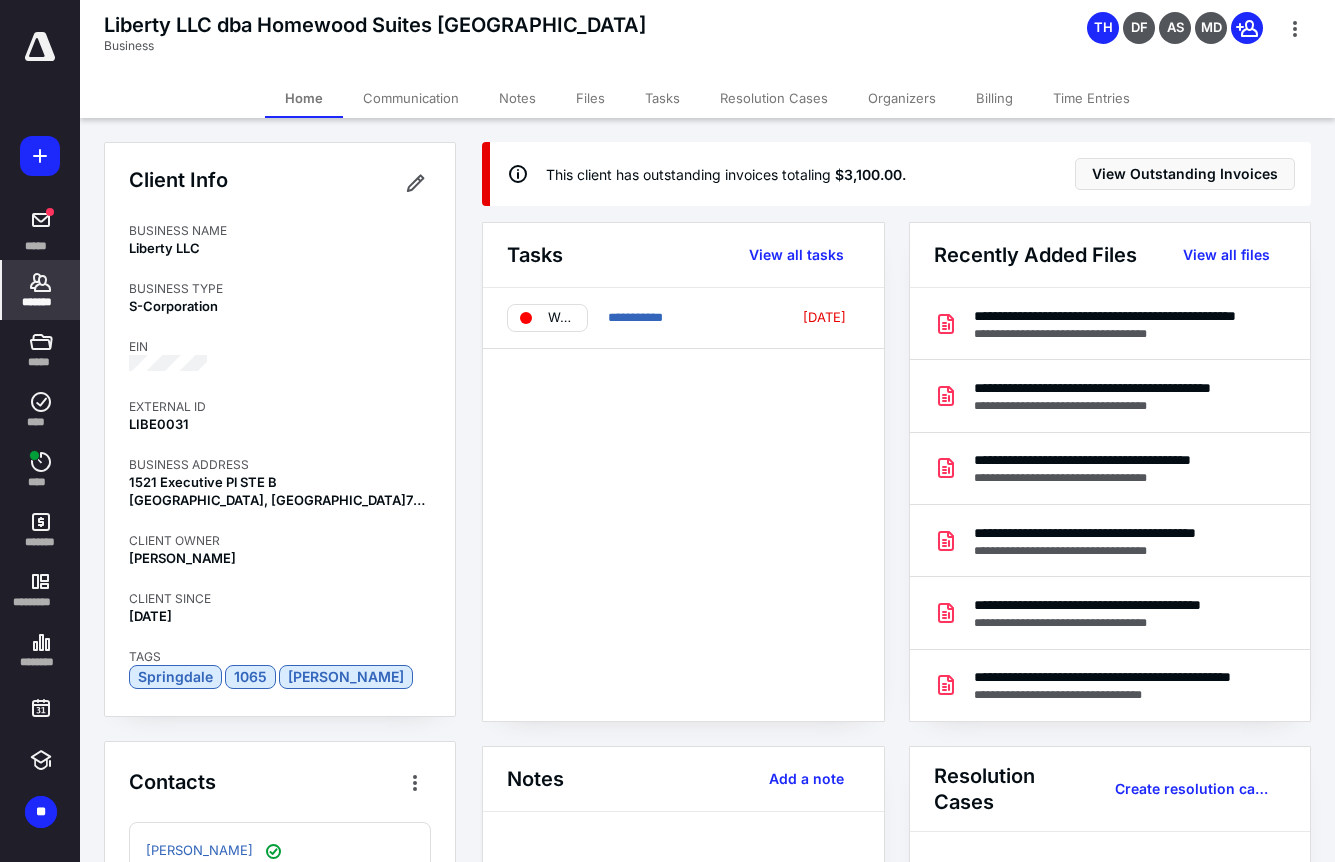 click on "Files" at bounding box center [590, 98] 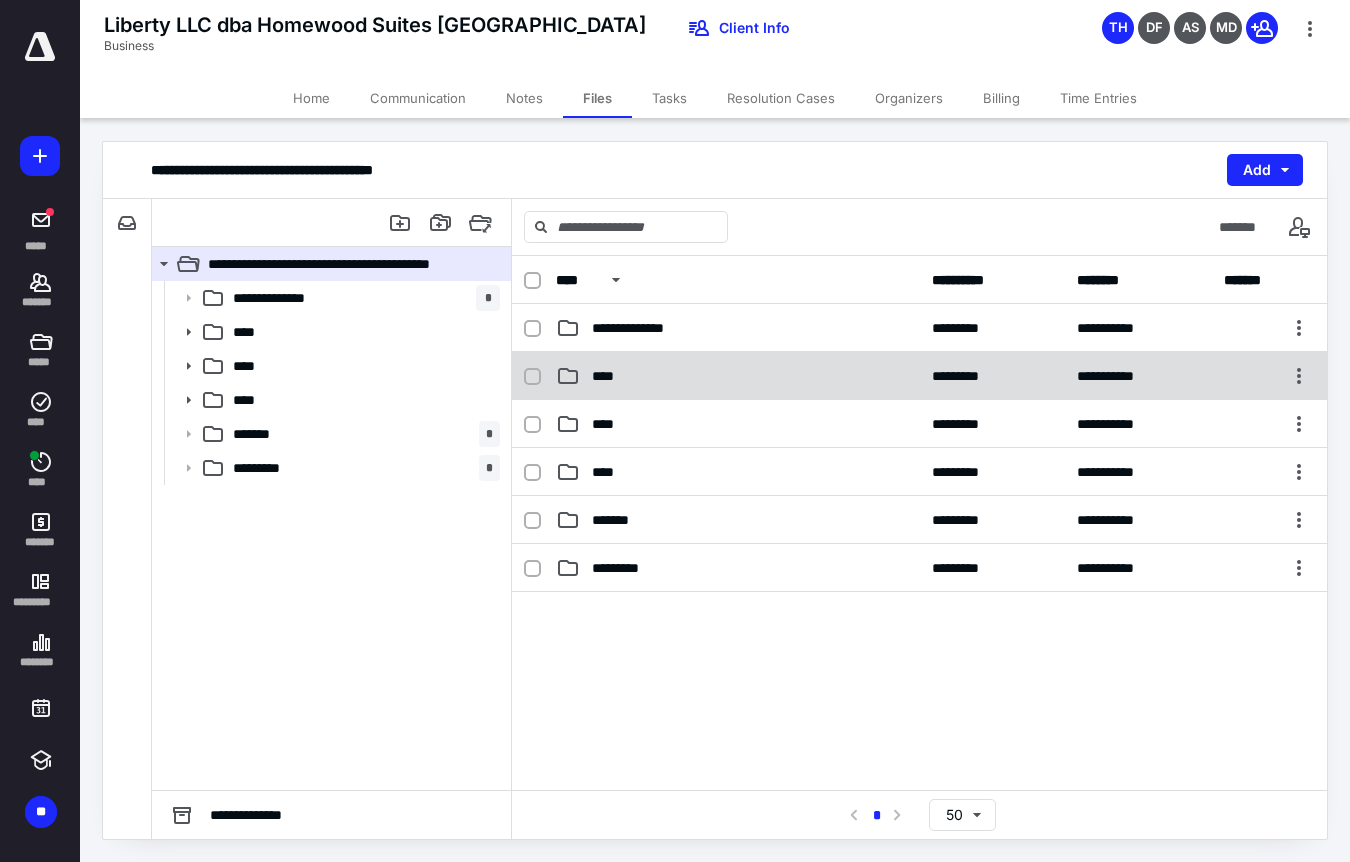 click on "****" at bounding box center (609, 376) 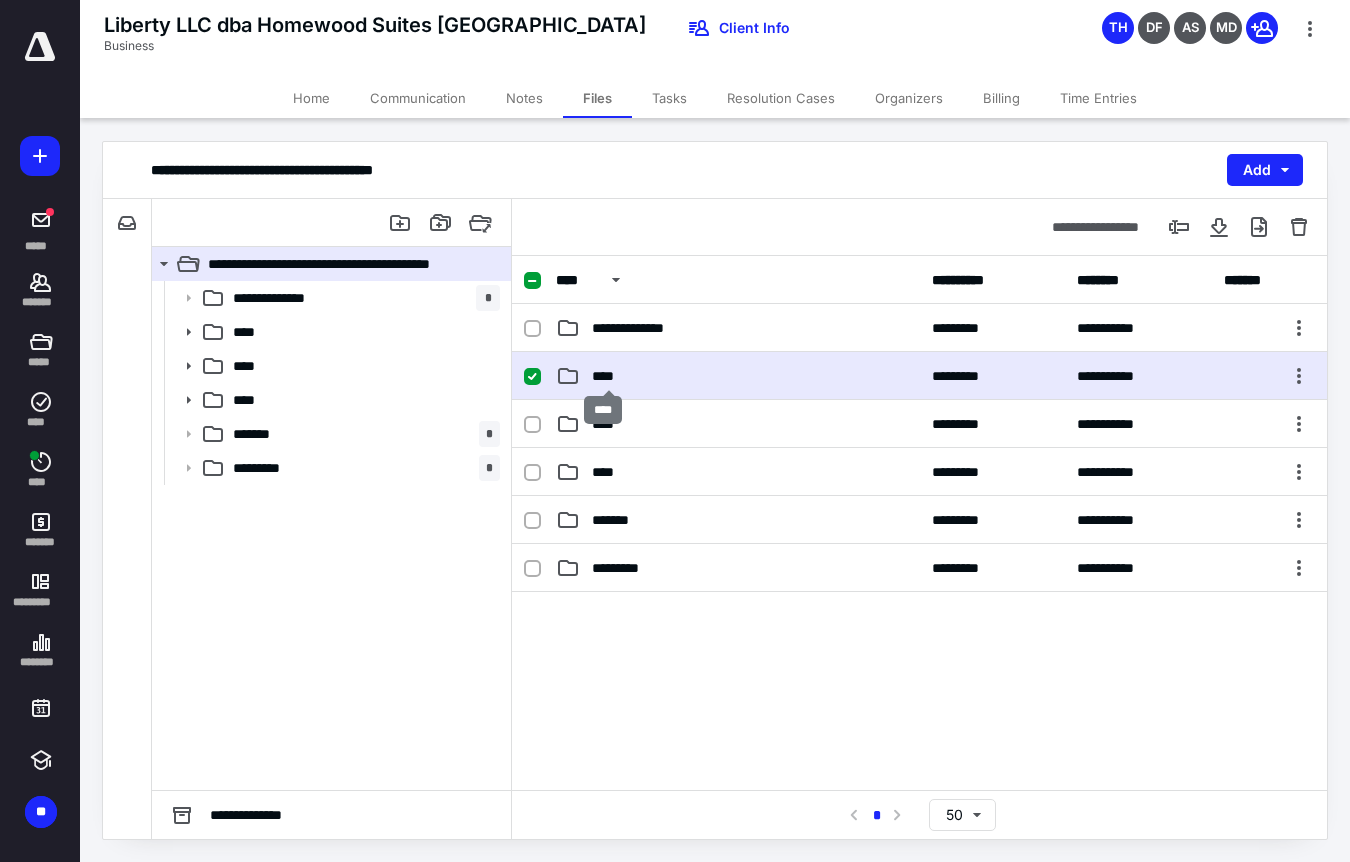 checkbox on "true" 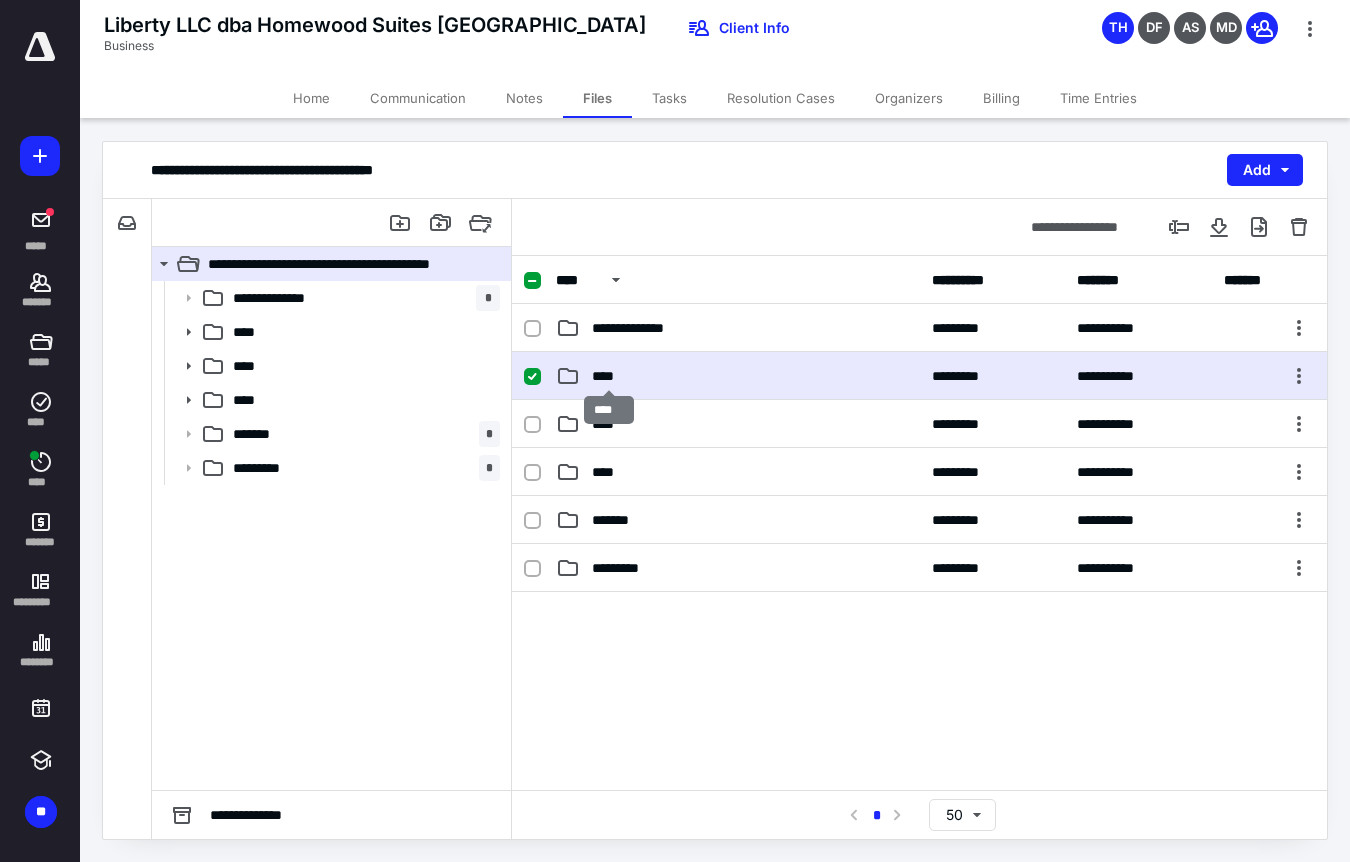click on "****" at bounding box center (609, 376) 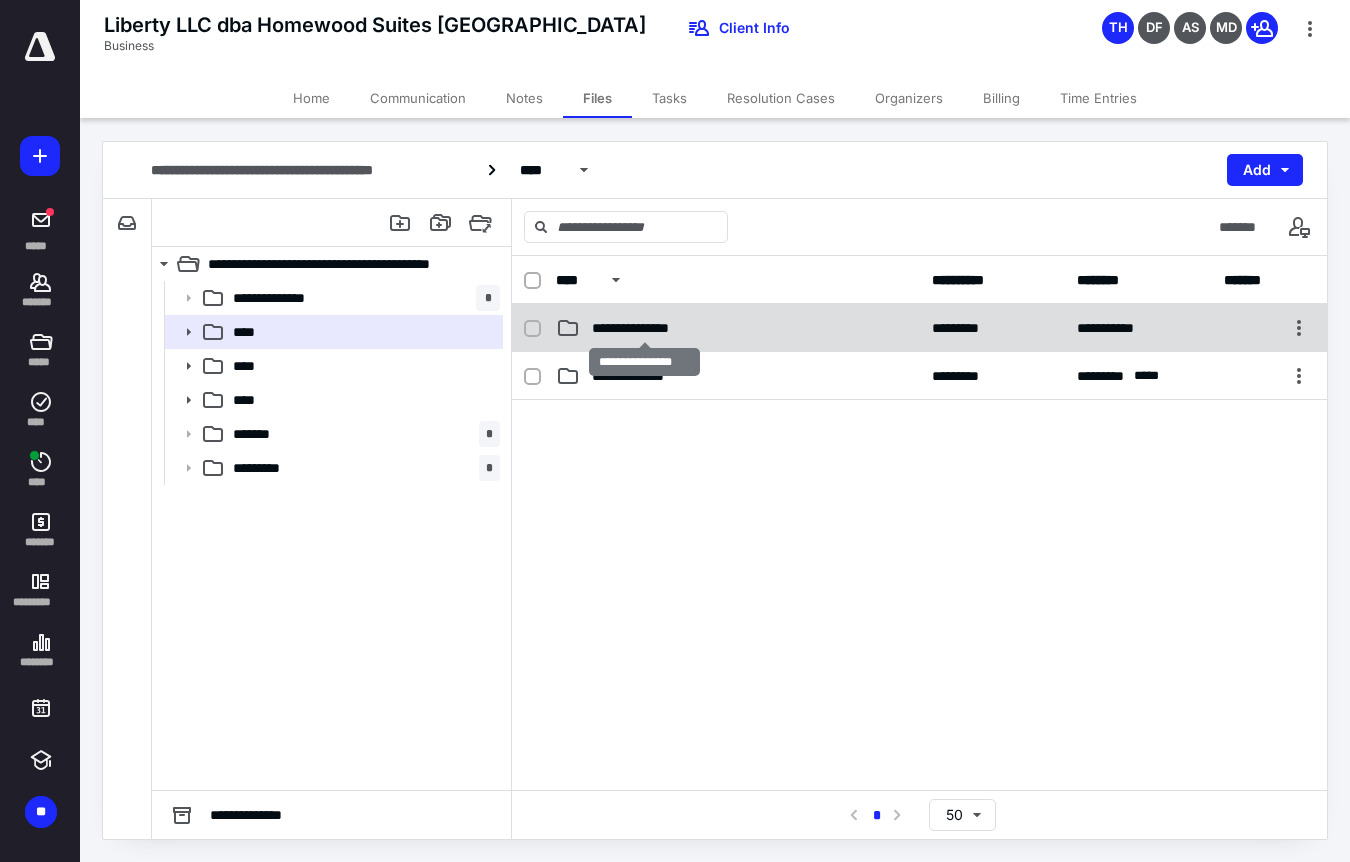click on "**********" at bounding box center (644, 328) 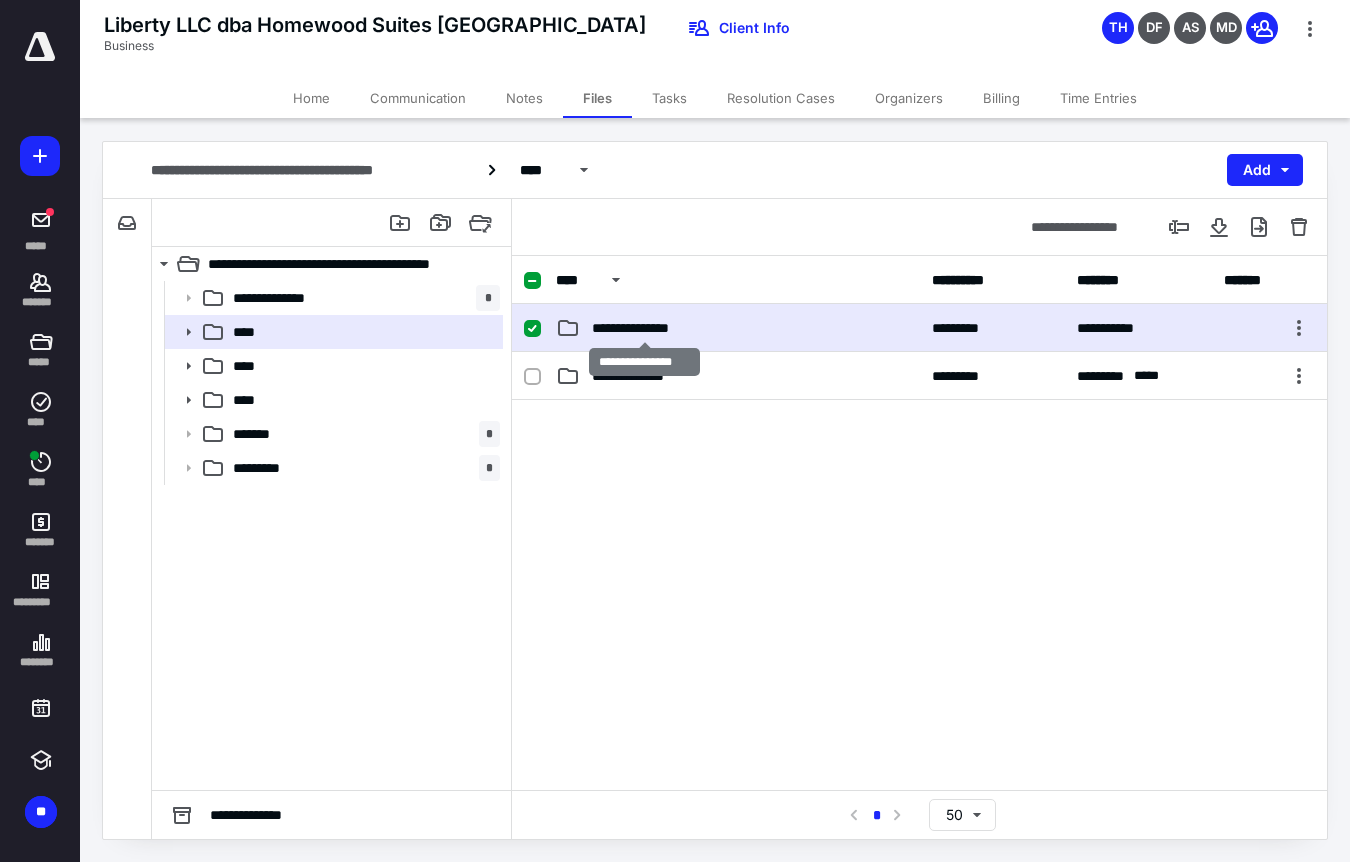 click on "**********" at bounding box center (644, 328) 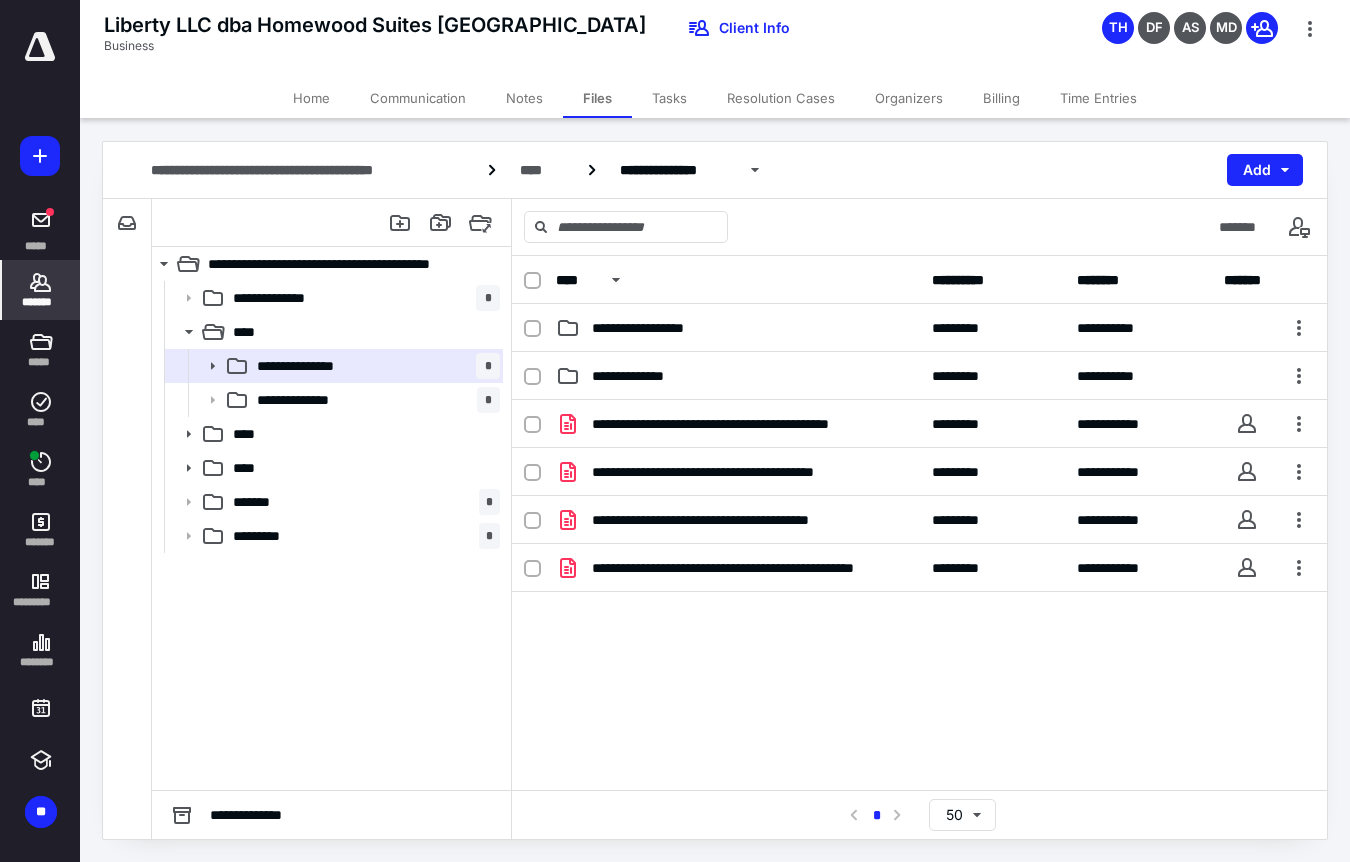 click on "*******" at bounding box center (41, 302) 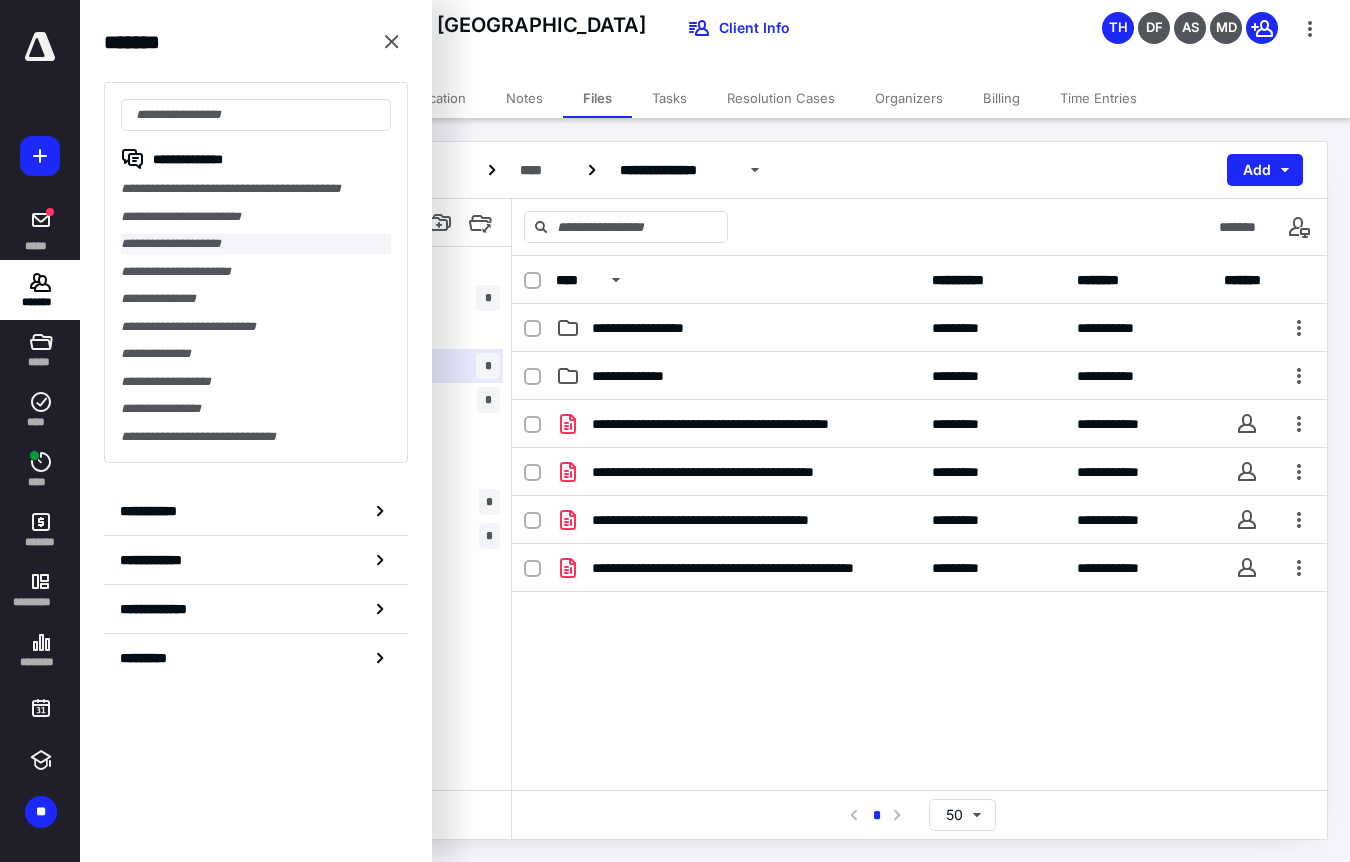 click on "**********" at bounding box center (256, 244) 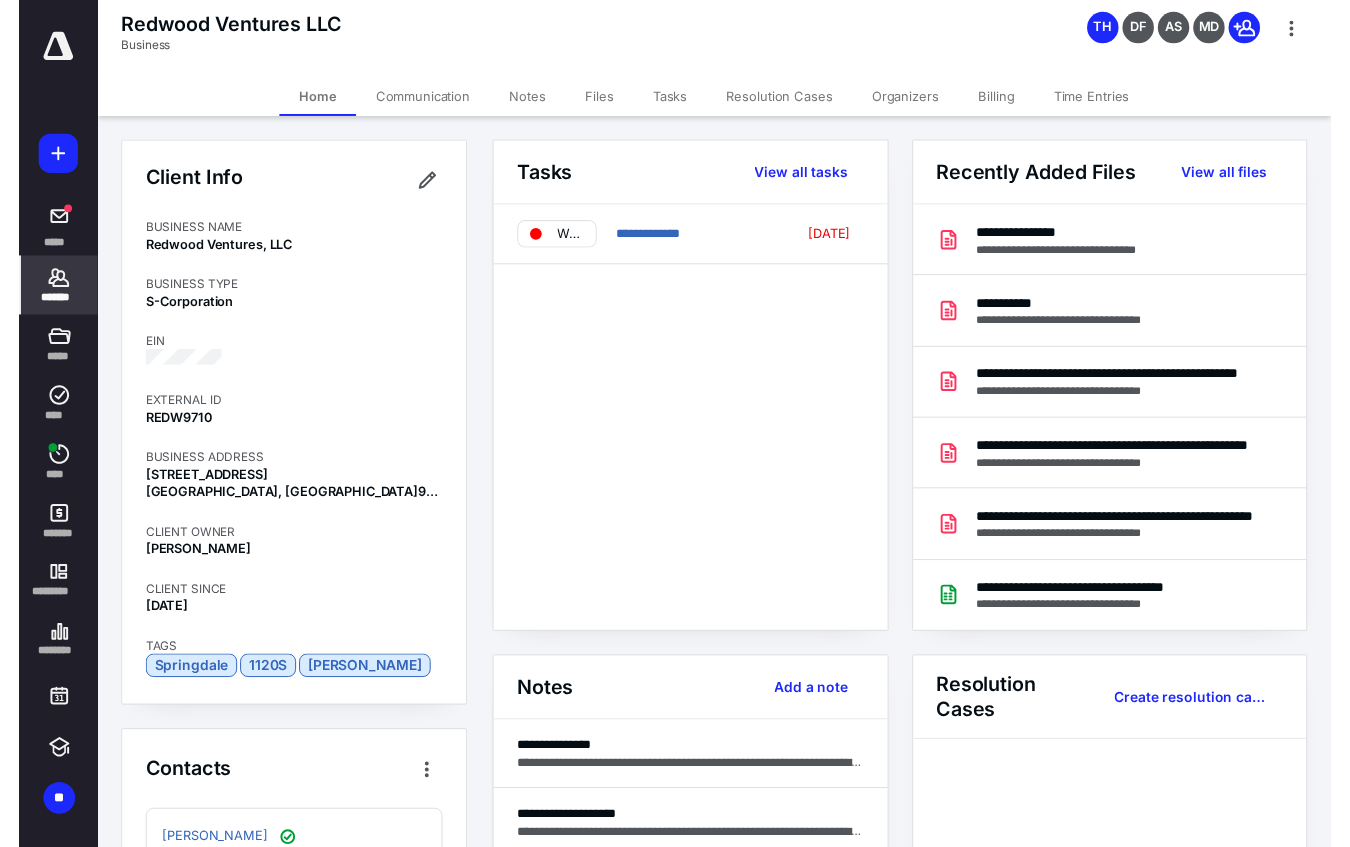 scroll, scrollTop: 505, scrollLeft: 0, axis: vertical 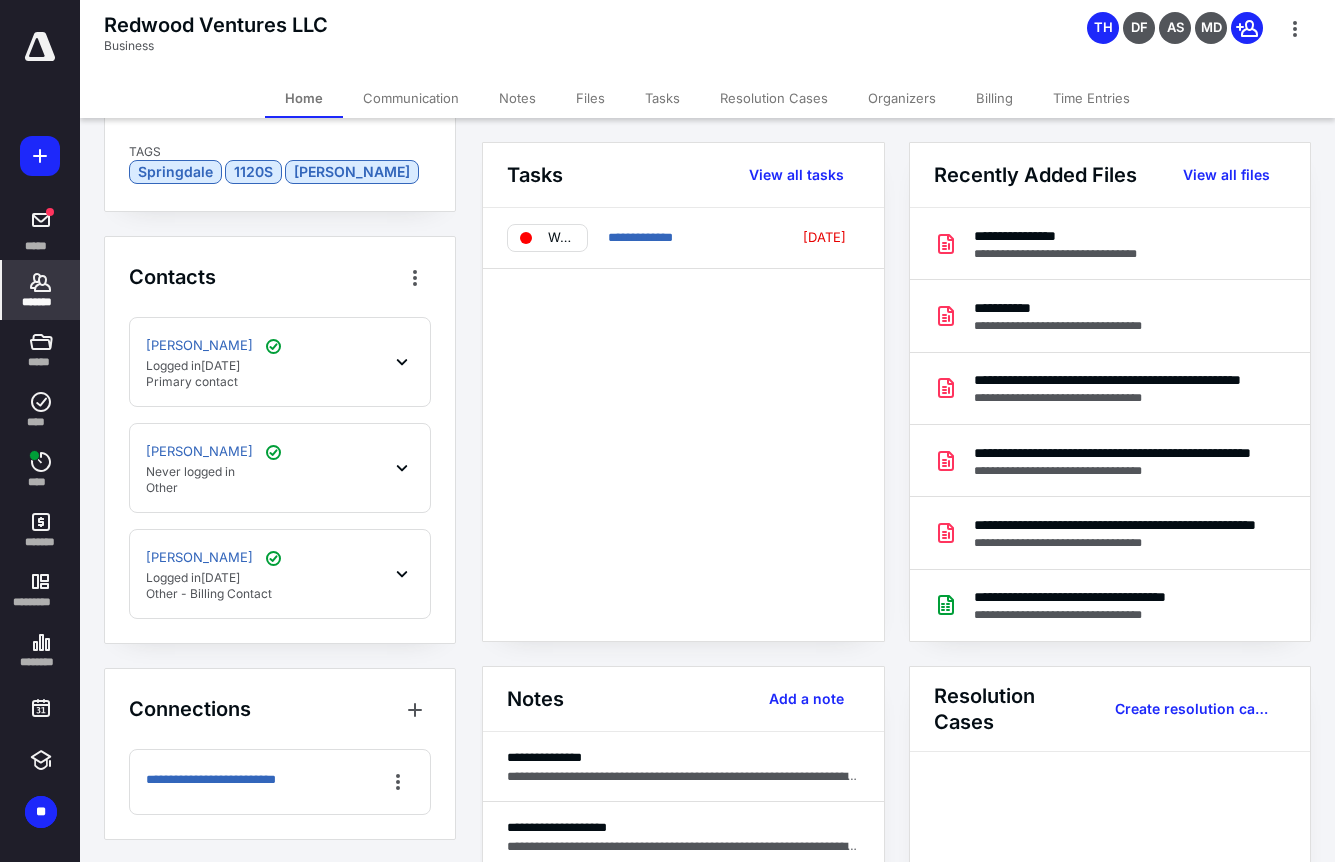 click 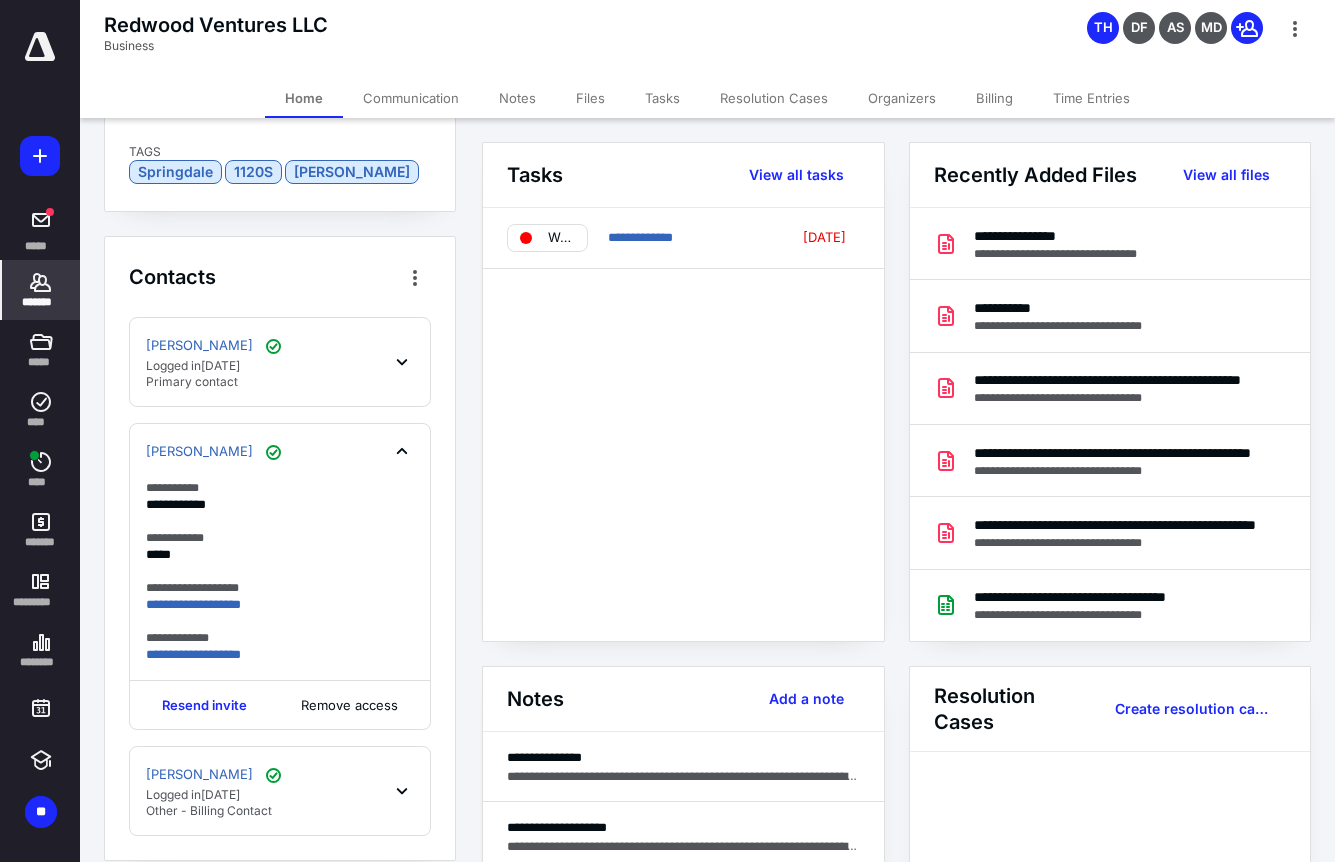 click 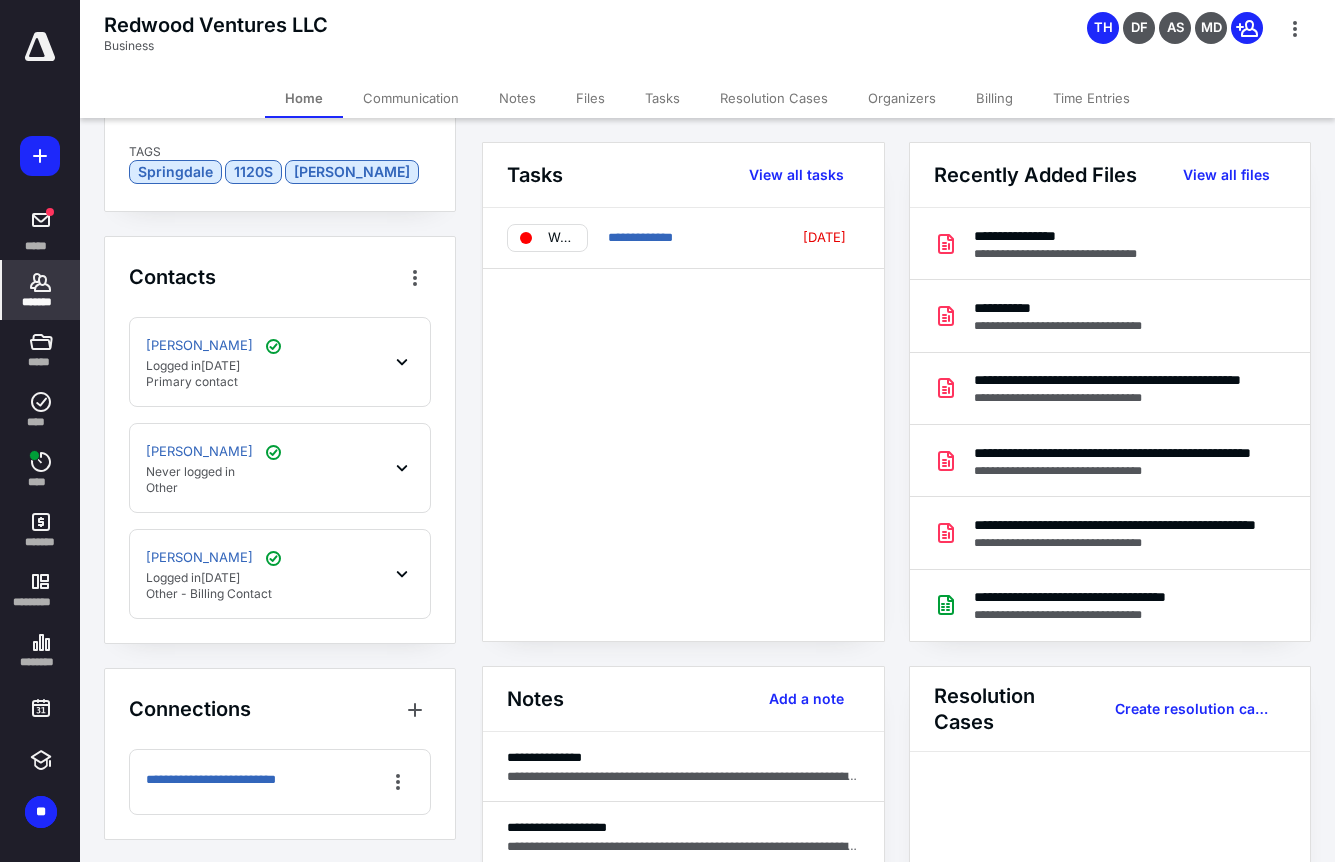 click 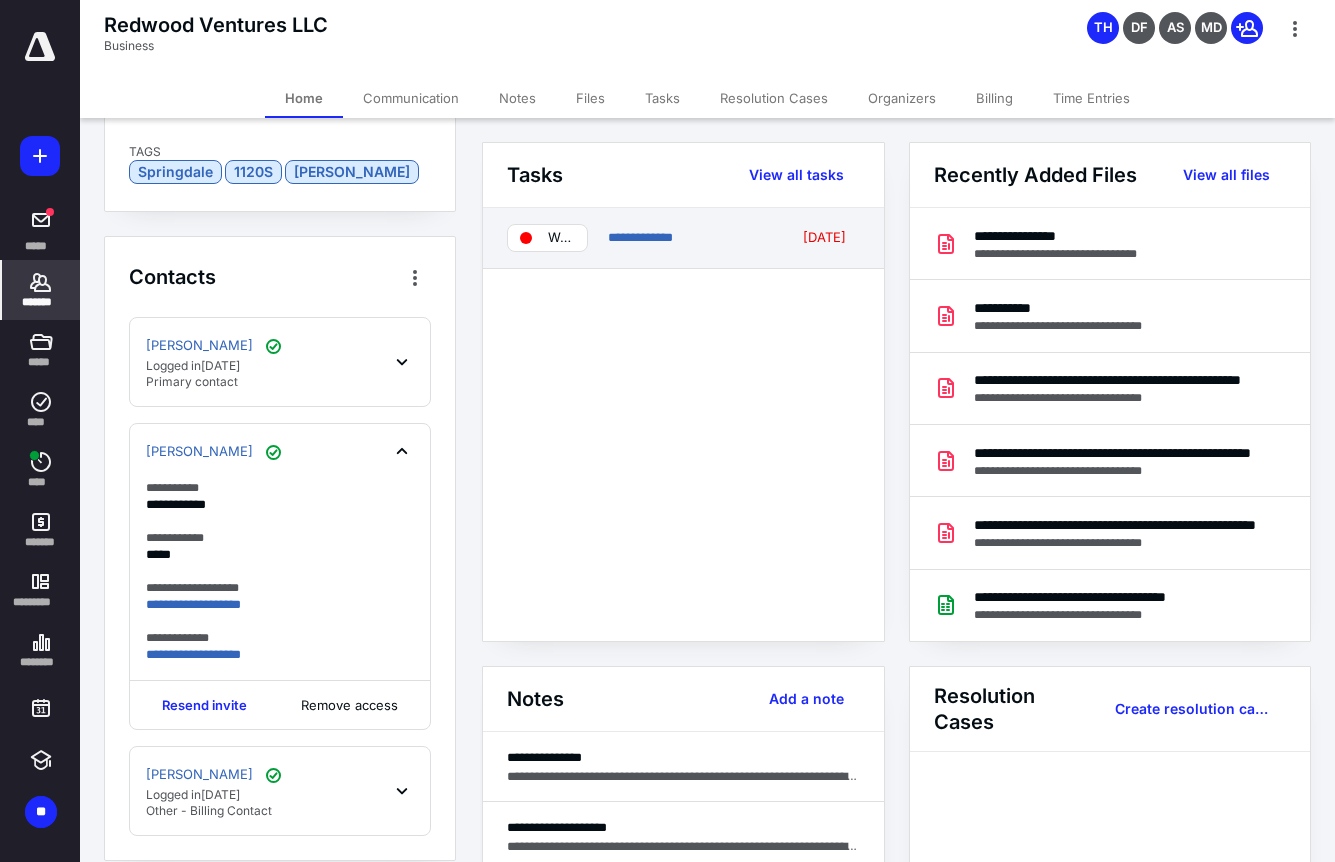 drag, startPoint x: 586, startPoint y: 97, endPoint x: 578, endPoint y: 234, distance: 137.23338 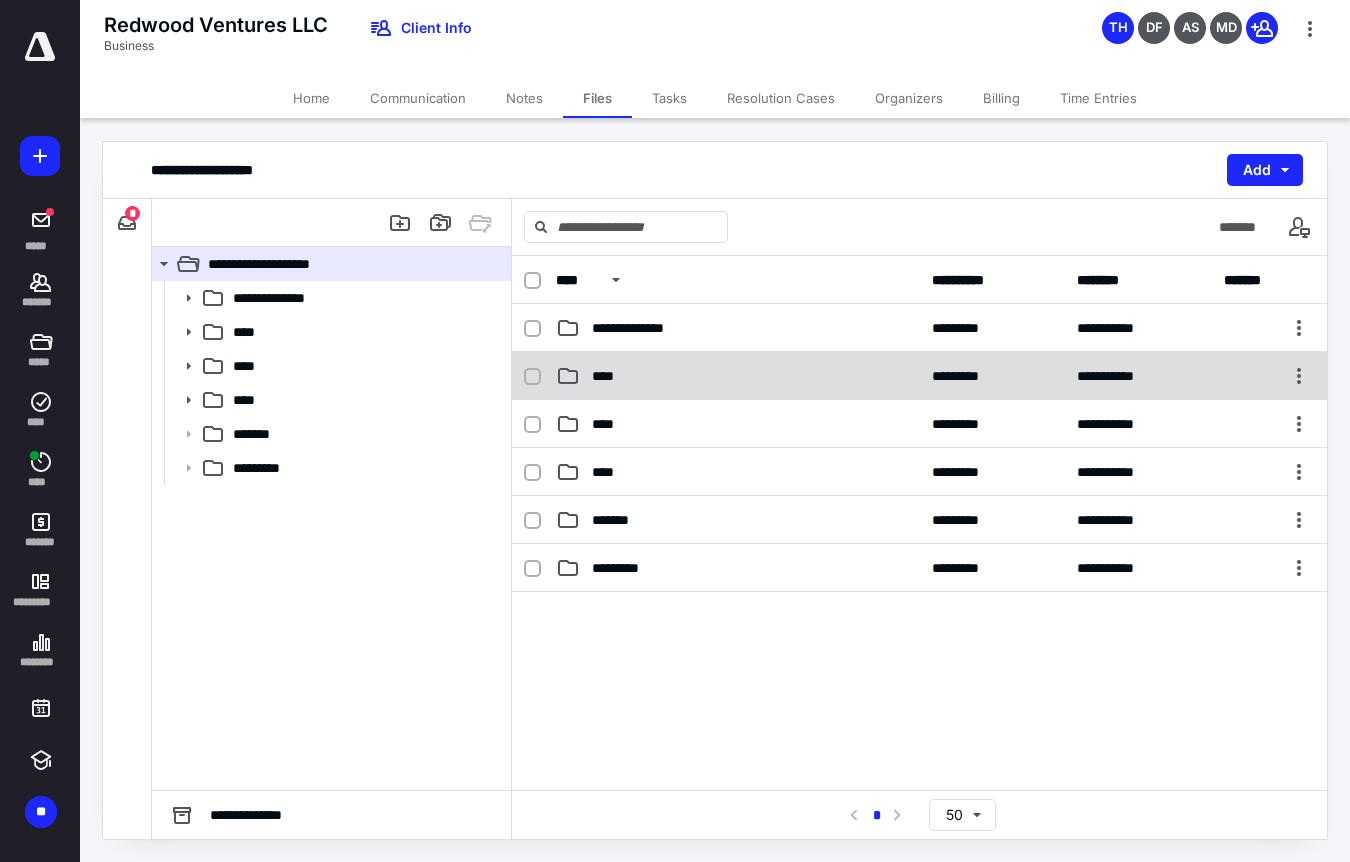 click on "****" at bounding box center [609, 376] 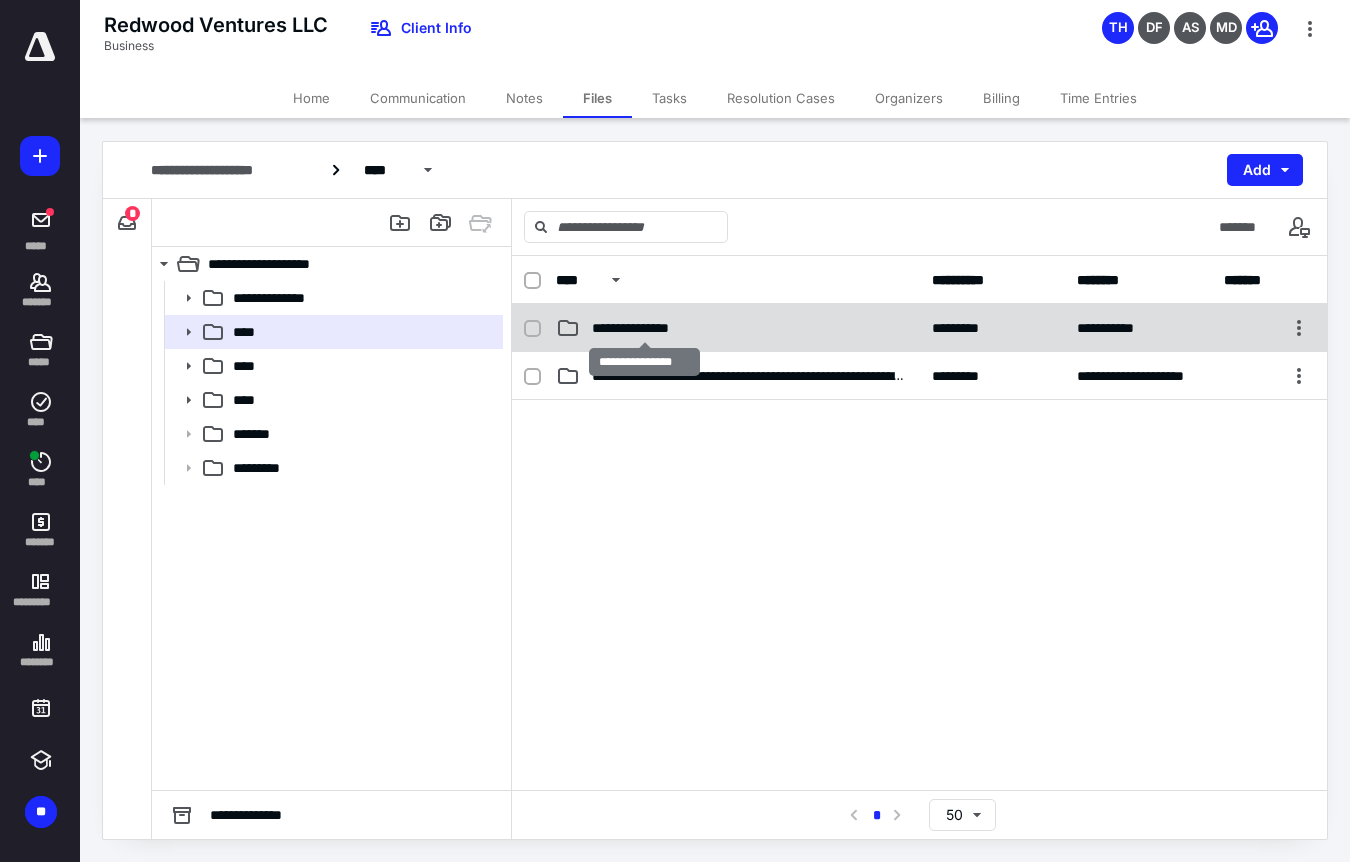 click on "**********" at bounding box center (644, 328) 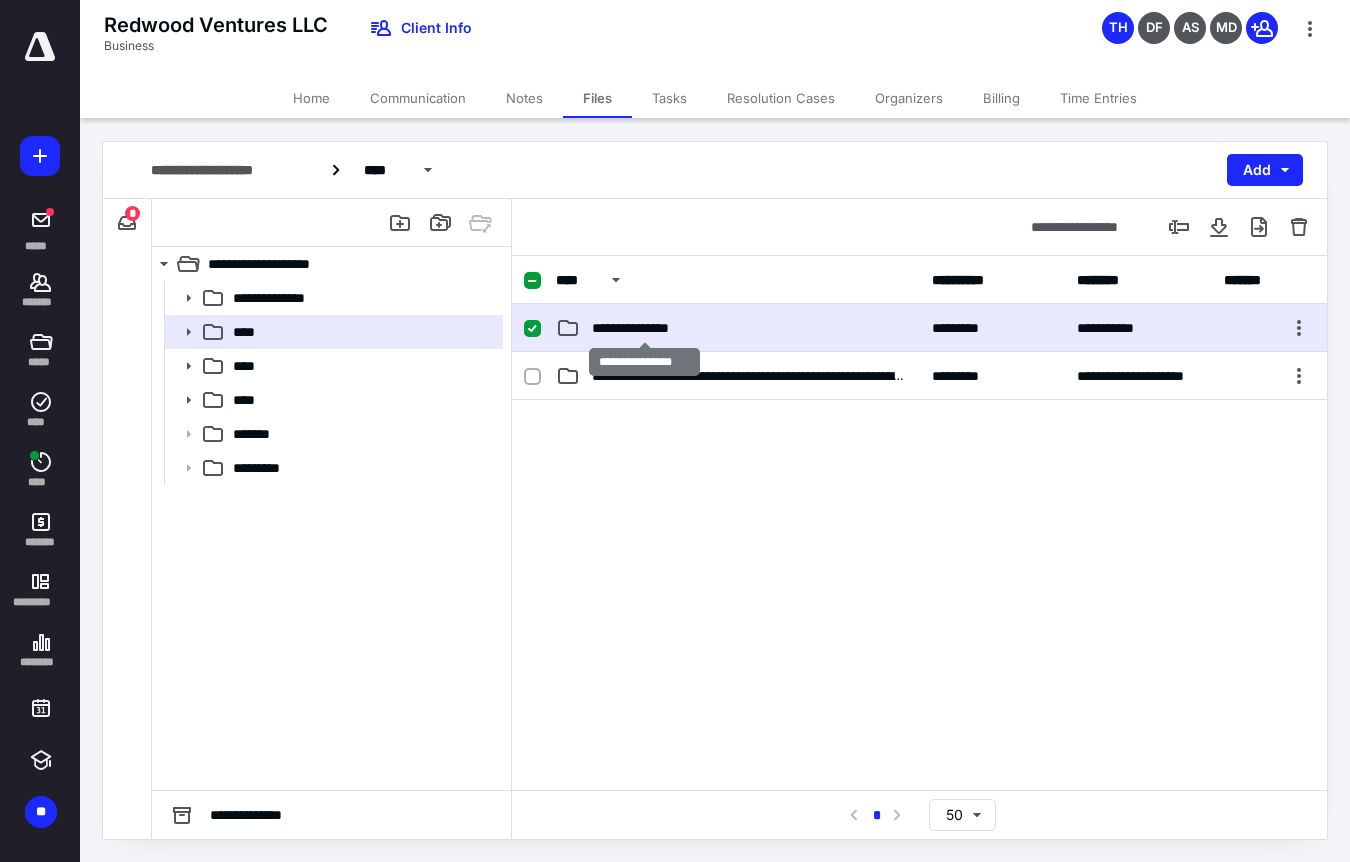 click on "**********" at bounding box center (644, 328) 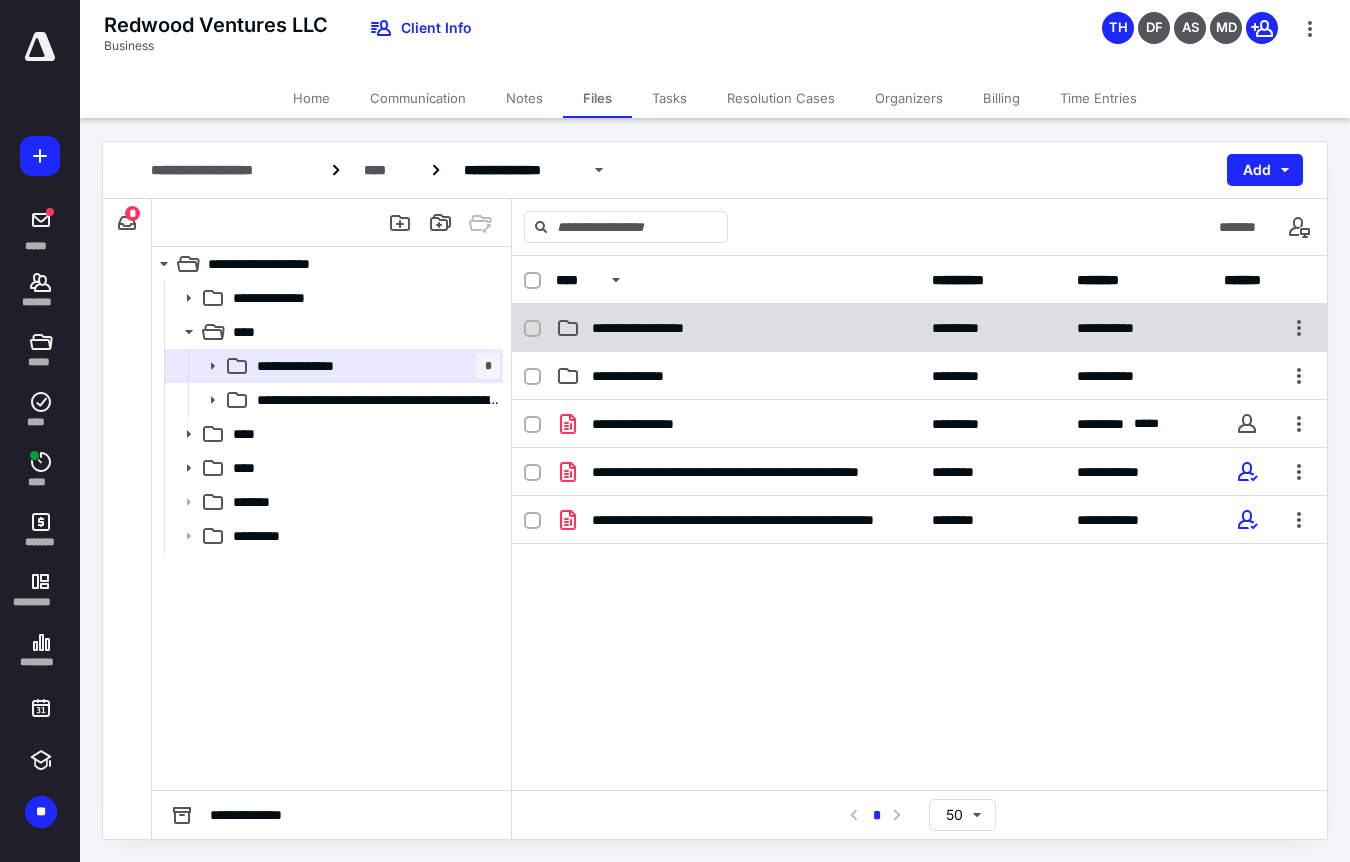 click on "**********" at bounding box center (655, 328) 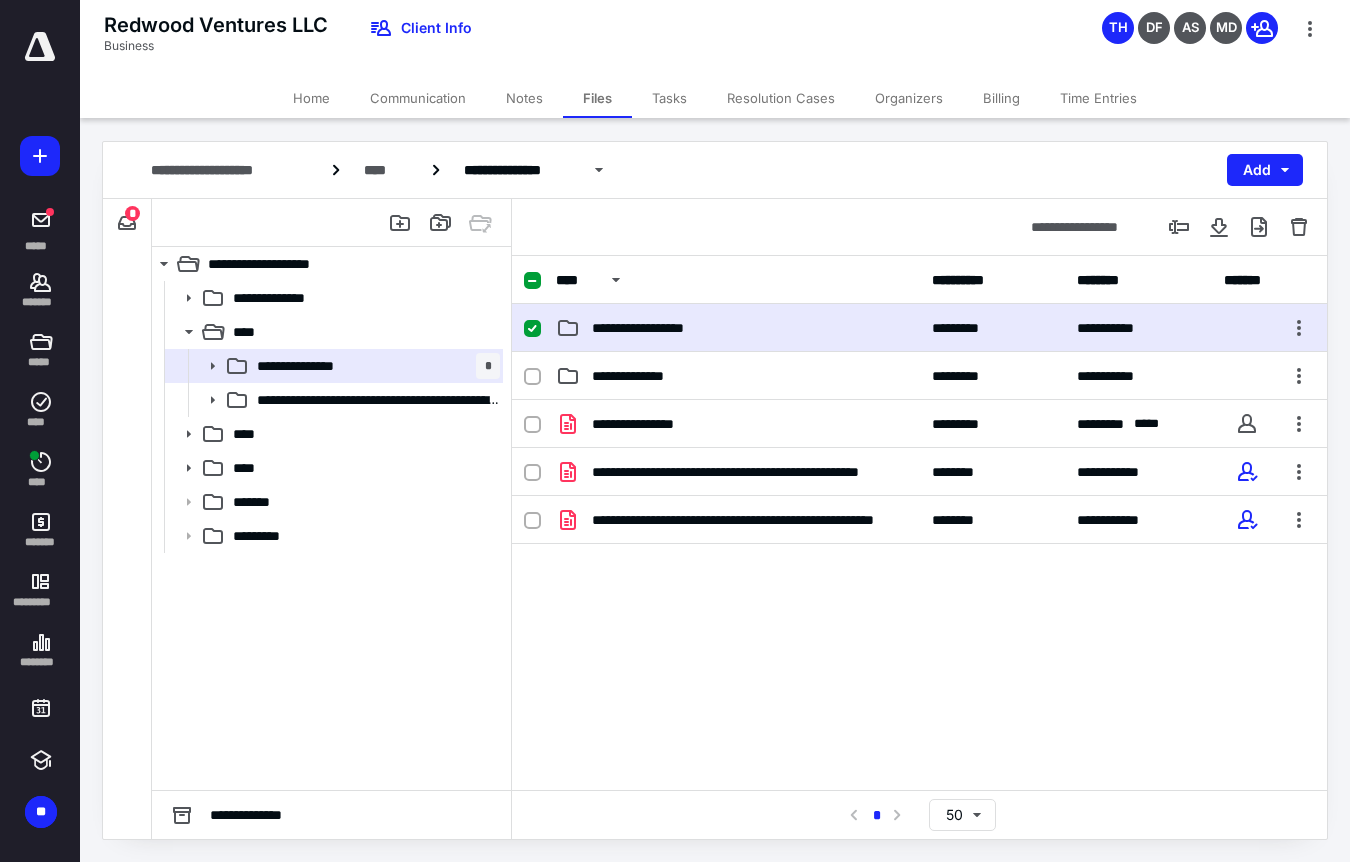 click on "**********" at bounding box center [655, 328] 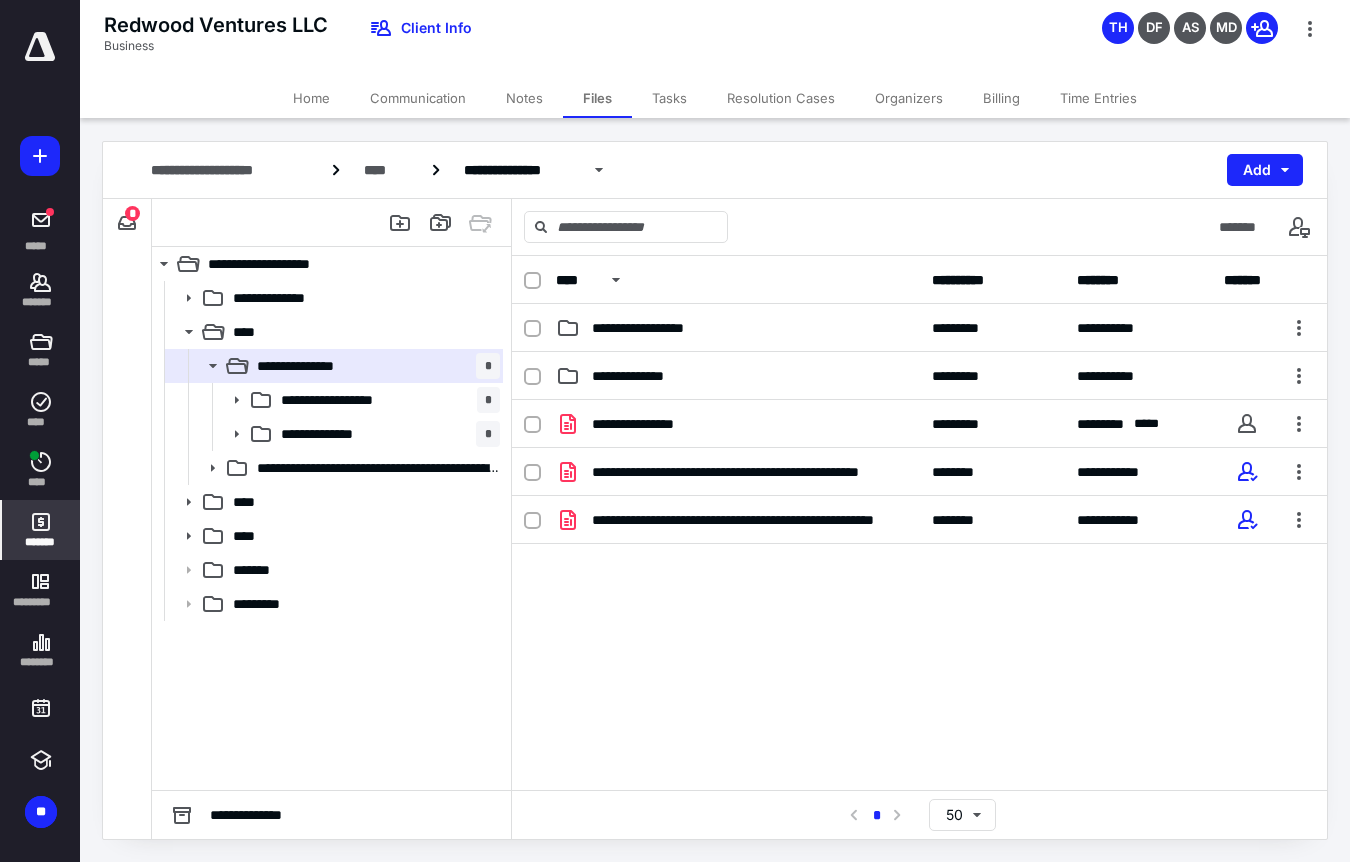 click 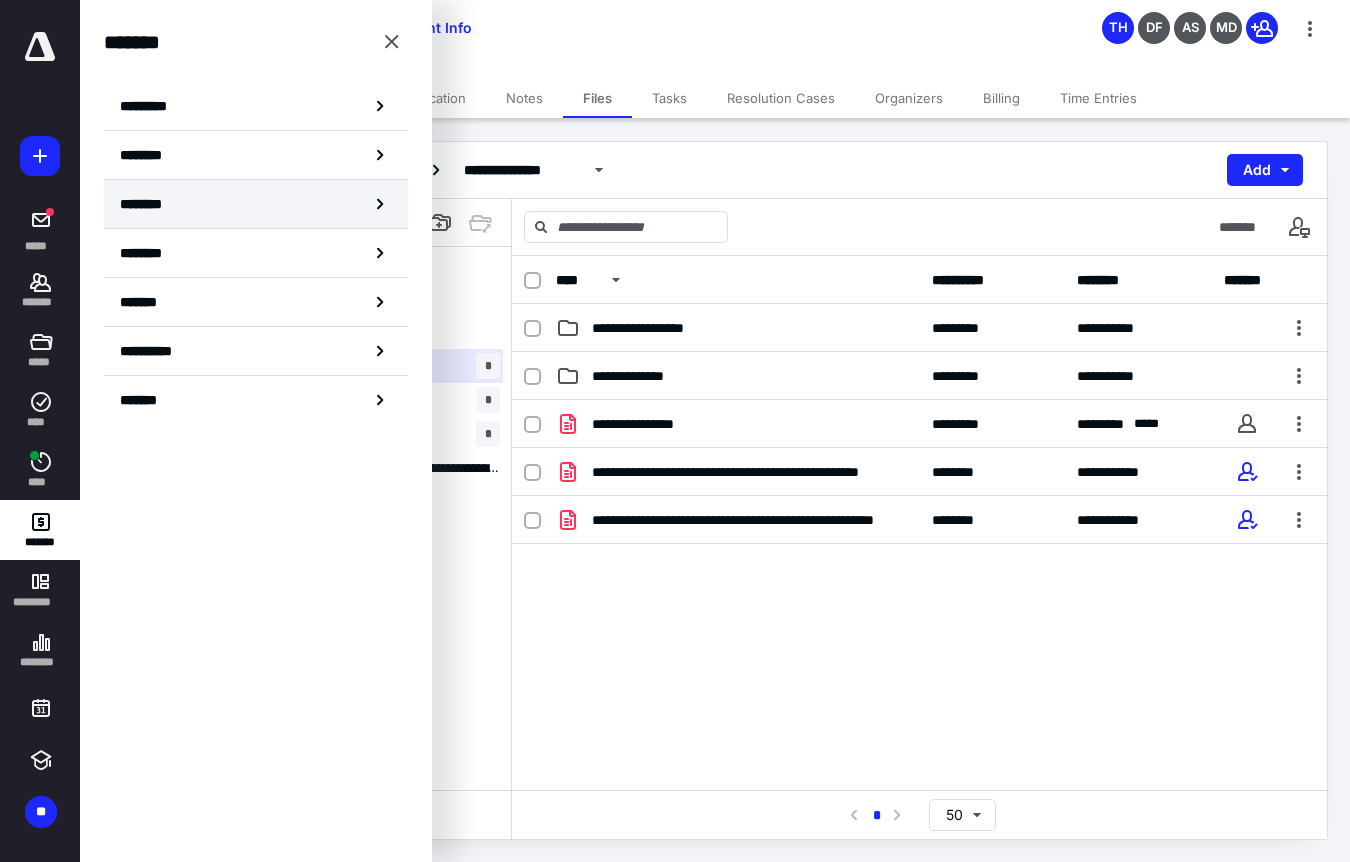 click on "********" at bounding box center [153, 204] 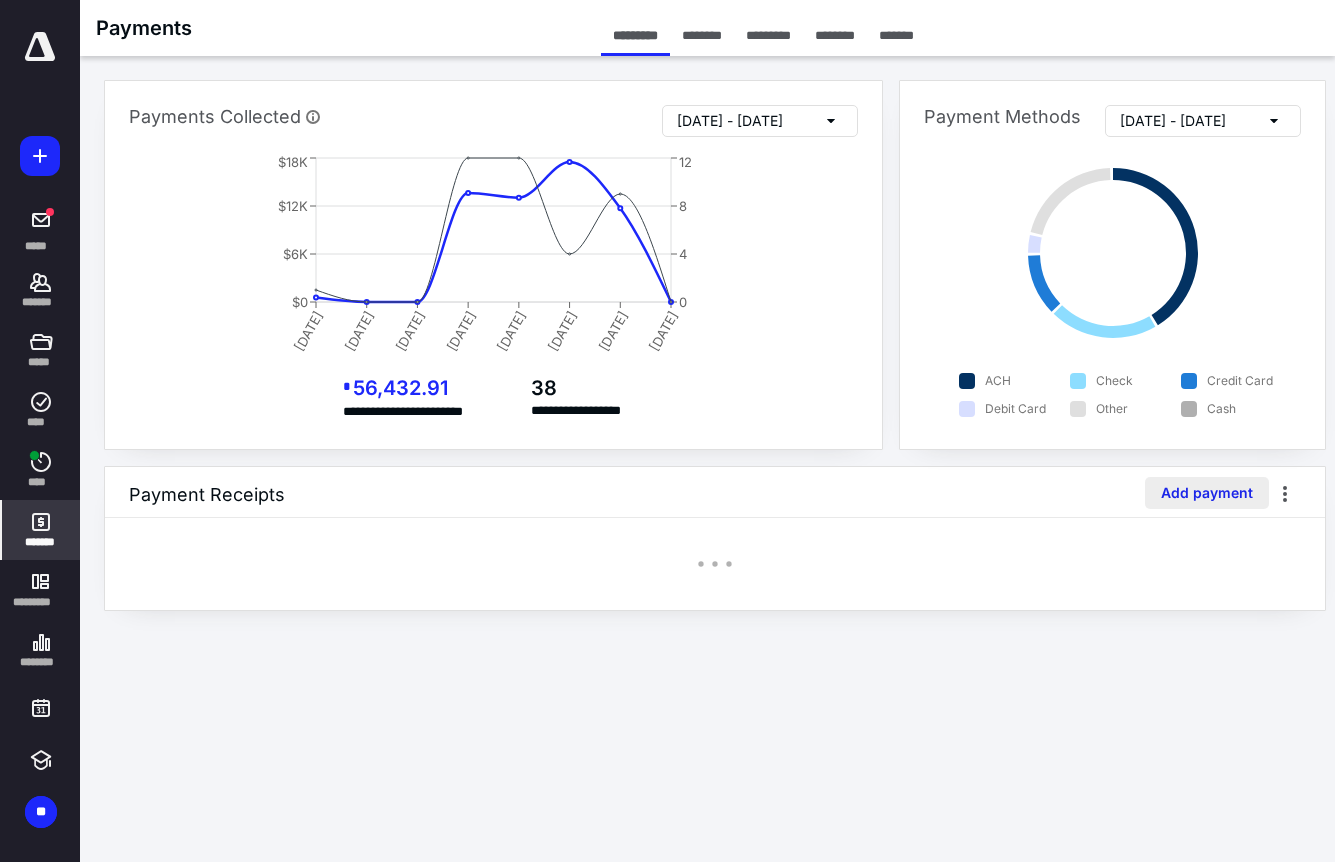 click on "Add payment" at bounding box center [1207, 493] 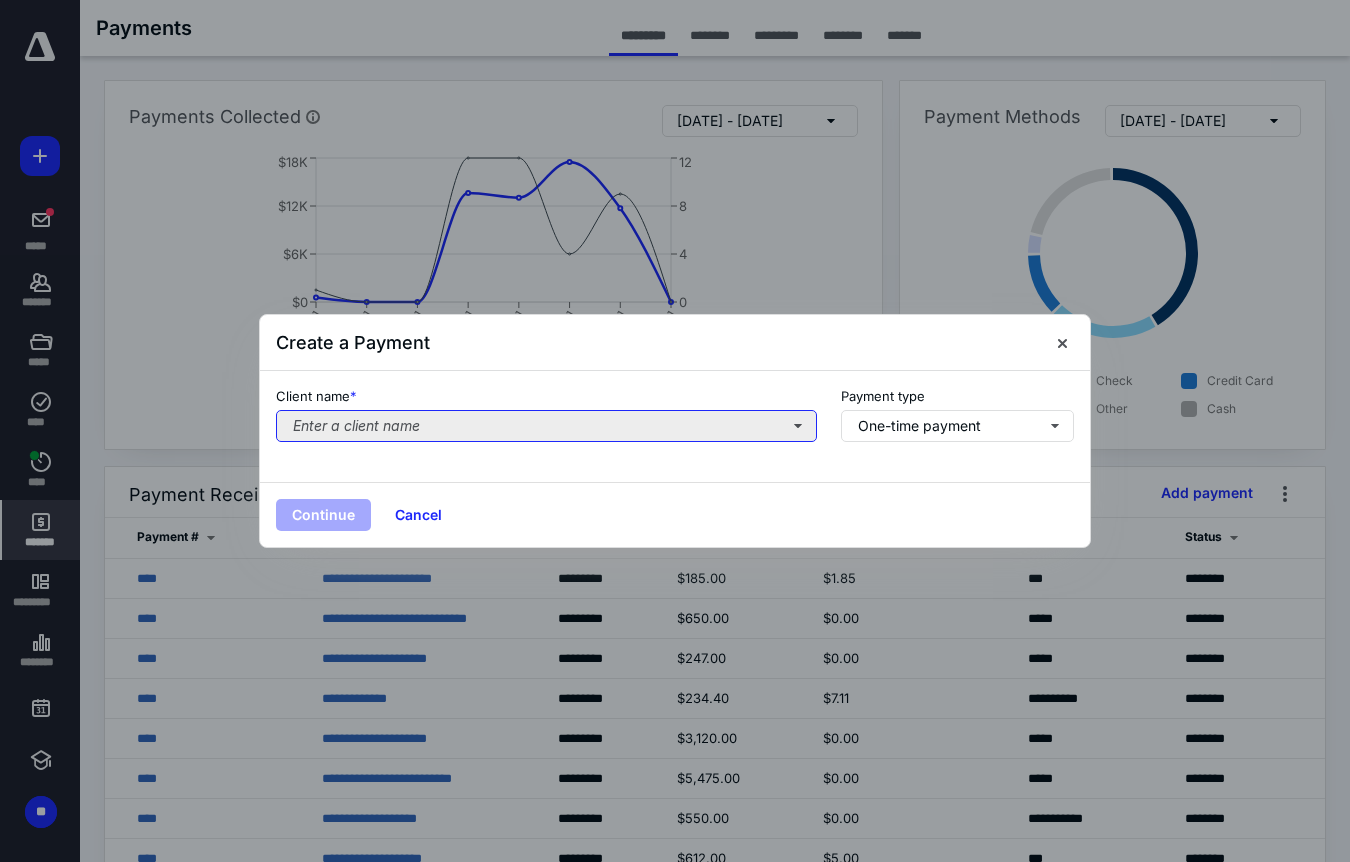 click on "Enter a client name" at bounding box center (546, 426) 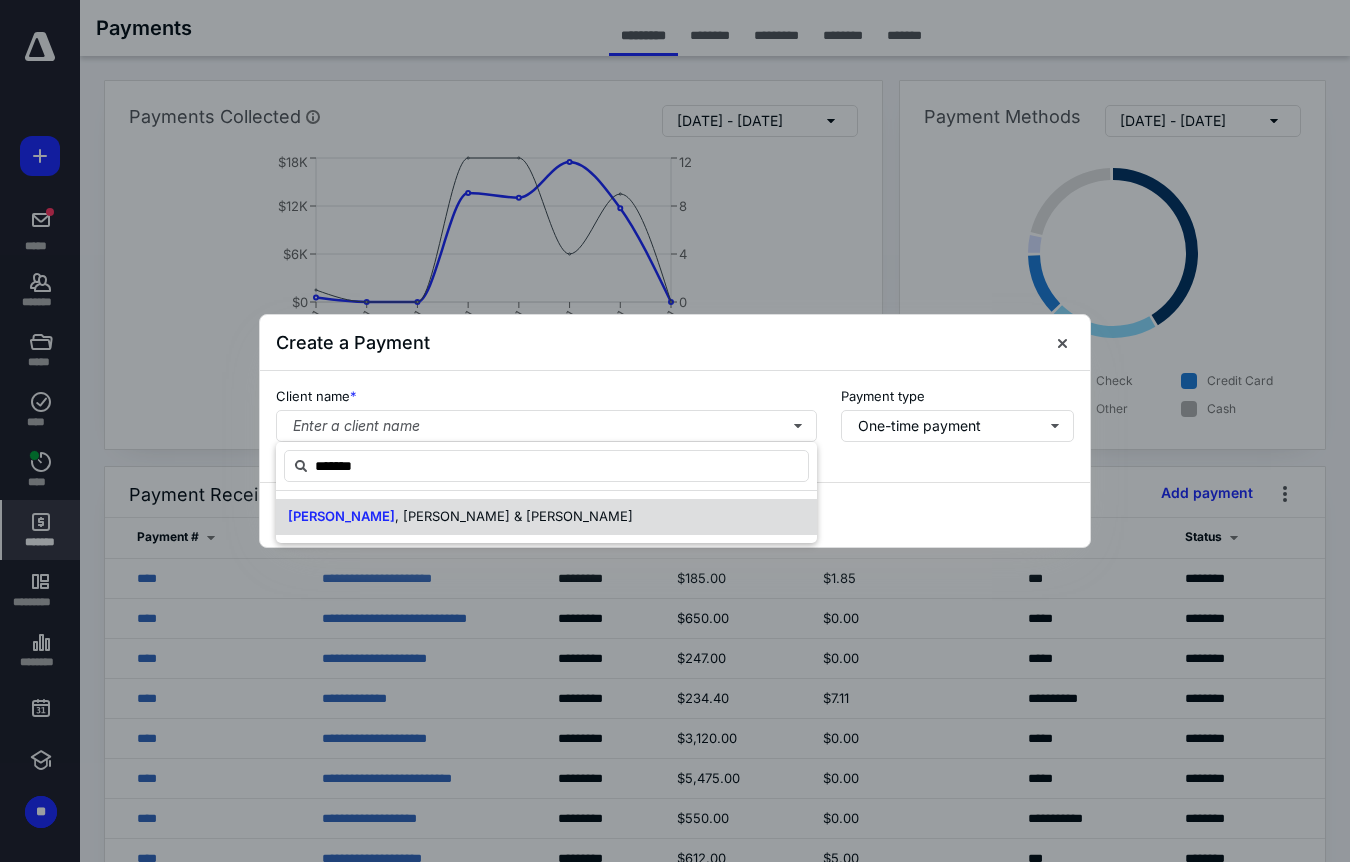 click on ", [PERSON_NAME] & [PERSON_NAME]" at bounding box center [514, 516] 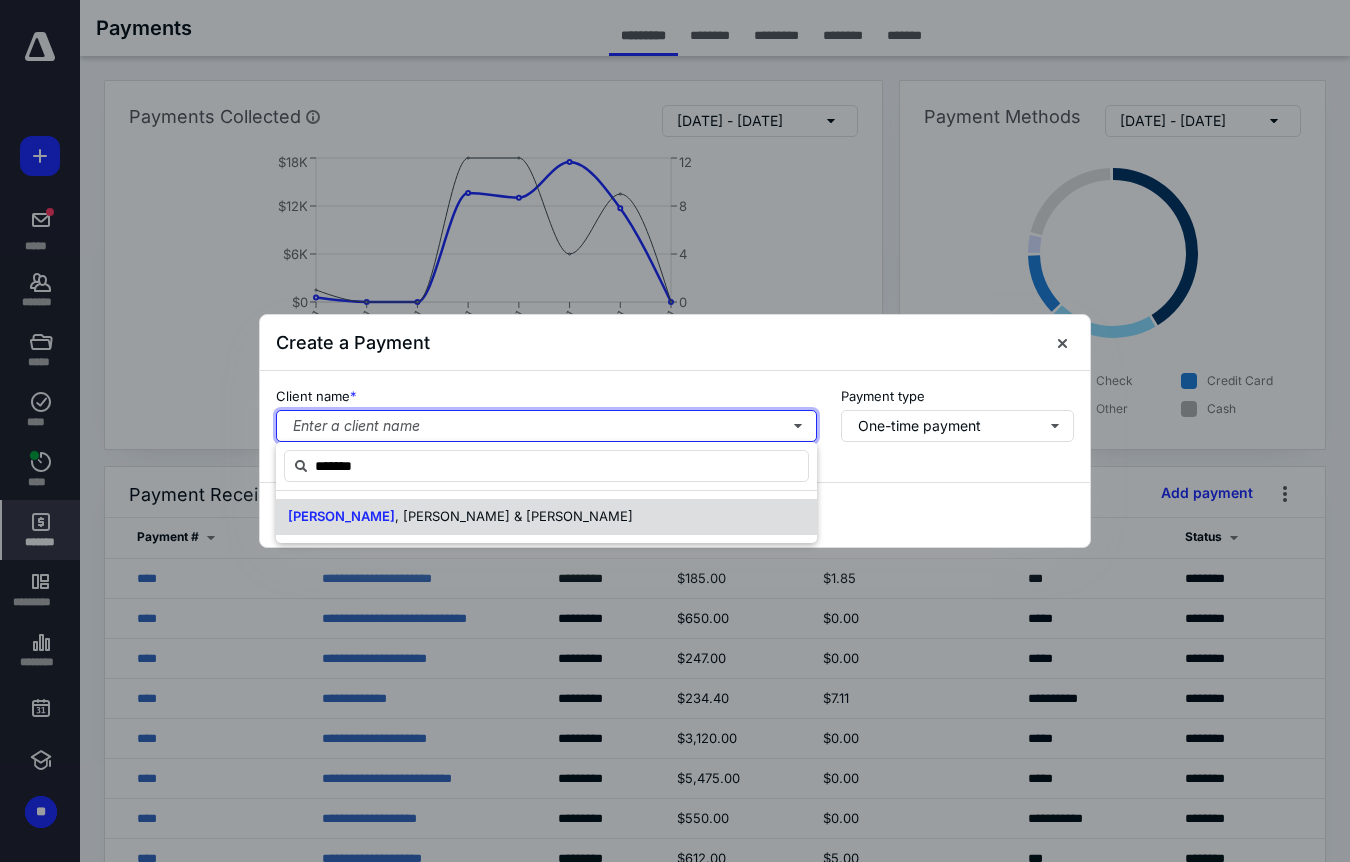 type 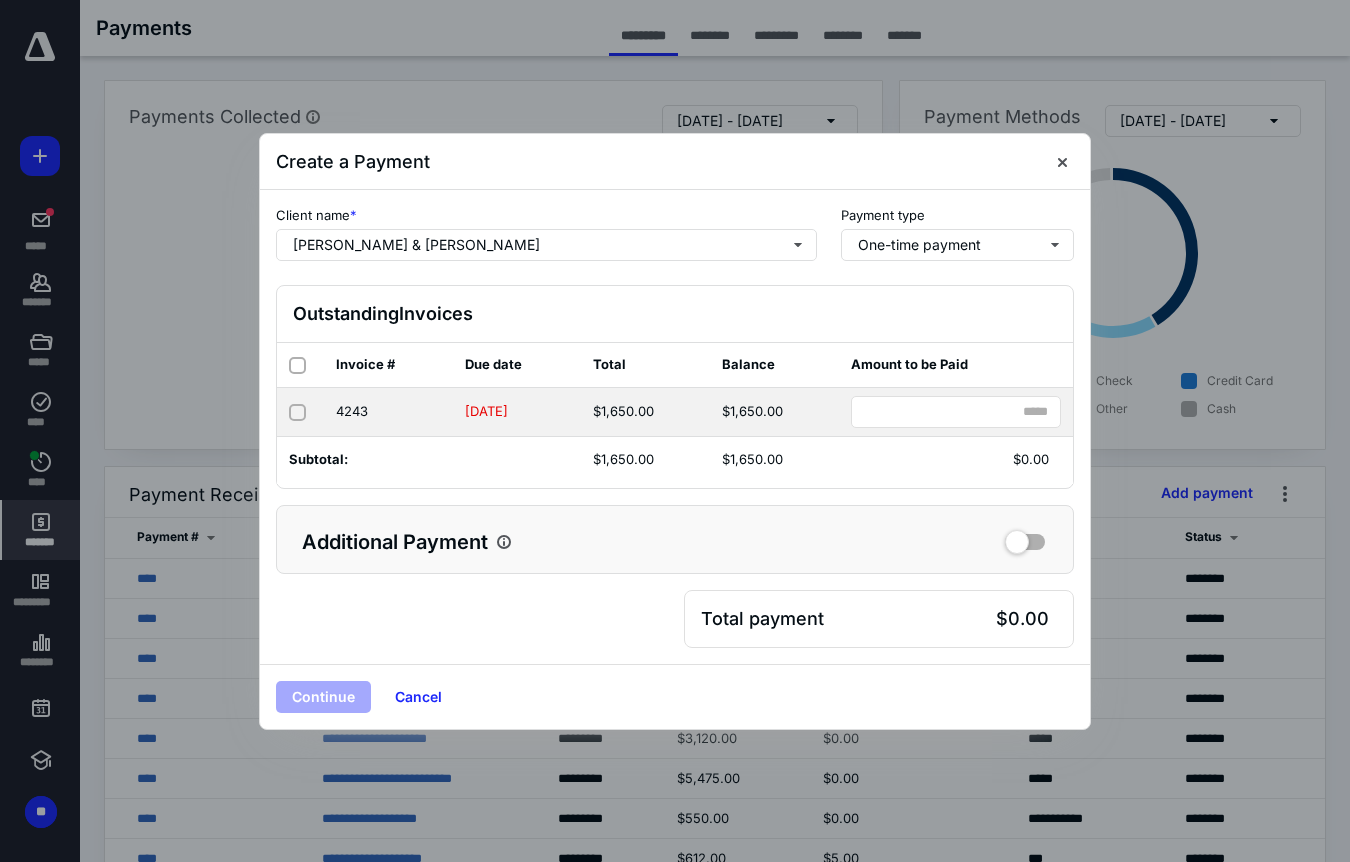 click 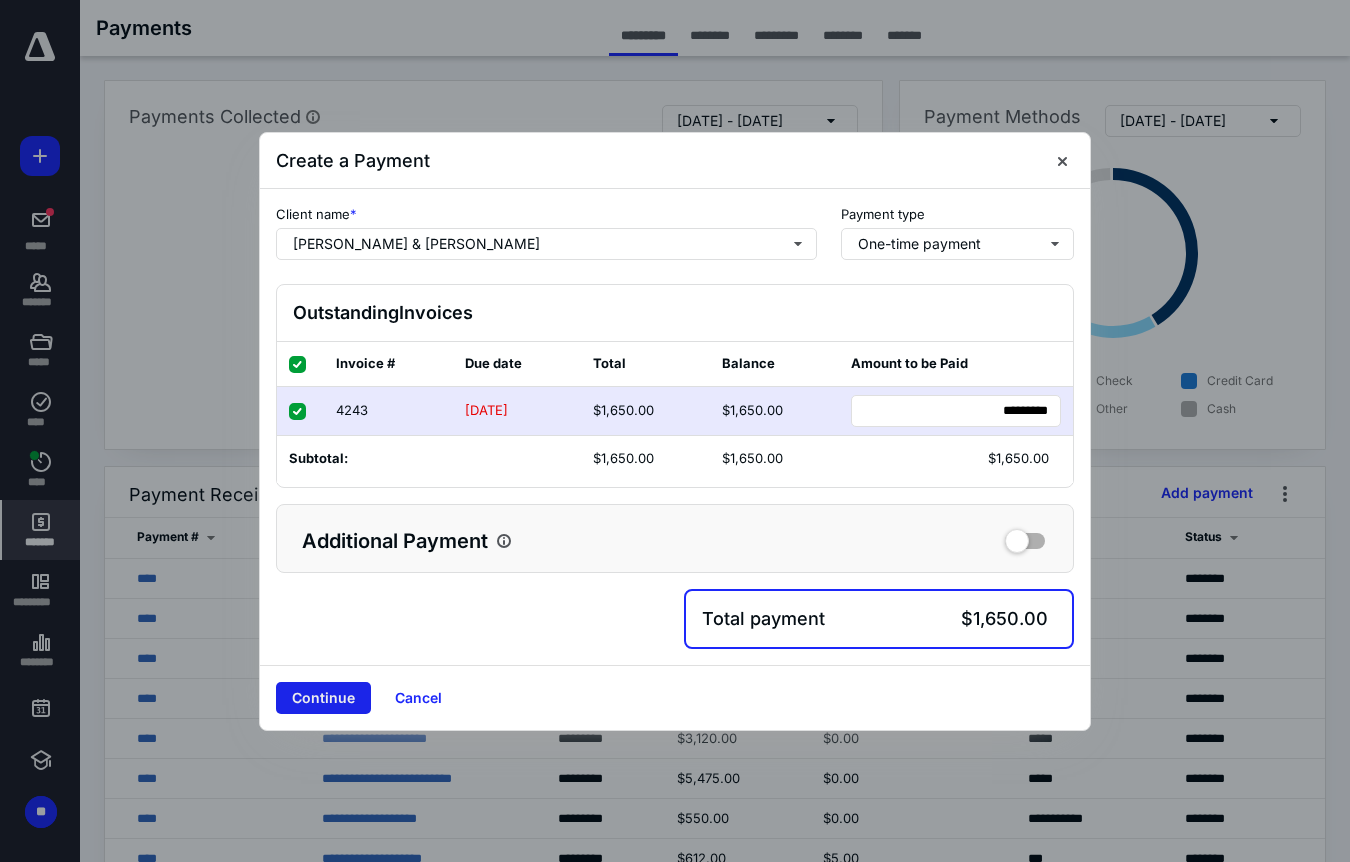 click on "Continue" at bounding box center [323, 698] 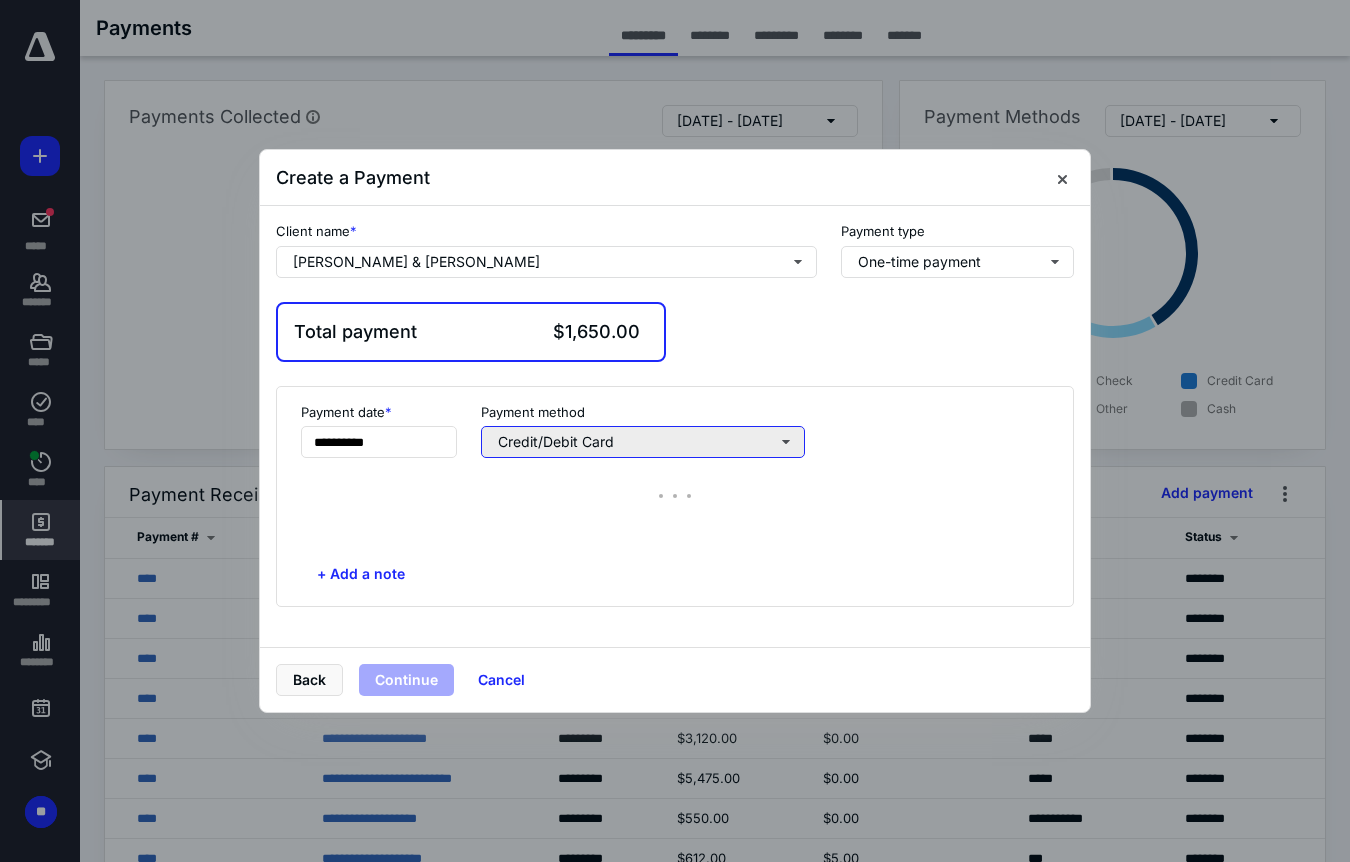 click on "Credit/Debit Card" at bounding box center (643, 442) 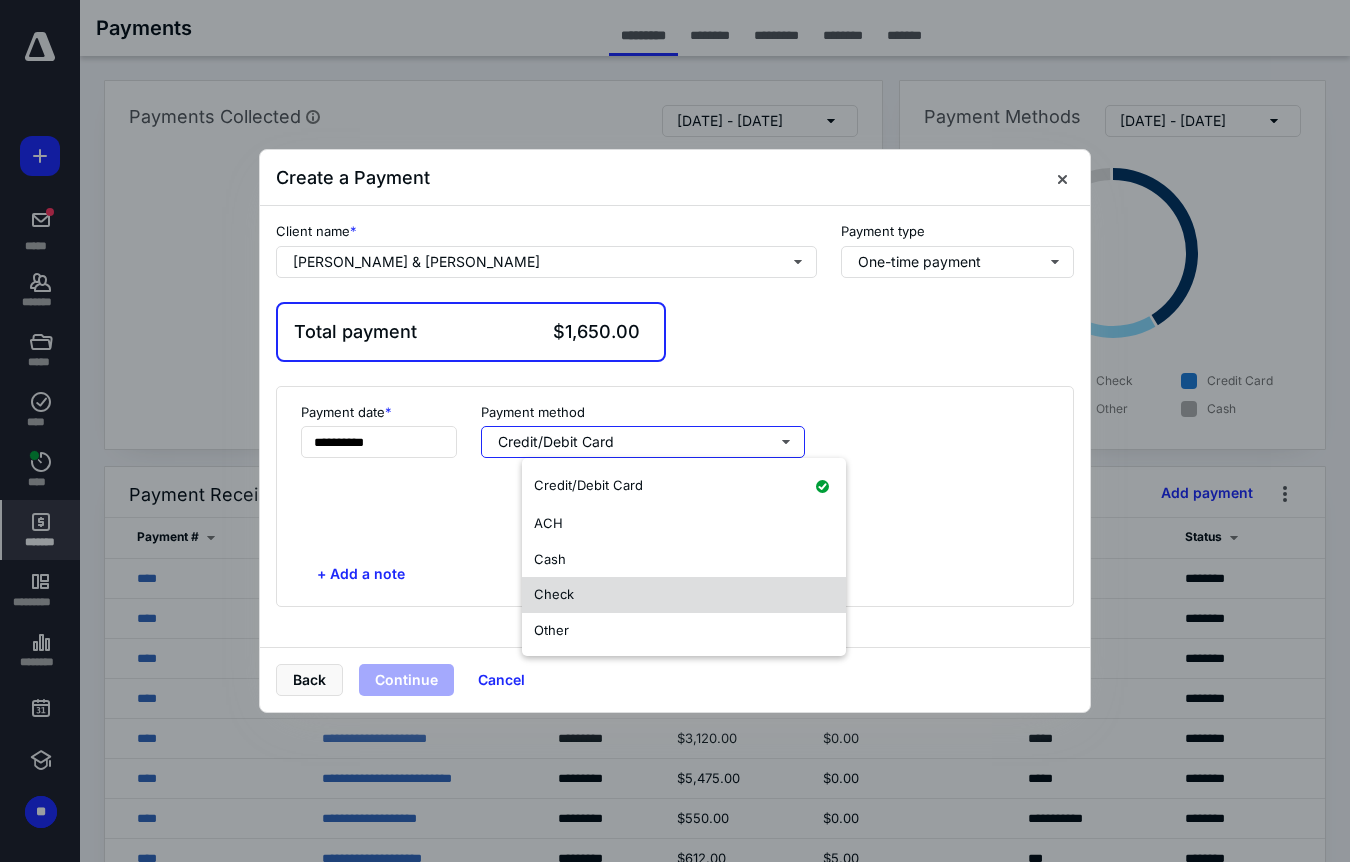 click on "Check" at bounding box center (684, 595) 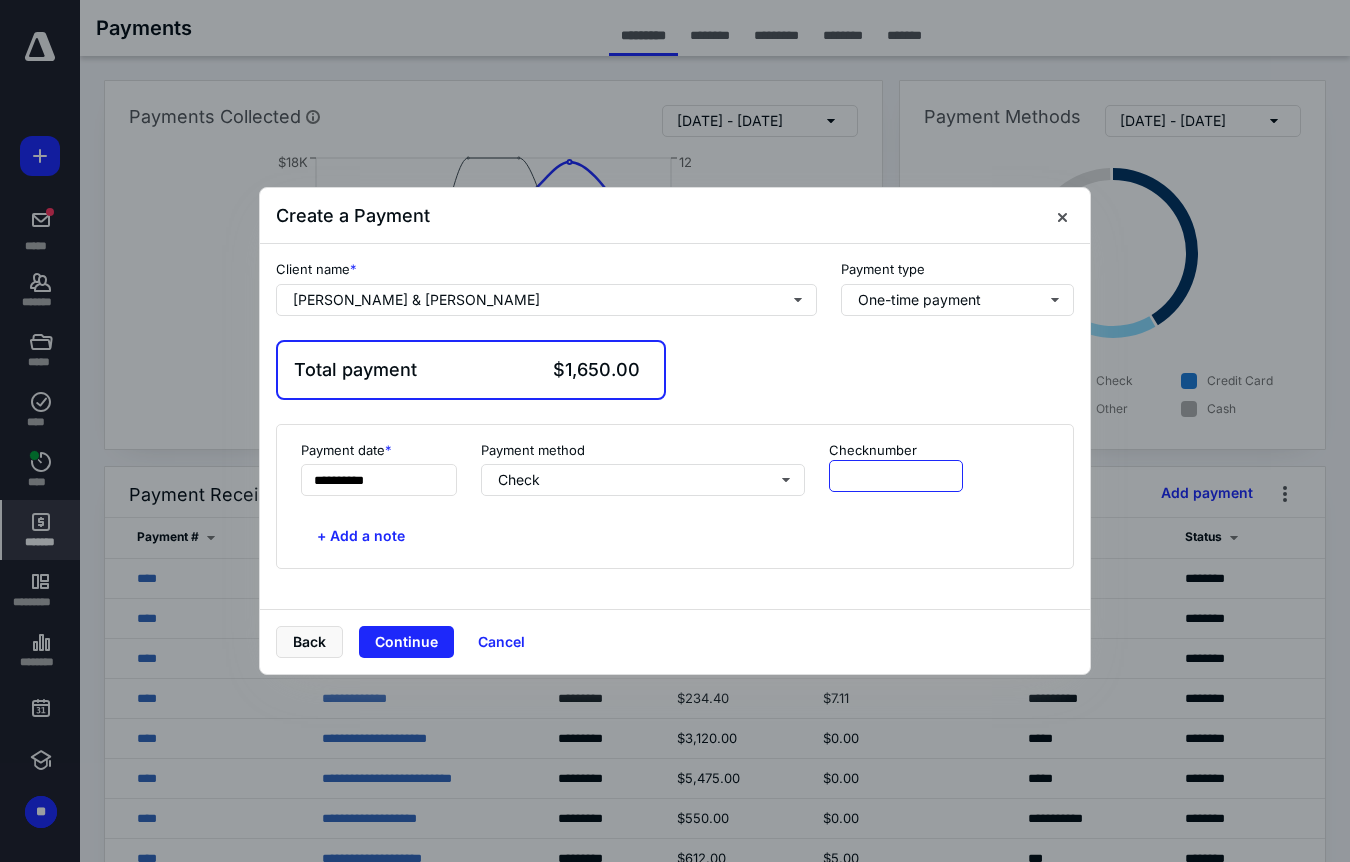 click at bounding box center [896, 476] 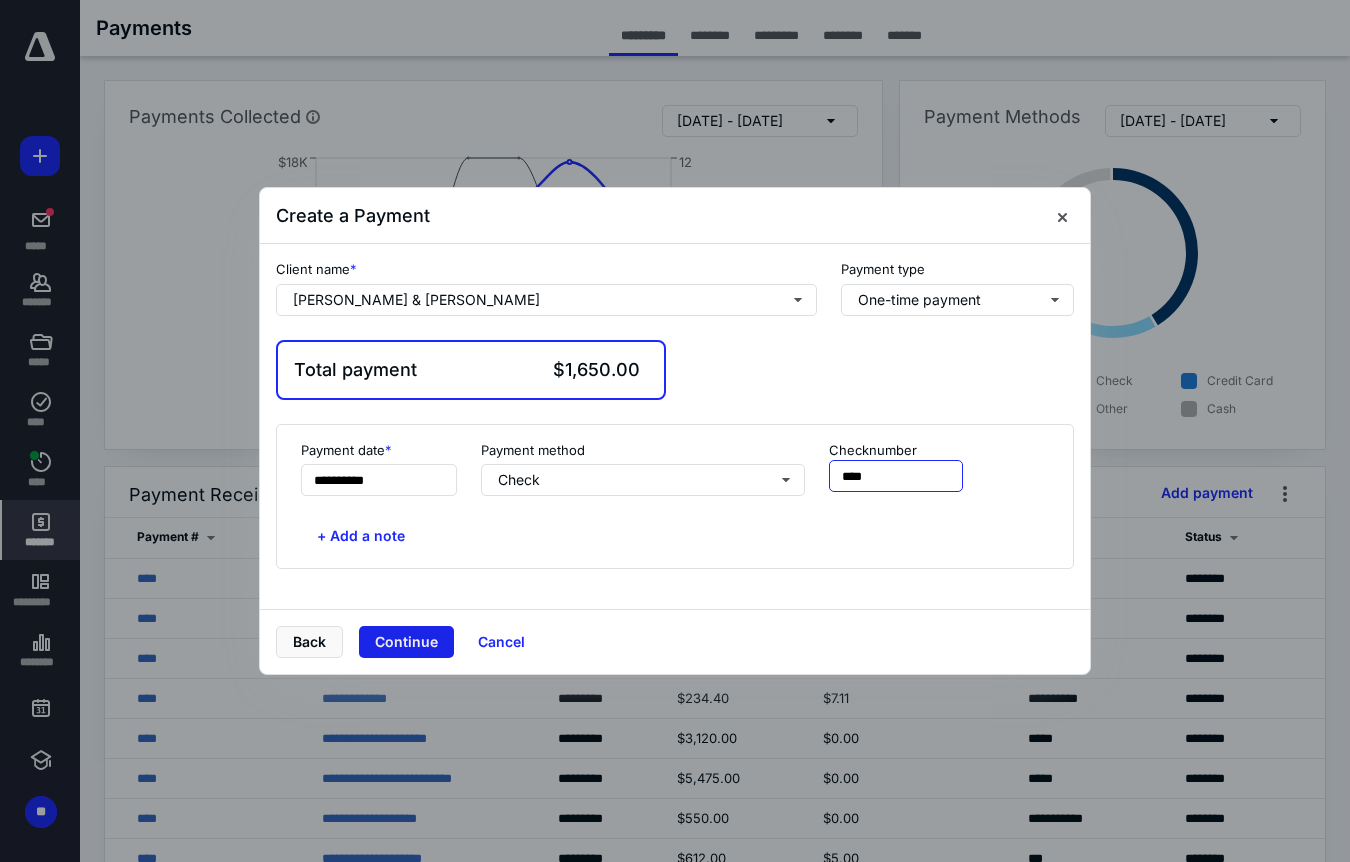 type on "****" 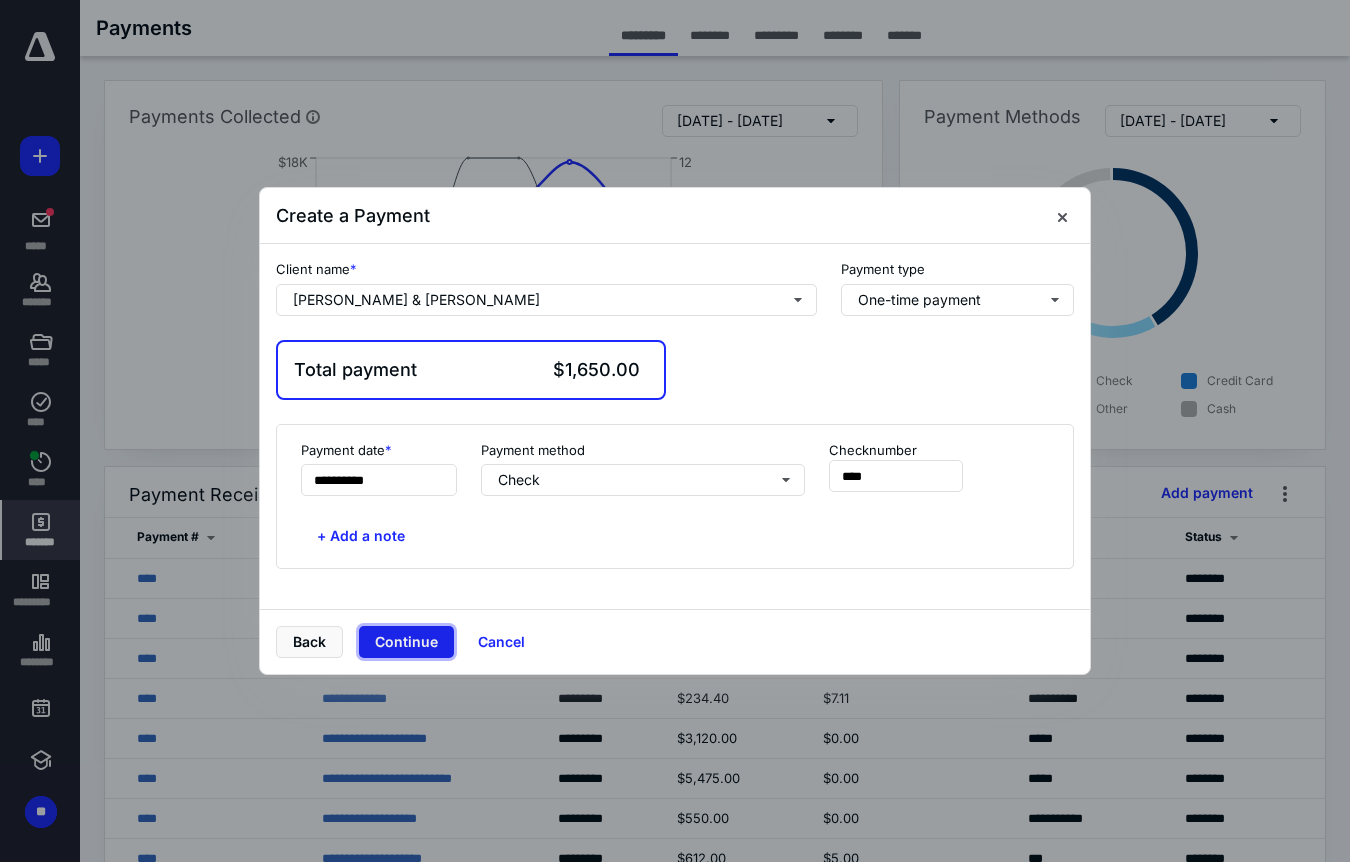 click on "Continue" at bounding box center [406, 642] 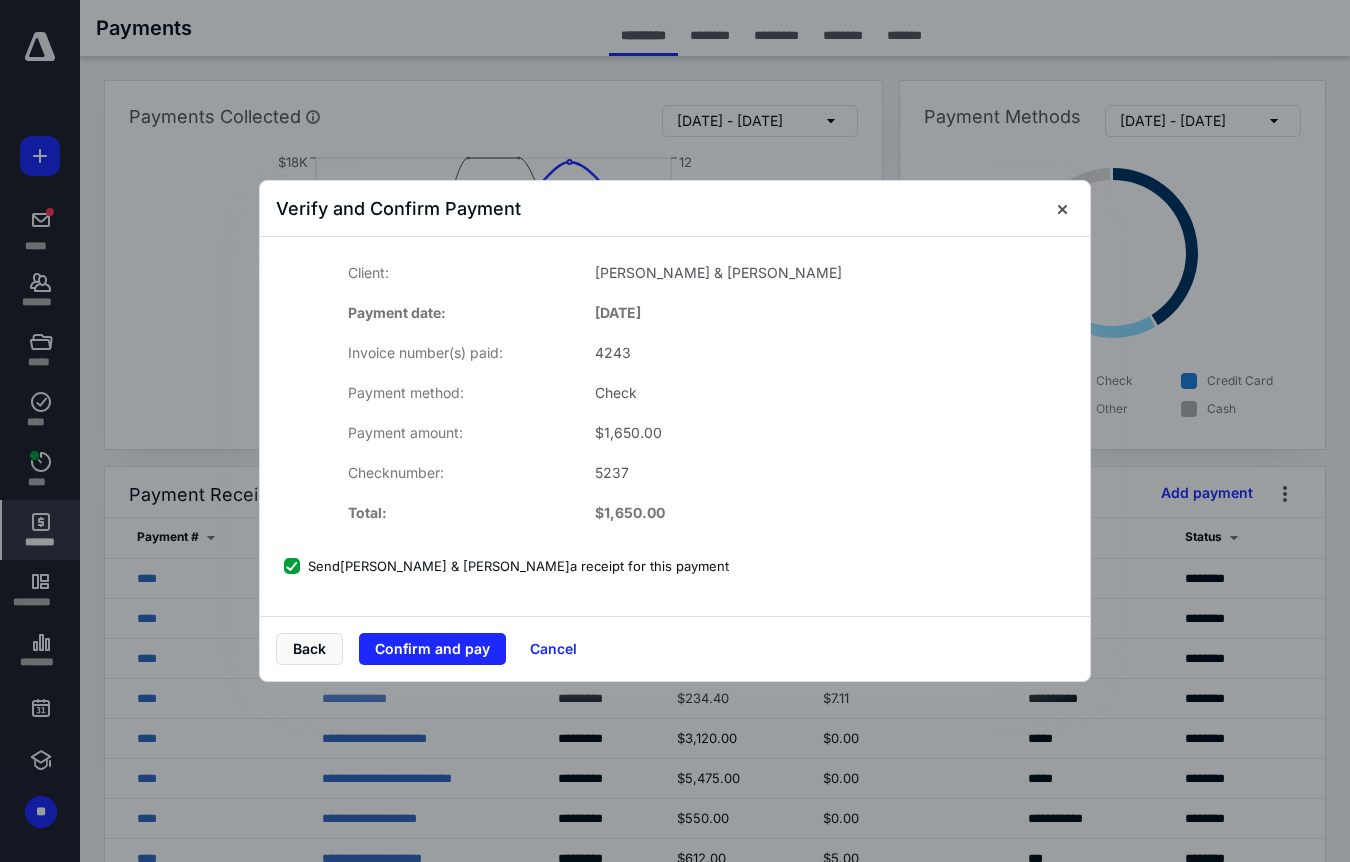 click on "Send  [PERSON_NAME] & [PERSON_NAME]  a receipt for this payment" at bounding box center [506, 566] 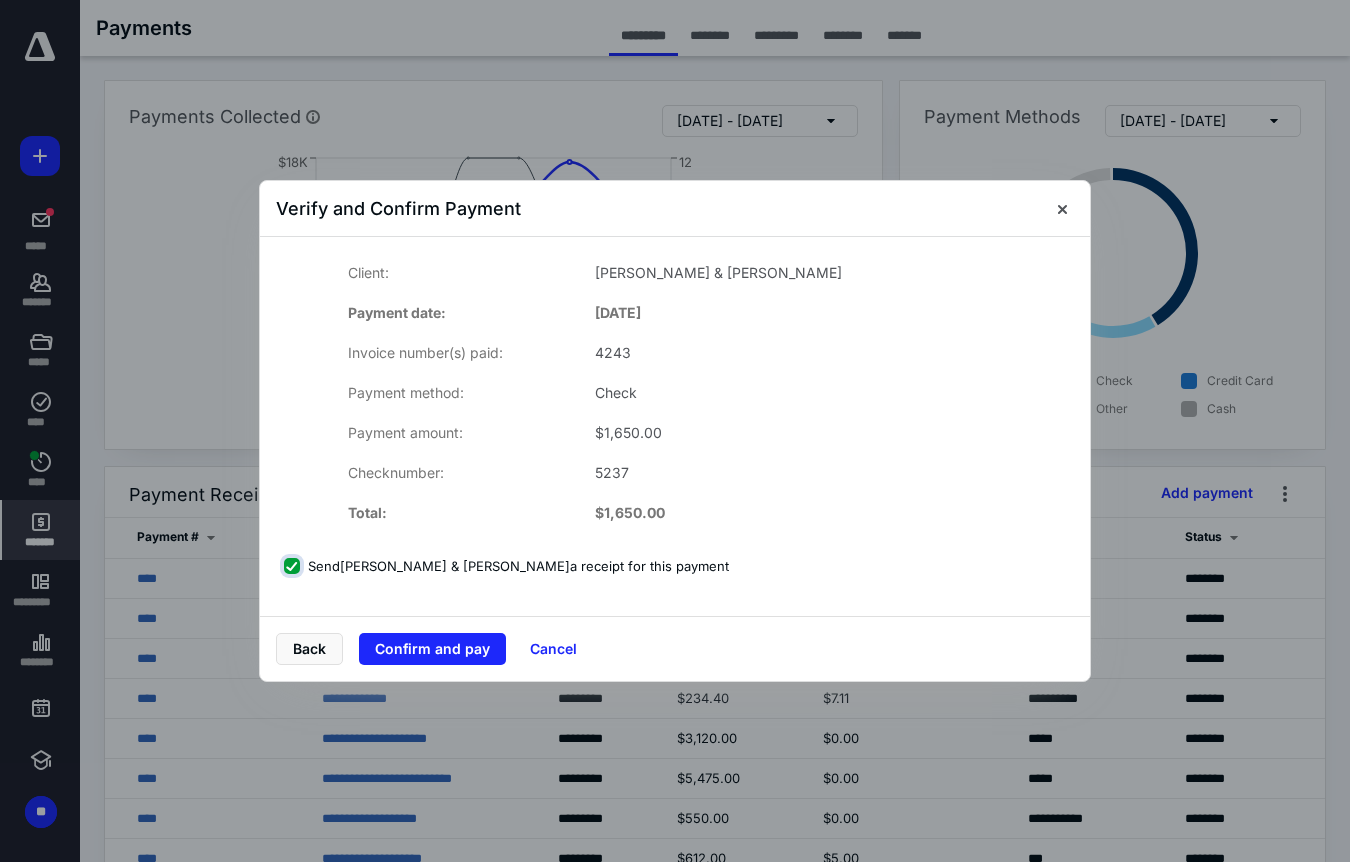 click on "Send  [PERSON_NAME] & [PERSON_NAME]  a receipt for this payment" at bounding box center (294, 566) 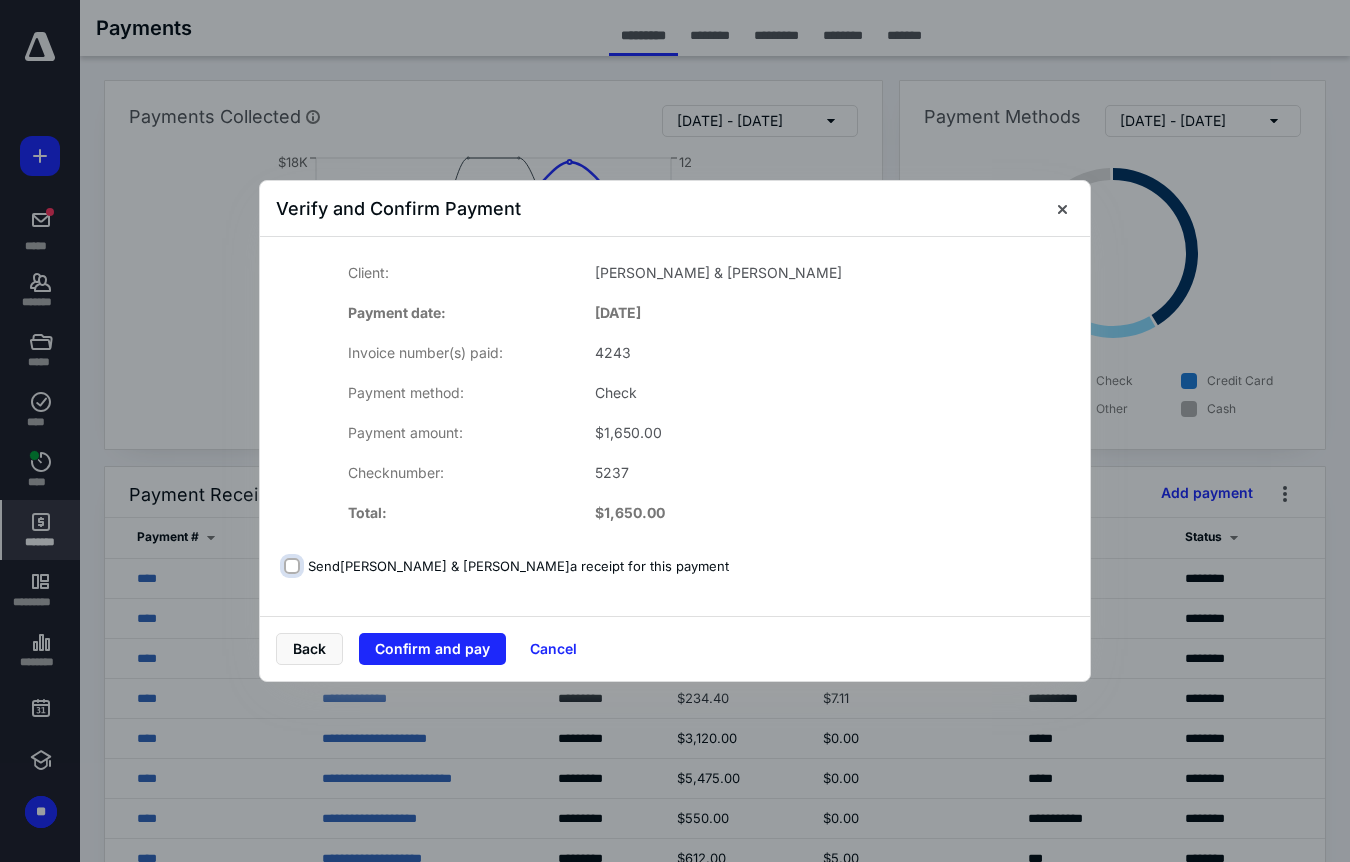 checkbox on "false" 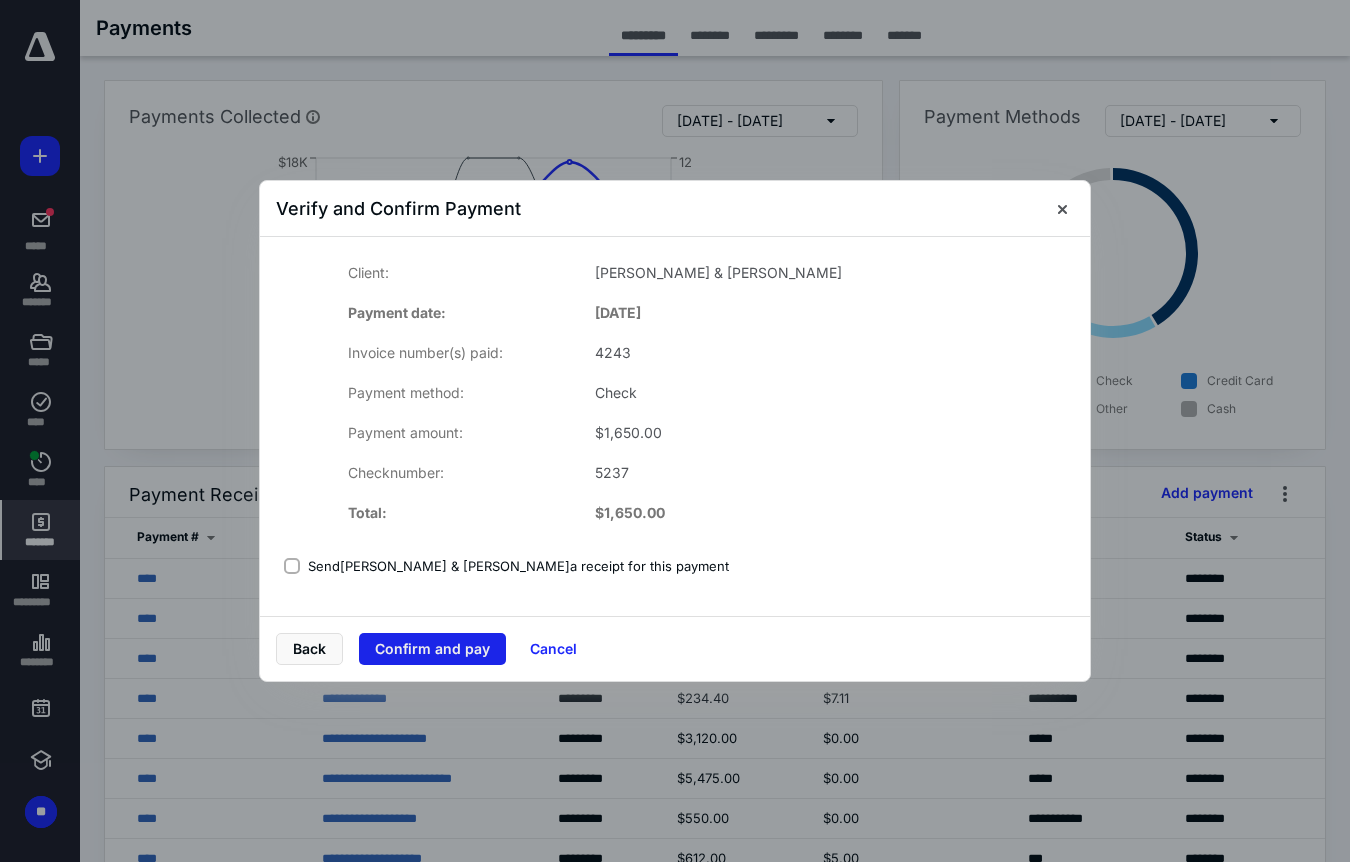 click on "Confirm and pay" at bounding box center (432, 649) 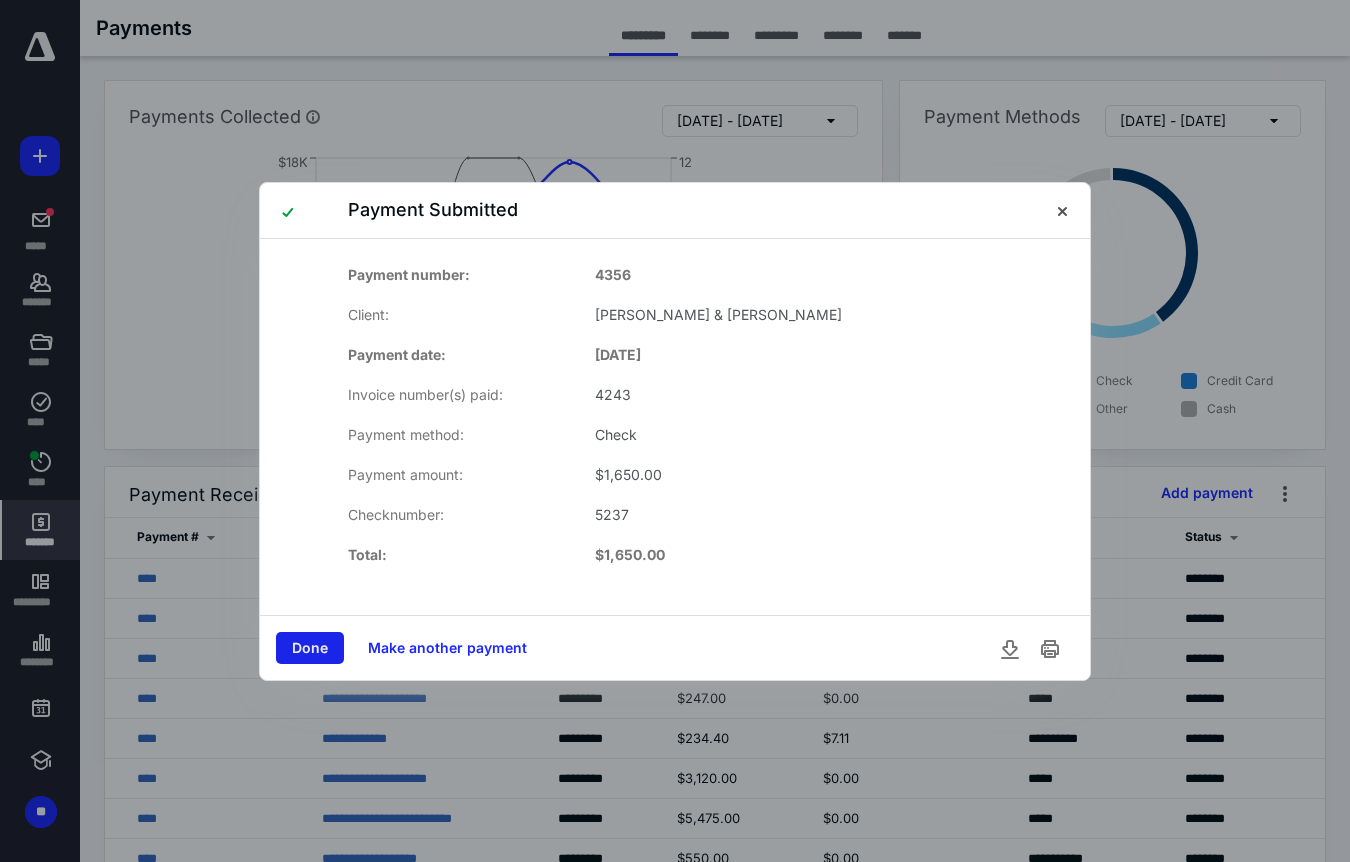 click on "Done" at bounding box center (310, 648) 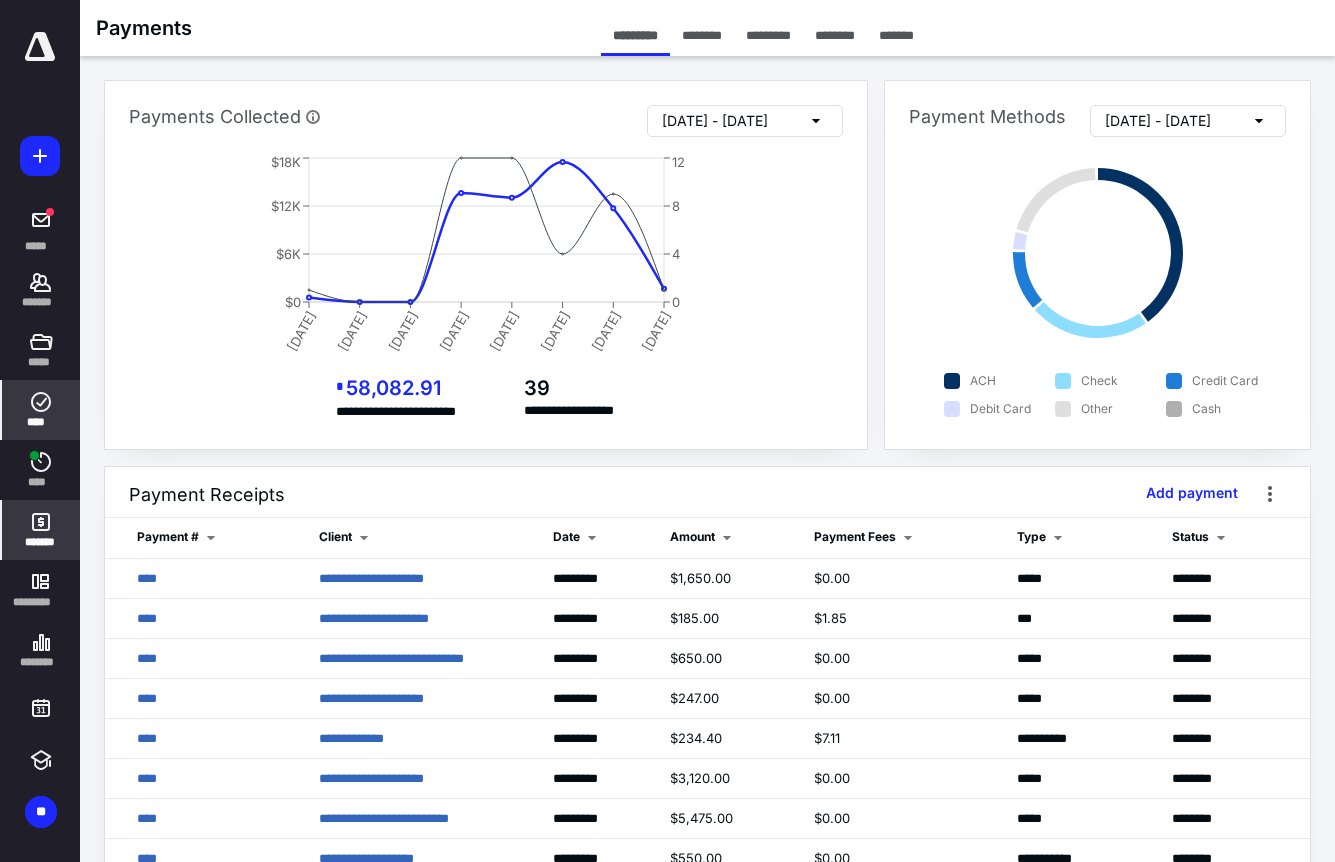click 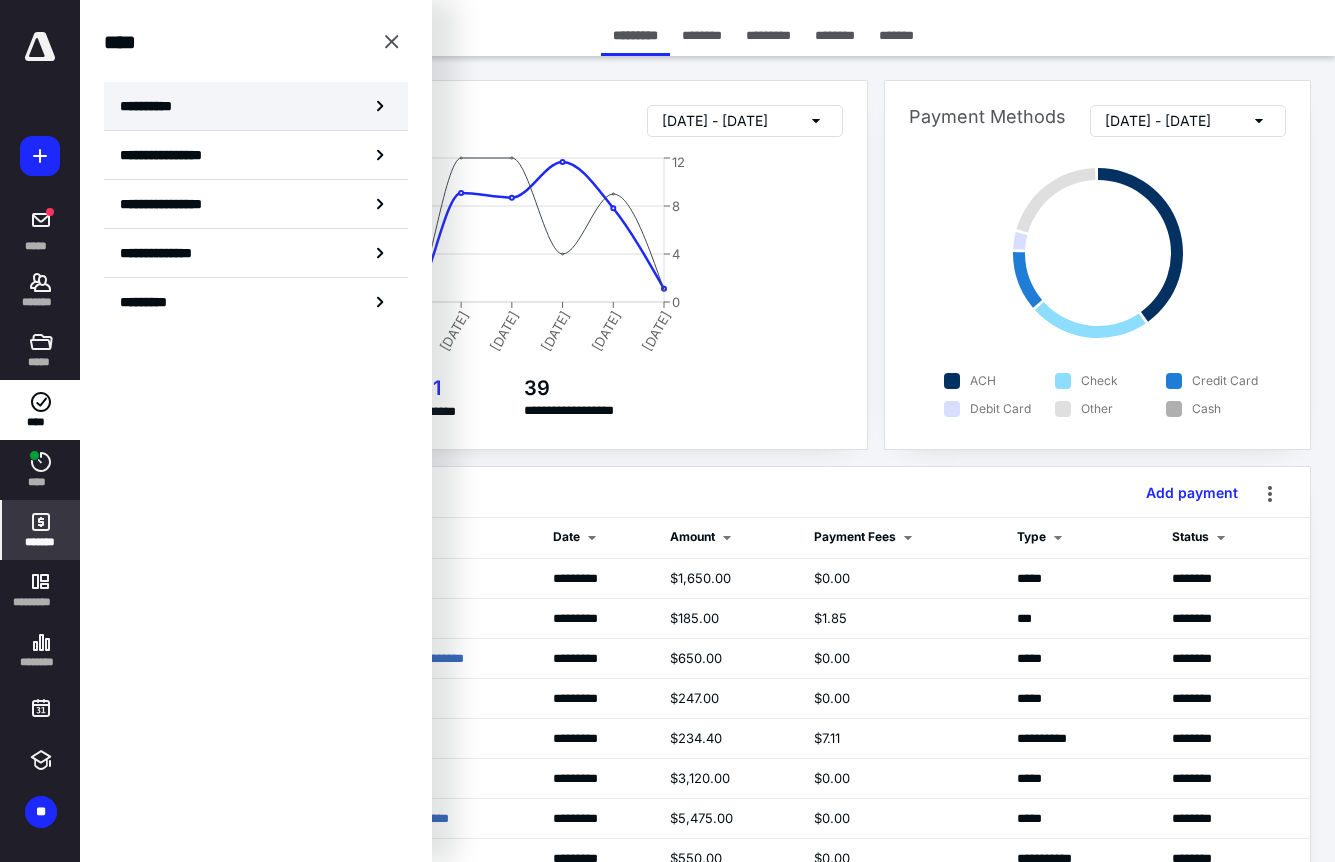 click on "**********" at bounding box center [153, 106] 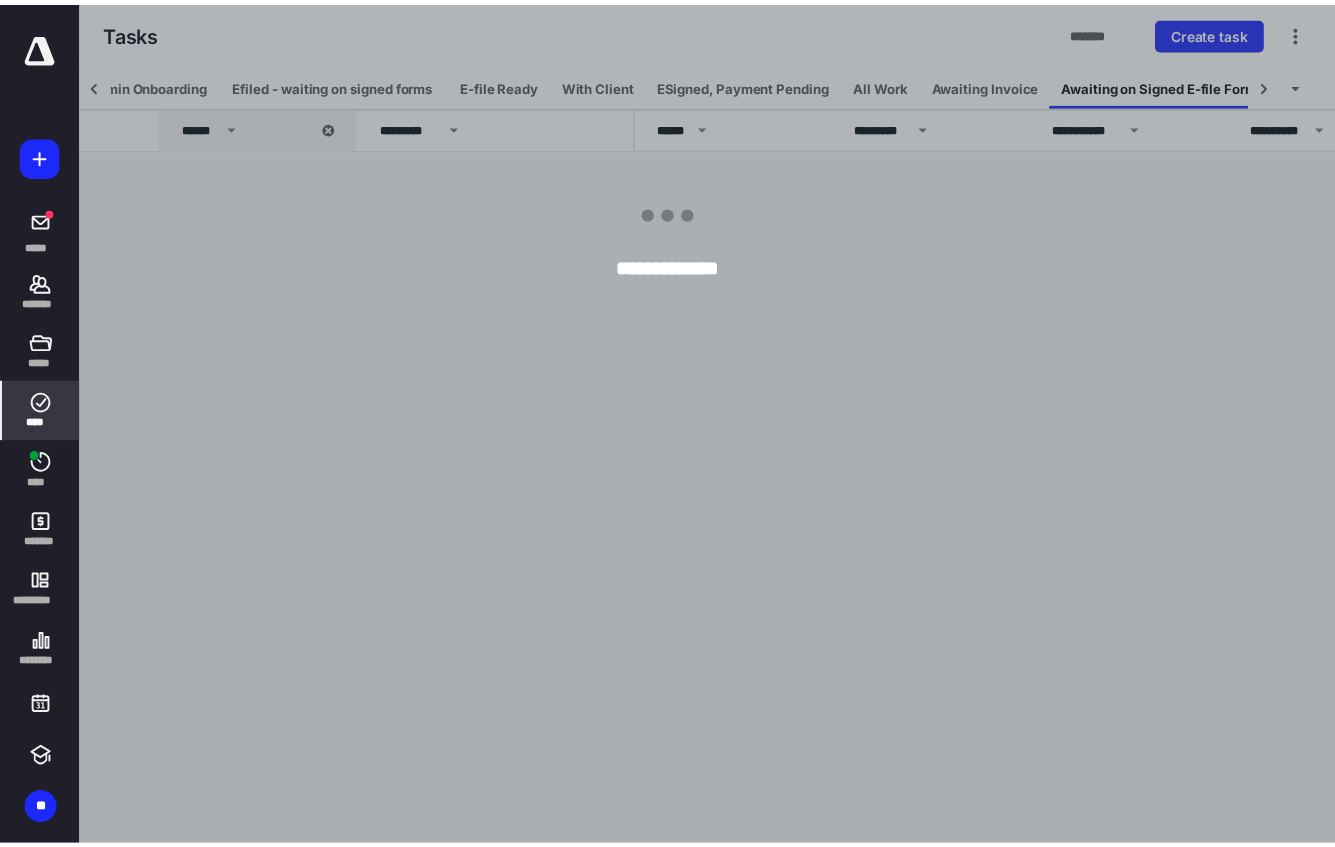 scroll, scrollTop: 0, scrollLeft: 317, axis: horizontal 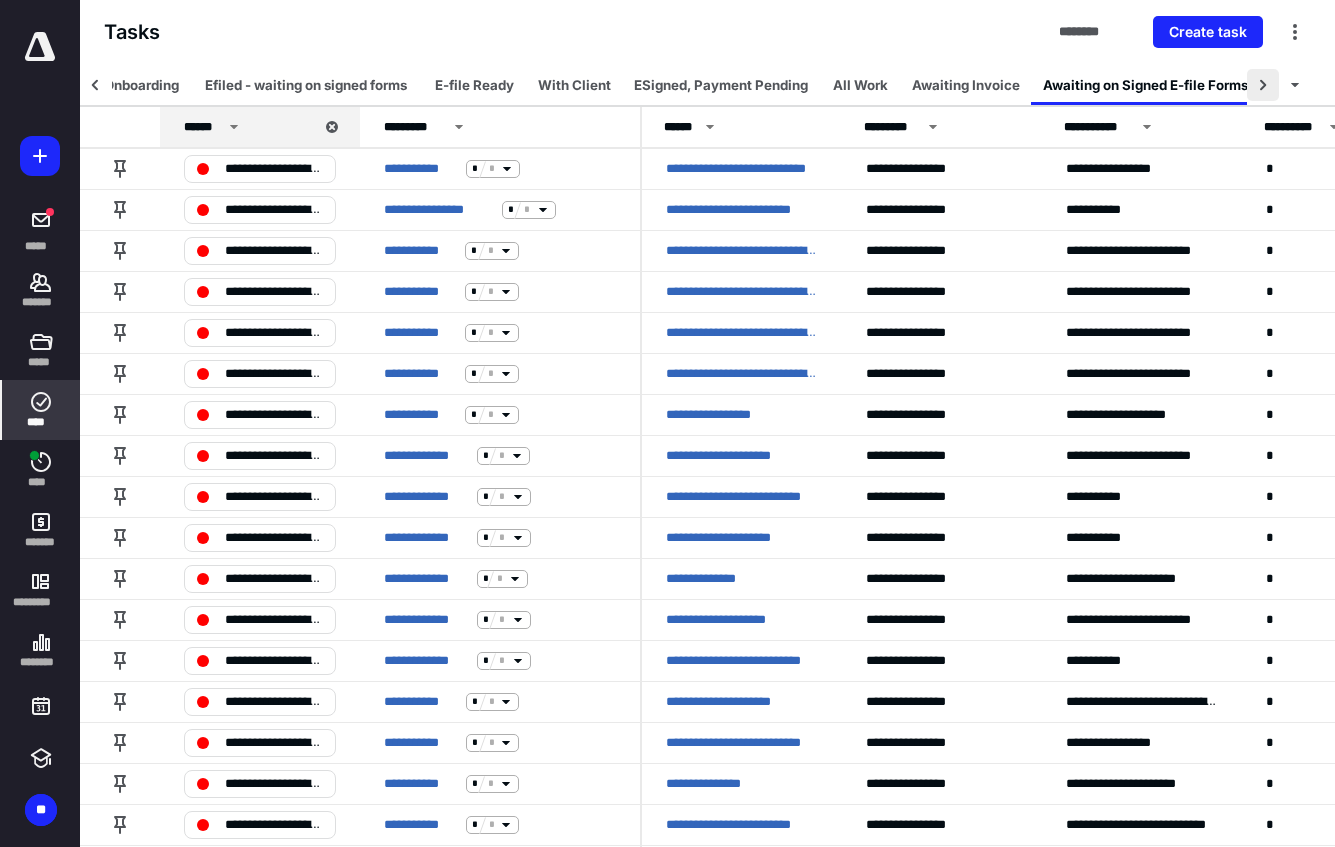 click at bounding box center [1263, 85] 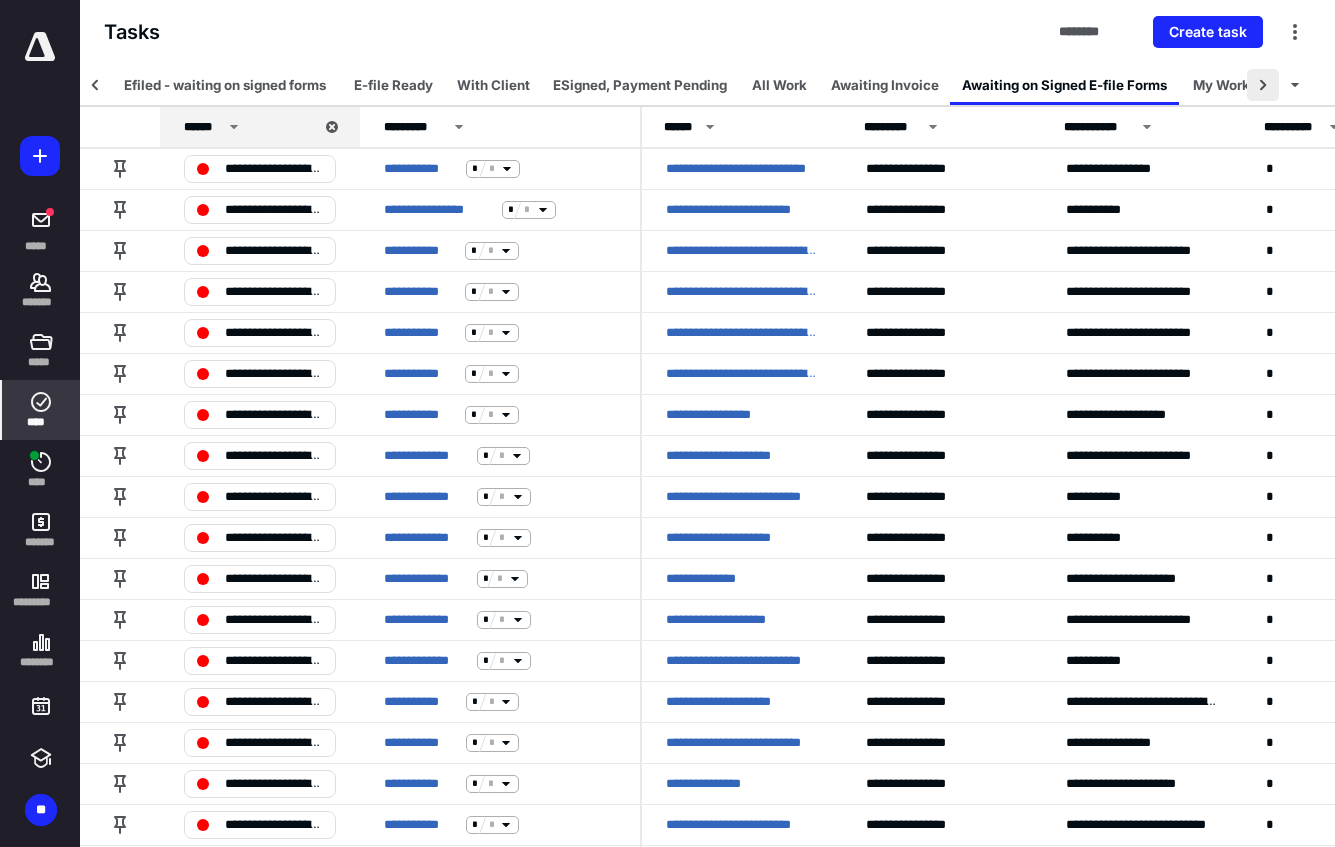 click at bounding box center [1263, 85] 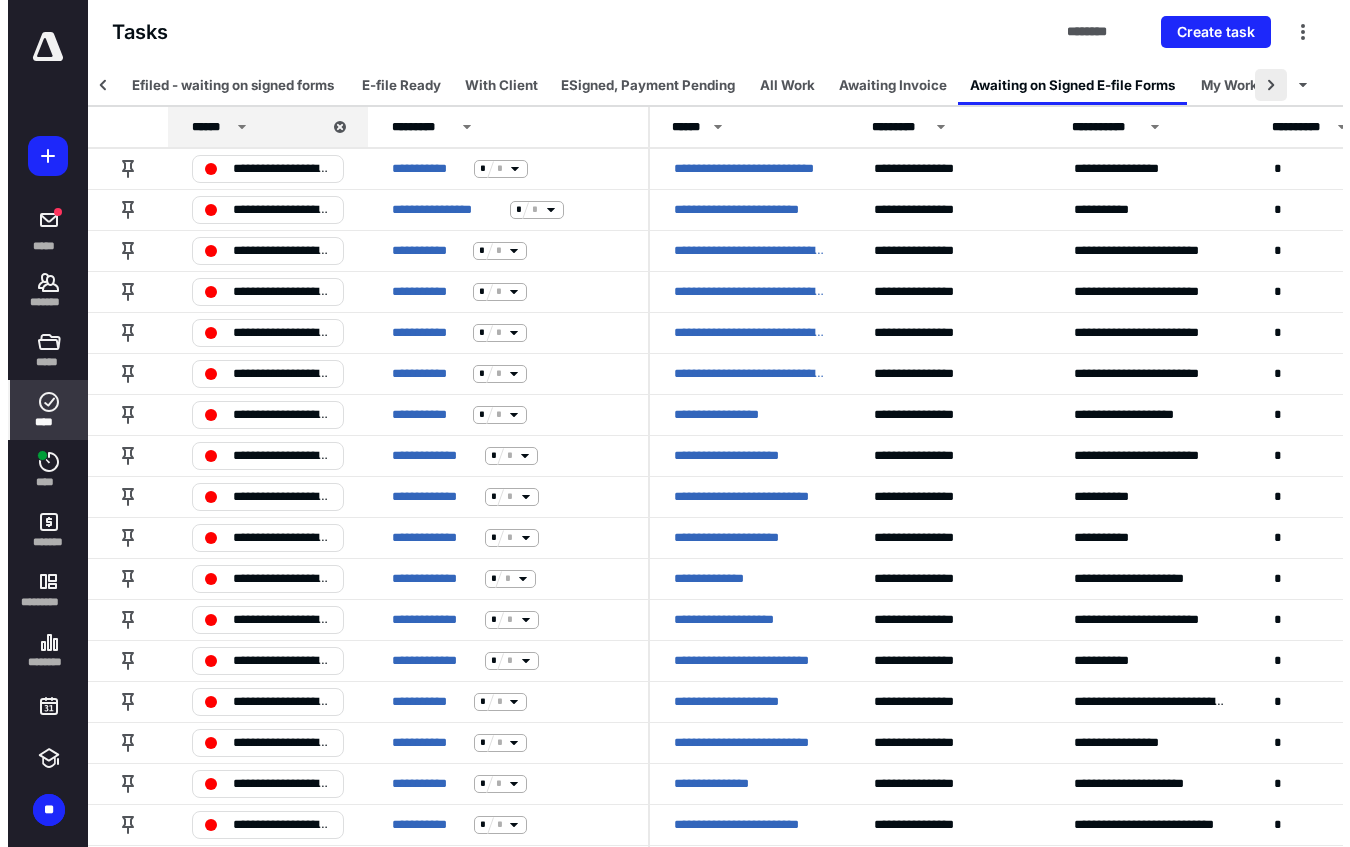 scroll, scrollTop: 0, scrollLeft: 530, axis: horizontal 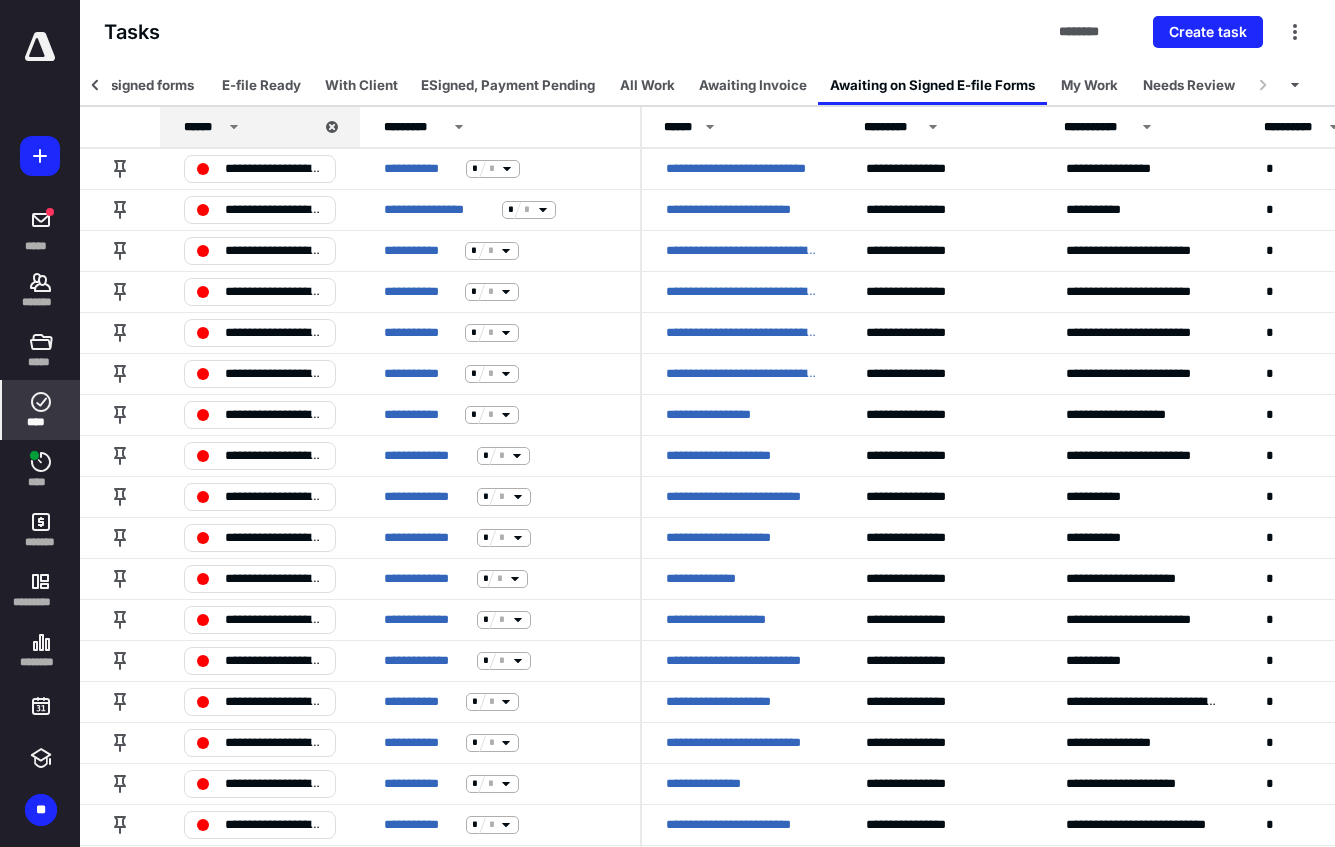 click 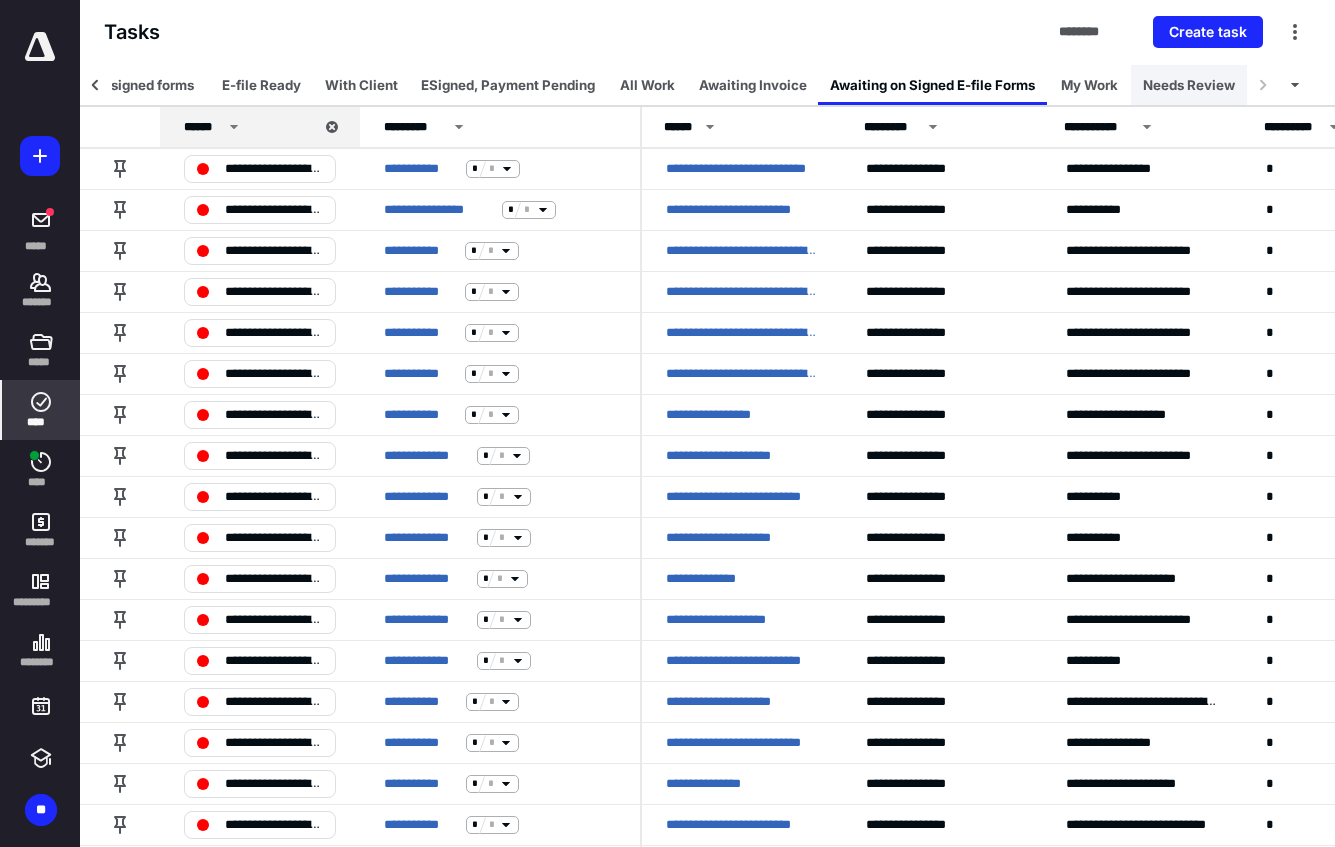 click on "Needs Review" at bounding box center (1189, 85) 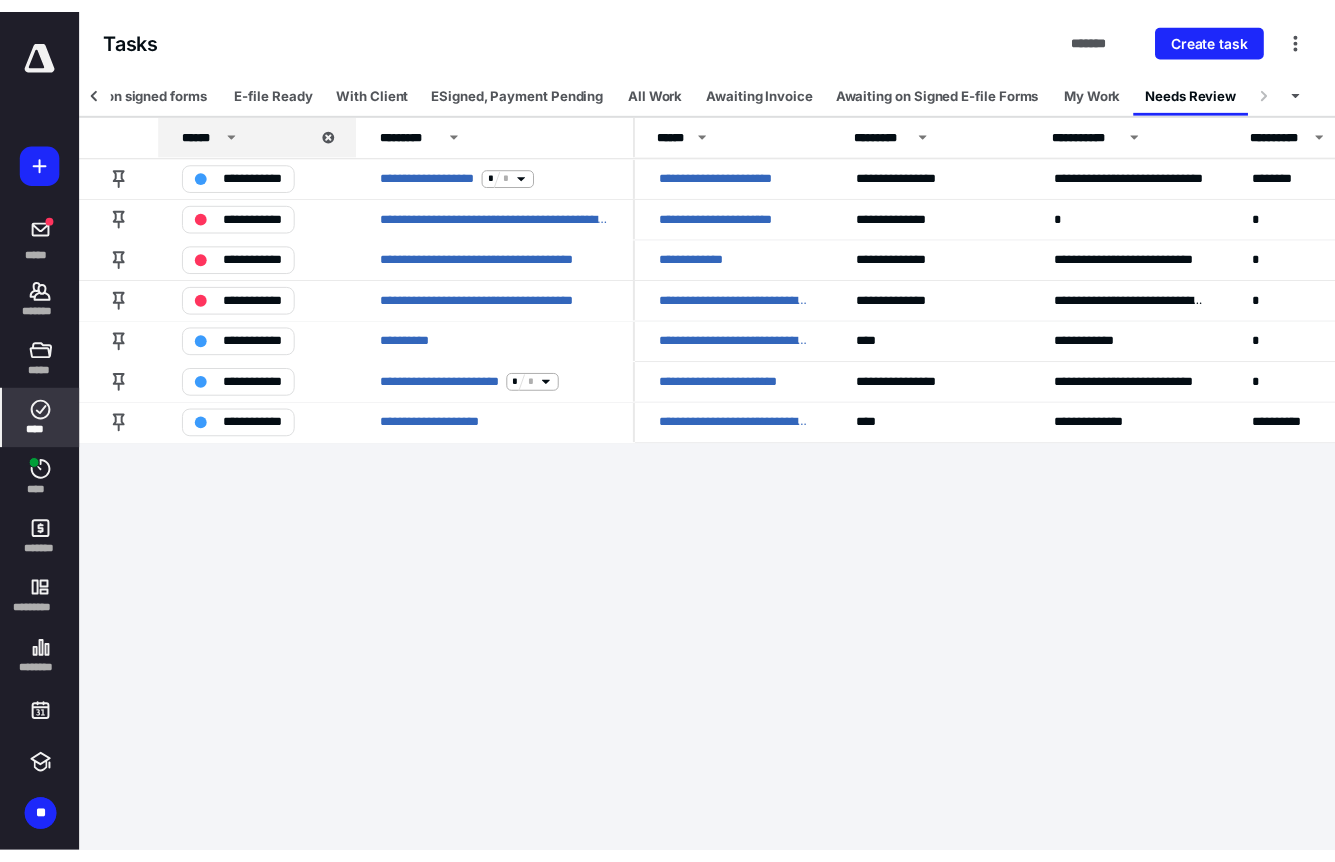 scroll, scrollTop: 0, scrollLeft: 515, axis: horizontal 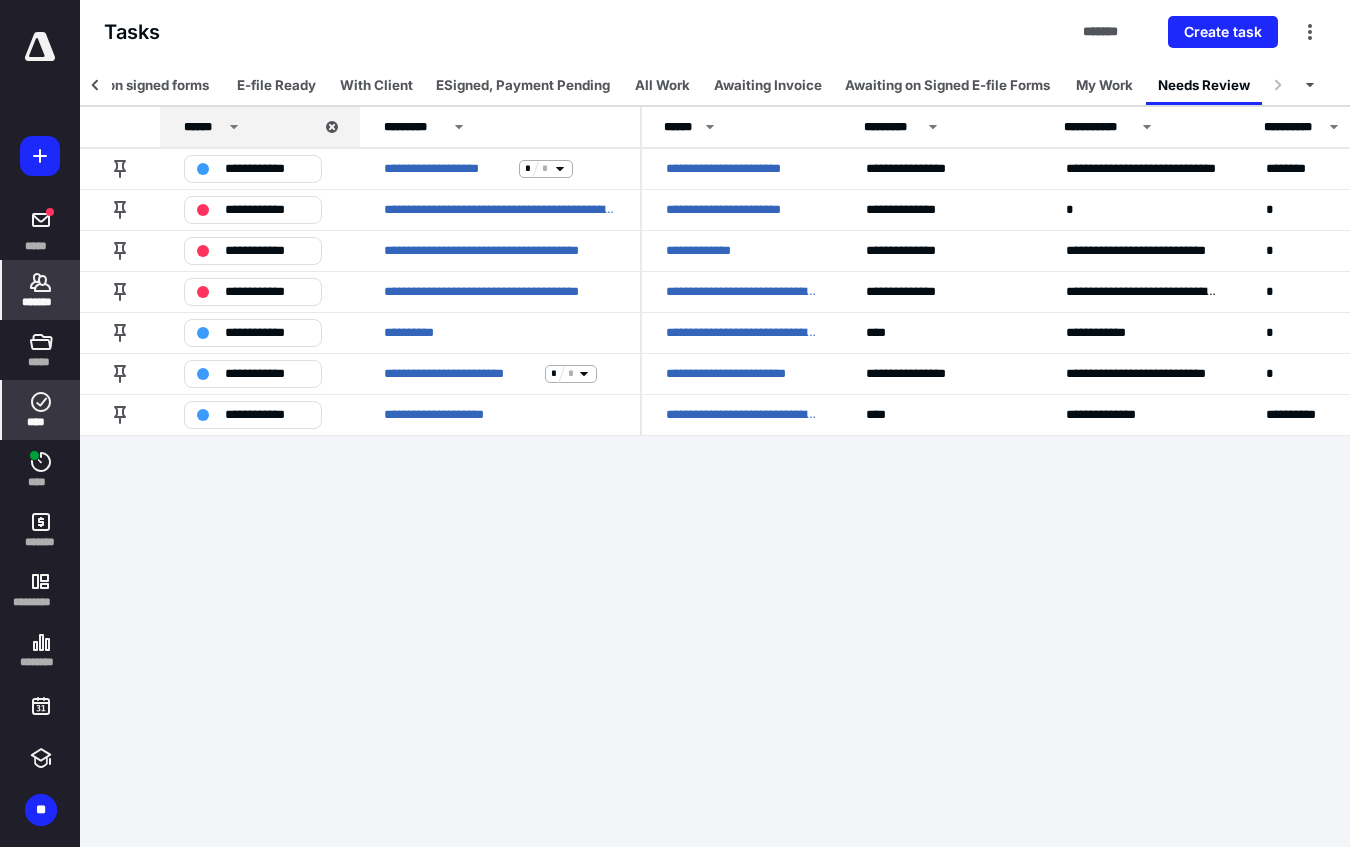 click 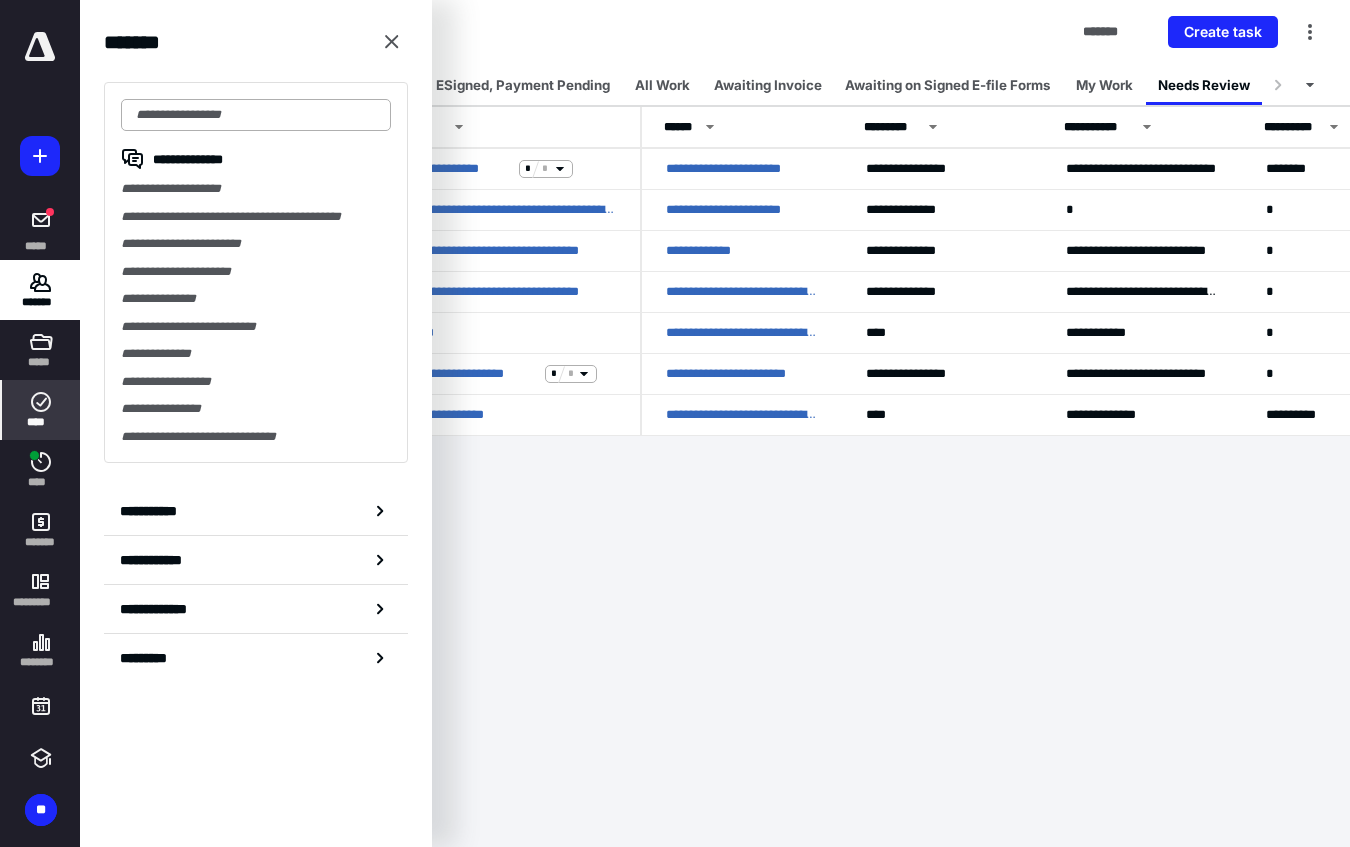 click at bounding box center [256, 115] 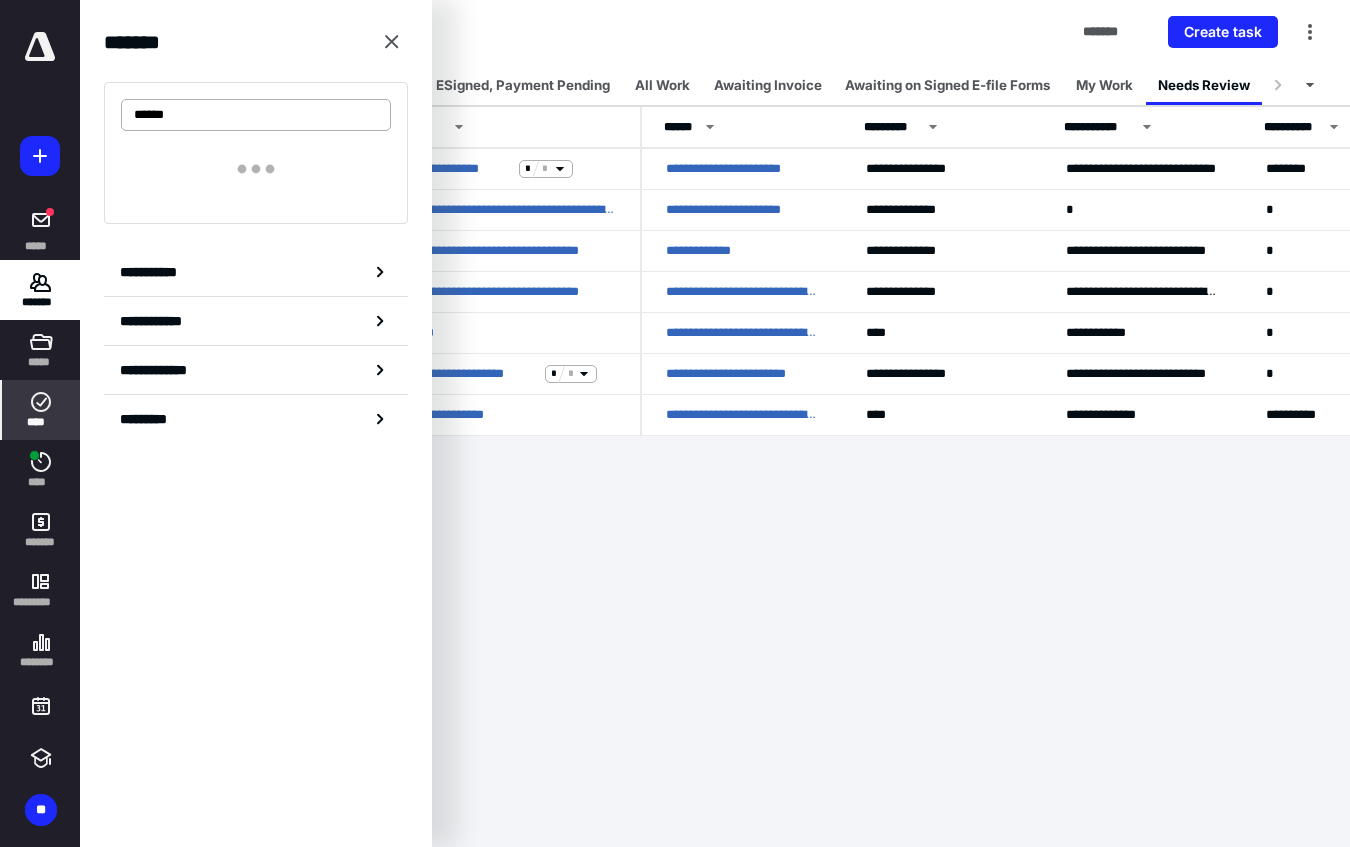type on "******" 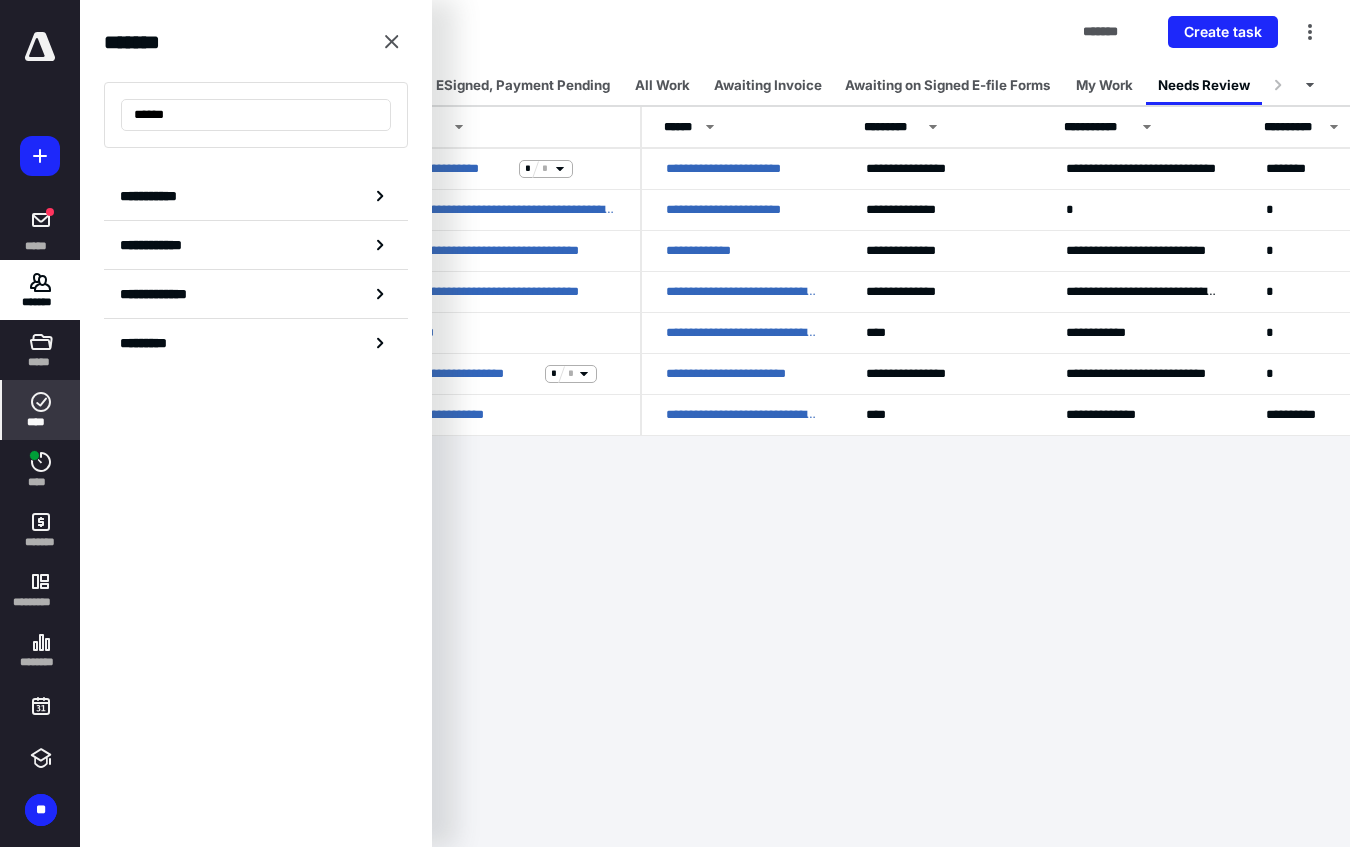 drag, startPoint x: 193, startPoint y: 111, endPoint x: -1, endPoint y: 150, distance: 197.88127 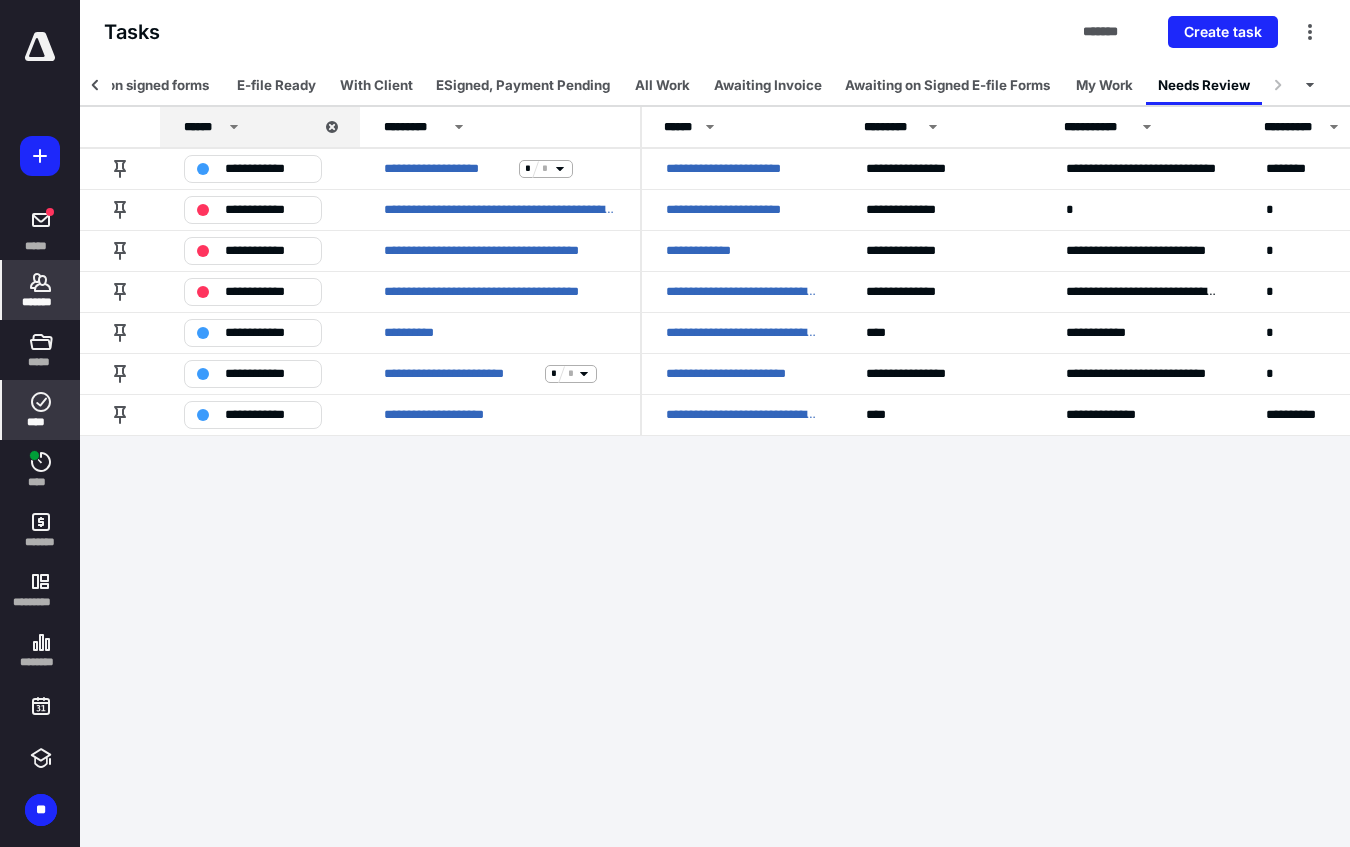 drag, startPoint x: 36, startPoint y: 293, endPoint x: 53, endPoint y: 272, distance: 27.018513 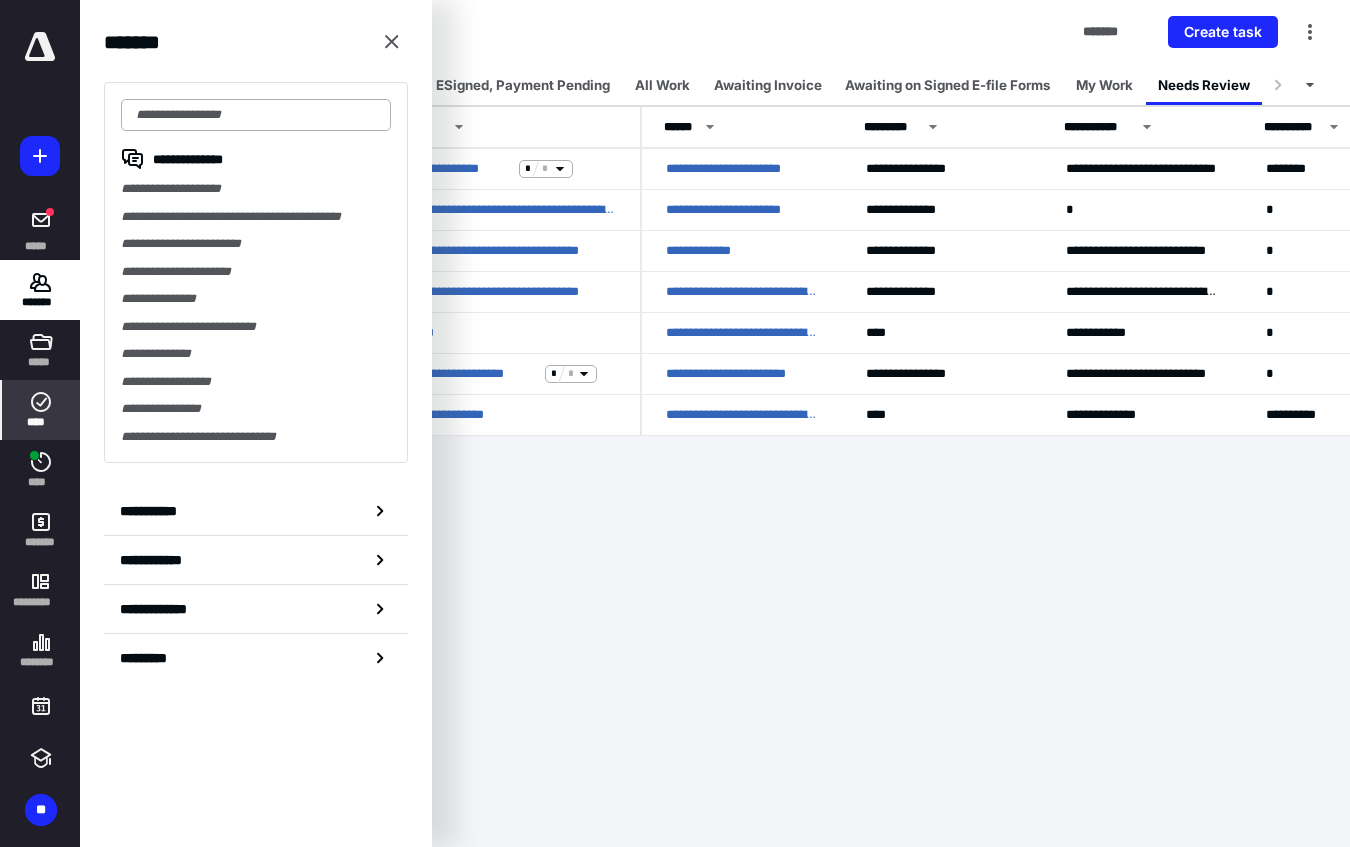 click at bounding box center (256, 115) 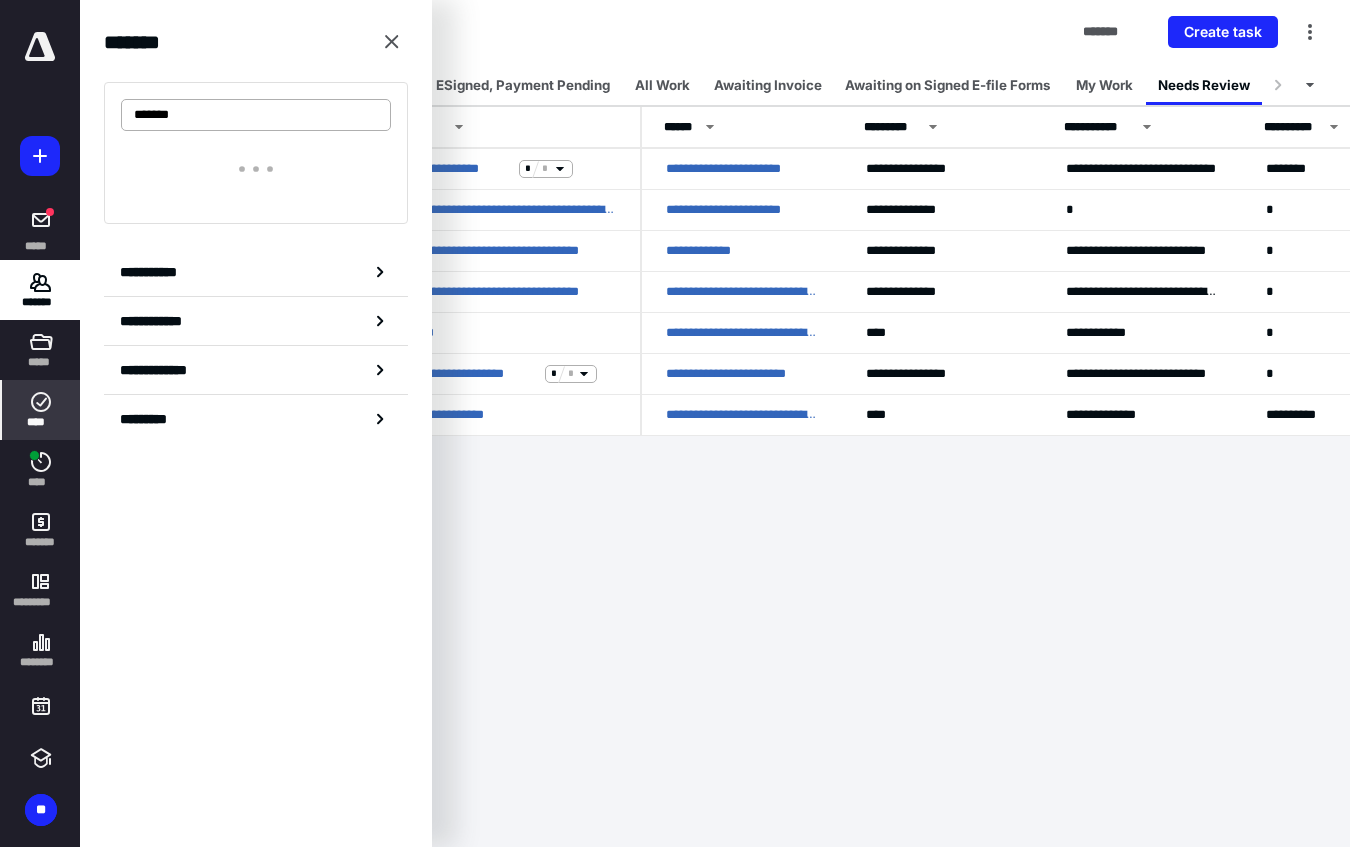 type on "*******" 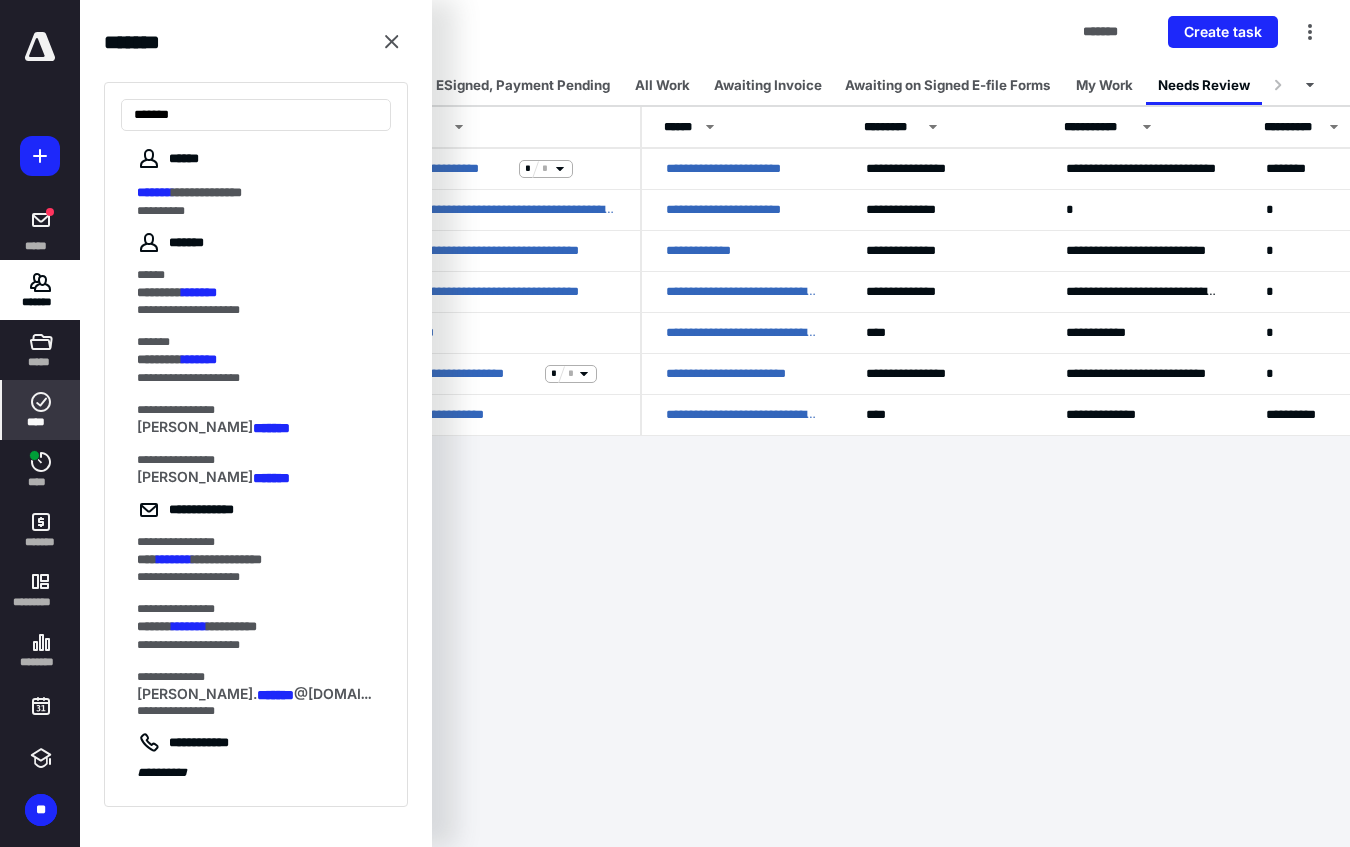 click on "**********" at bounding box center [207, 192] 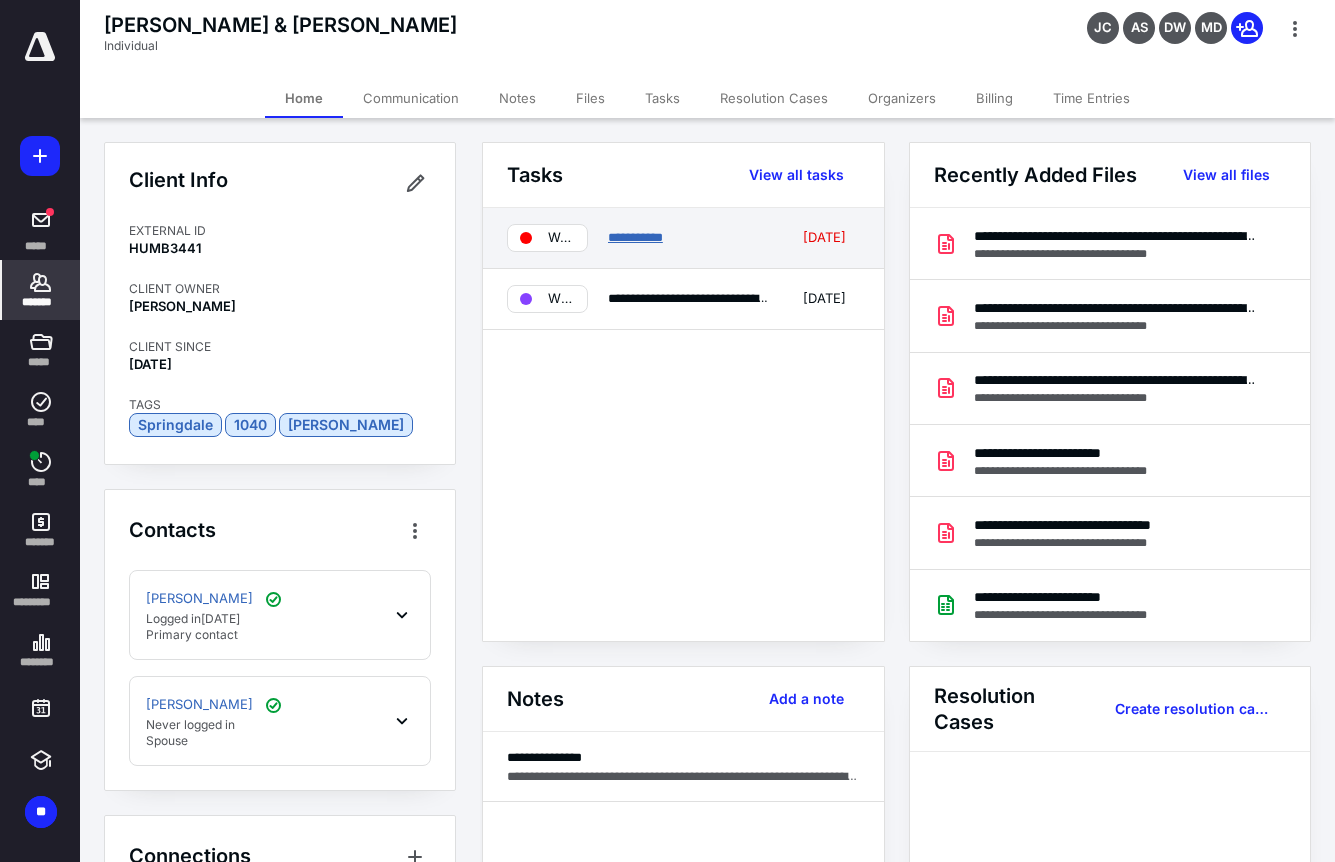 click on "**********" at bounding box center (635, 237) 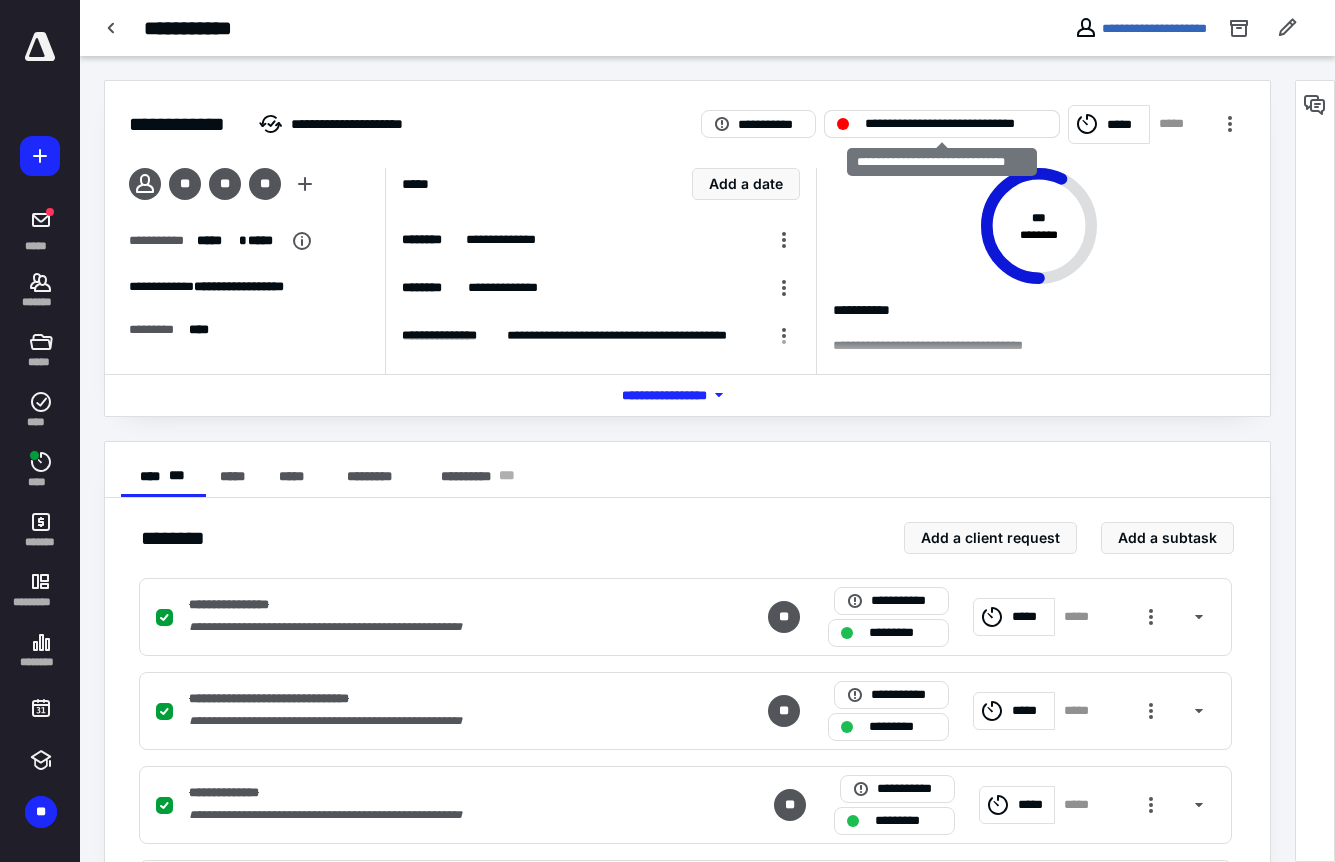 click on "**********" at bounding box center (956, 124) 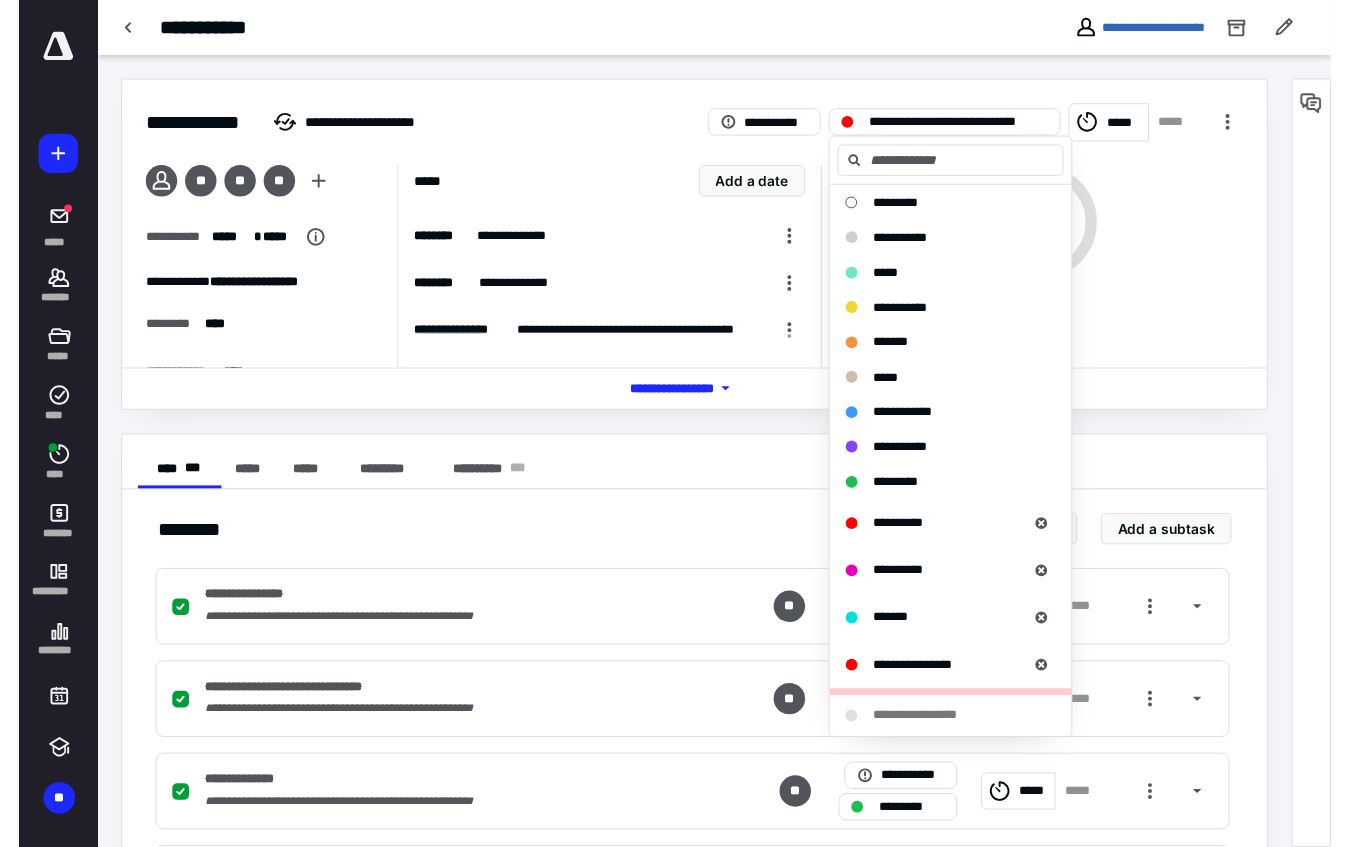 scroll, scrollTop: 400, scrollLeft: 0, axis: vertical 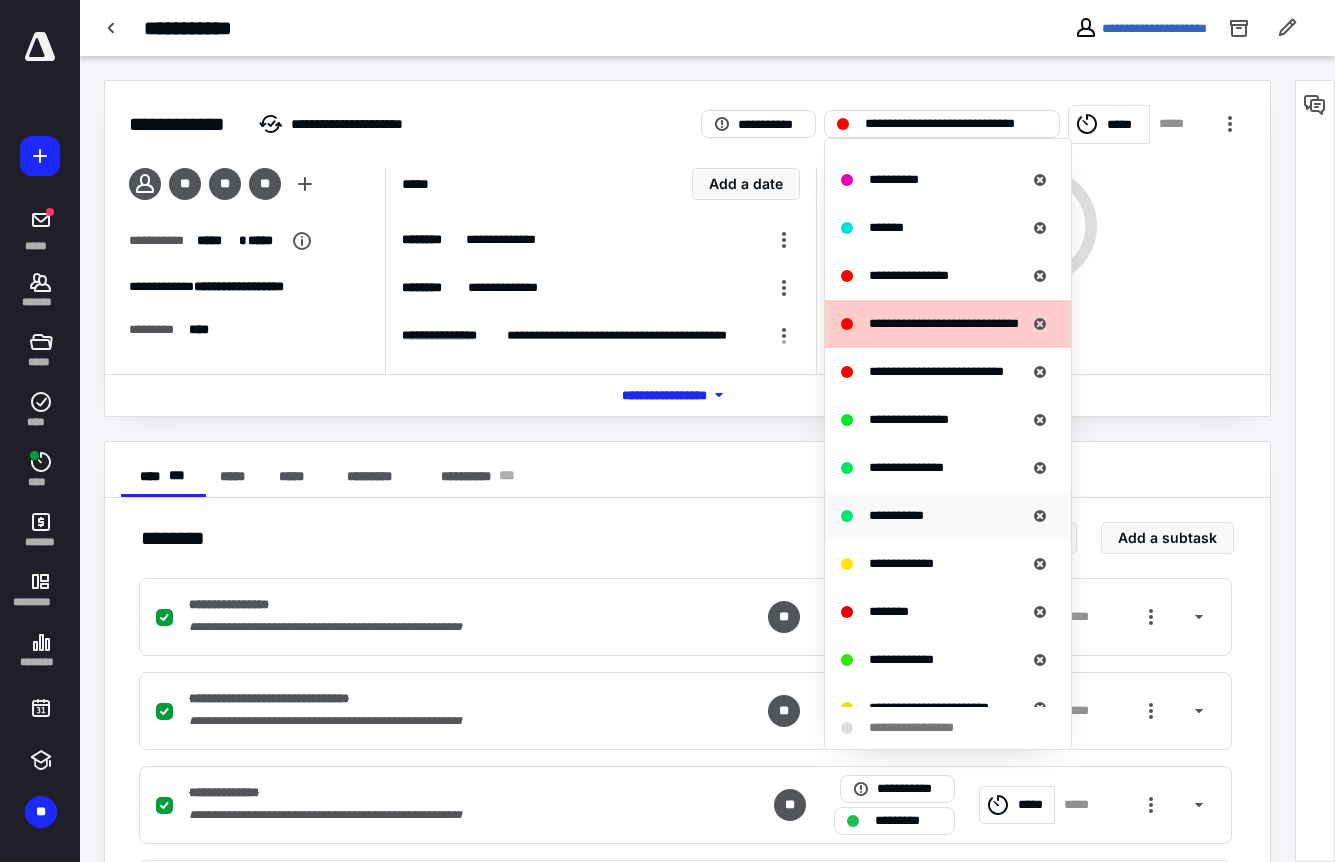 click on "**********" at bounding box center (896, 515) 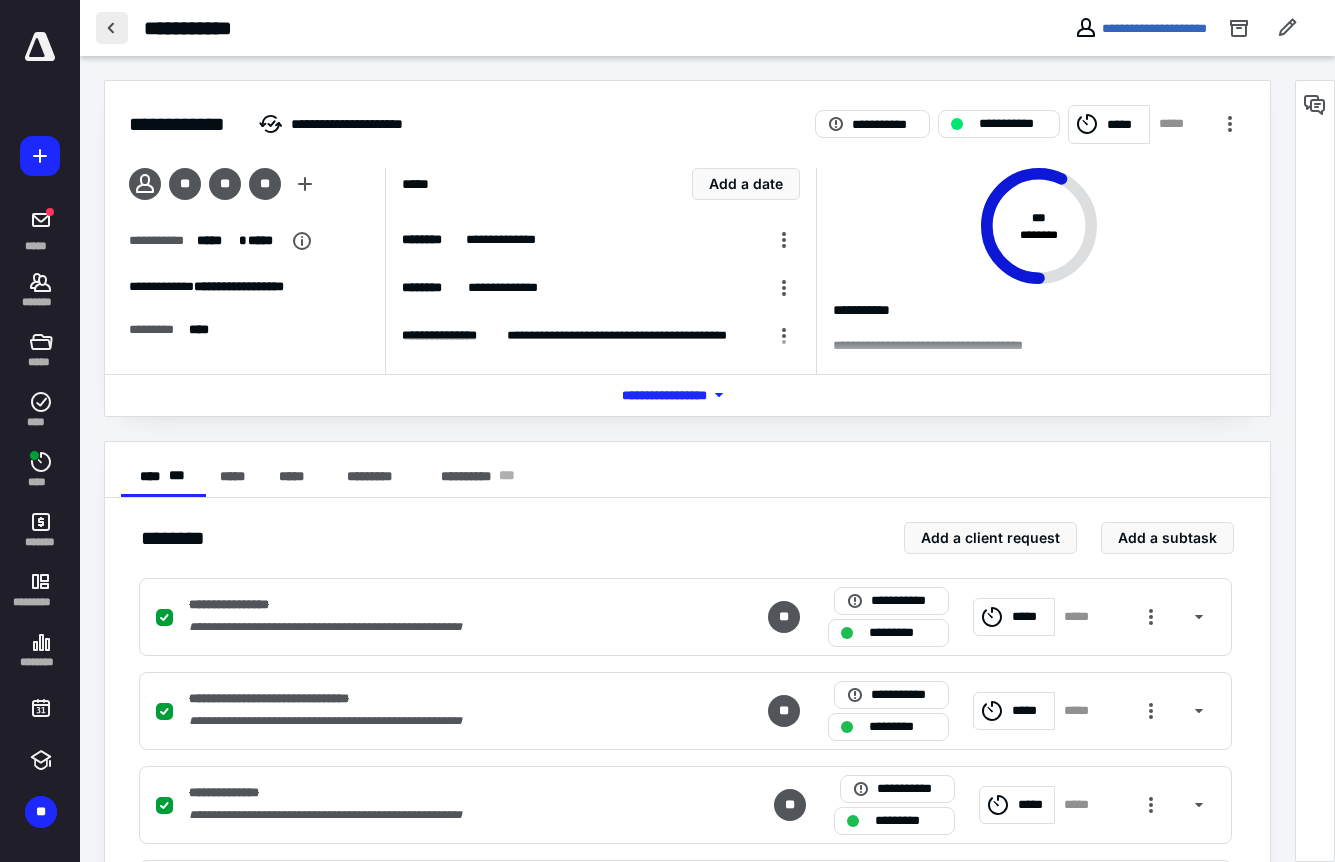 click at bounding box center (112, 28) 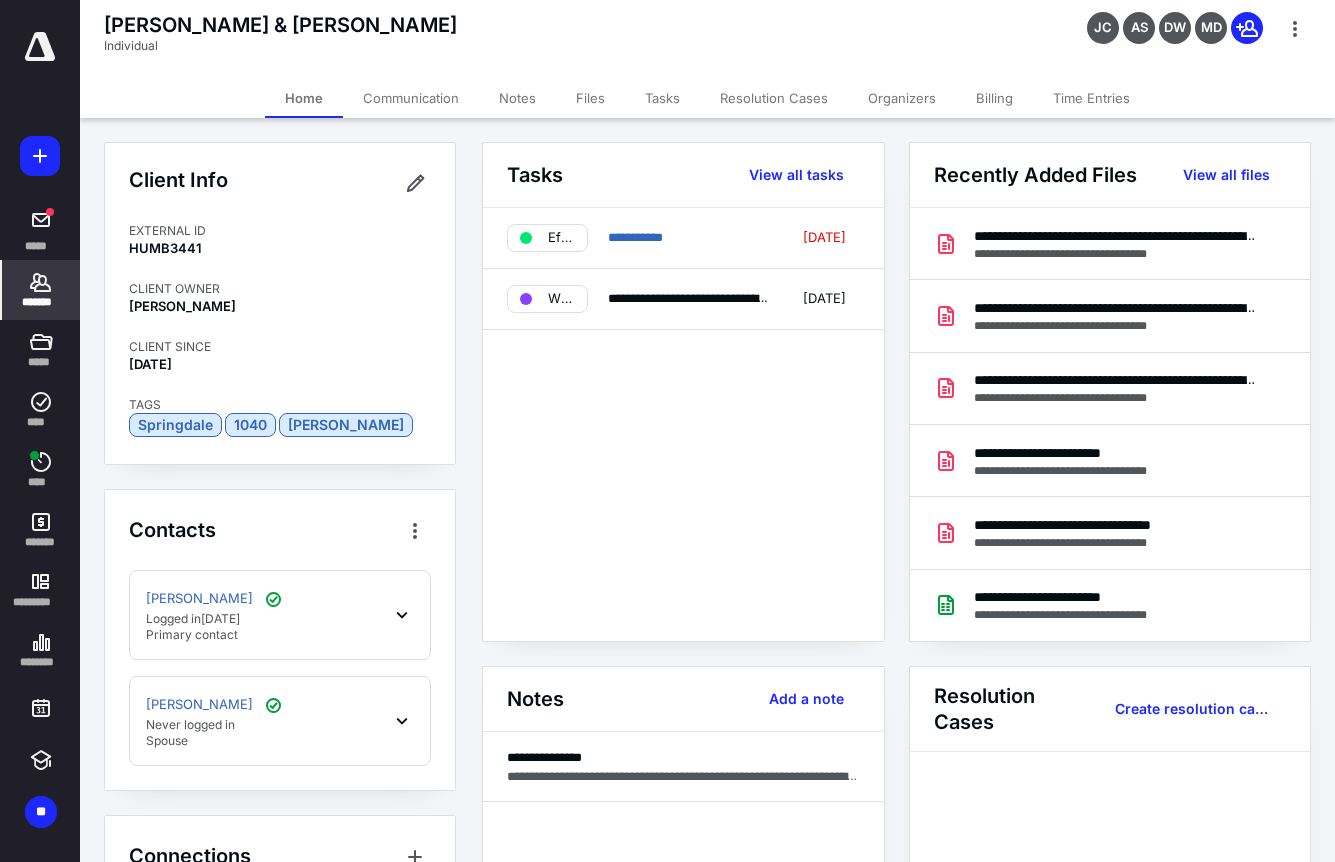 click on "Files" at bounding box center [590, 98] 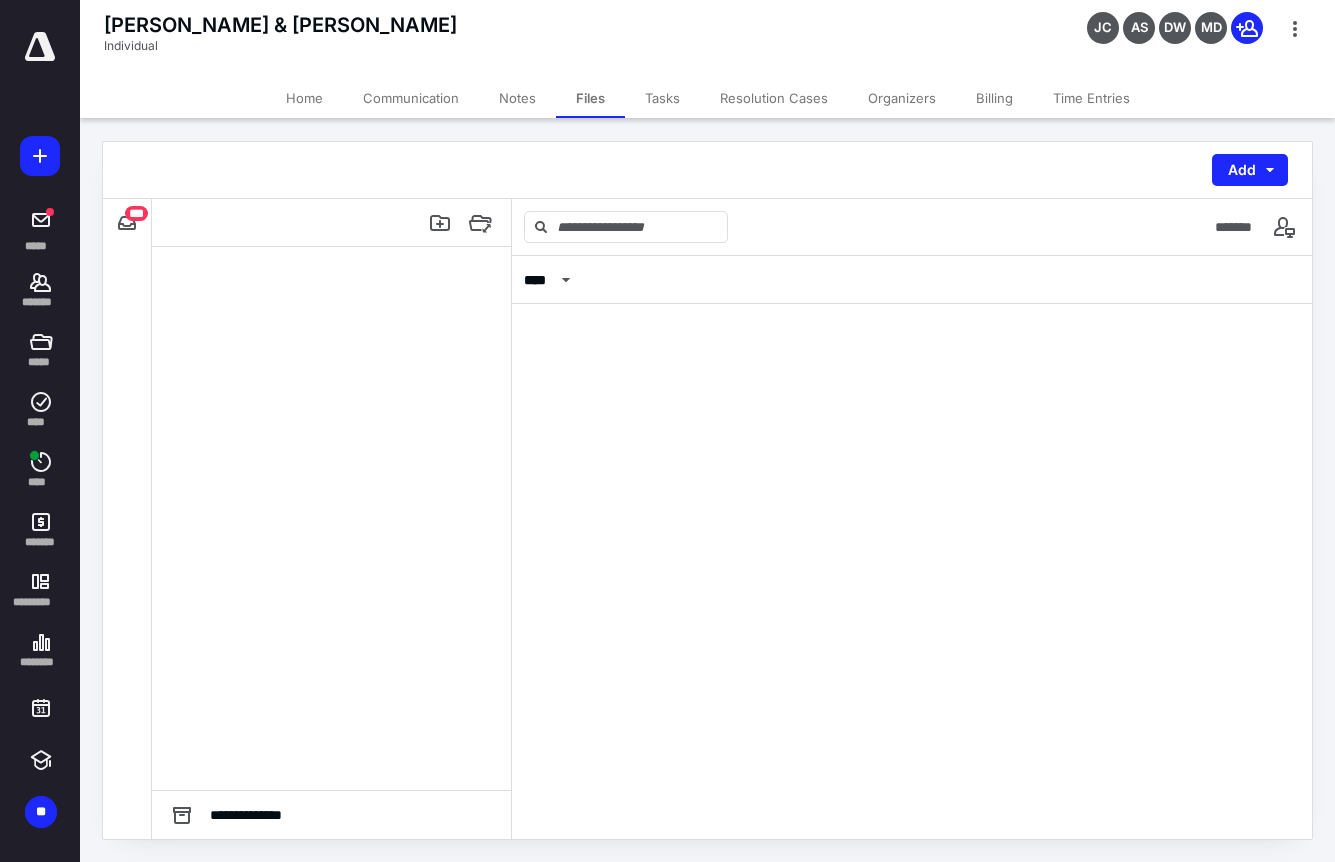 click on "Files" at bounding box center [590, 98] 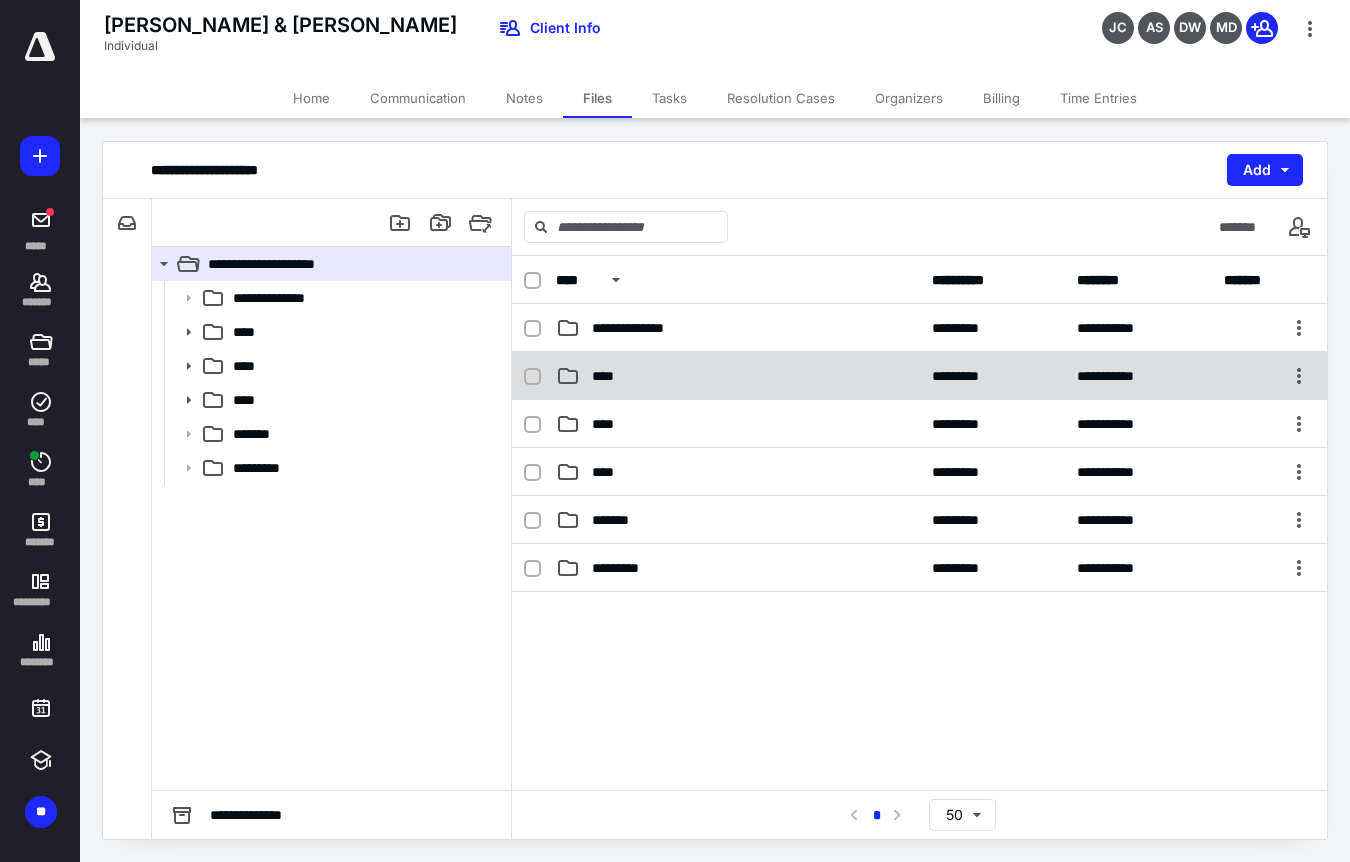 click on "****" at bounding box center [609, 376] 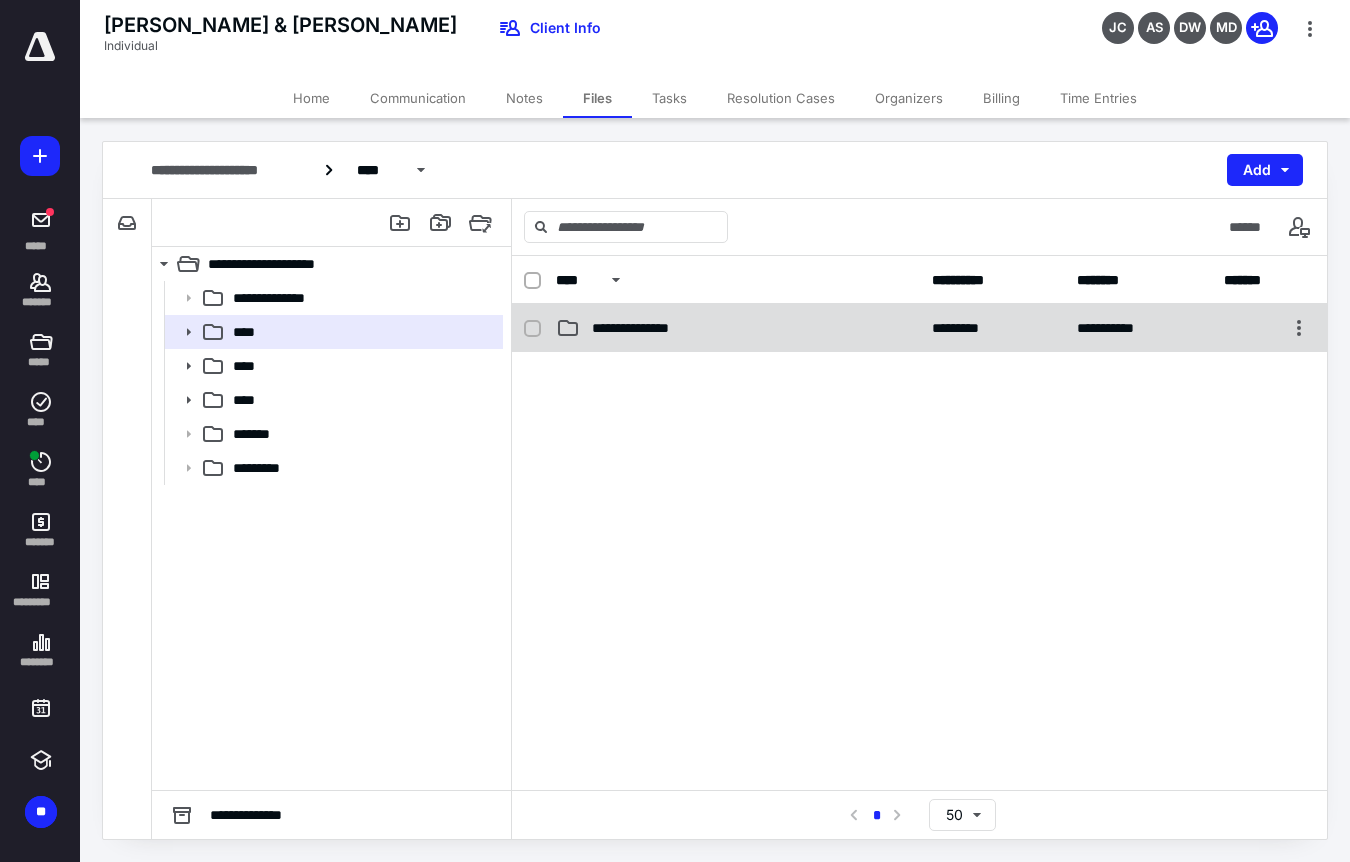 click on "**********" at bounding box center [644, 328] 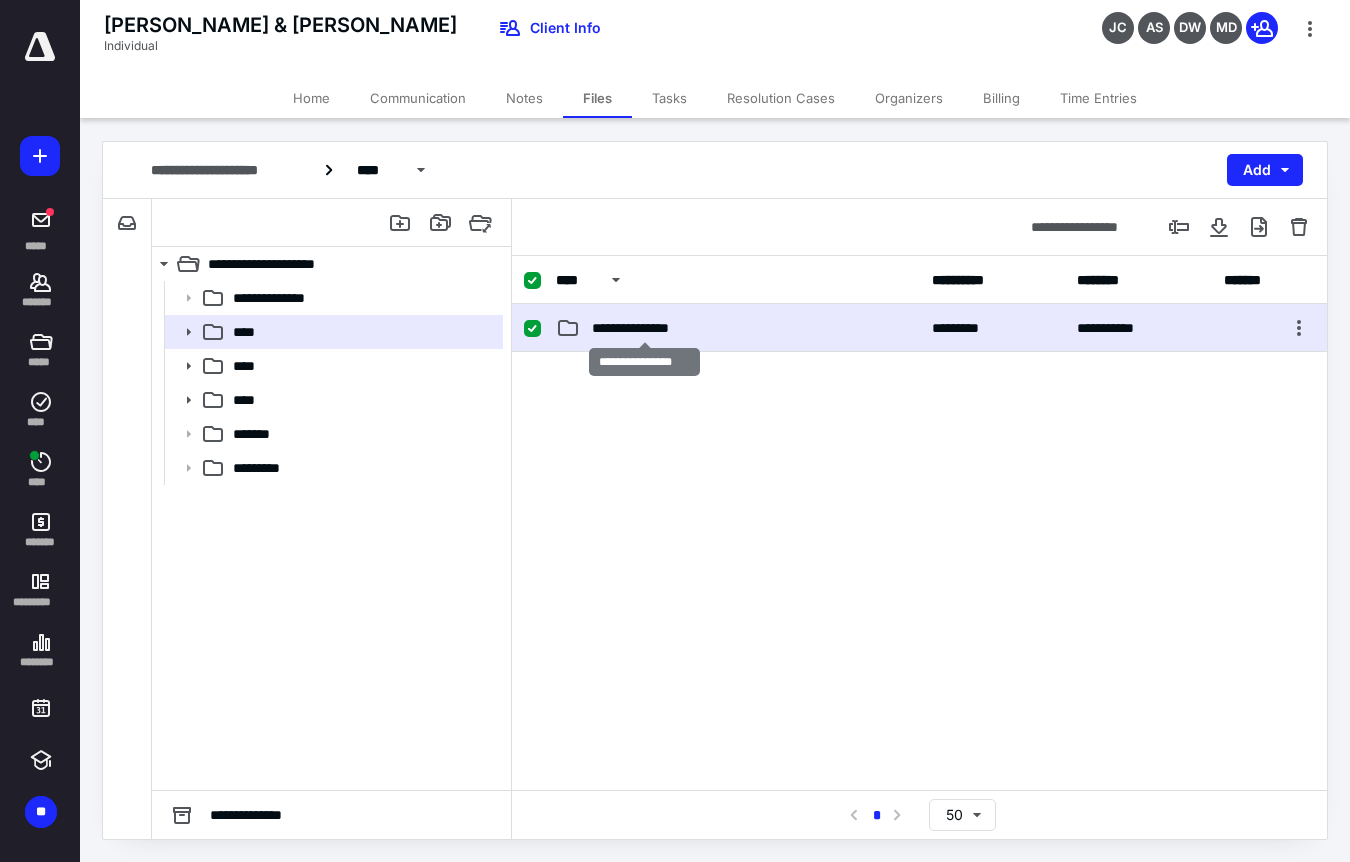 click on "**********" at bounding box center [644, 328] 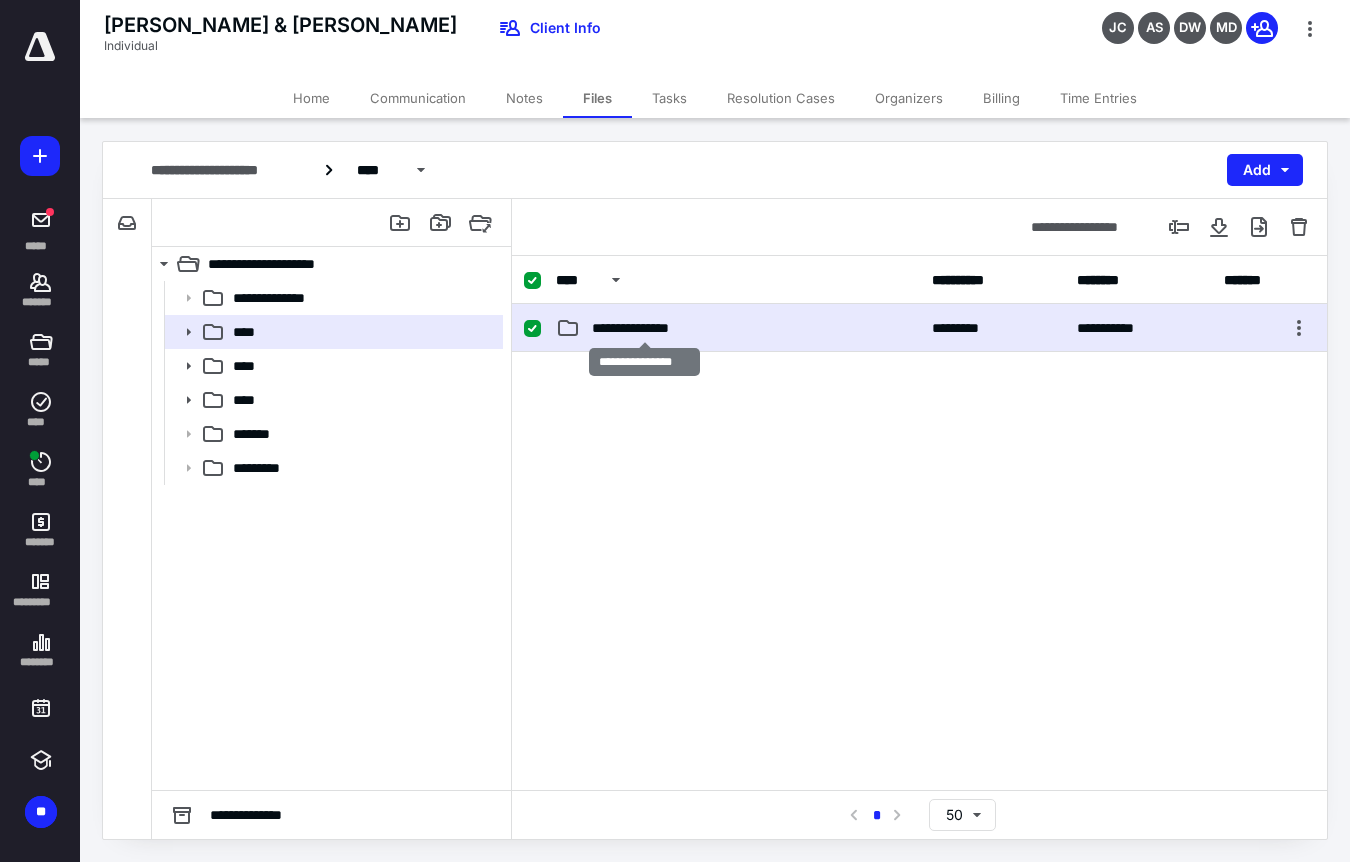 checkbox on "false" 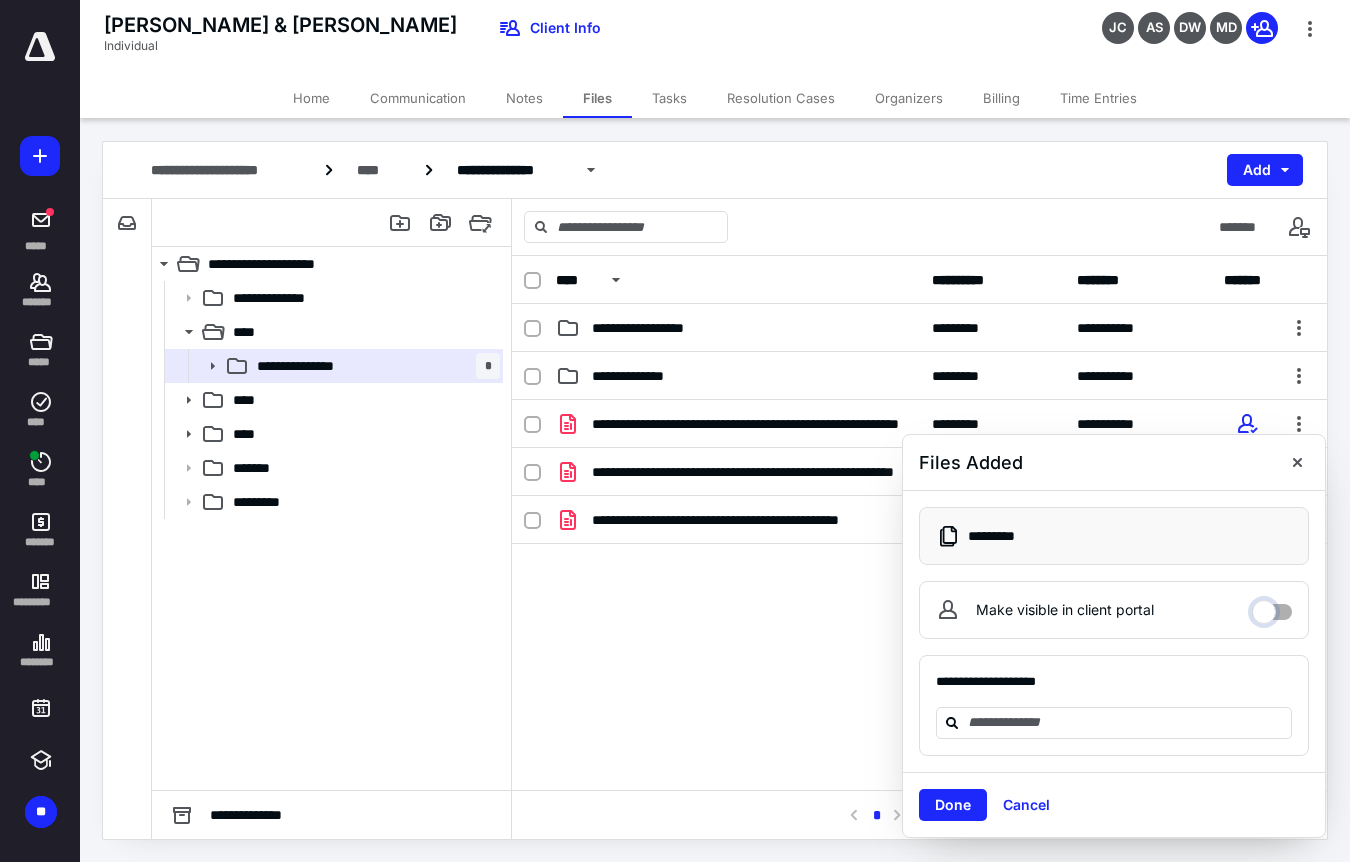 click on "Make visible in client portal" at bounding box center (1272, 607) 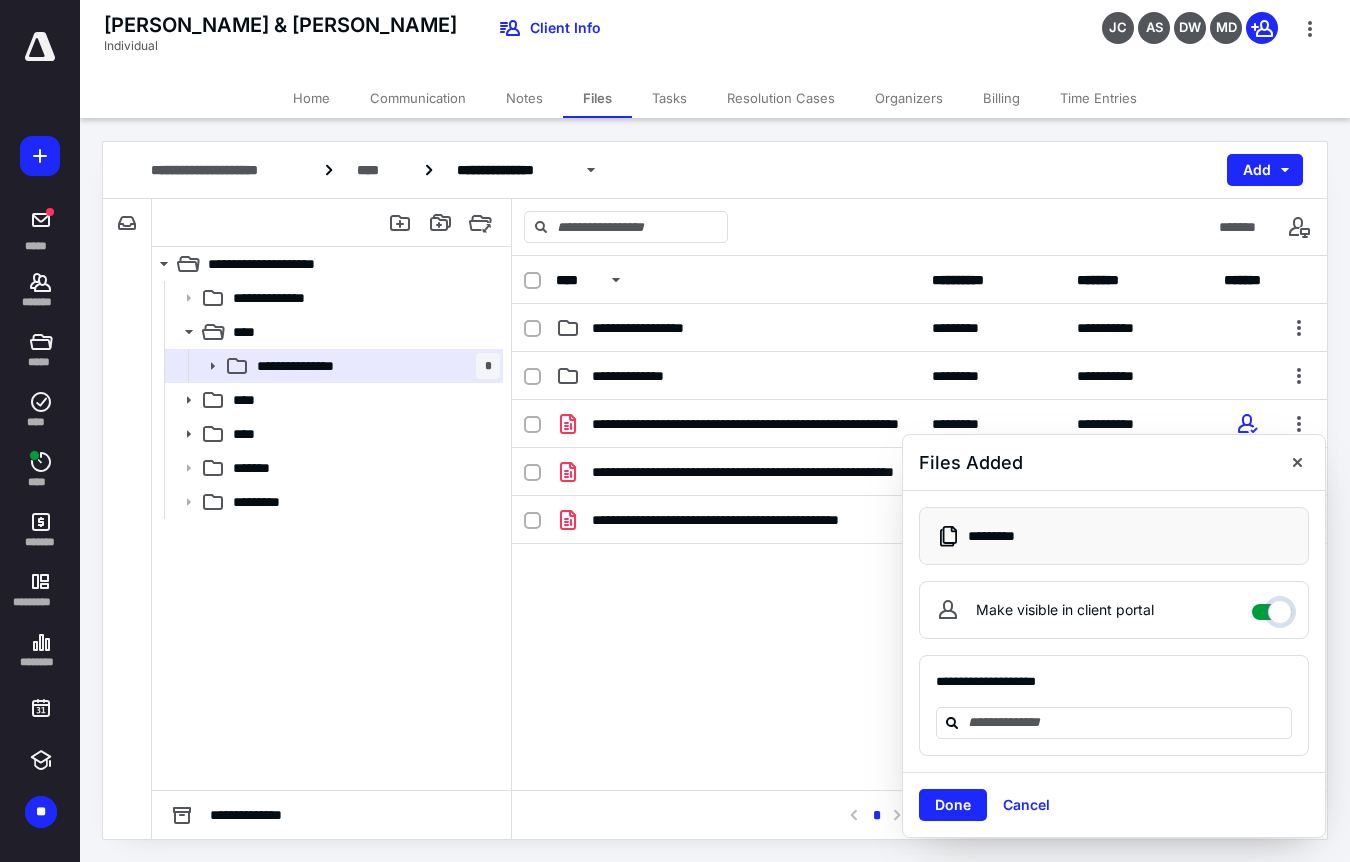 checkbox on "****" 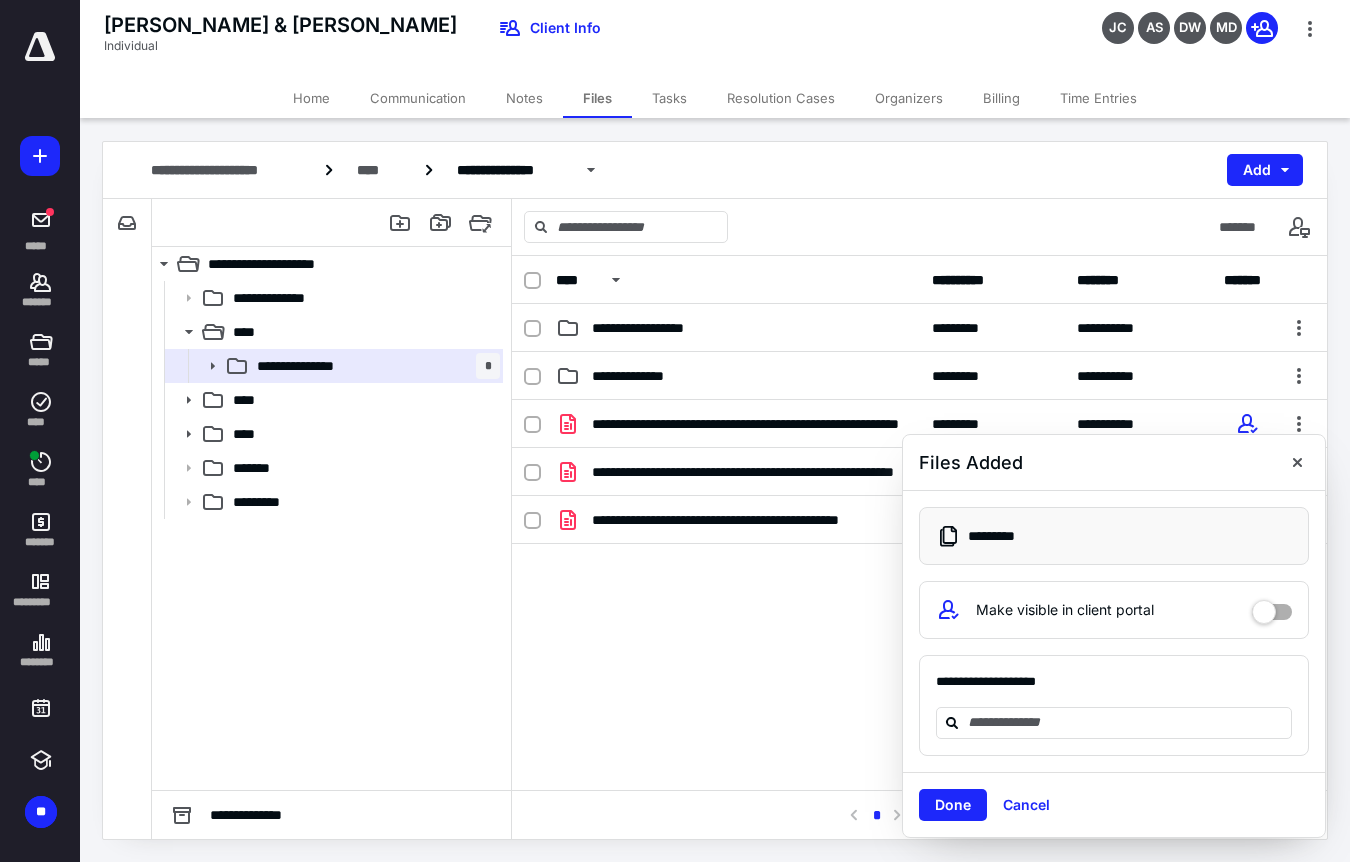 click on "Done" at bounding box center [953, 805] 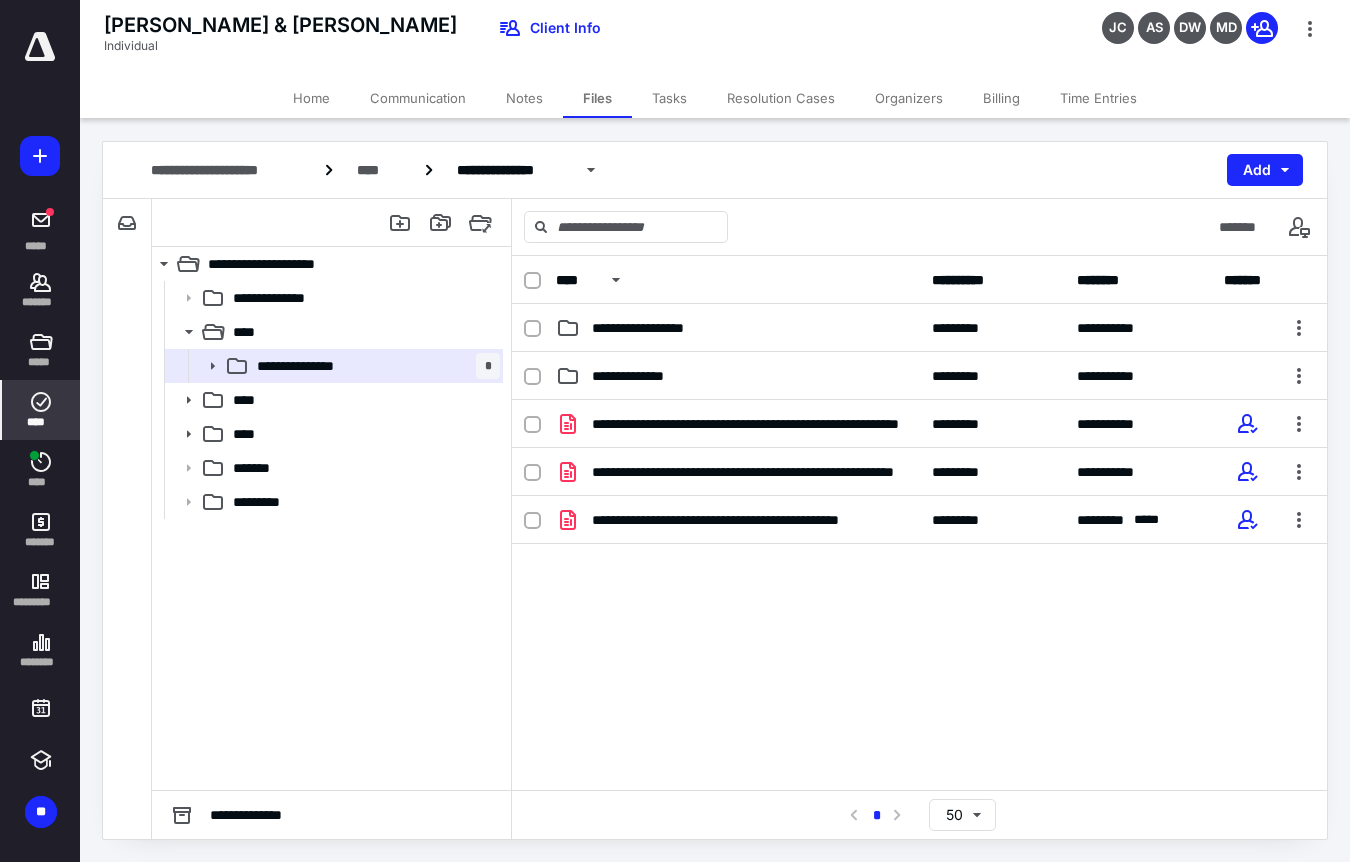 click 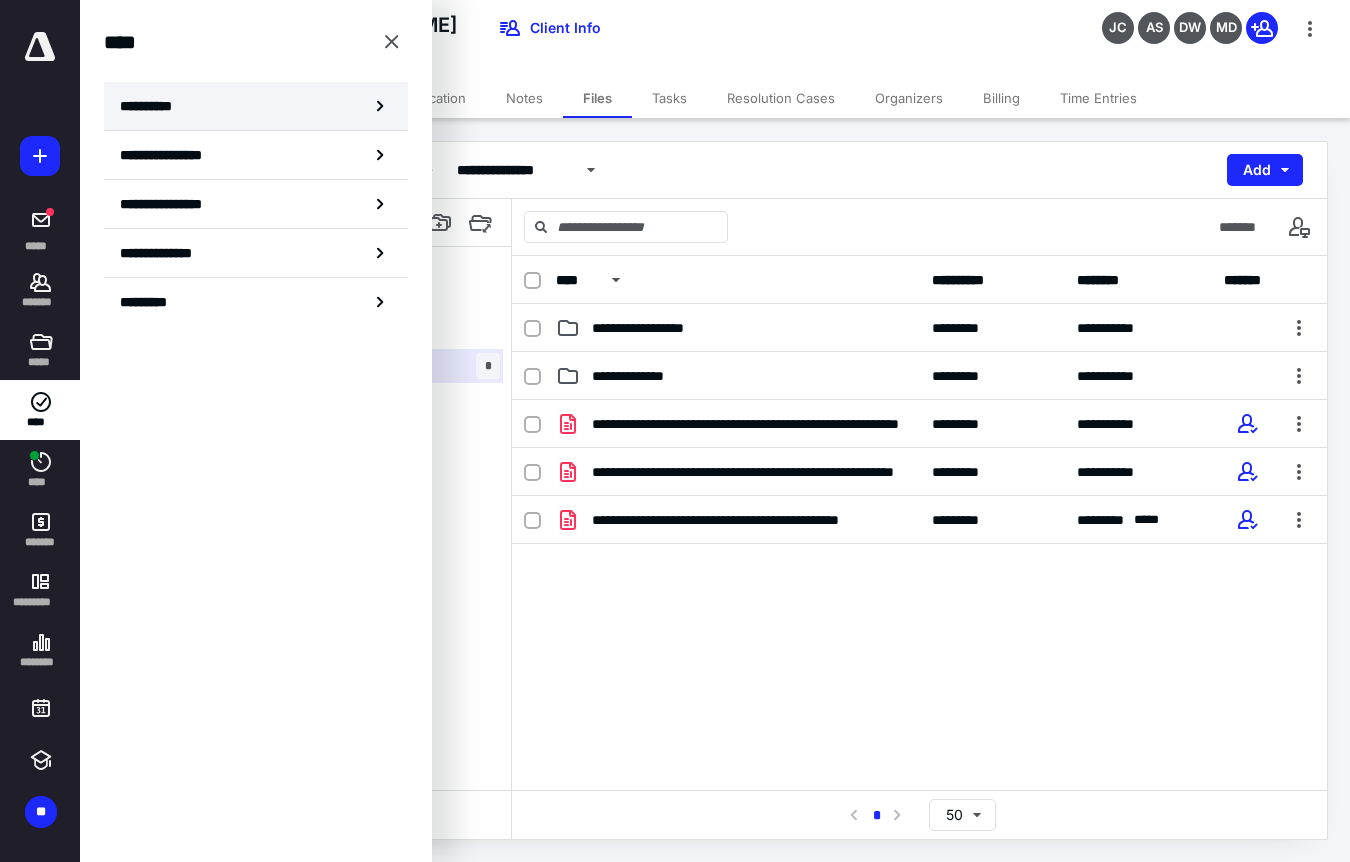 click on "**********" at bounding box center (153, 106) 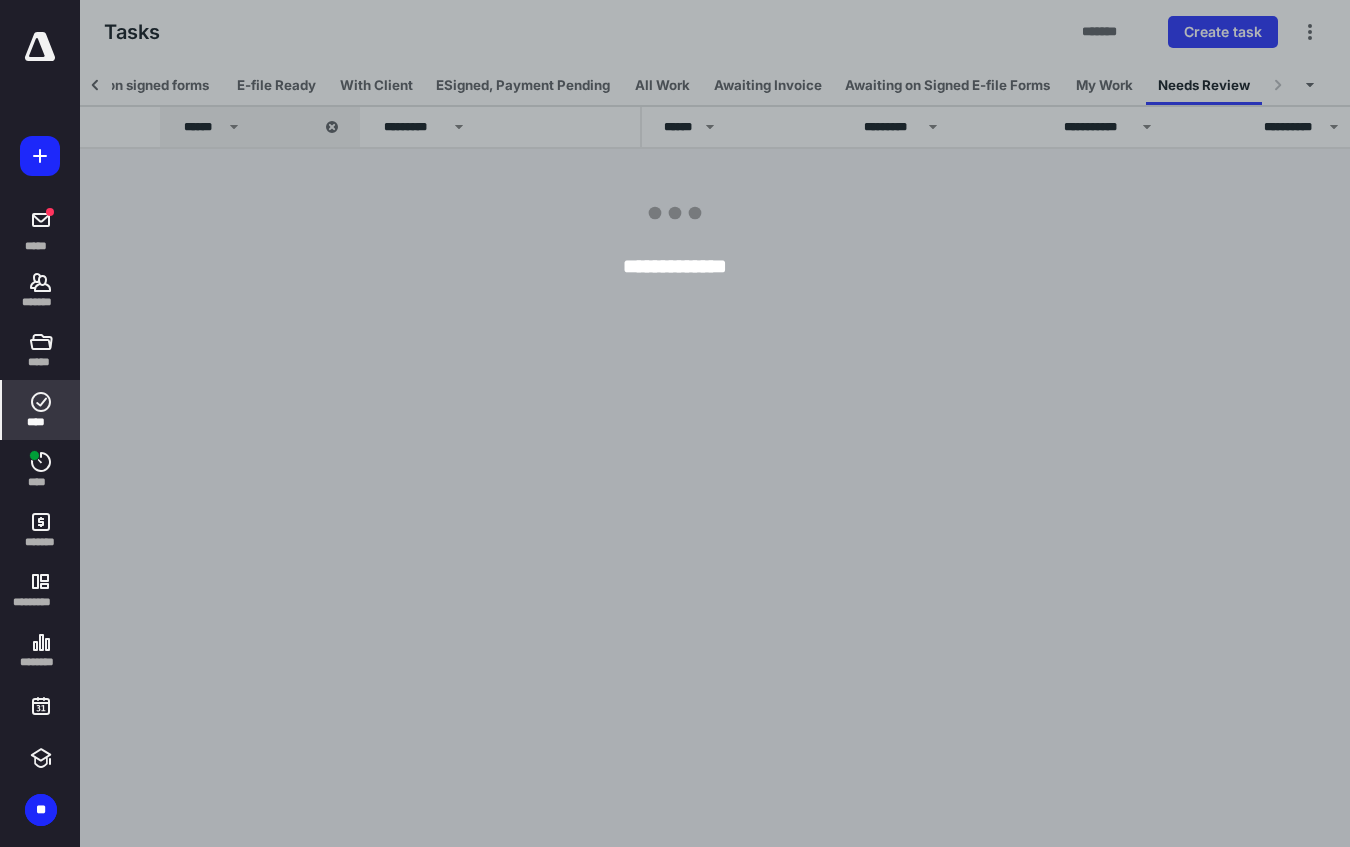 scroll, scrollTop: 0, scrollLeft: 515, axis: horizontal 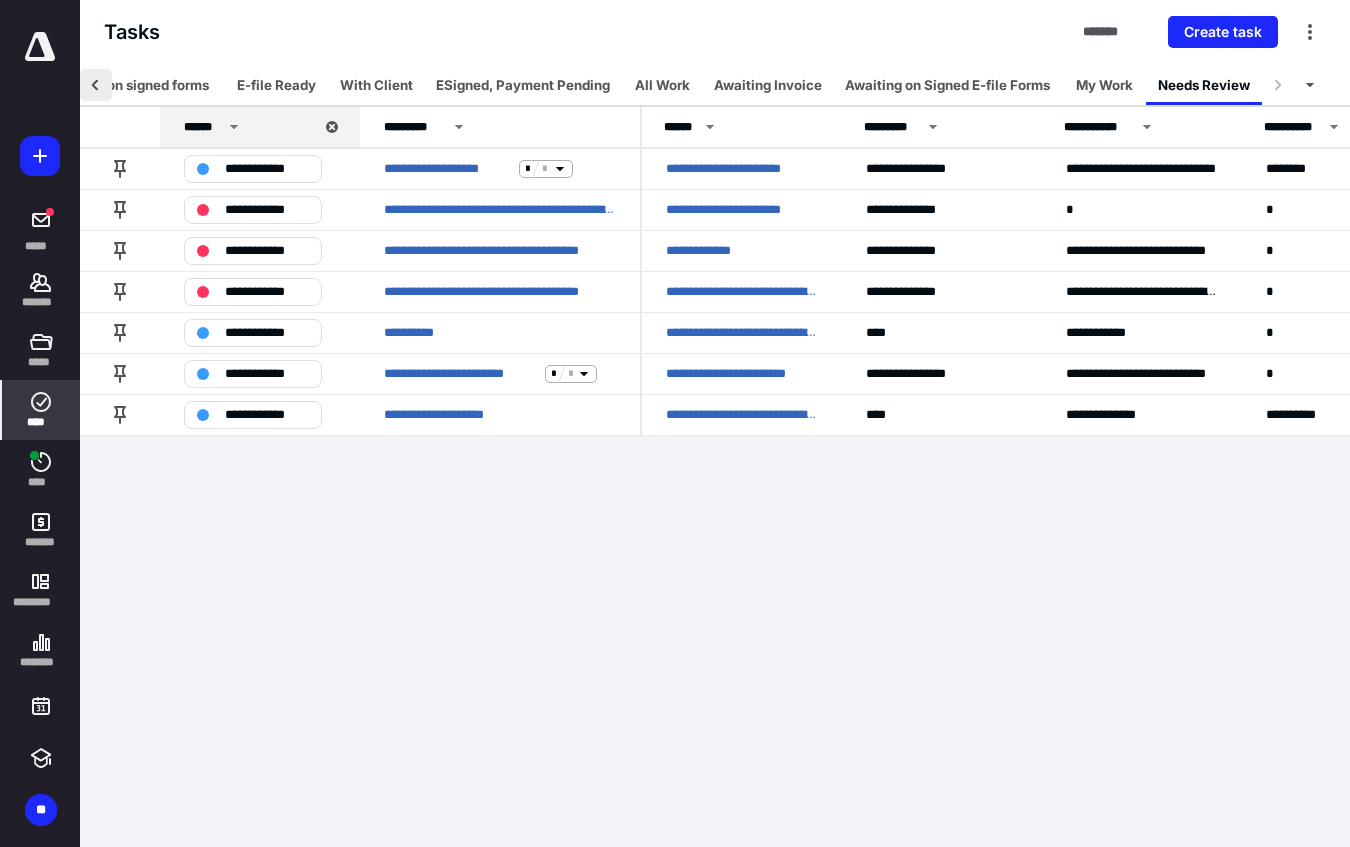 click at bounding box center [96, 85] 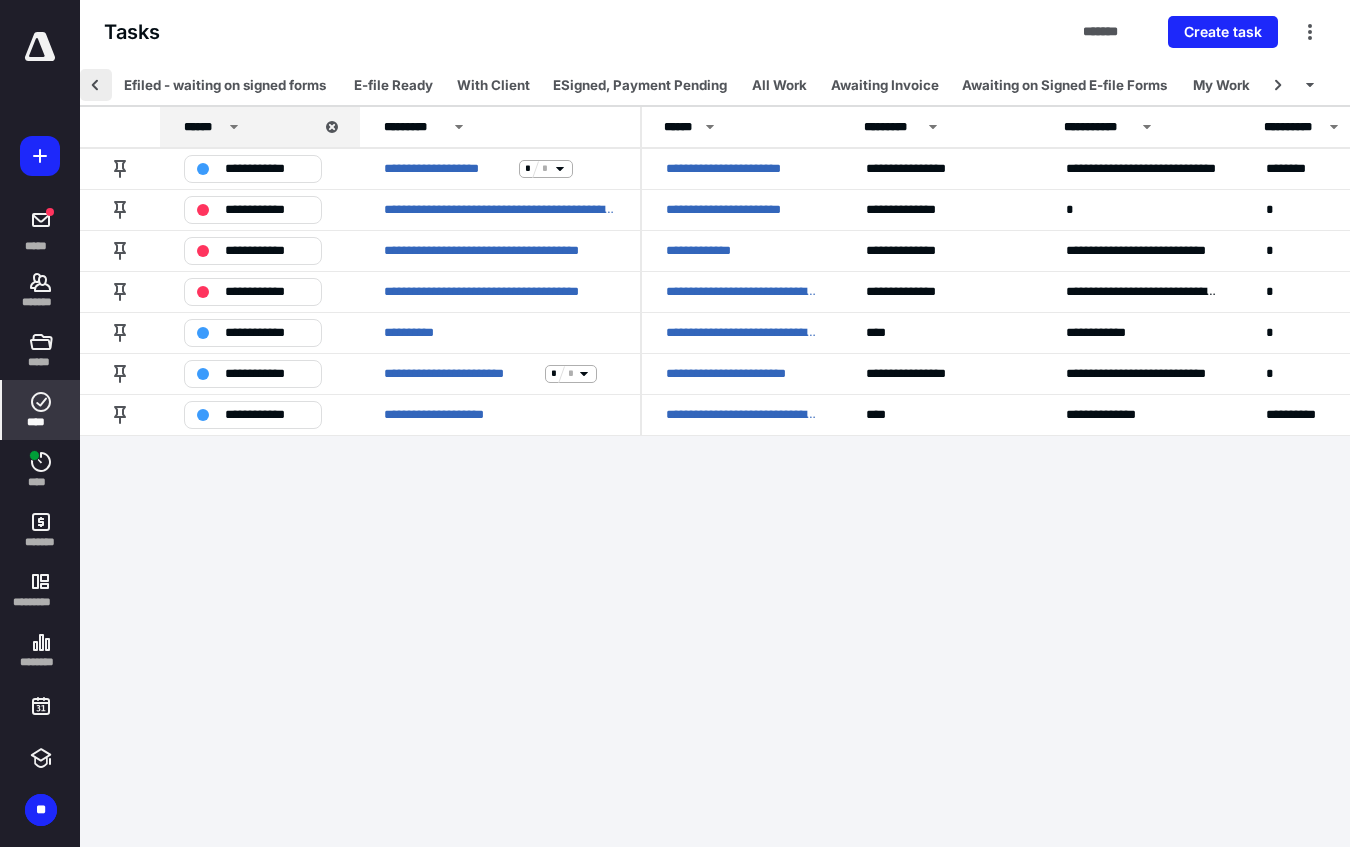 click at bounding box center [96, 85] 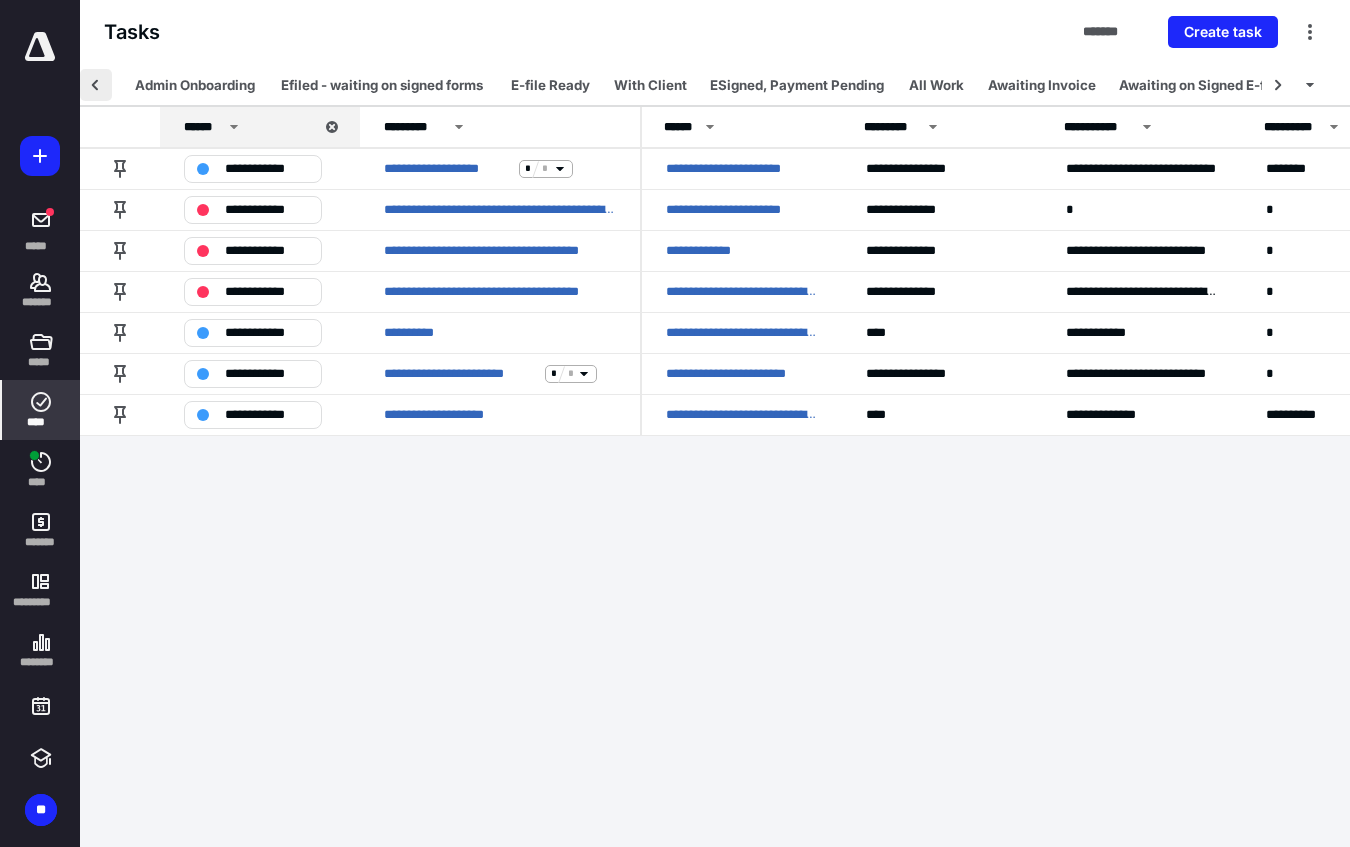 click at bounding box center [96, 85] 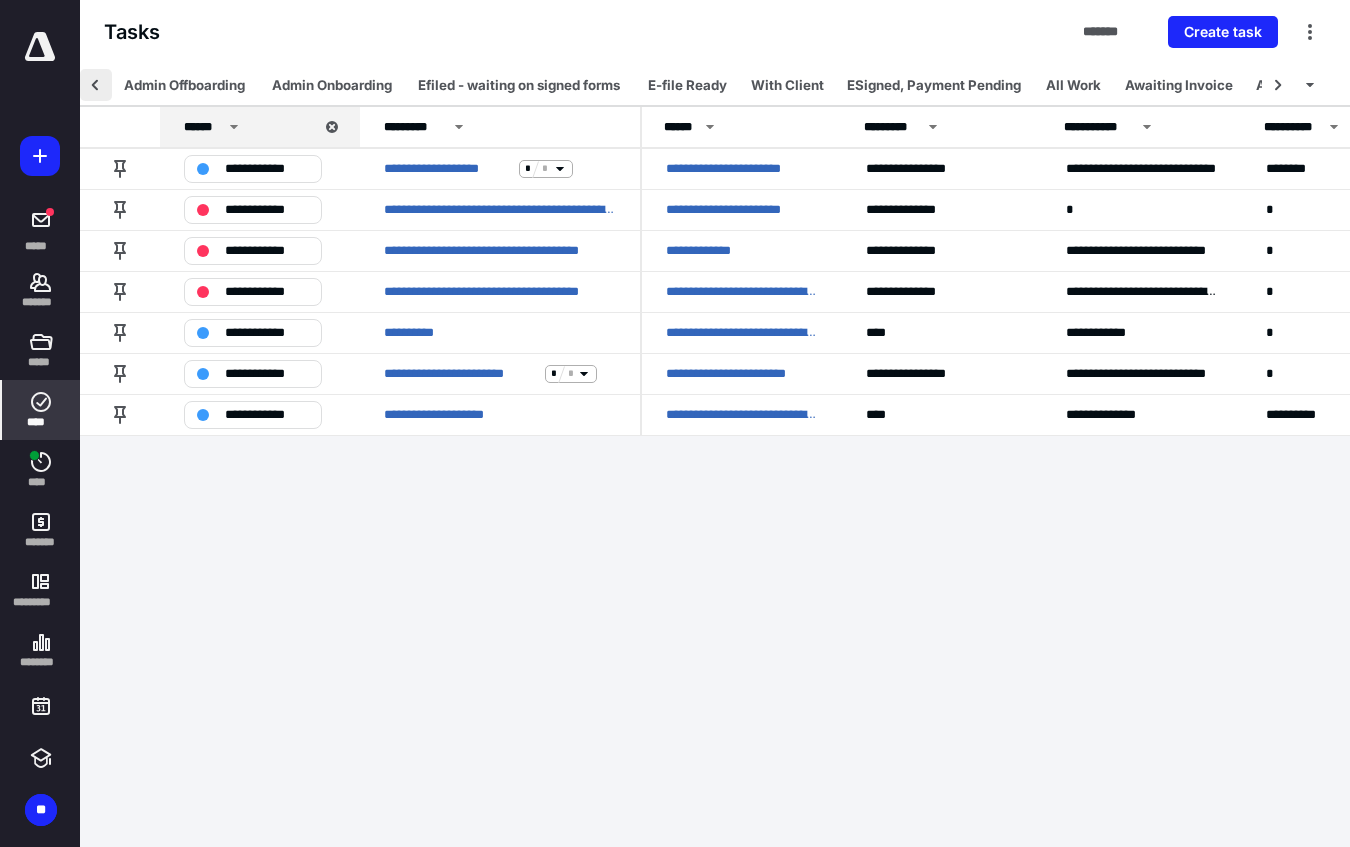 click 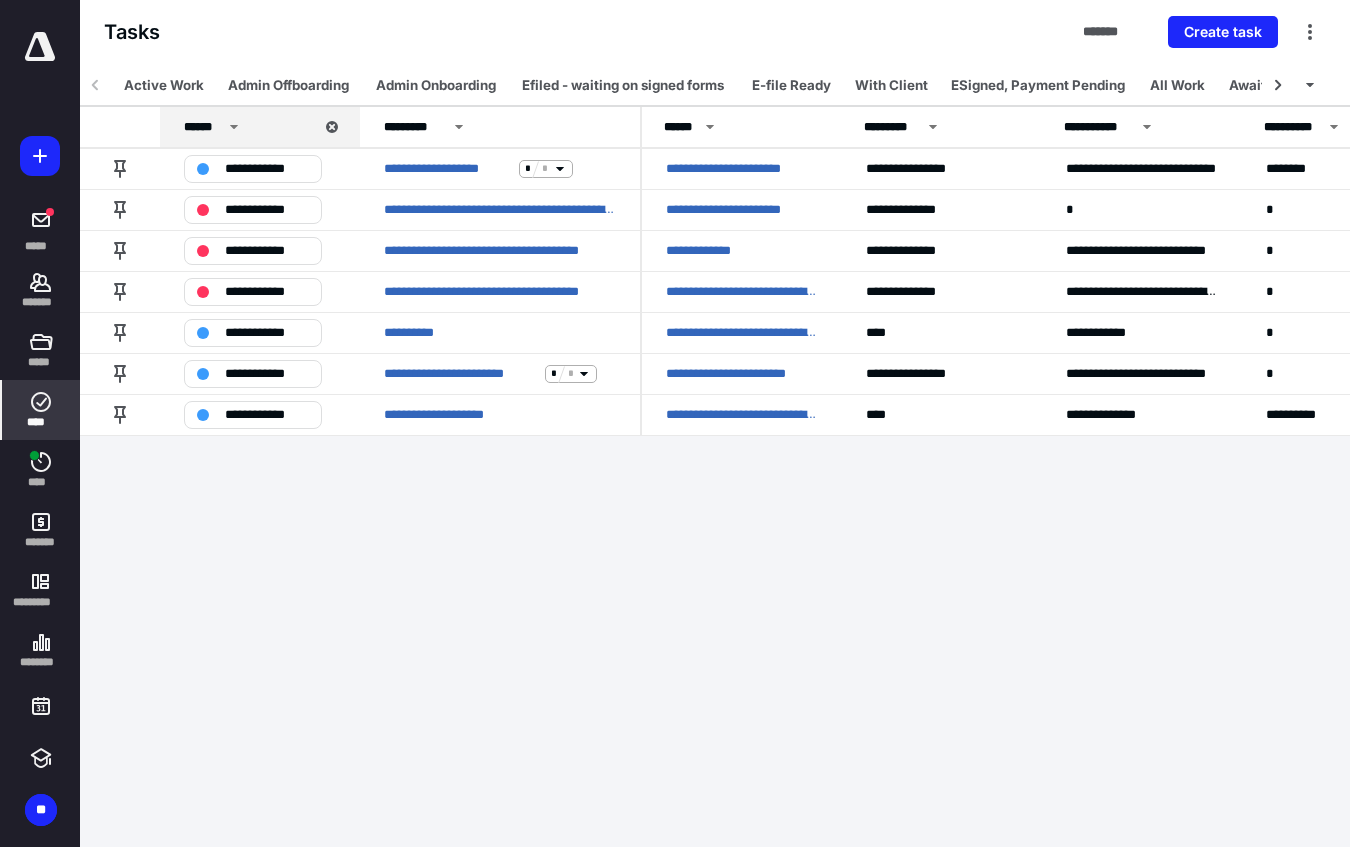 click 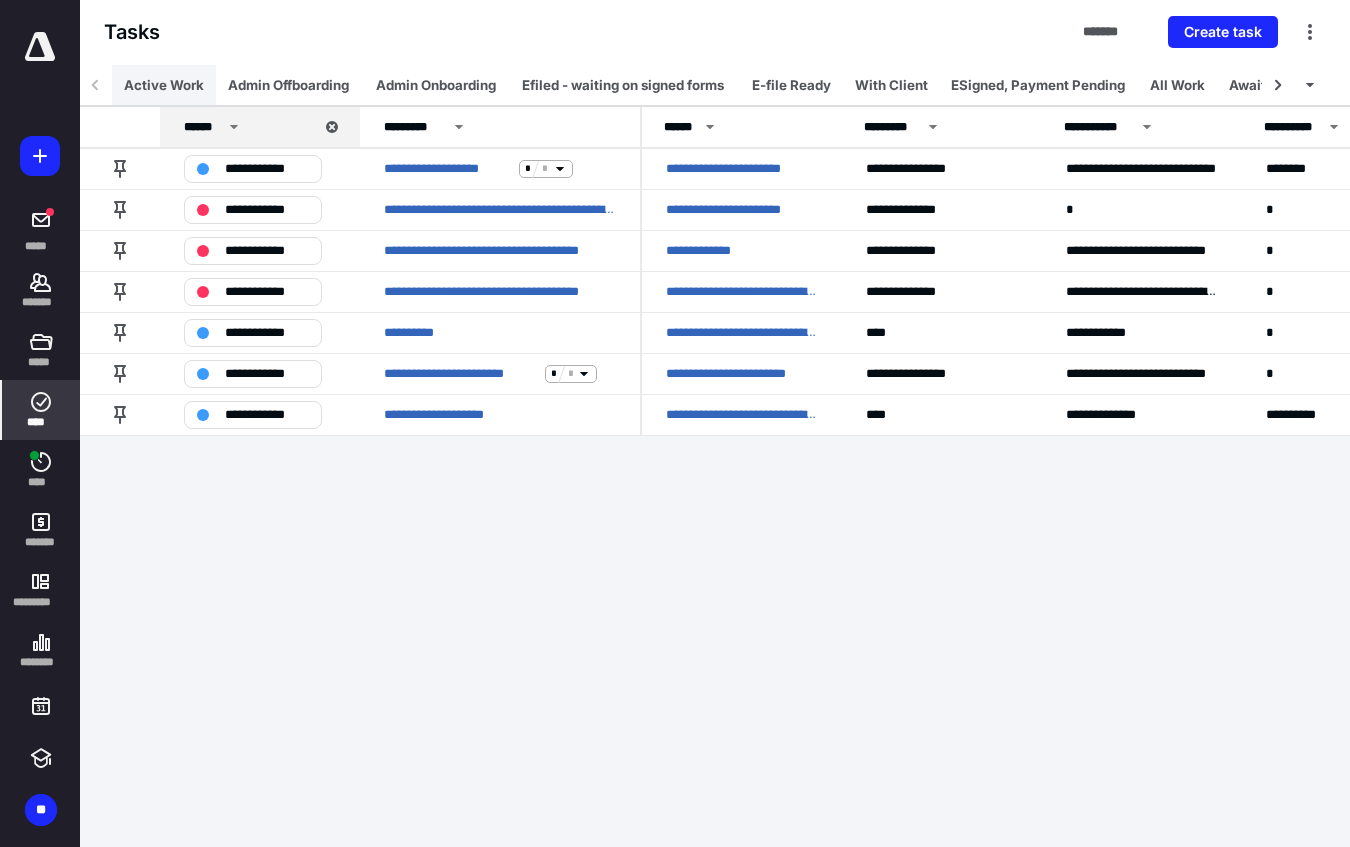 click on "Active Work" at bounding box center (164, 85) 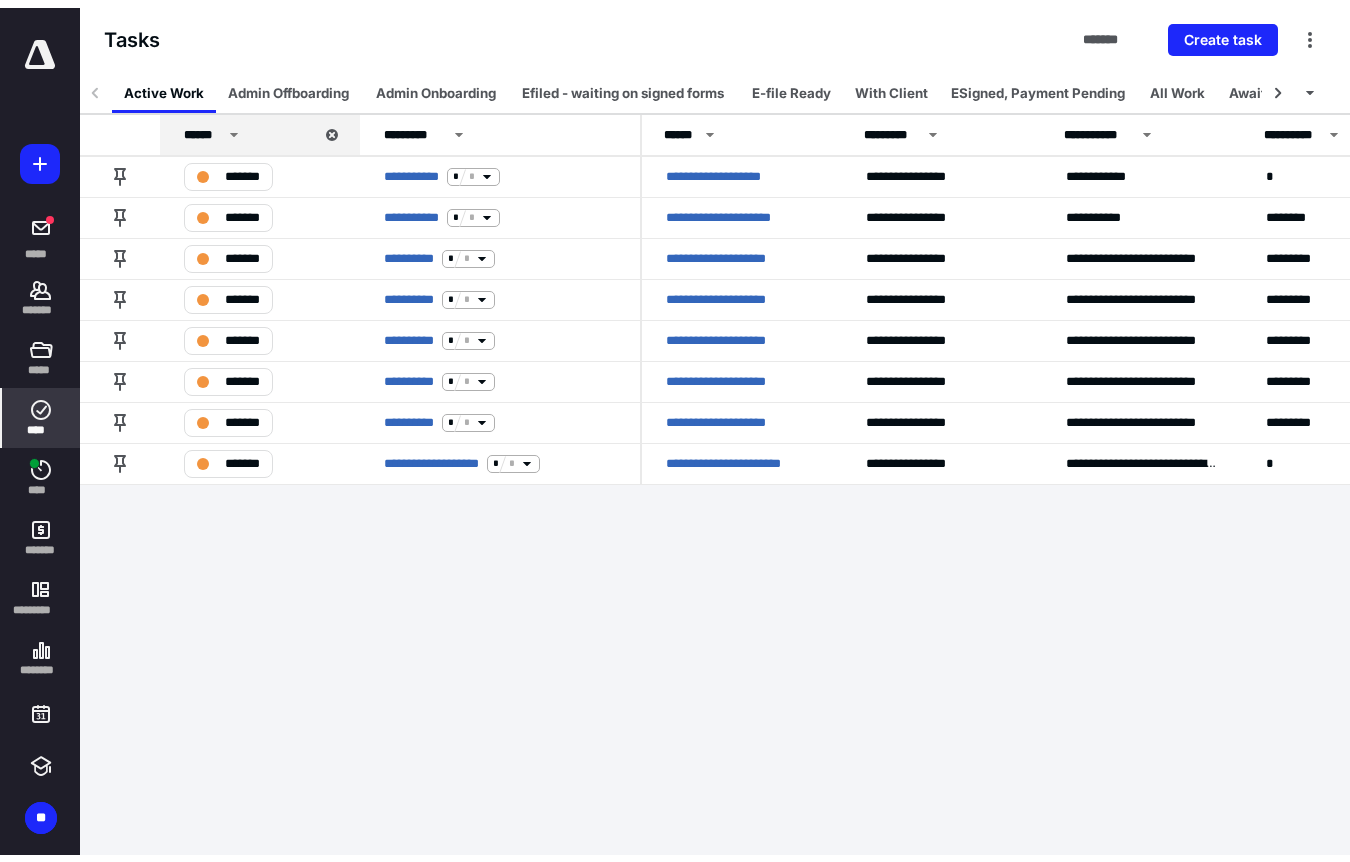 scroll, scrollTop: 0, scrollLeft: 0, axis: both 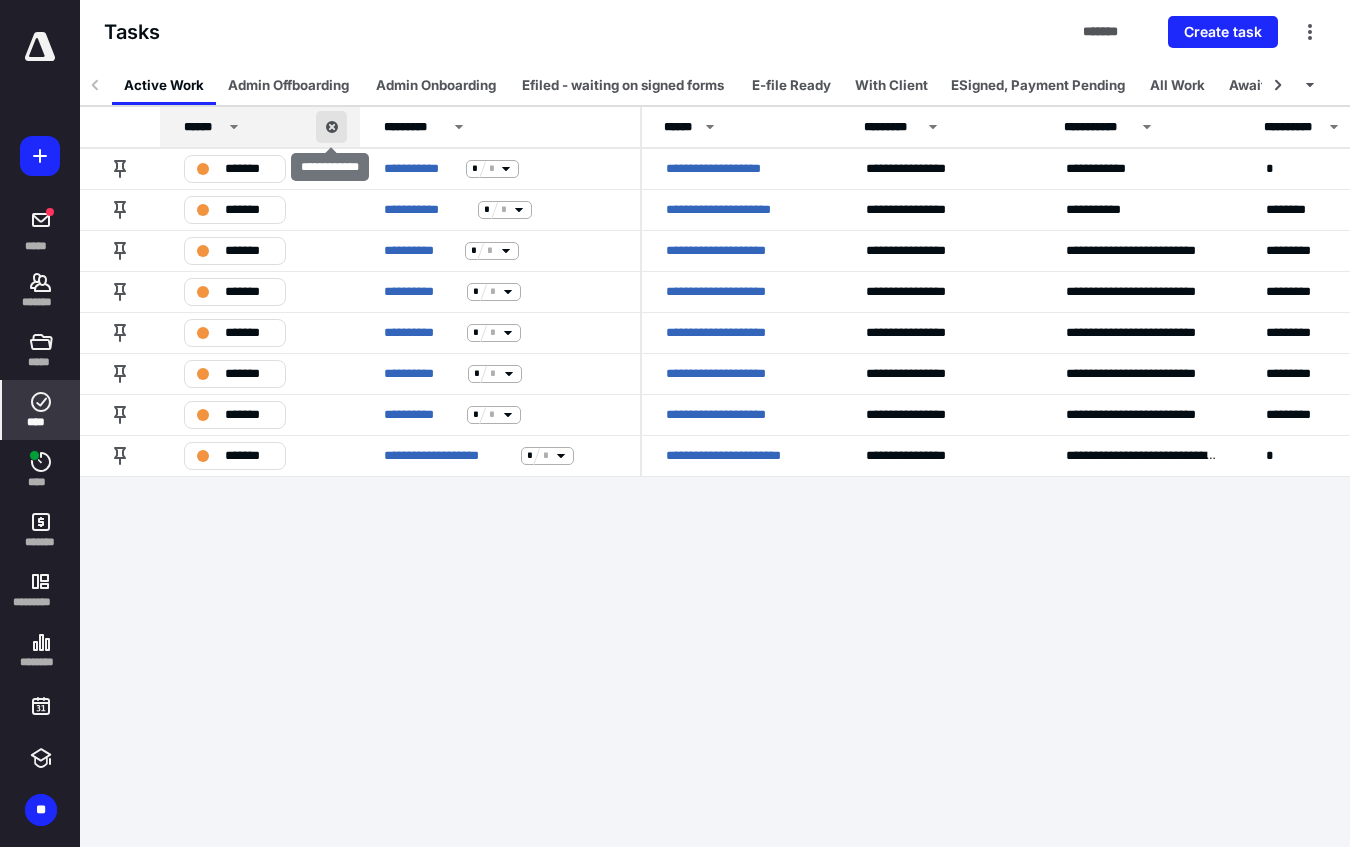 click at bounding box center [331, 127] 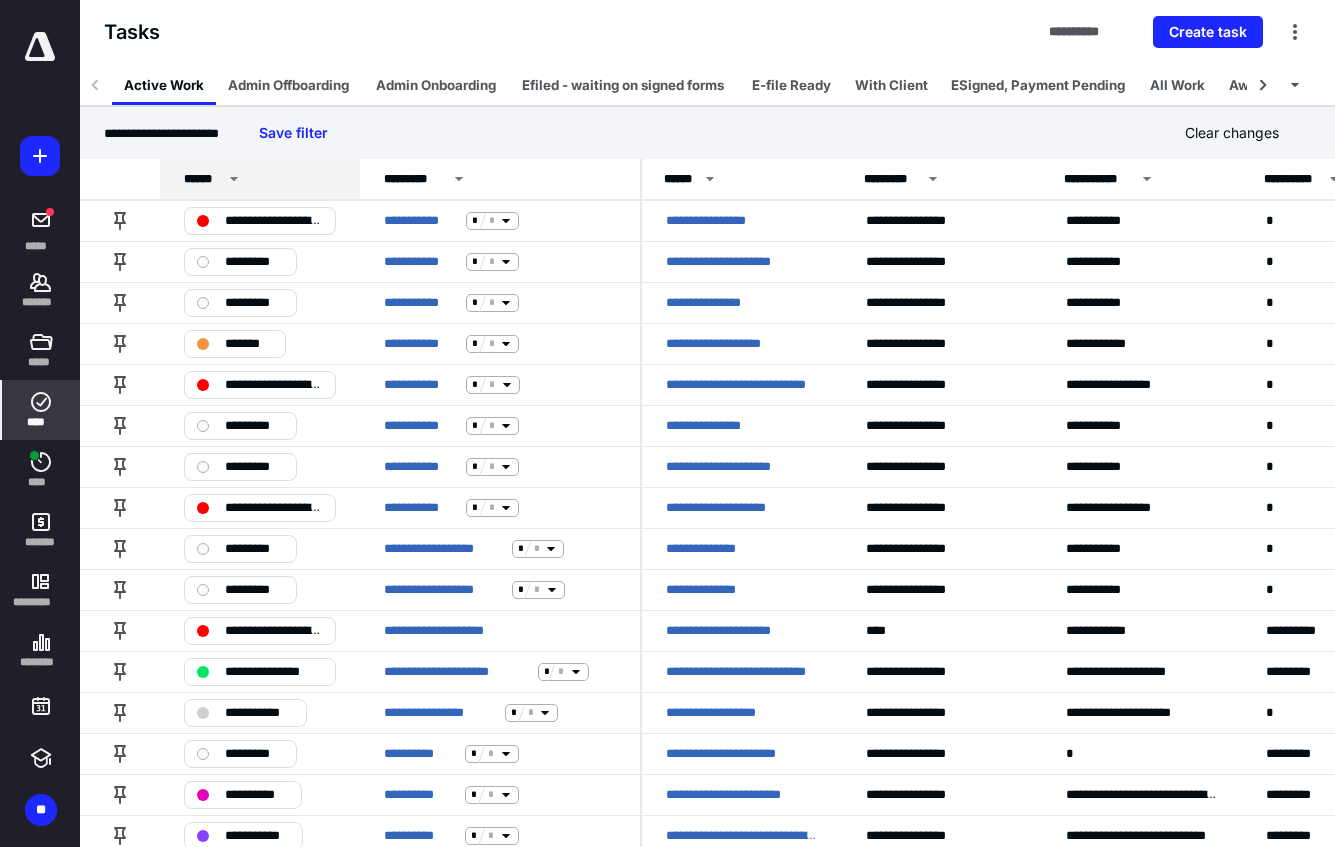 click on "**********" at bounding box center [707, 133] 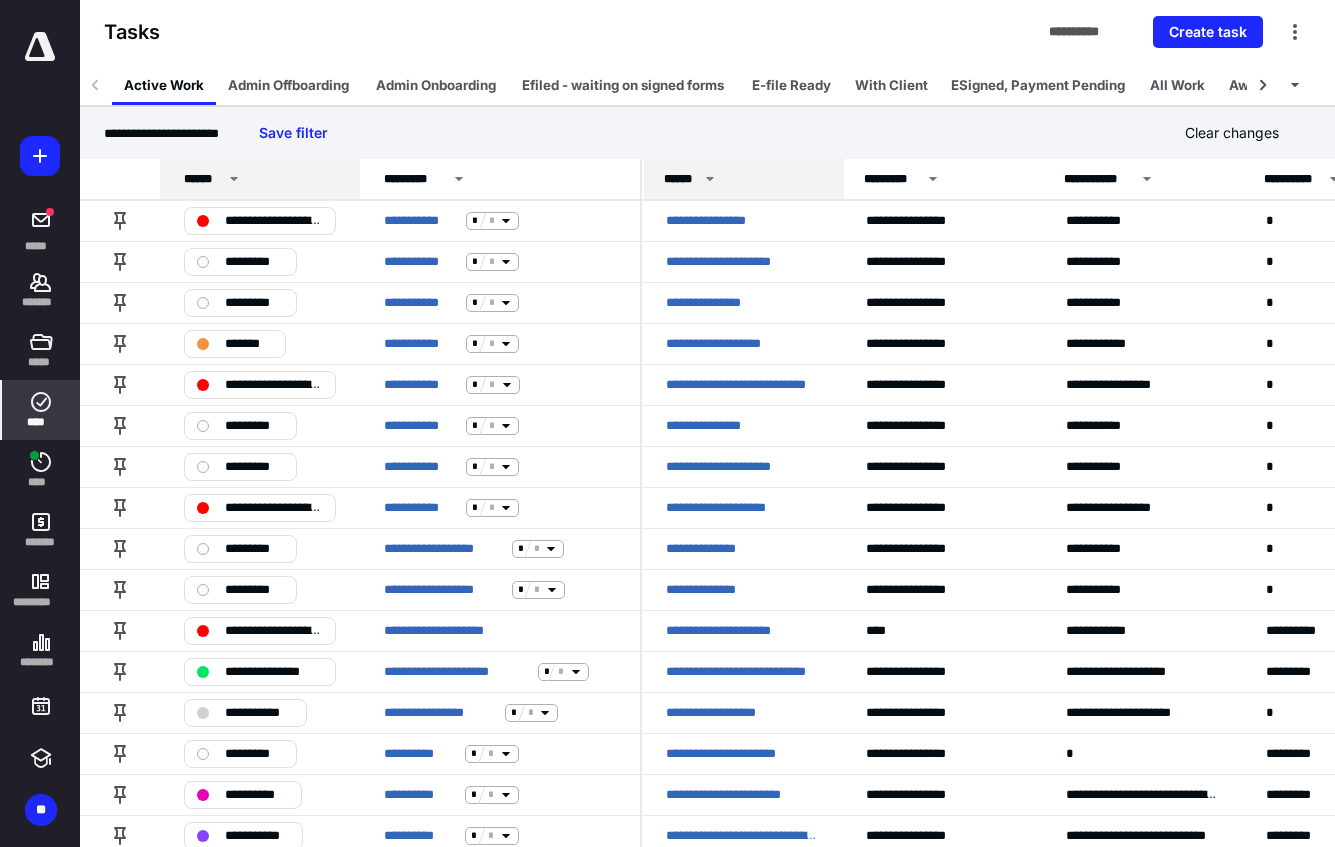 click 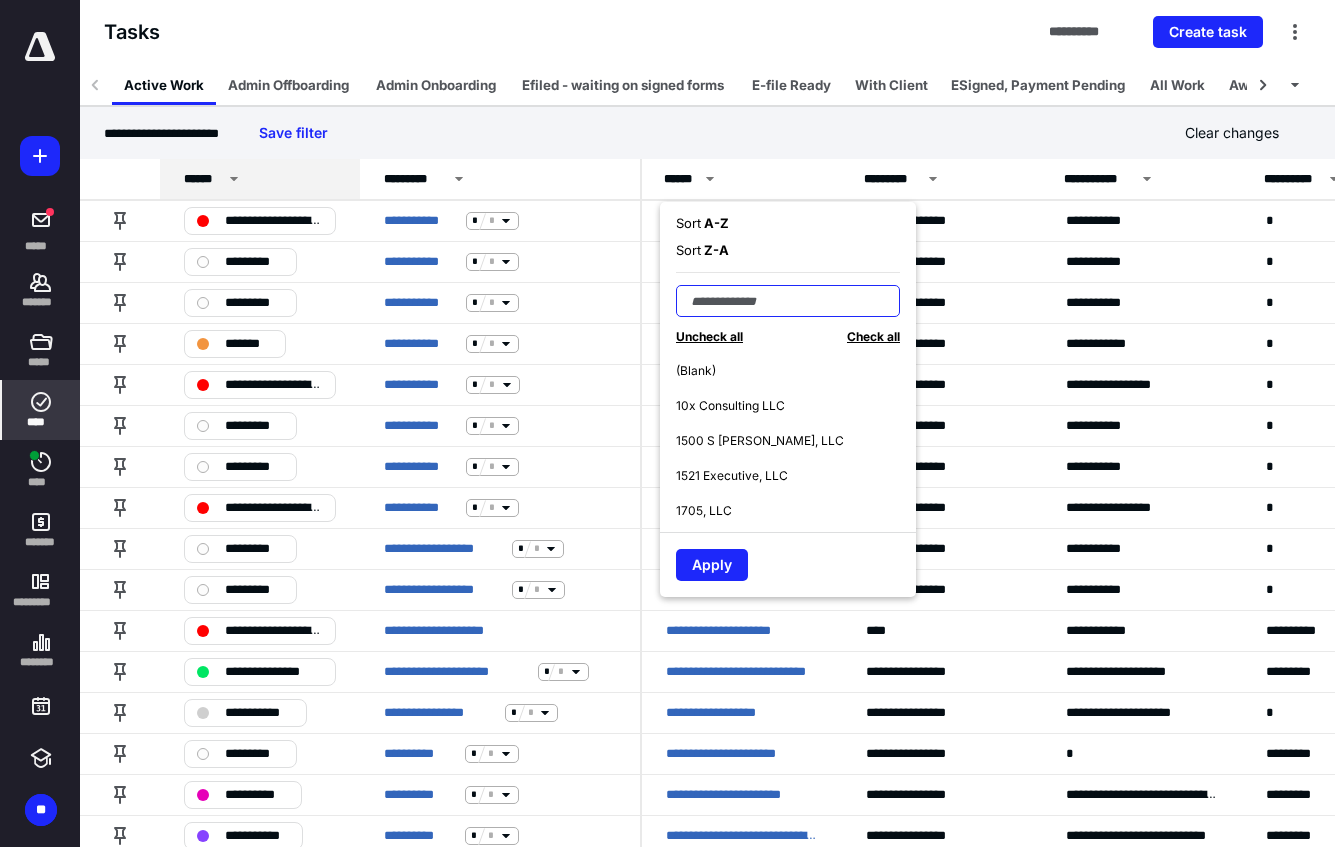 click at bounding box center (788, 301) 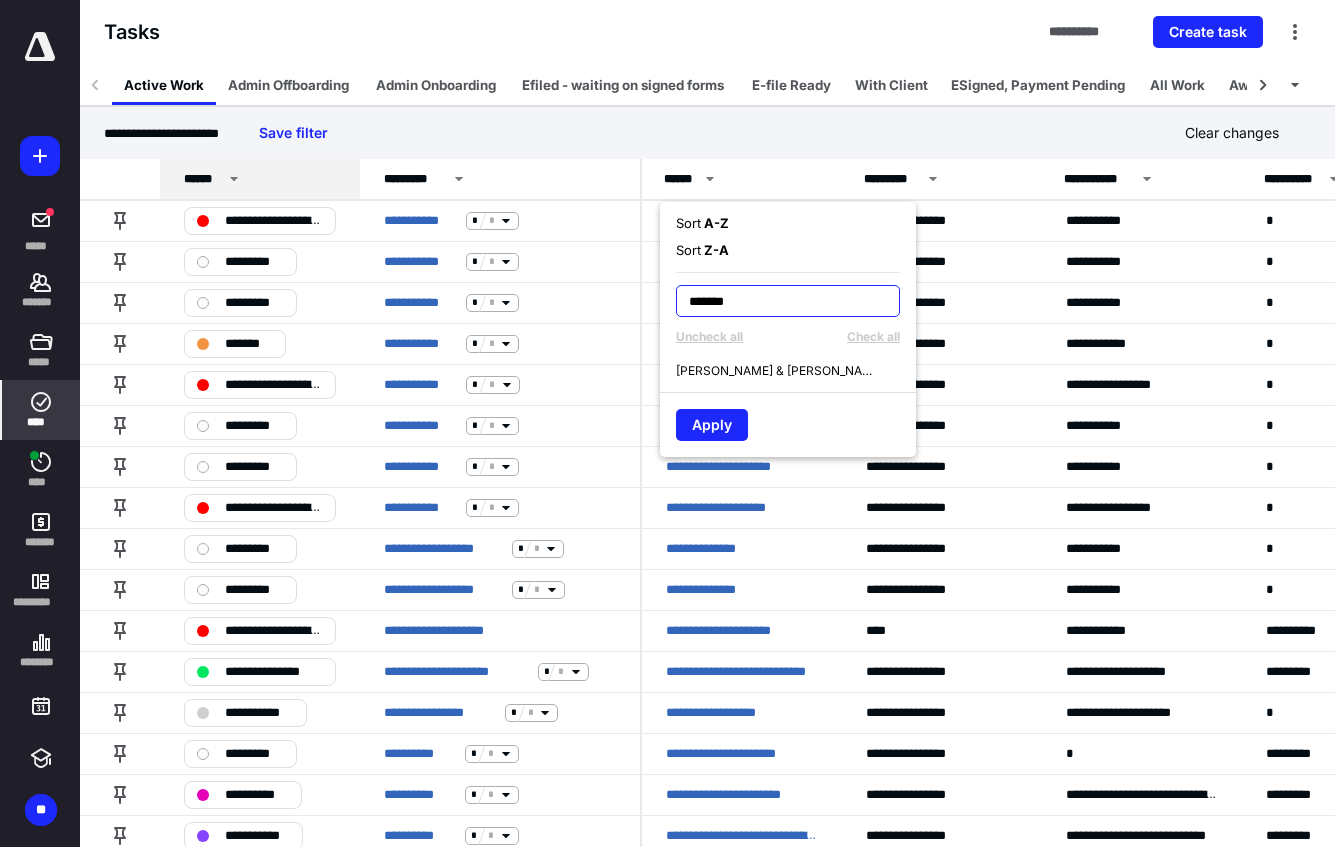 type on "*******" 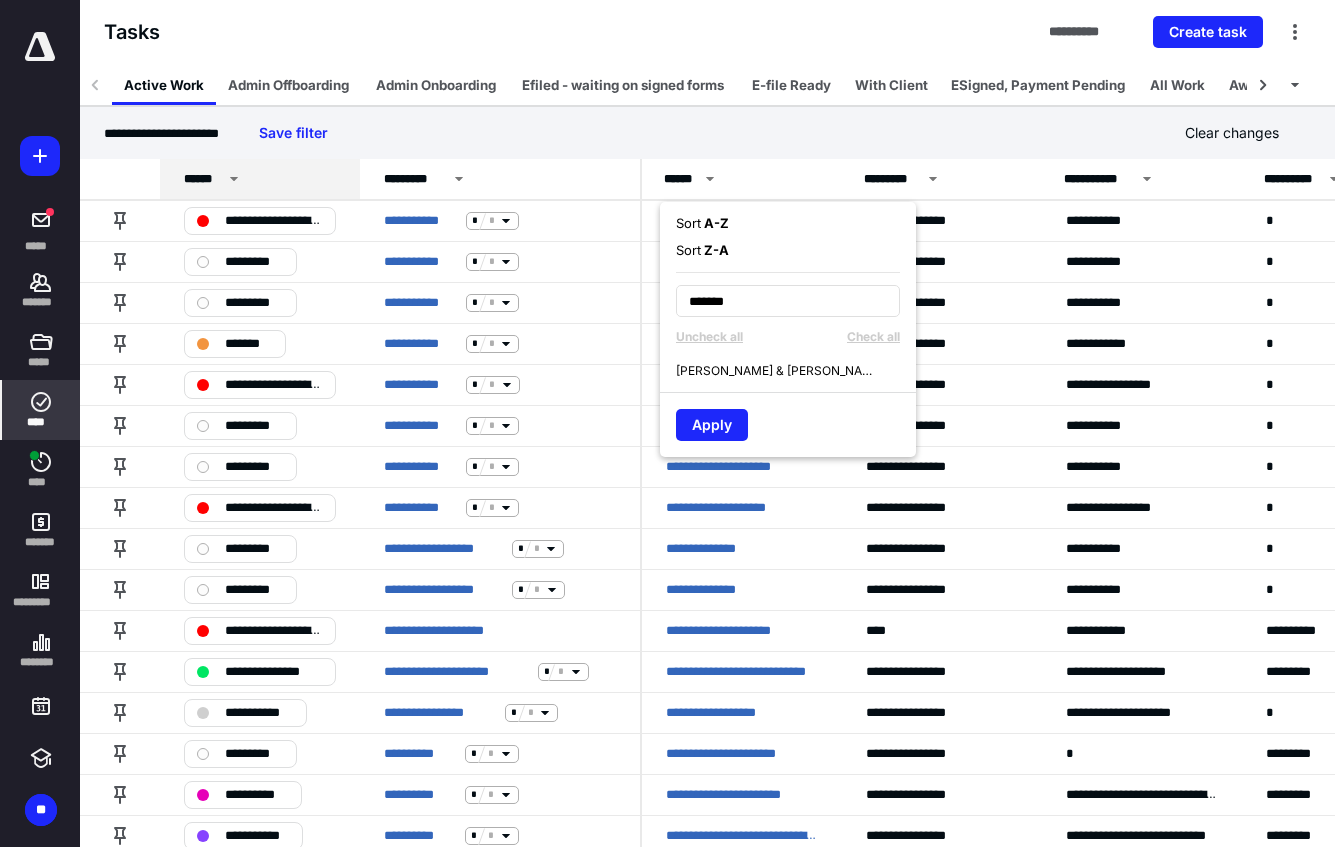click on "[PERSON_NAME] & [PERSON_NAME]" at bounding box center (796, 370) 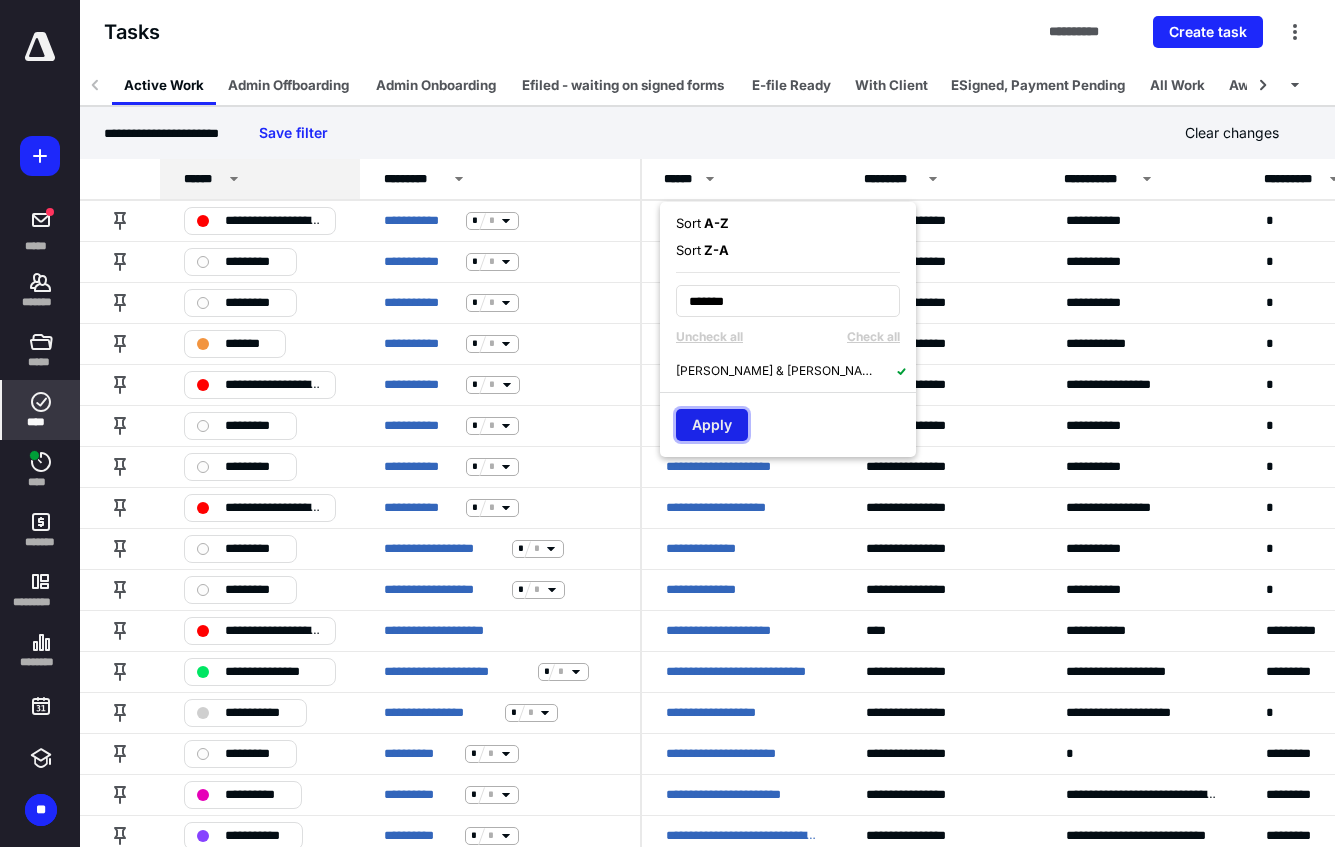 click on "Apply" at bounding box center [712, 425] 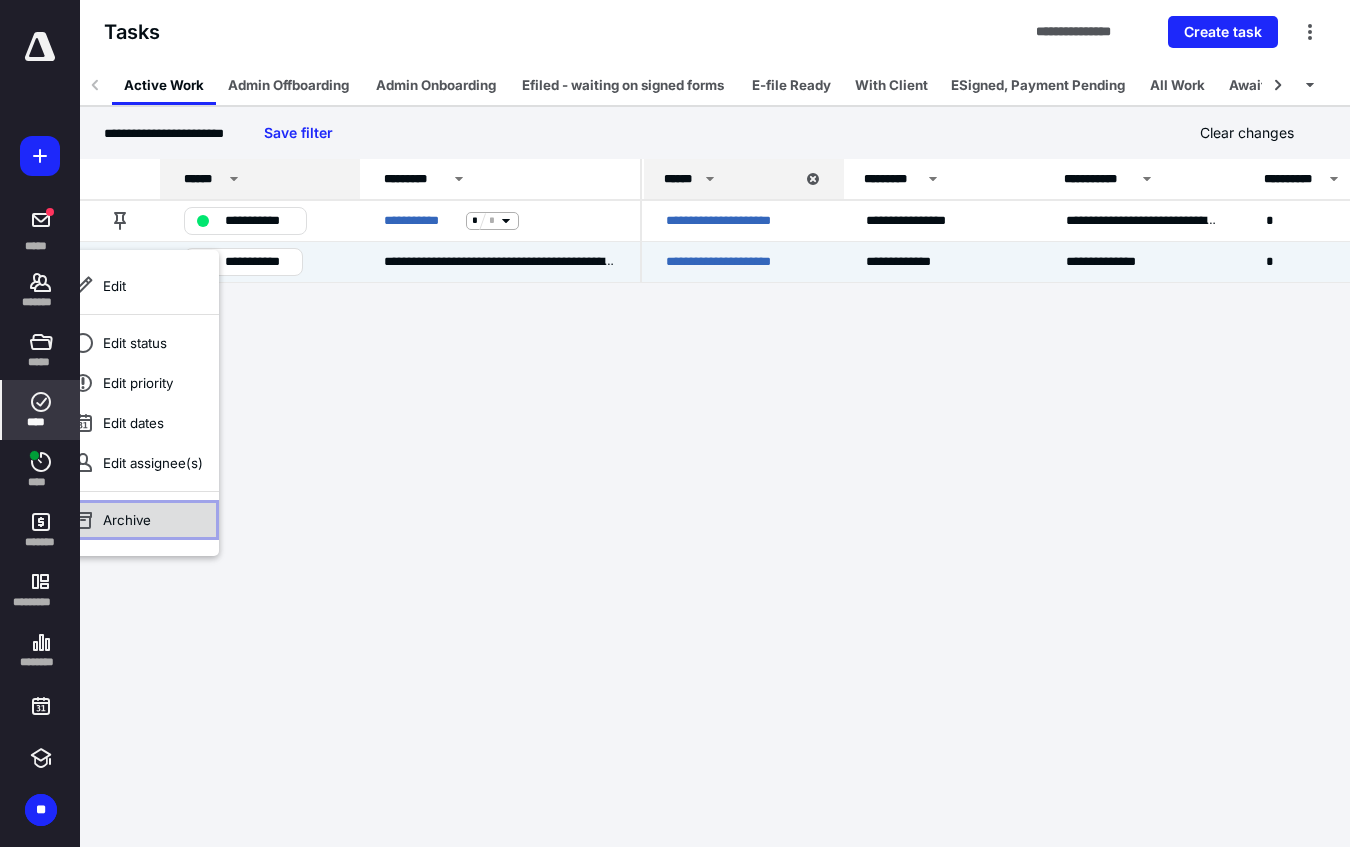 click on "Archive" at bounding box center [139, 520] 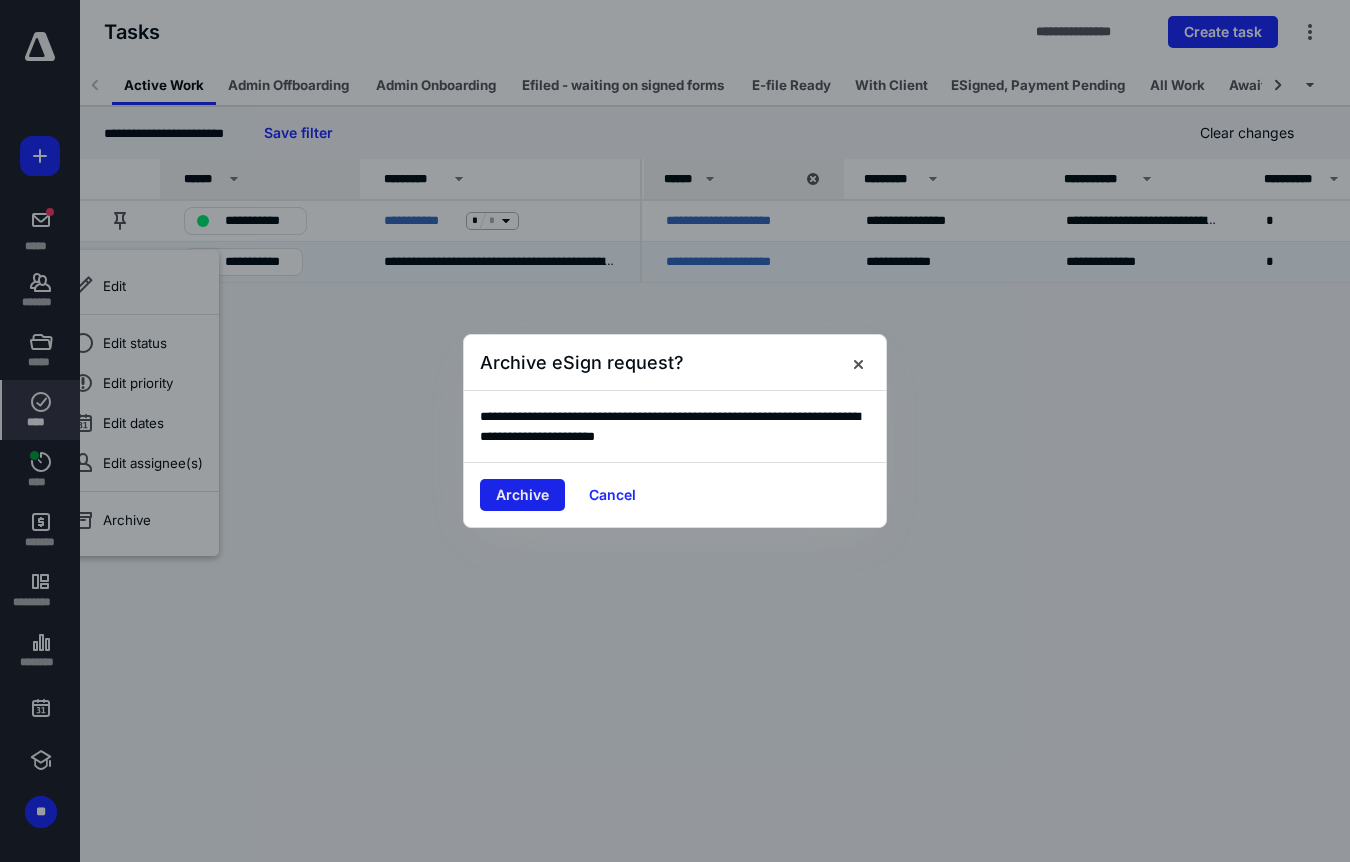 click on "Archive" at bounding box center (522, 495) 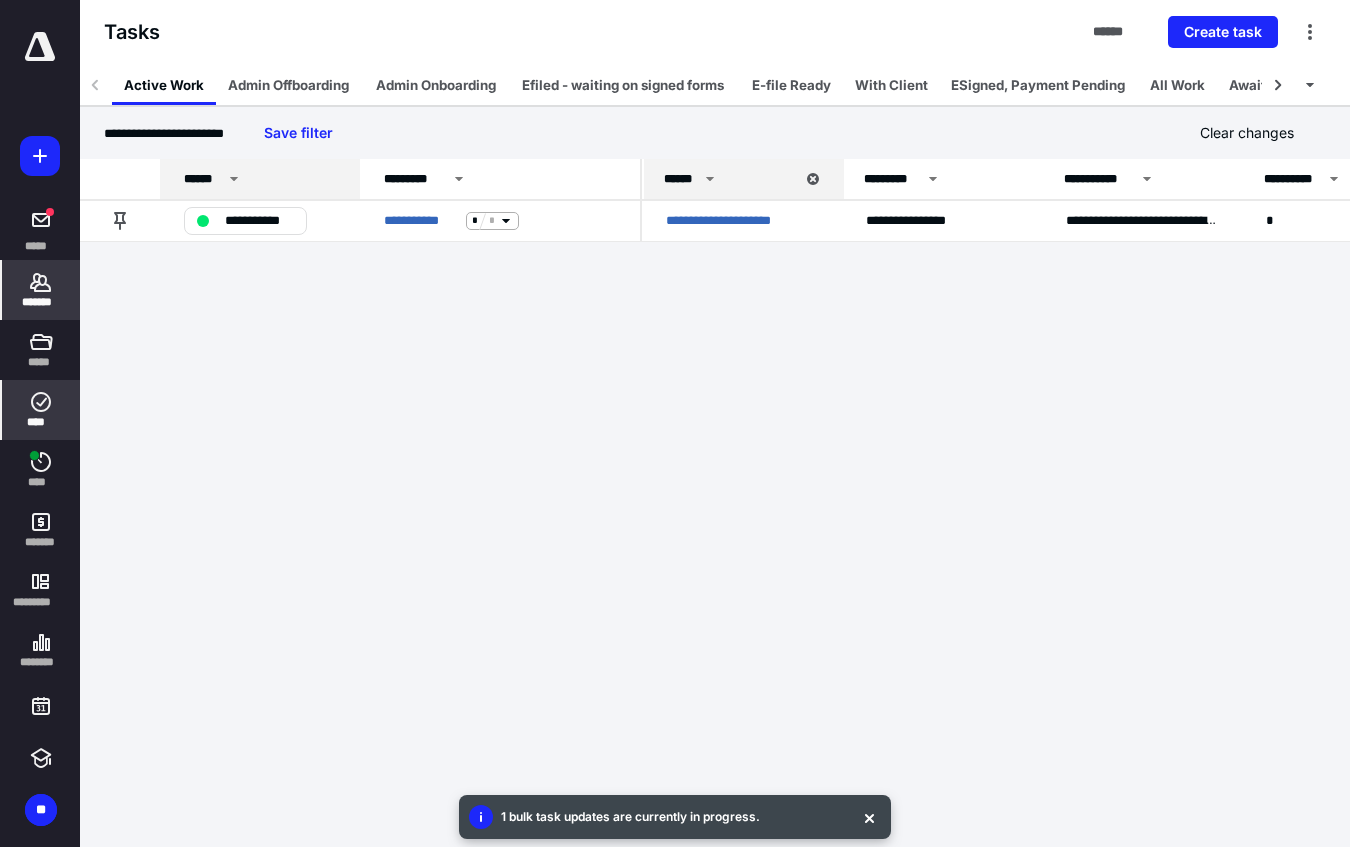 click 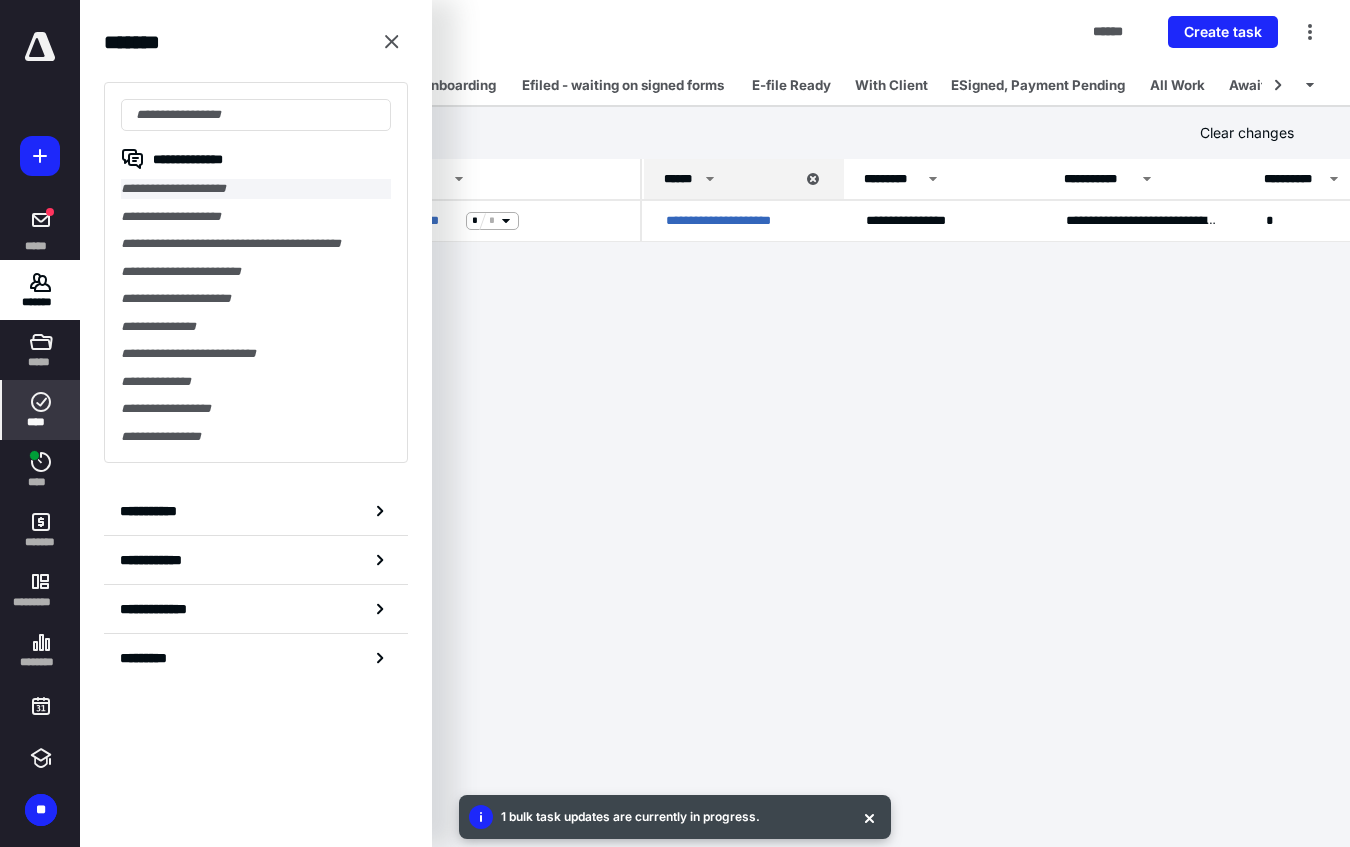click on "**********" at bounding box center (256, 189) 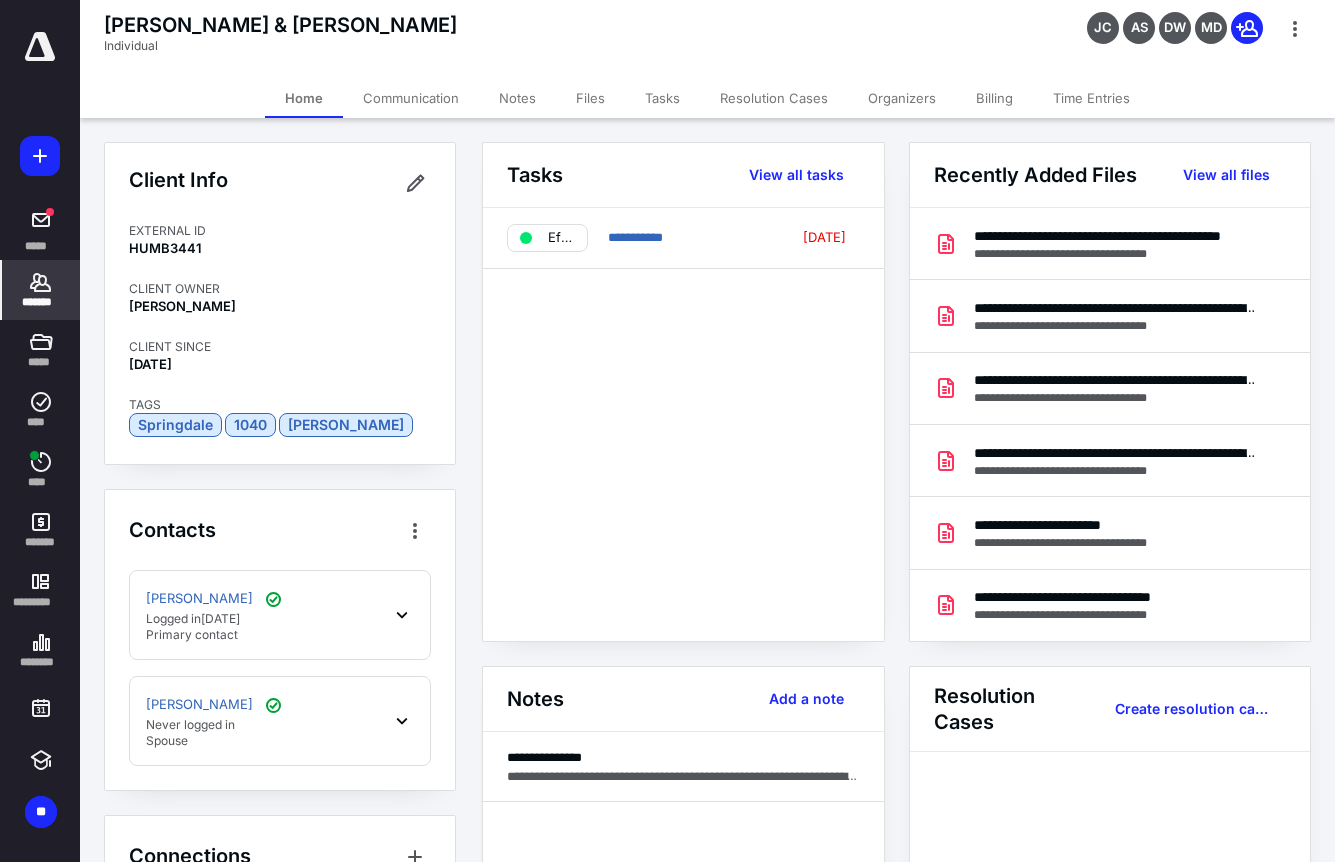click 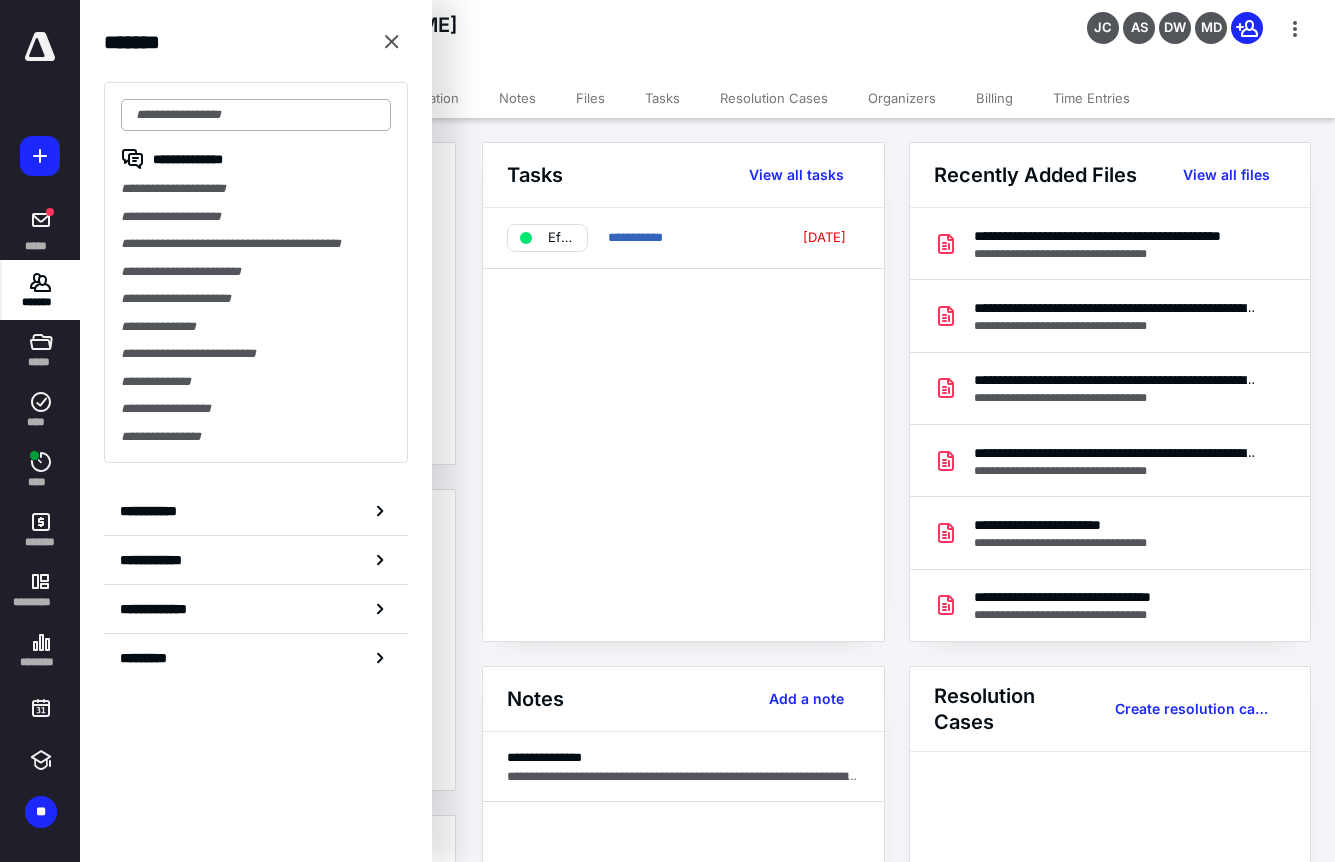 click at bounding box center [256, 115] 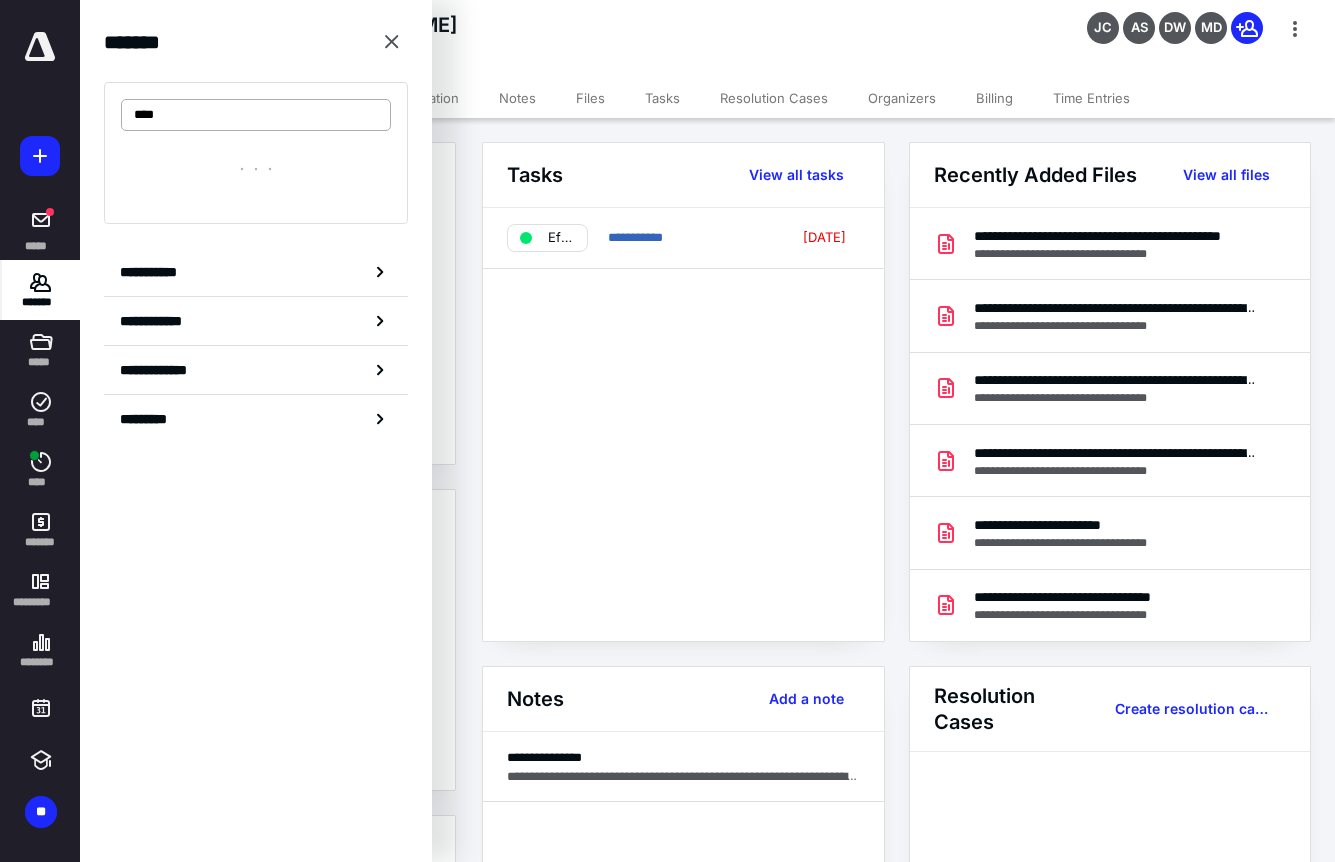 type on "****" 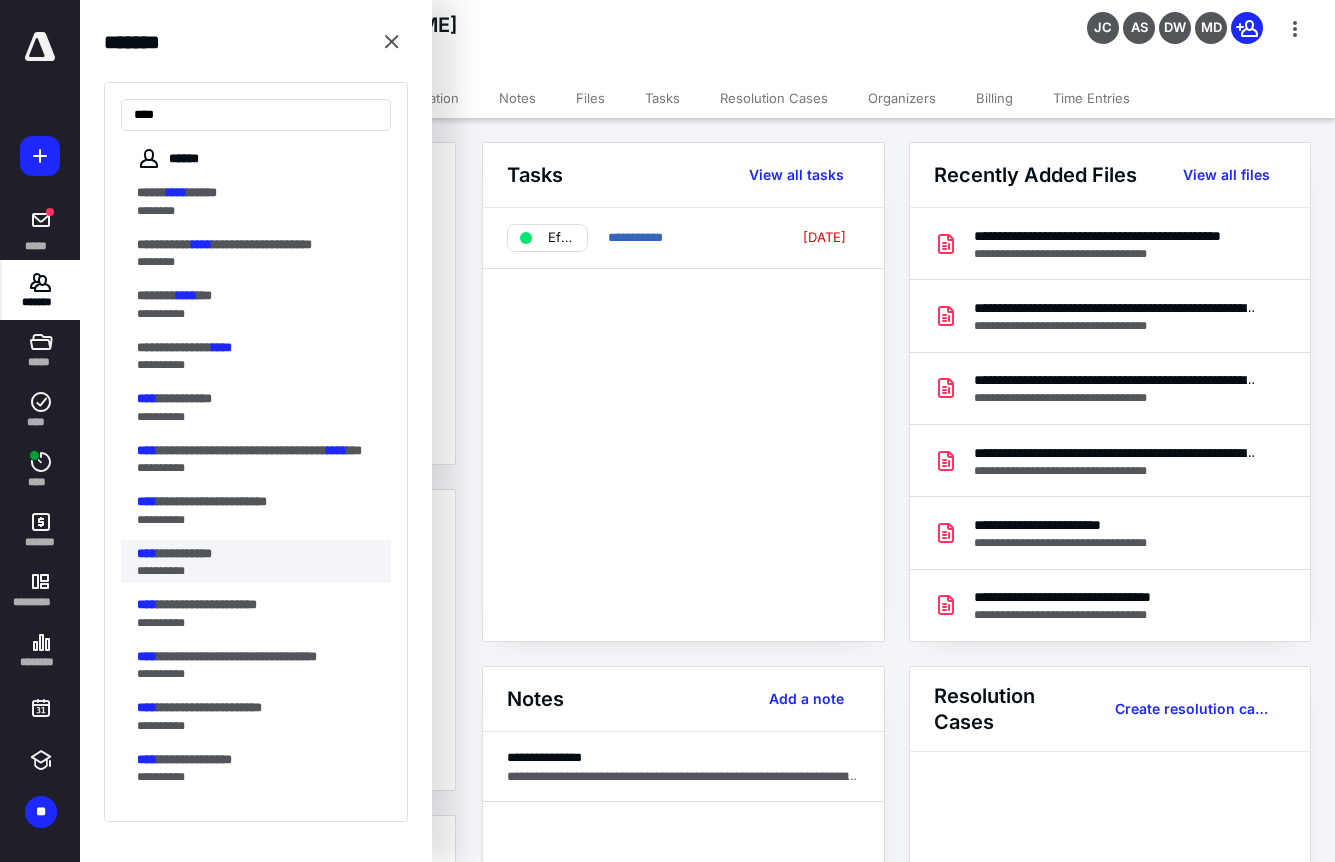 click on "**********" at bounding box center [184, 553] 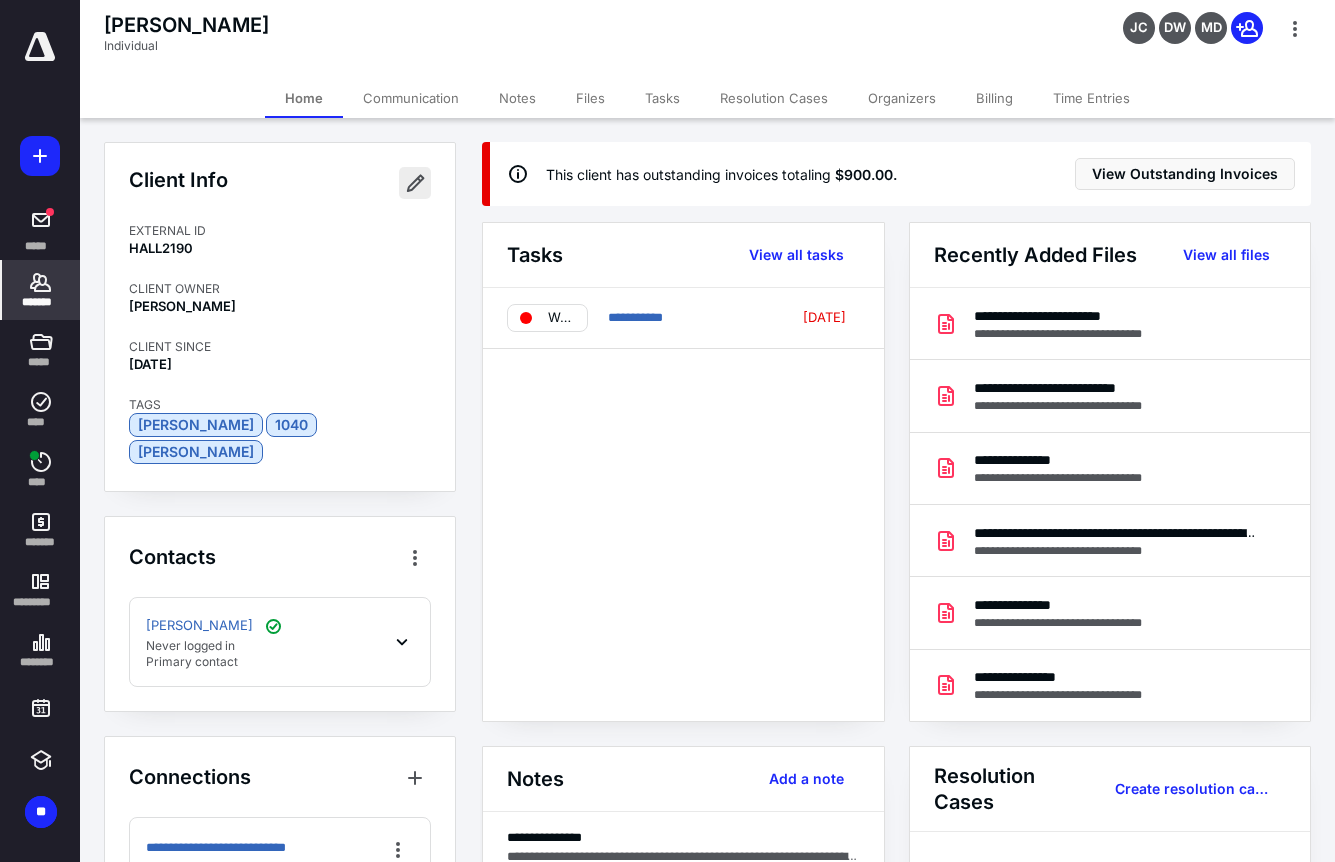 click at bounding box center (415, 183) 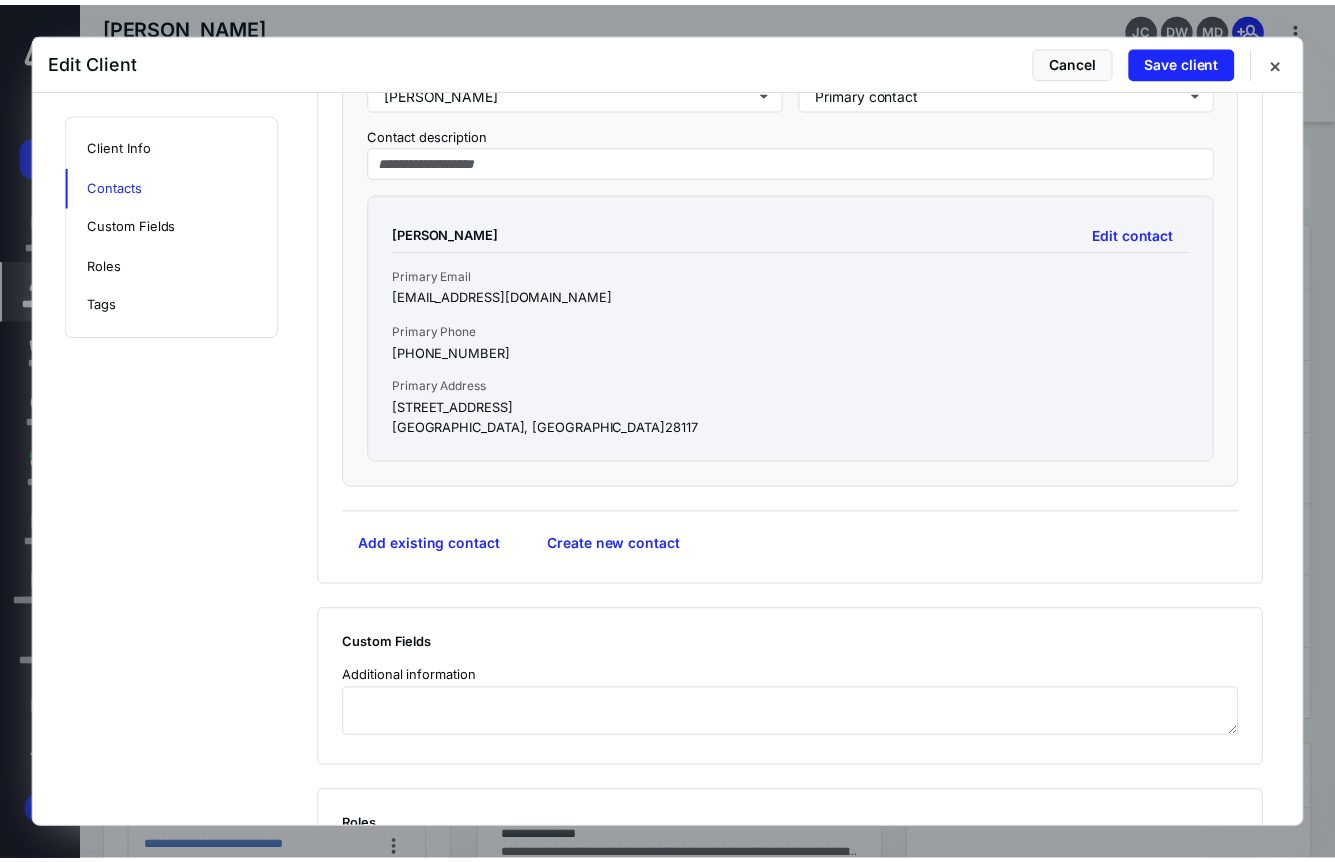 scroll, scrollTop: 630, scrollLeft: 0, axis: vertical 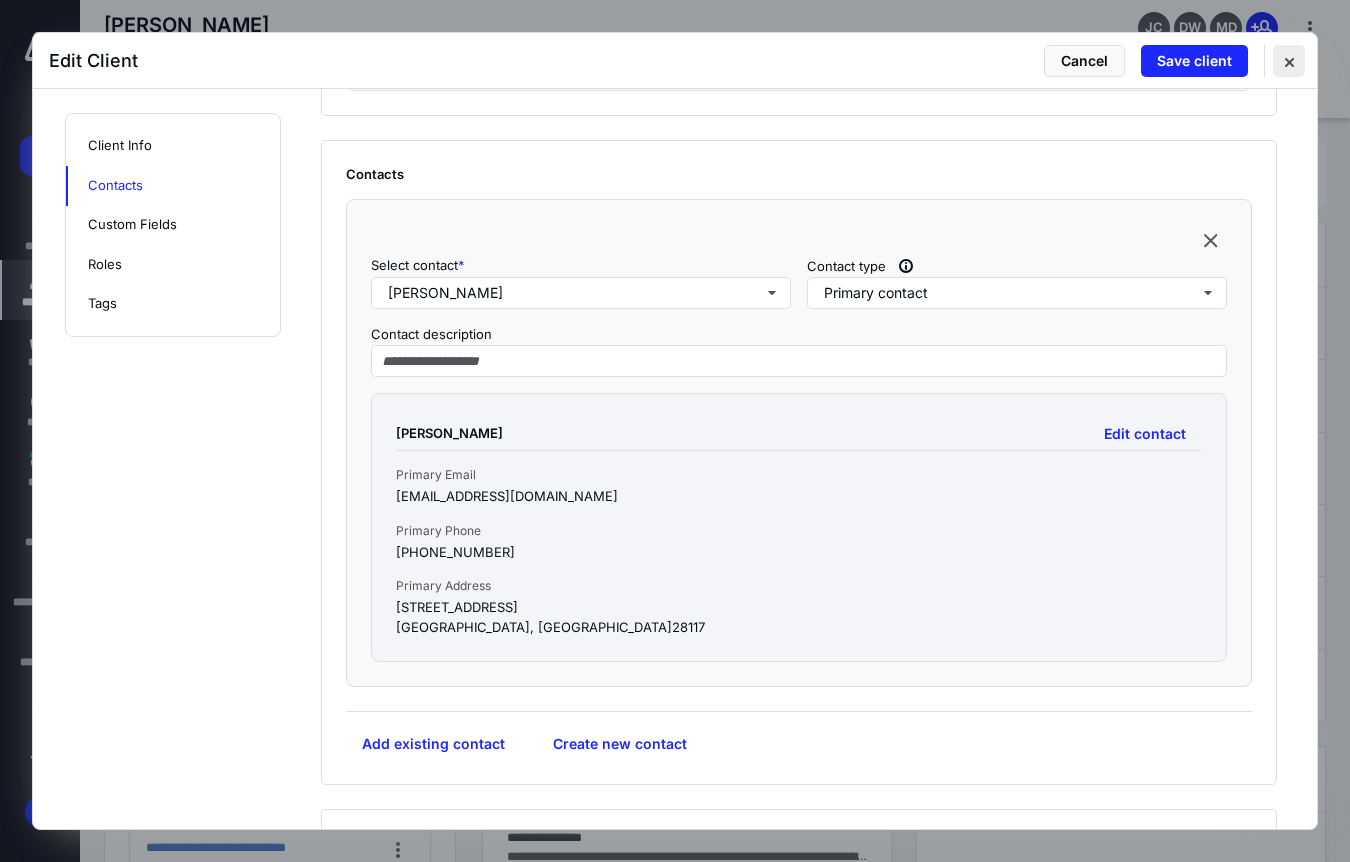 click at bounding box center (1289, 61) 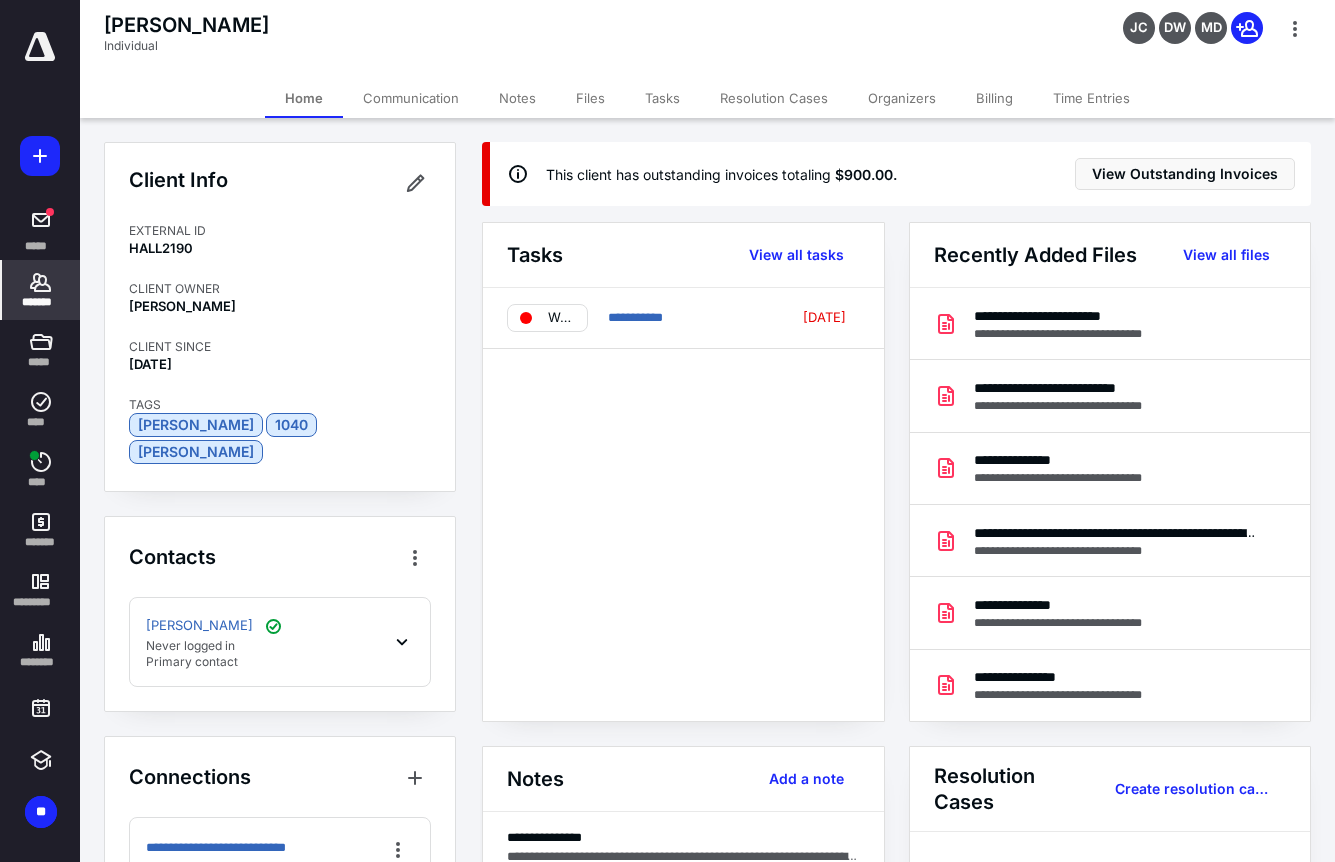 click 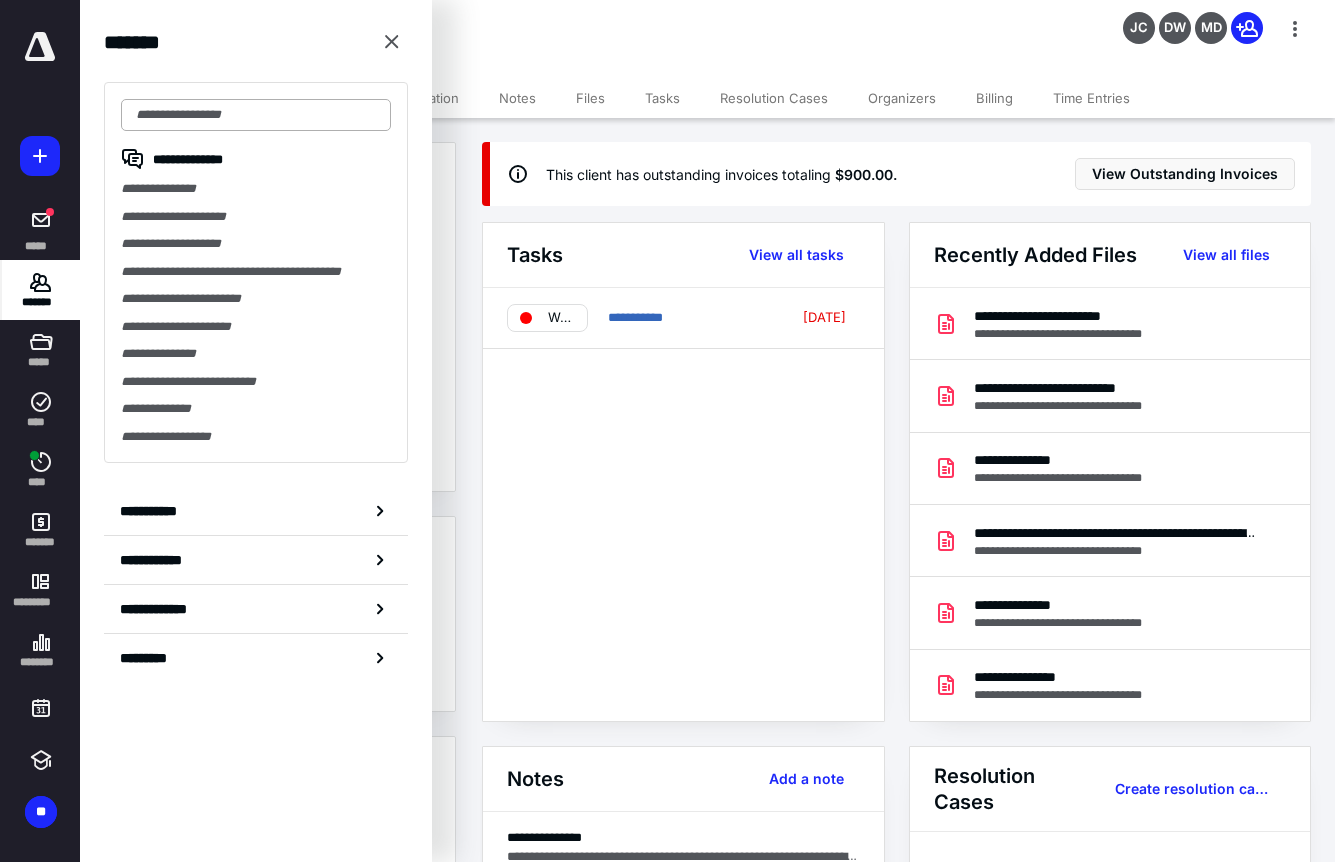 click at bounding box center (256, 115) 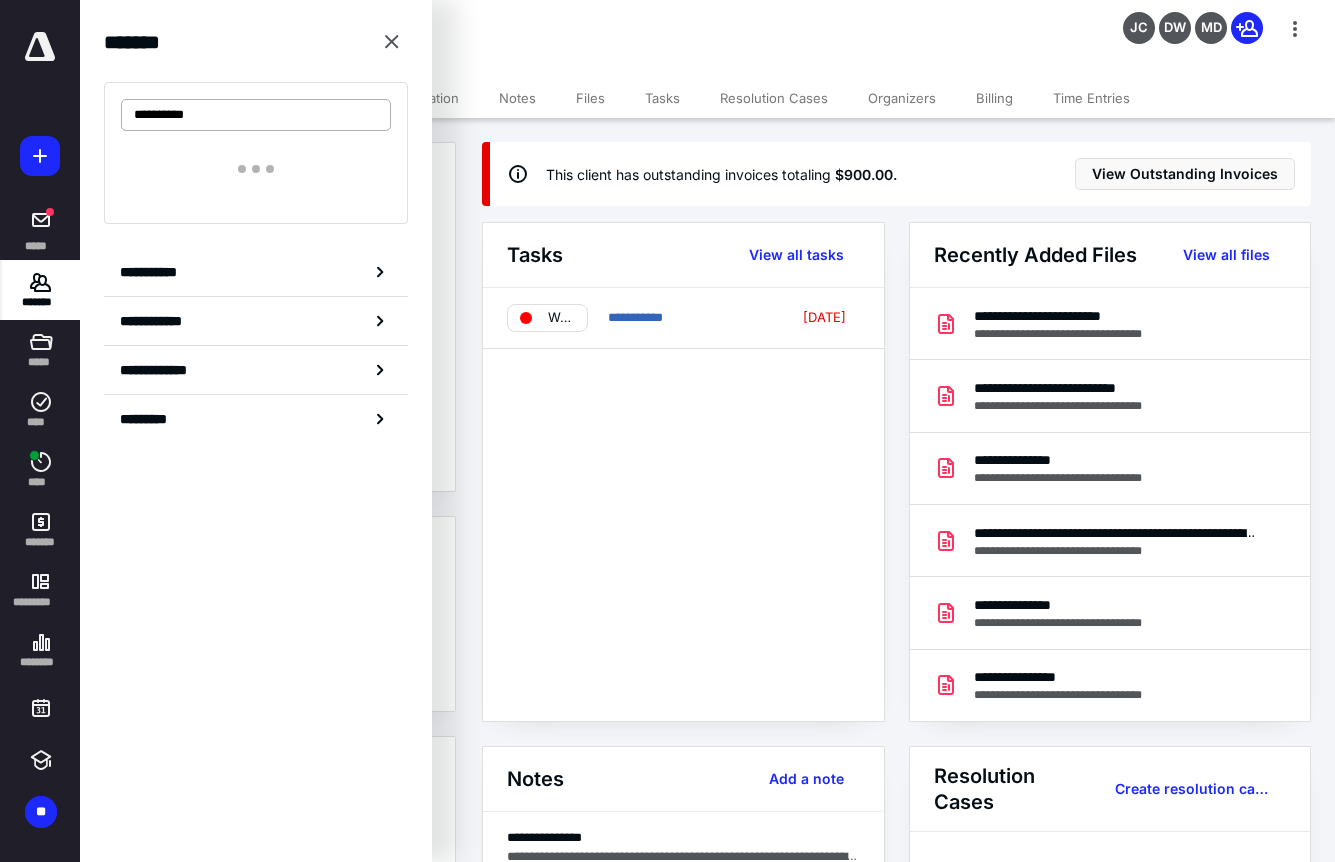type on "**********" 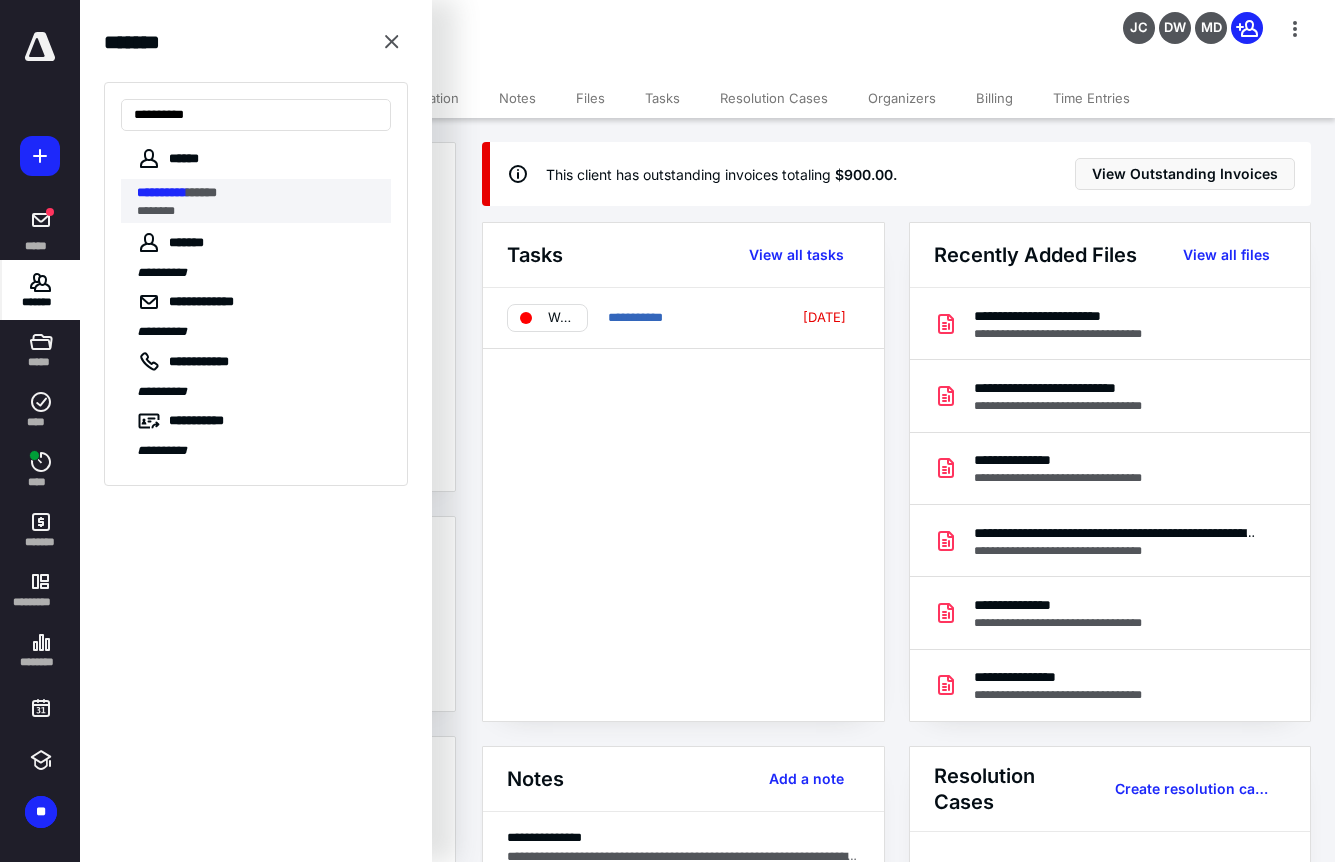 click on "**********" at bounding box center [162, 192] 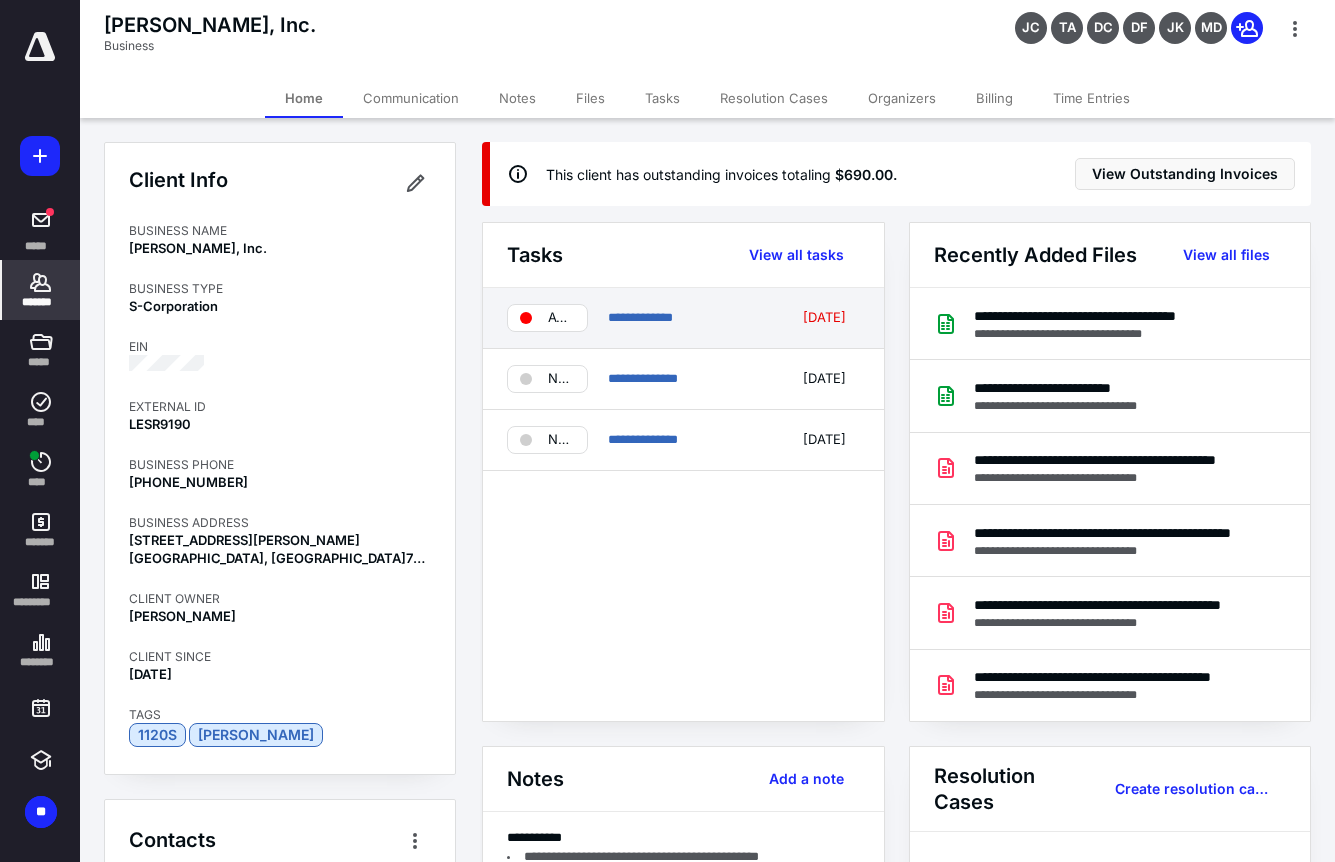 click on "Awaiting invoice" at bounding box center [561, 318] 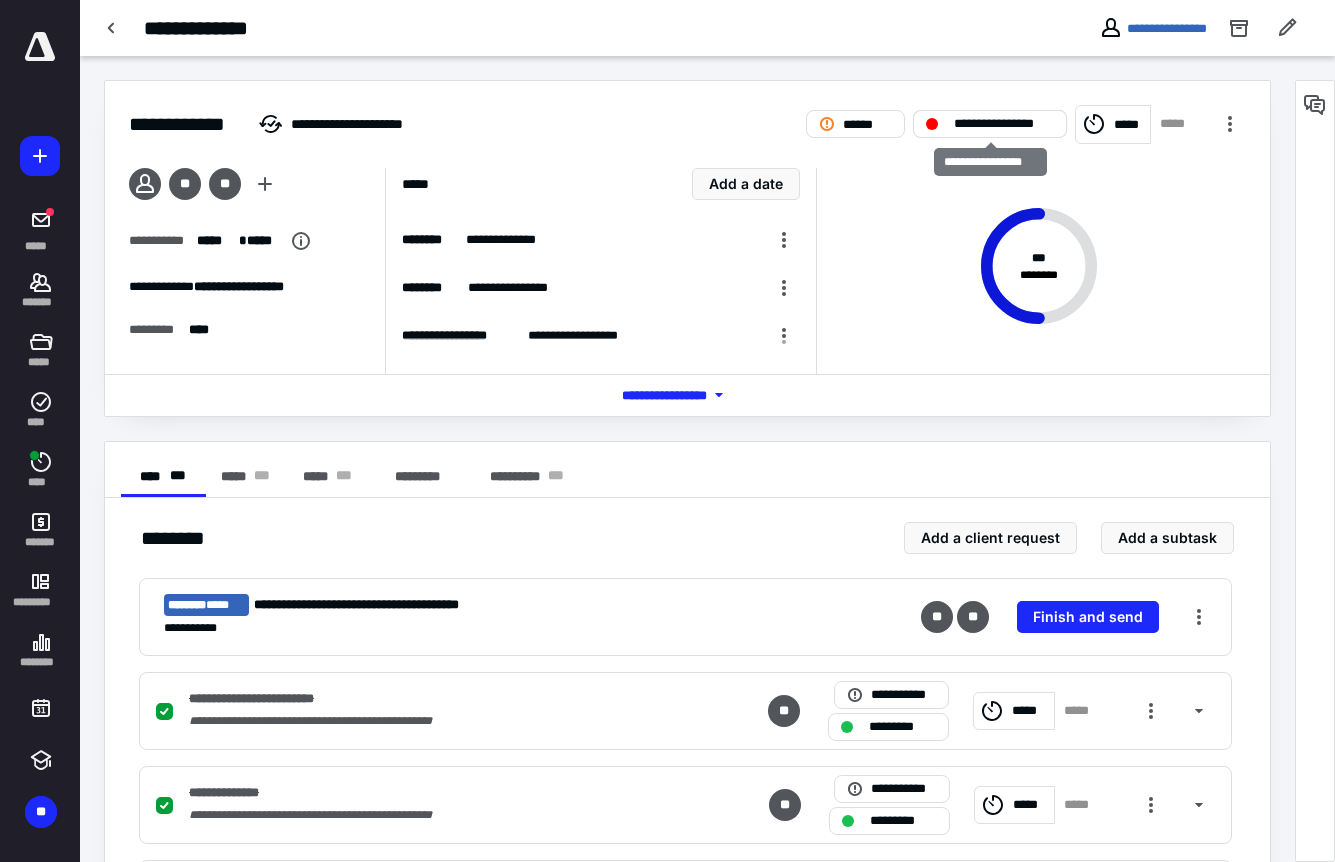 click on "**********" at bounding box center [1004, 124] 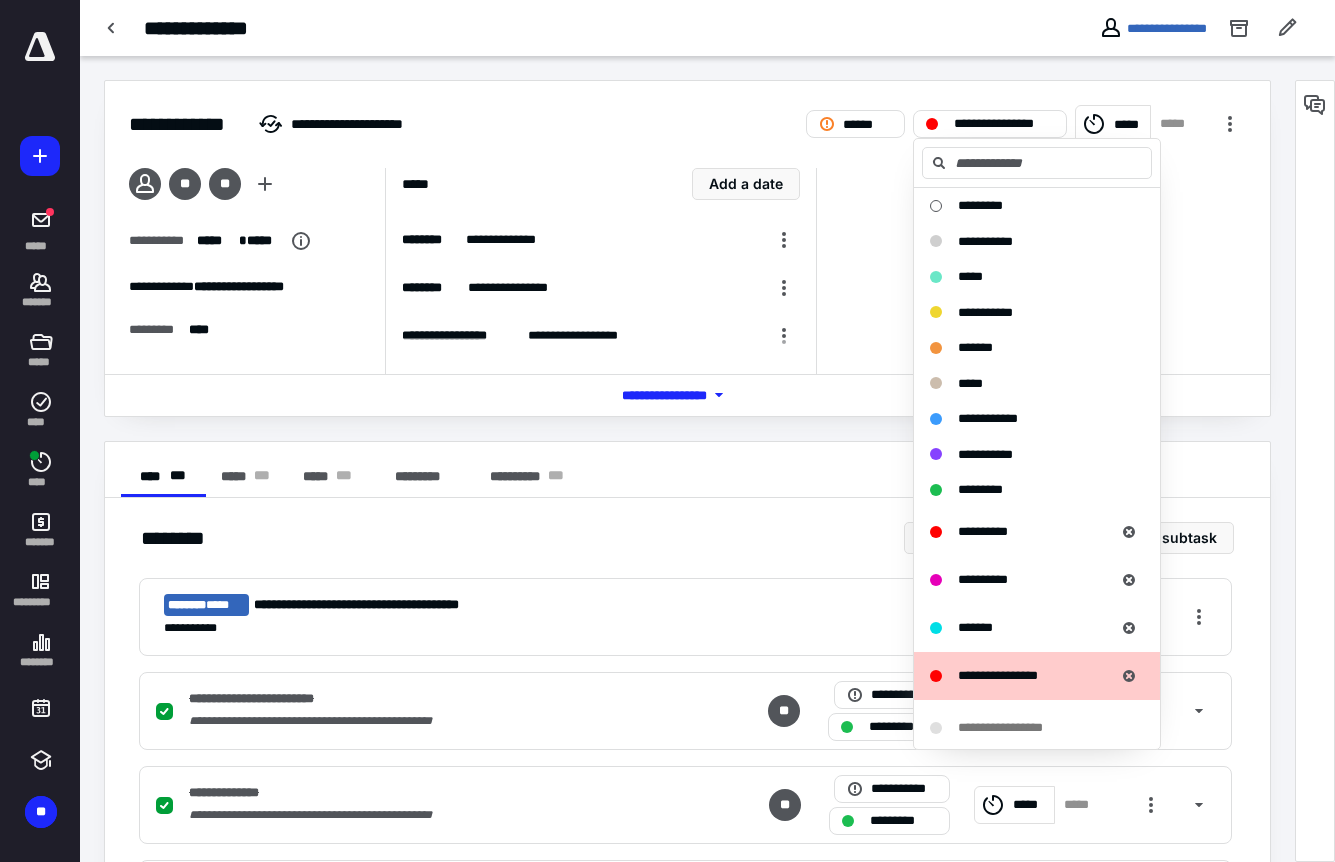 scroll, scrollTop: 400, scrollLeft: 0, axis: vertical 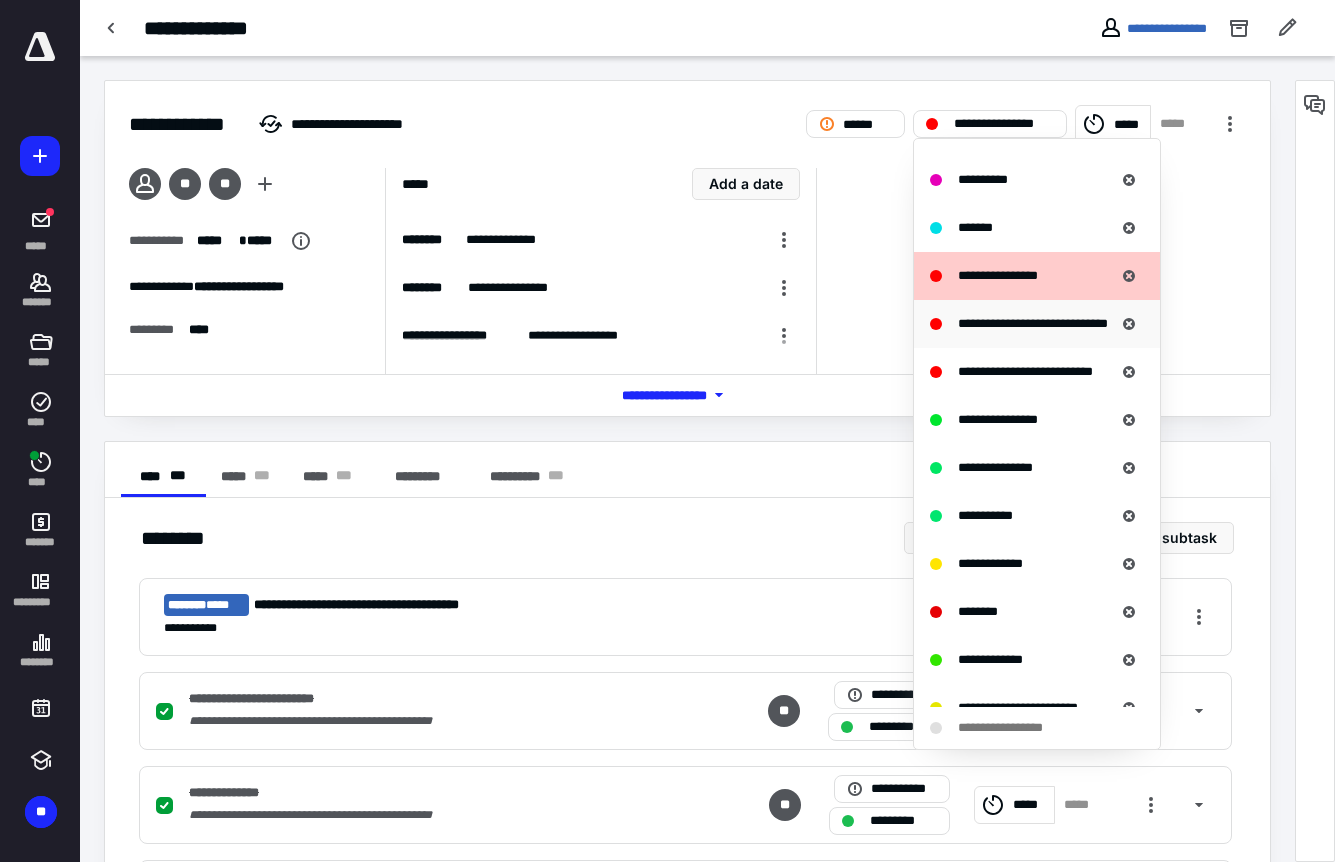 click on "**********" at bounding box center (1033, 323) 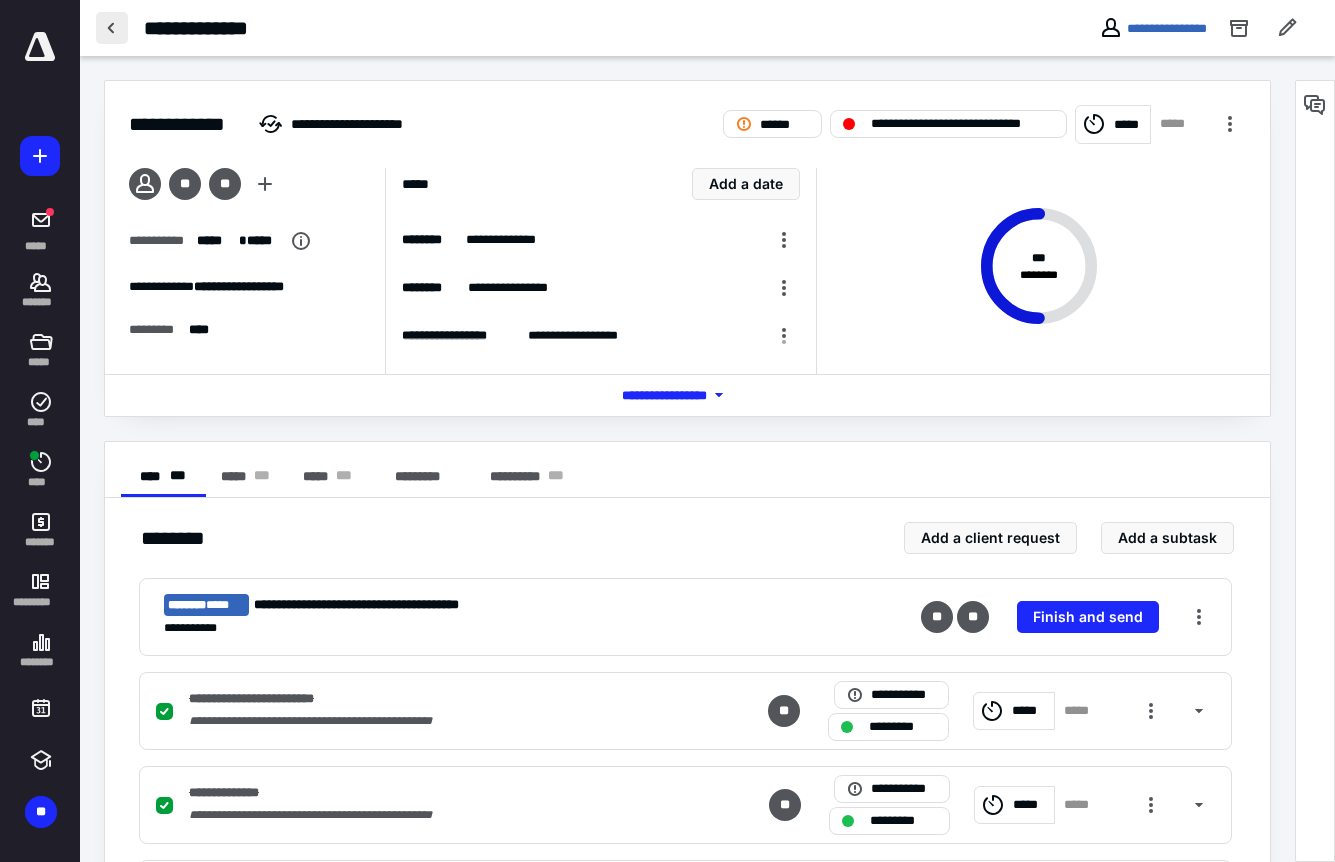 click at bounding box center [112, 28] 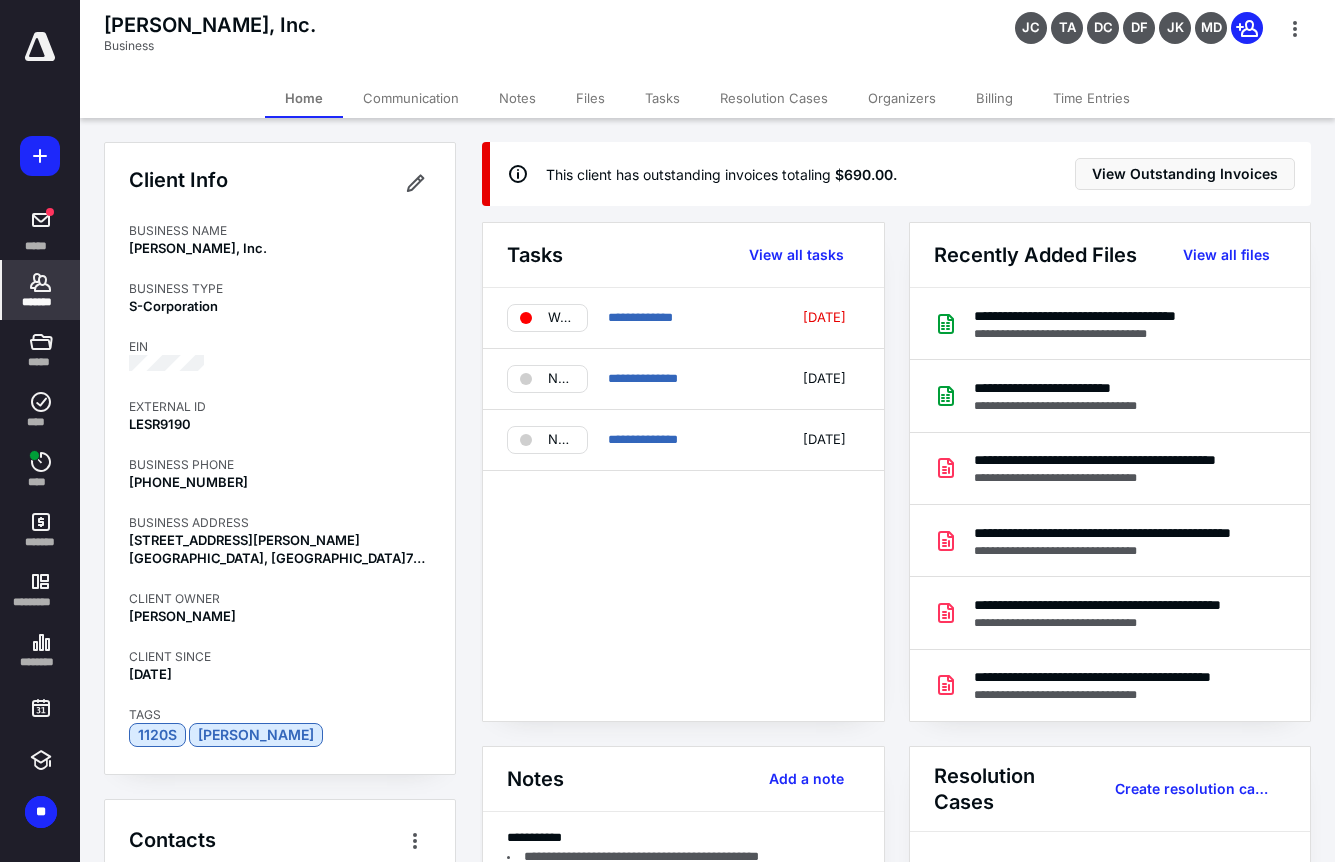 click on "Files" at bounding box center (590, 98) 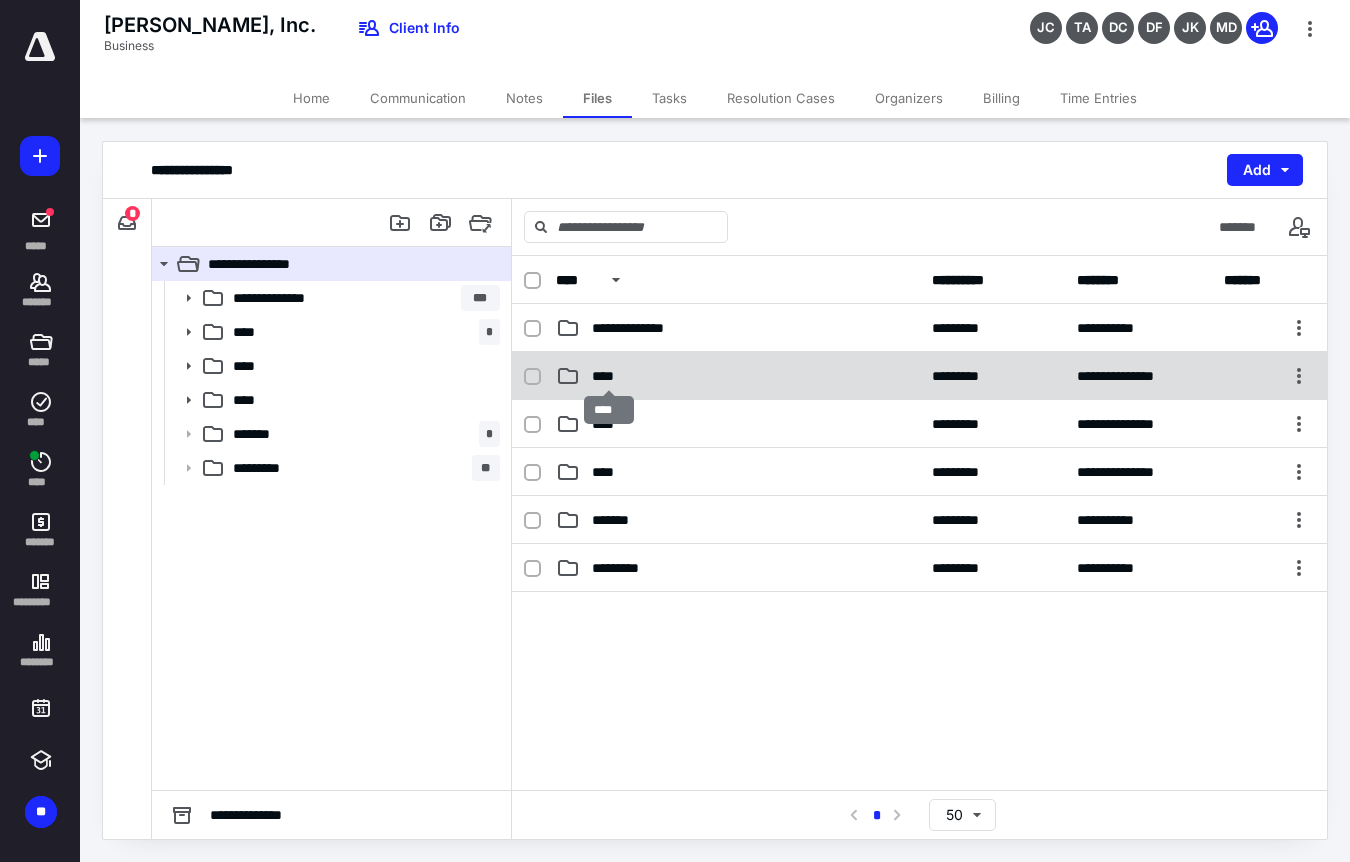 click on "****" at bounding box center (609, 376) 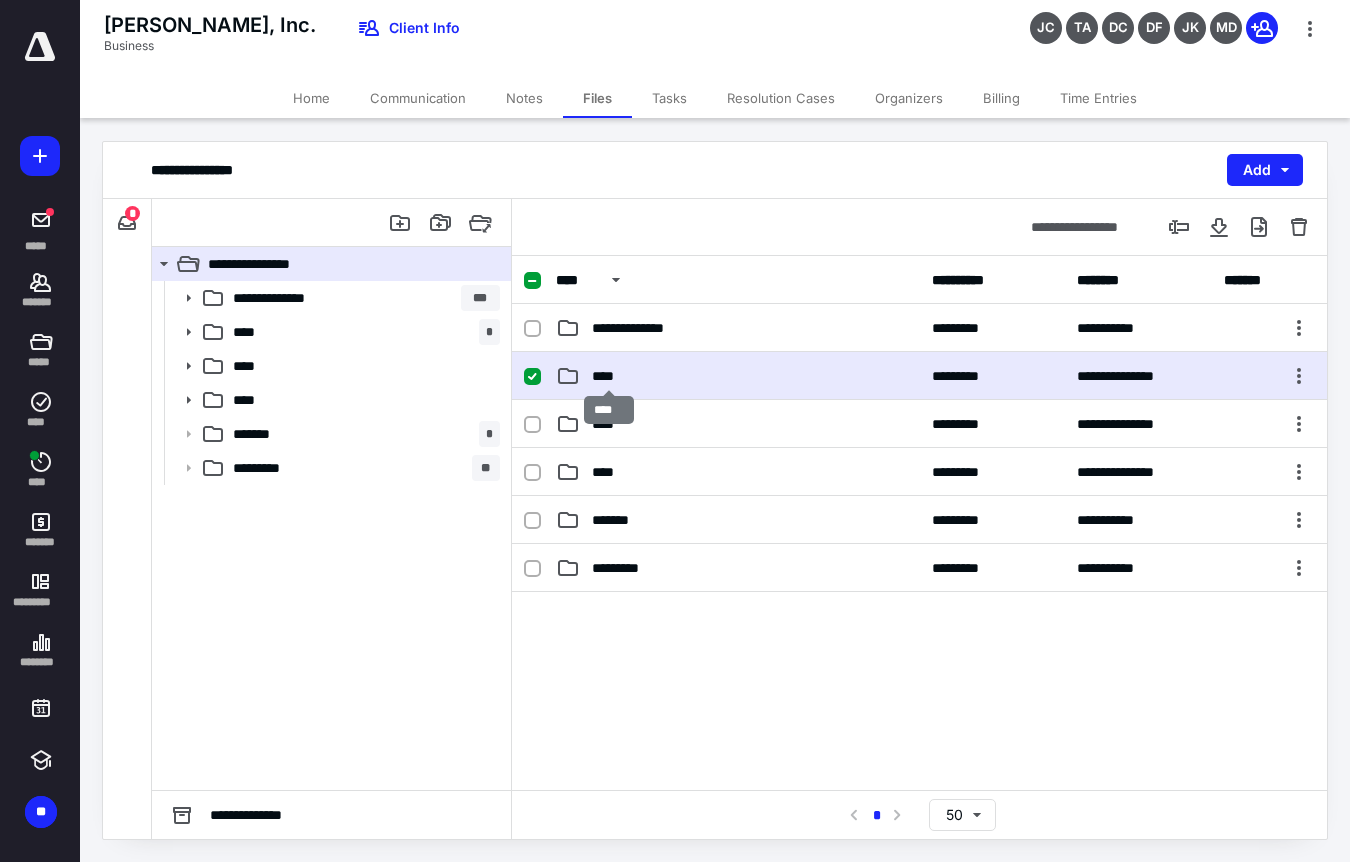 click on "****" at bounding box center (609, 376) 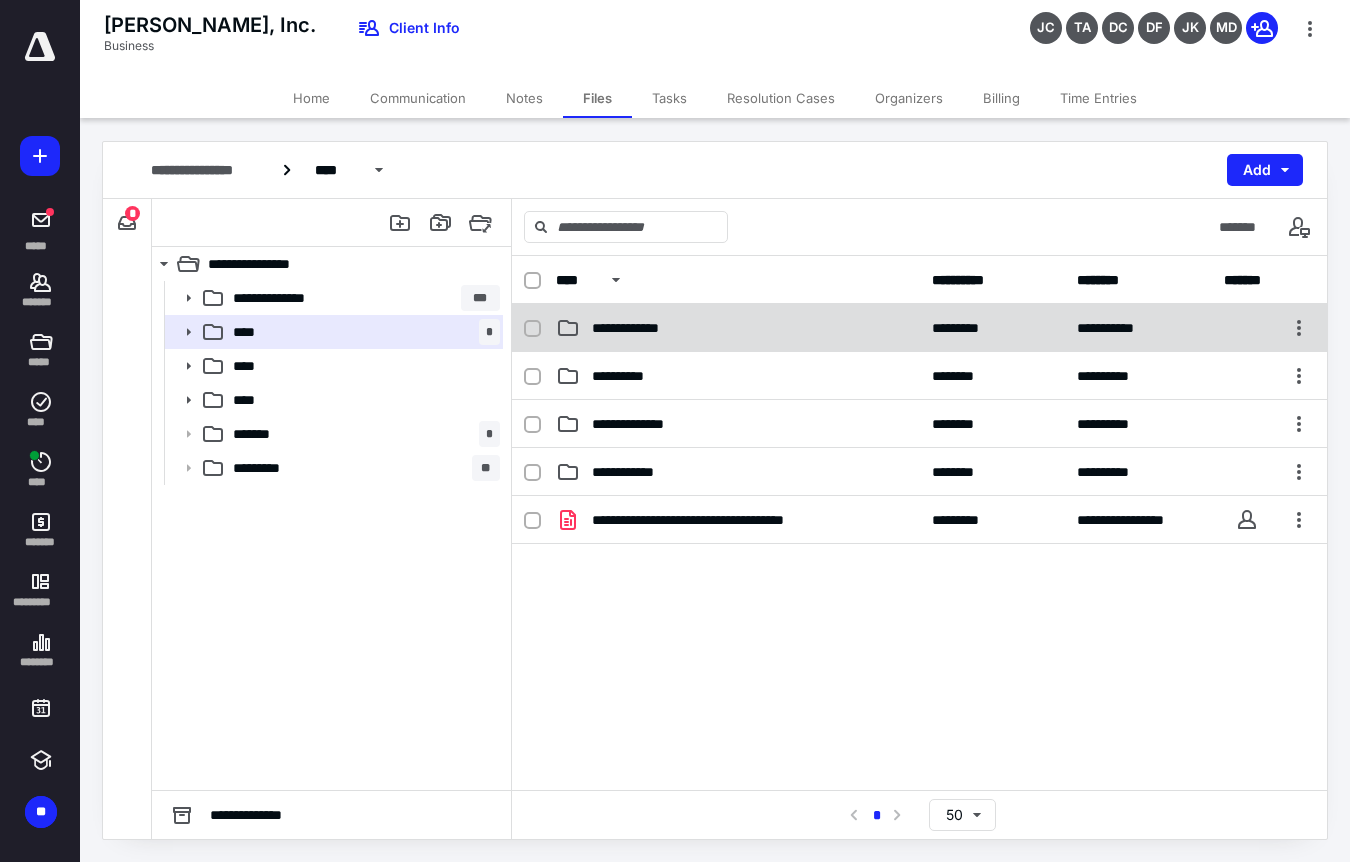 click on "**********" at bounding box center [639, 328] 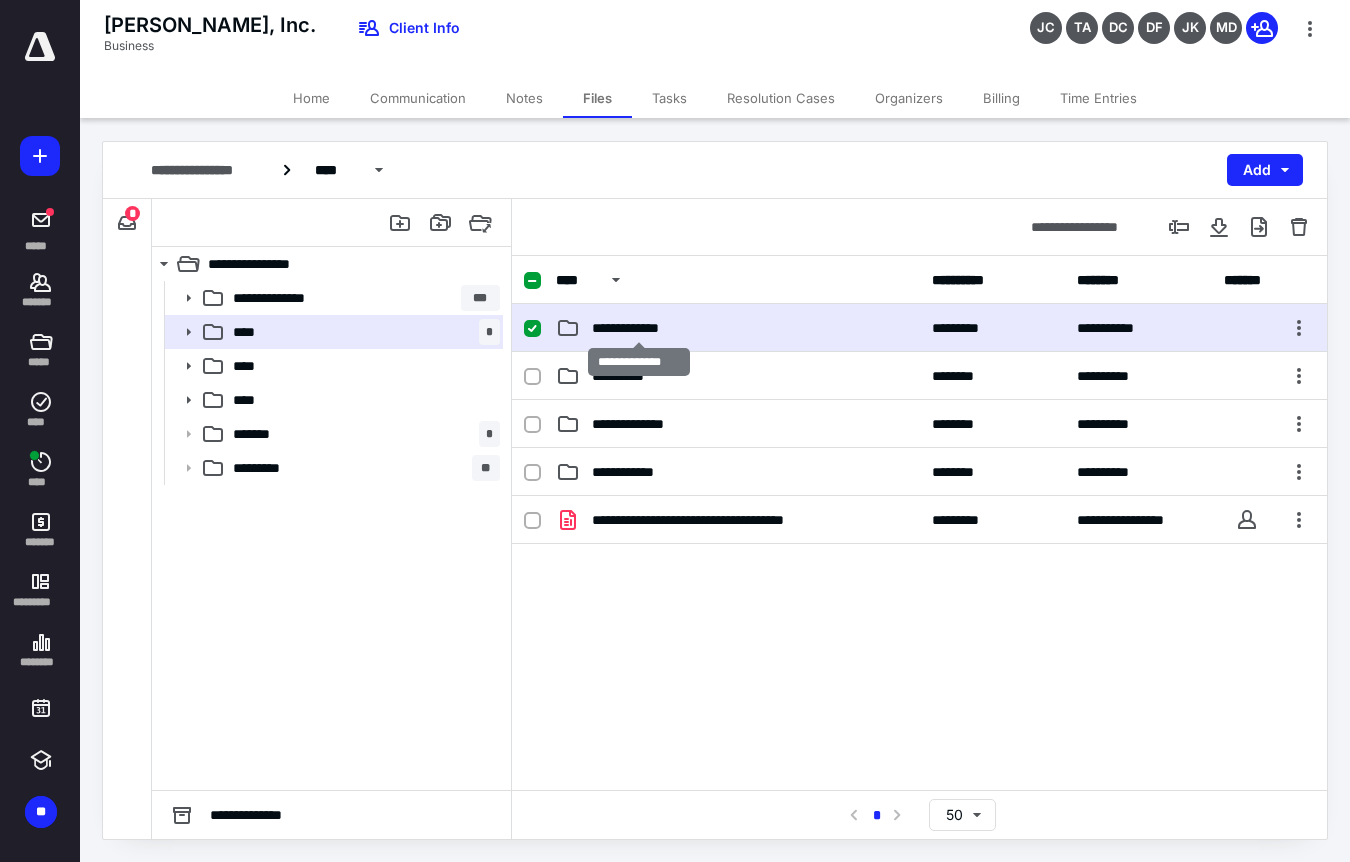 click on "**********" at bounding box center [639, 328] 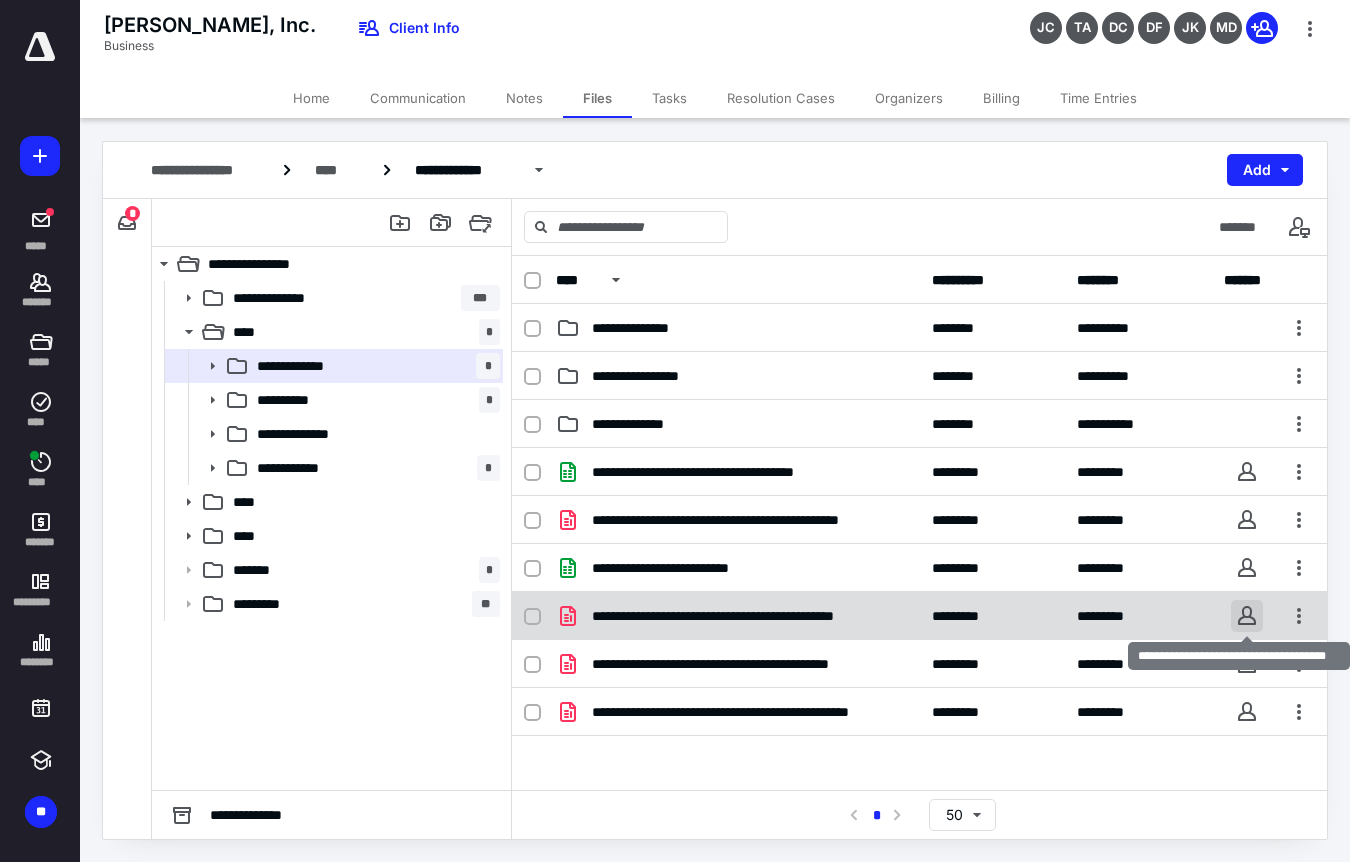 click at bounding box center [1247, 616] 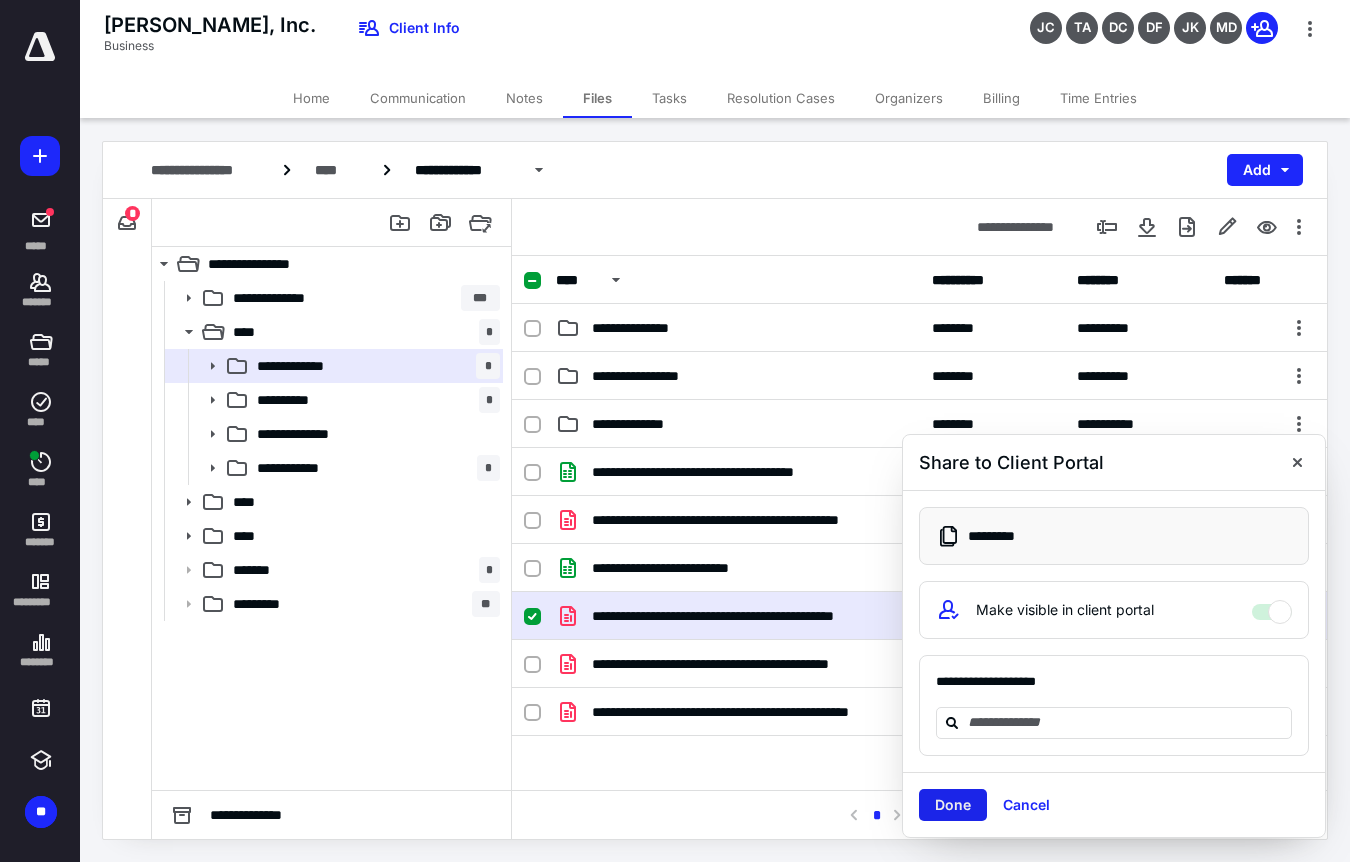 click on "Done" at bounding box center (953, 805) 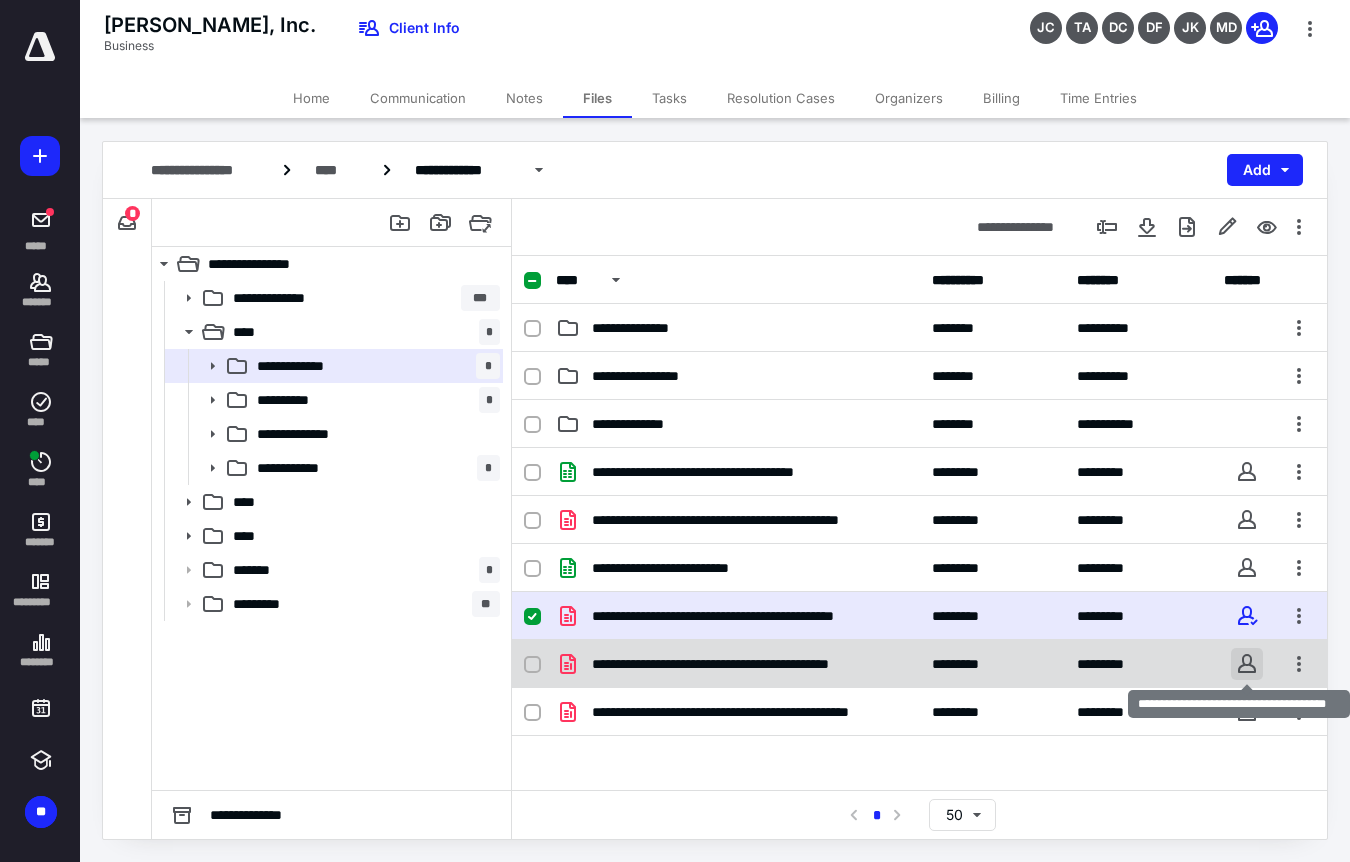 click at bounding box center (1247, 664) 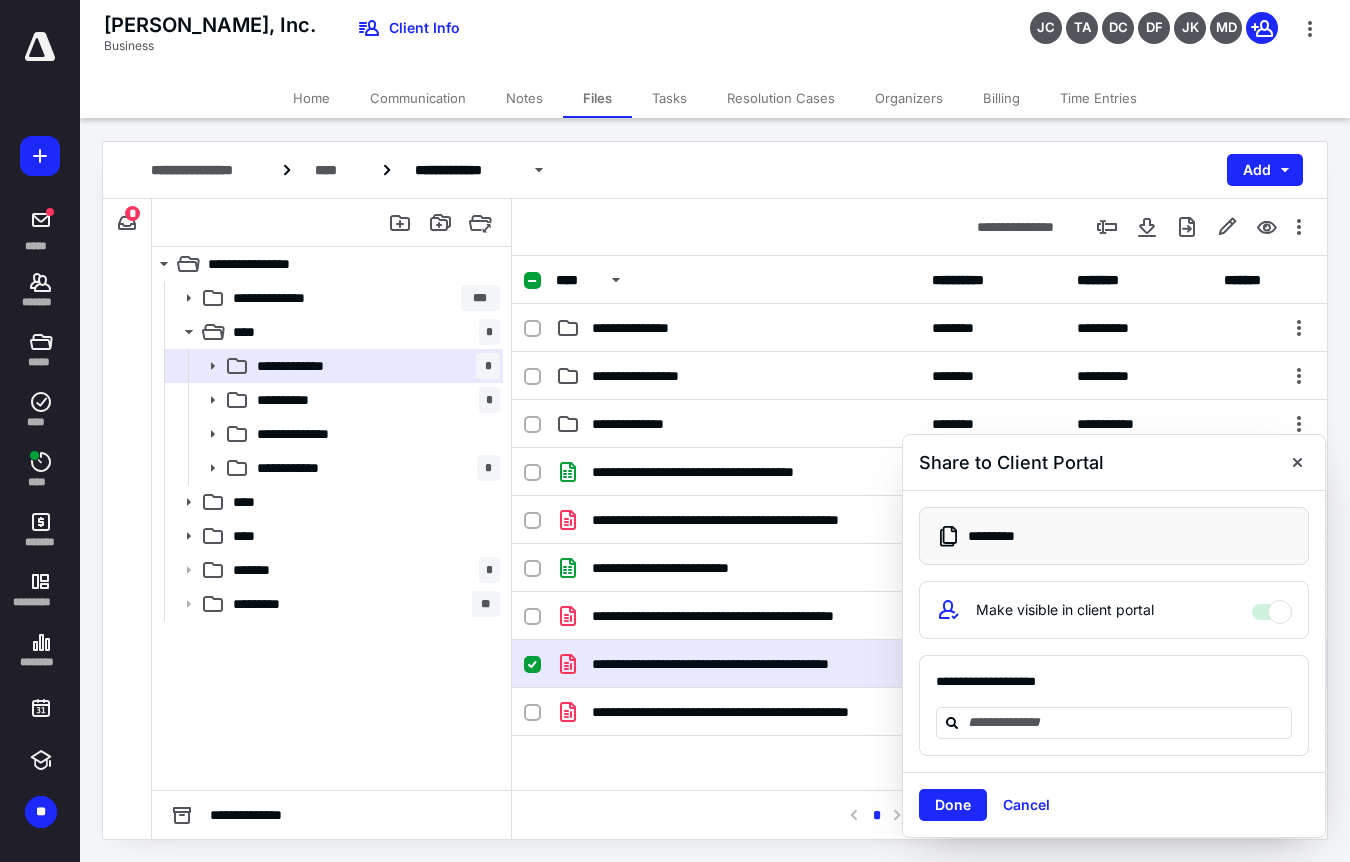 click on "Done" at bounding box center (953, 805) 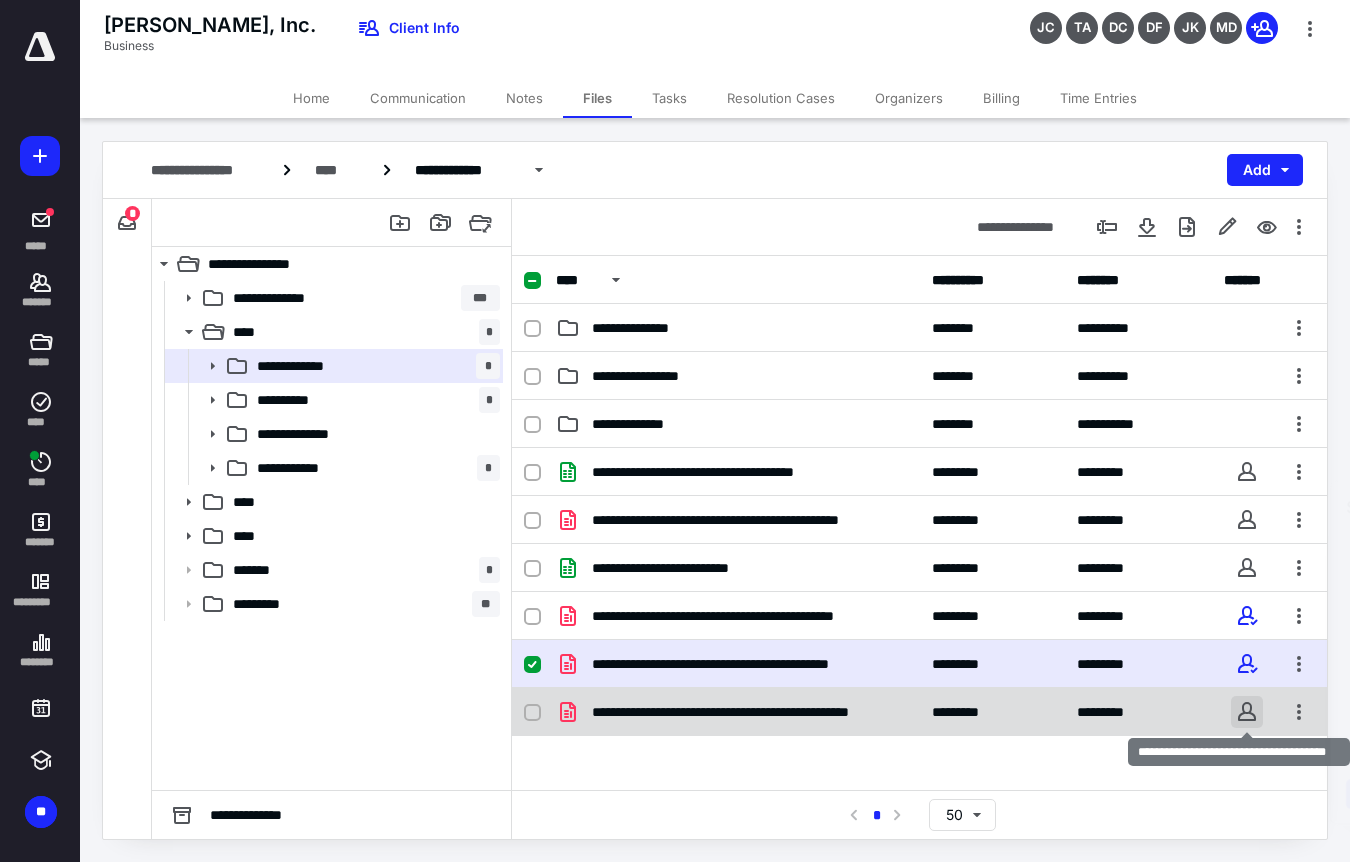 click at bounding box center (1247, 712) 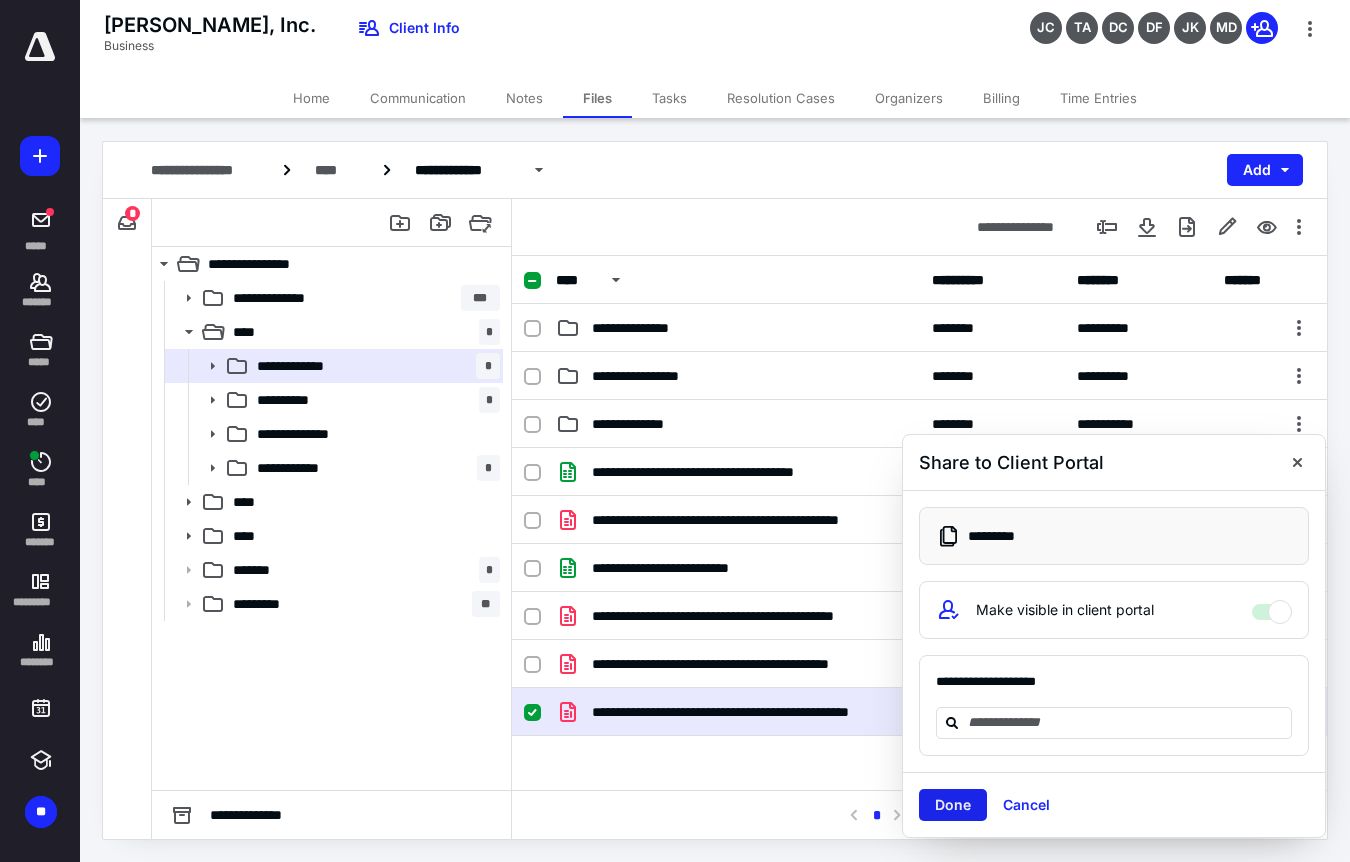 click on "Done" at bounding box center [953, 805] 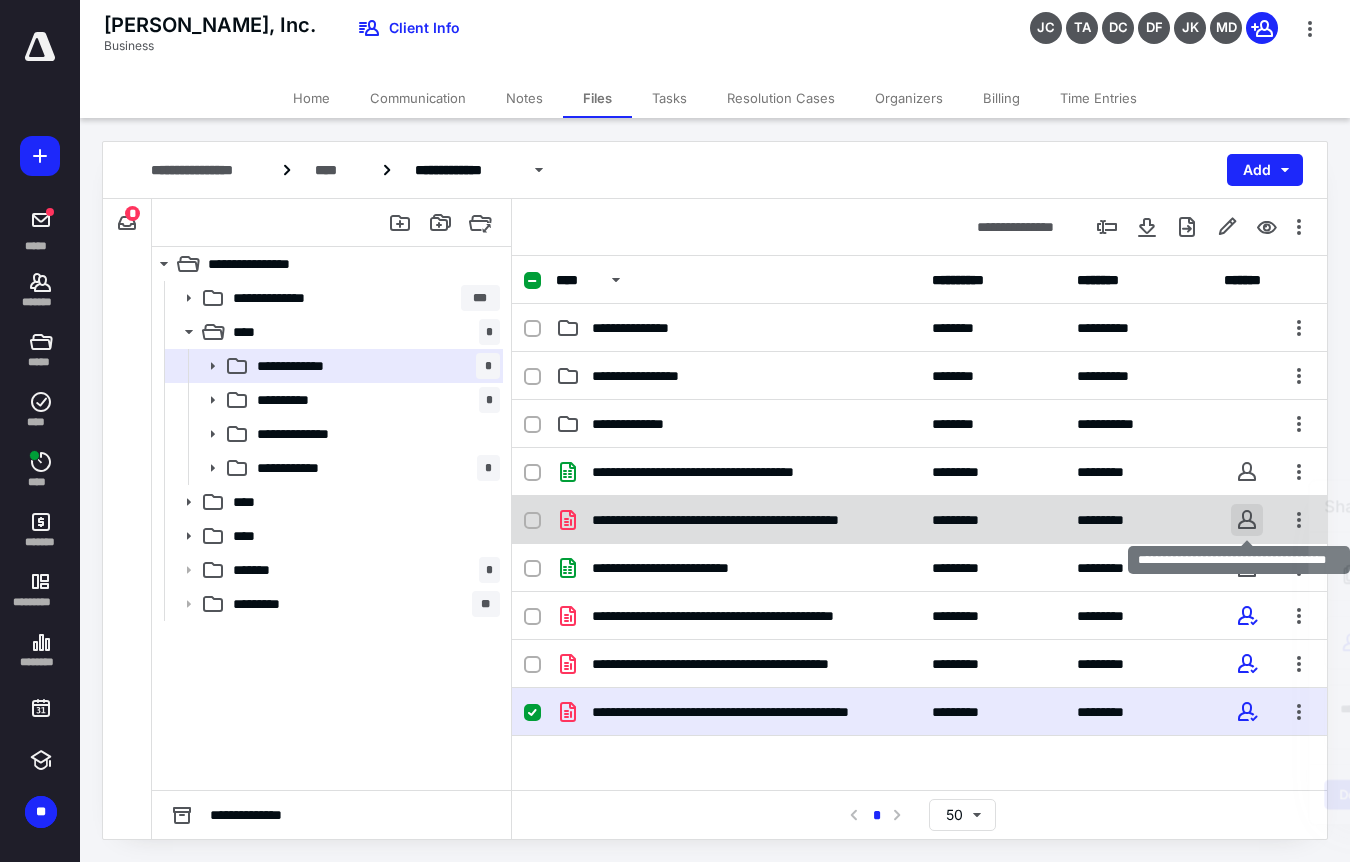 click at bounding box center [1247, 520] 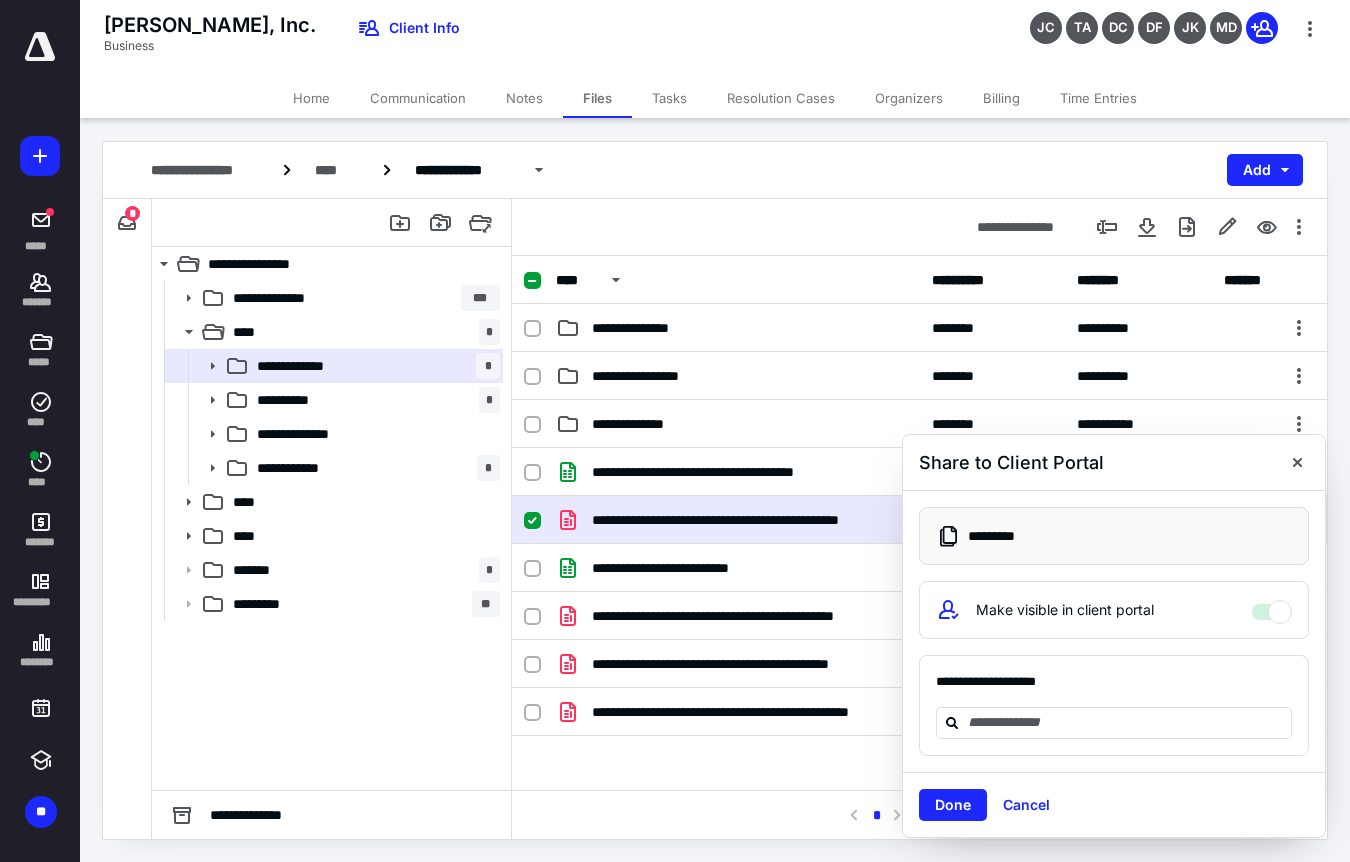 click on "Done" at bounding box center (953, 805) 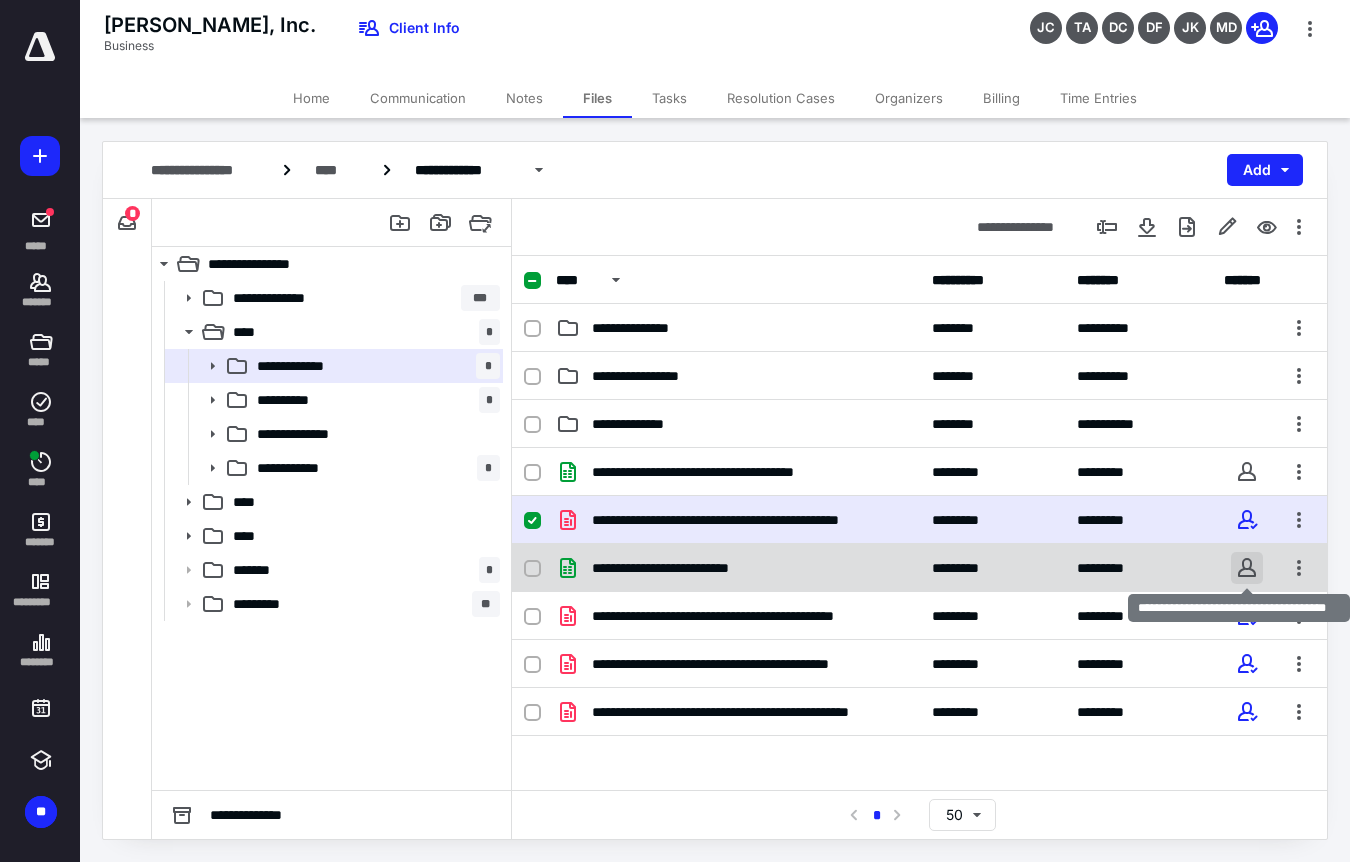 click at bounding box center (1247, 568) 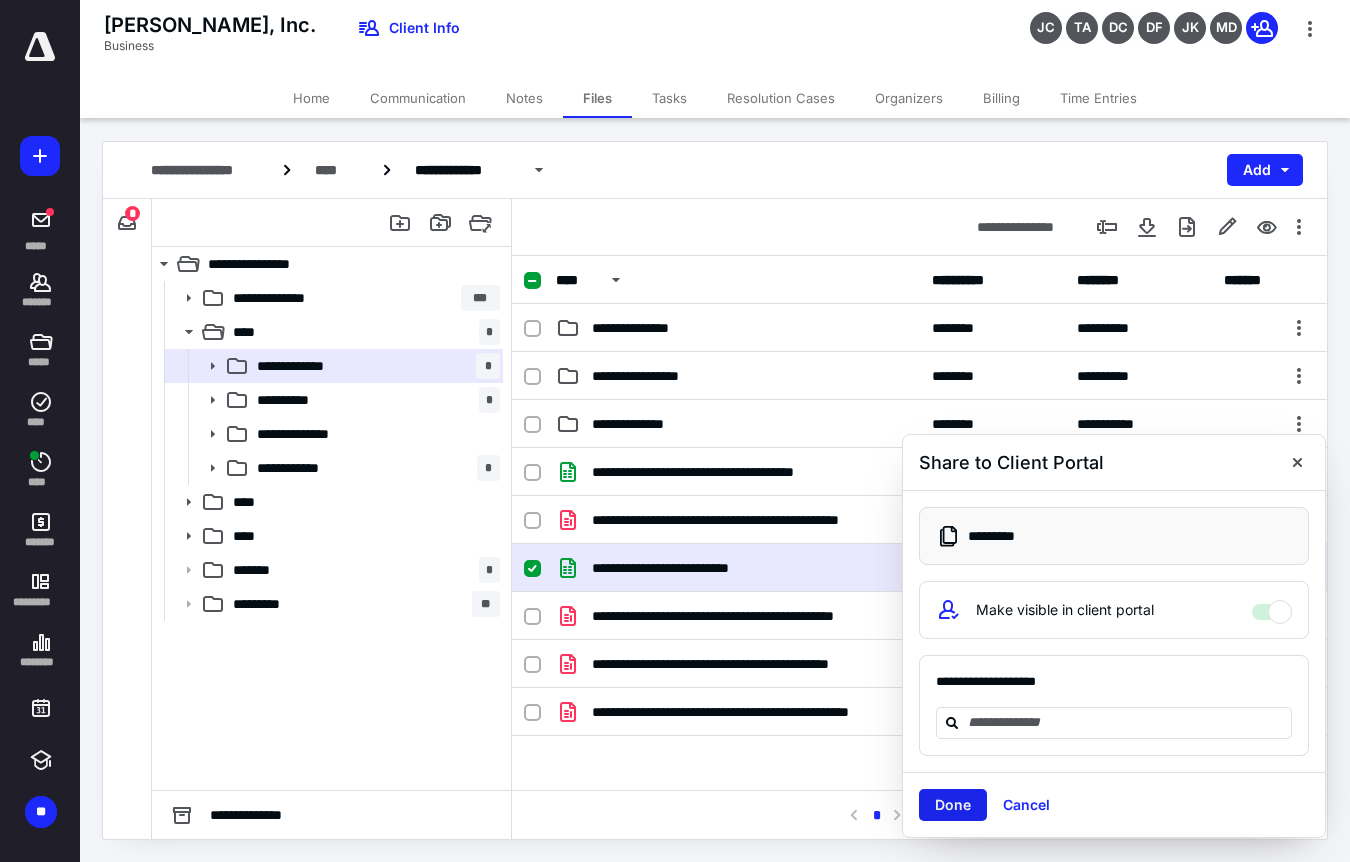 click on "Done" at bounding box center [953, 805] 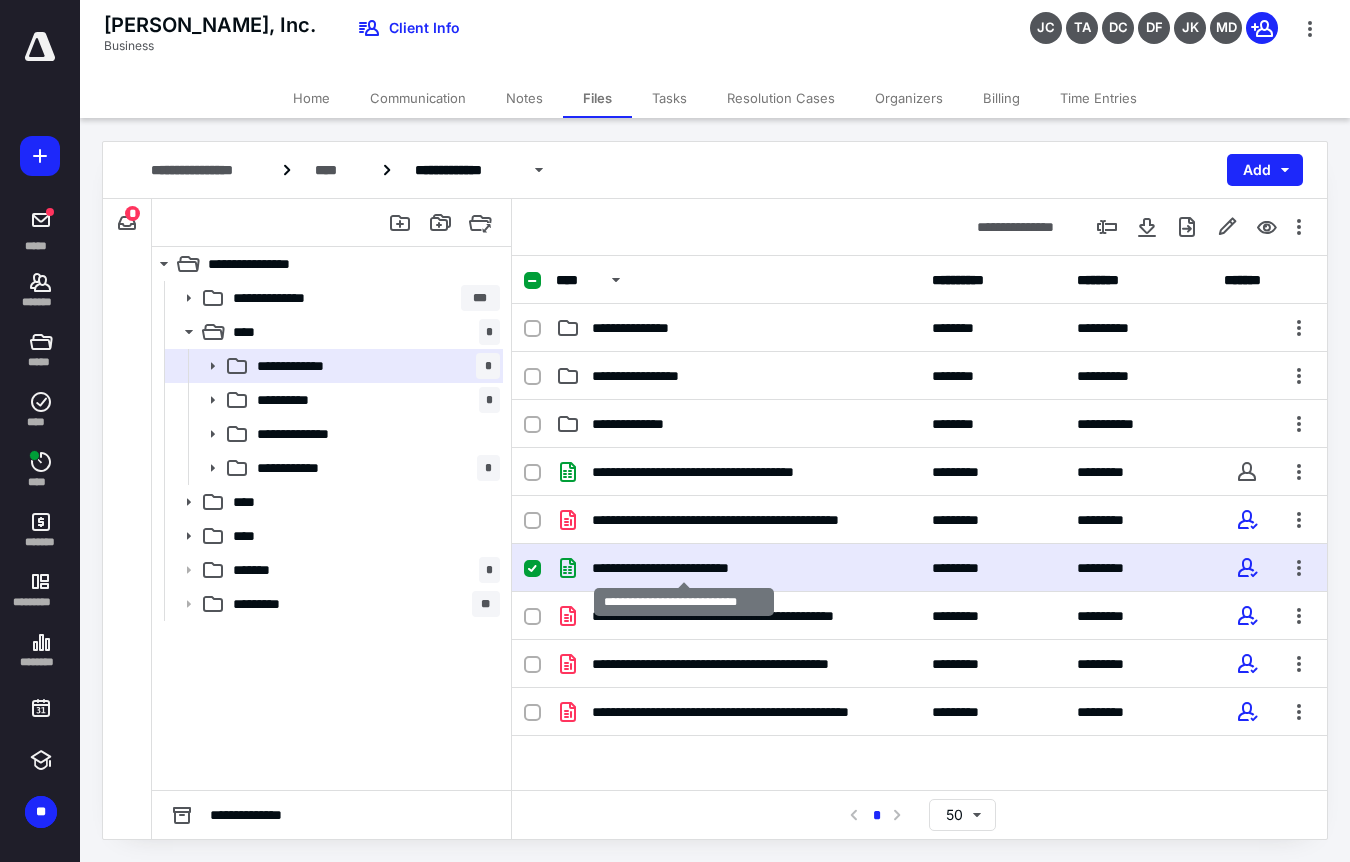 click on "**********" at bounding box center (684, 568) 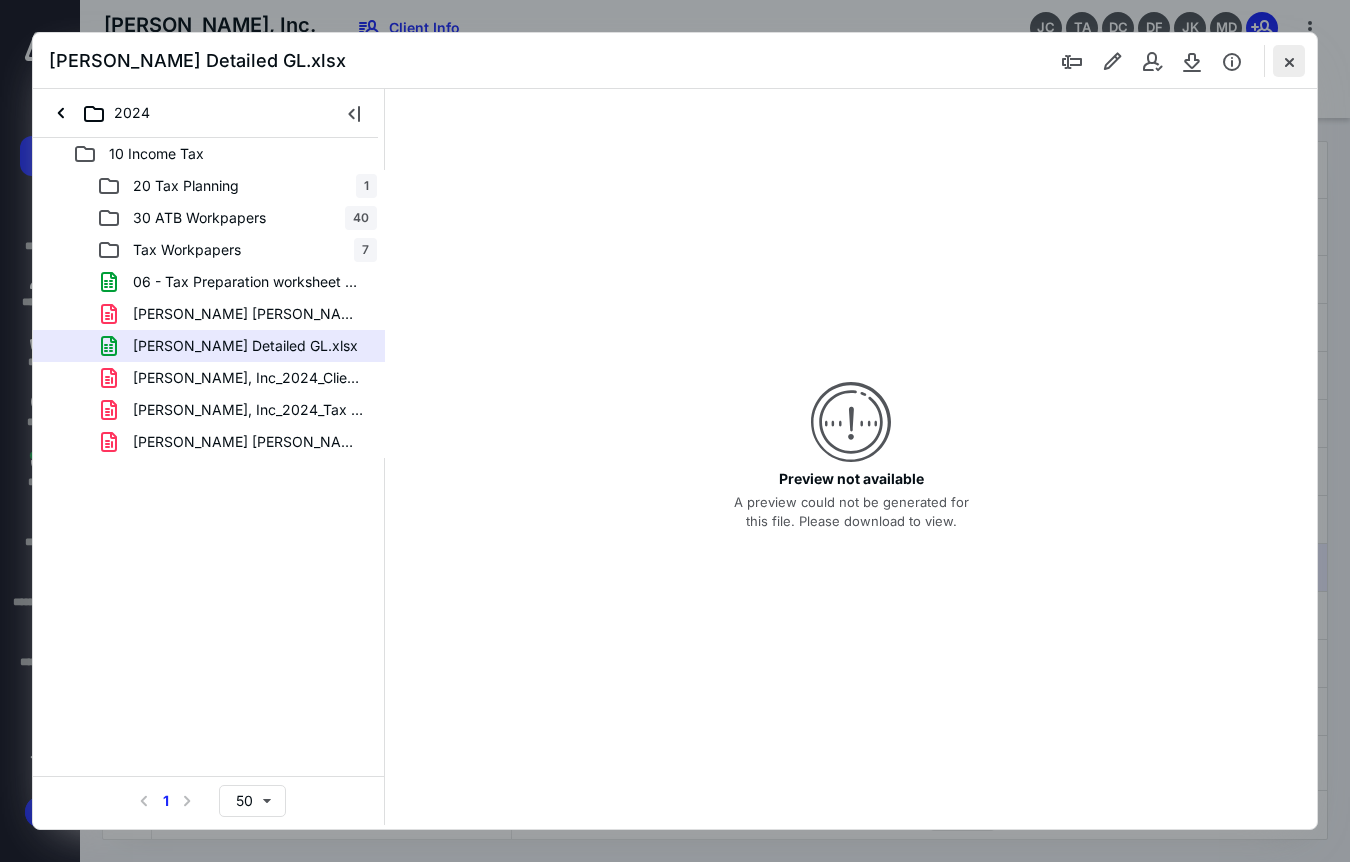 click at bounding box center (1289, 61) 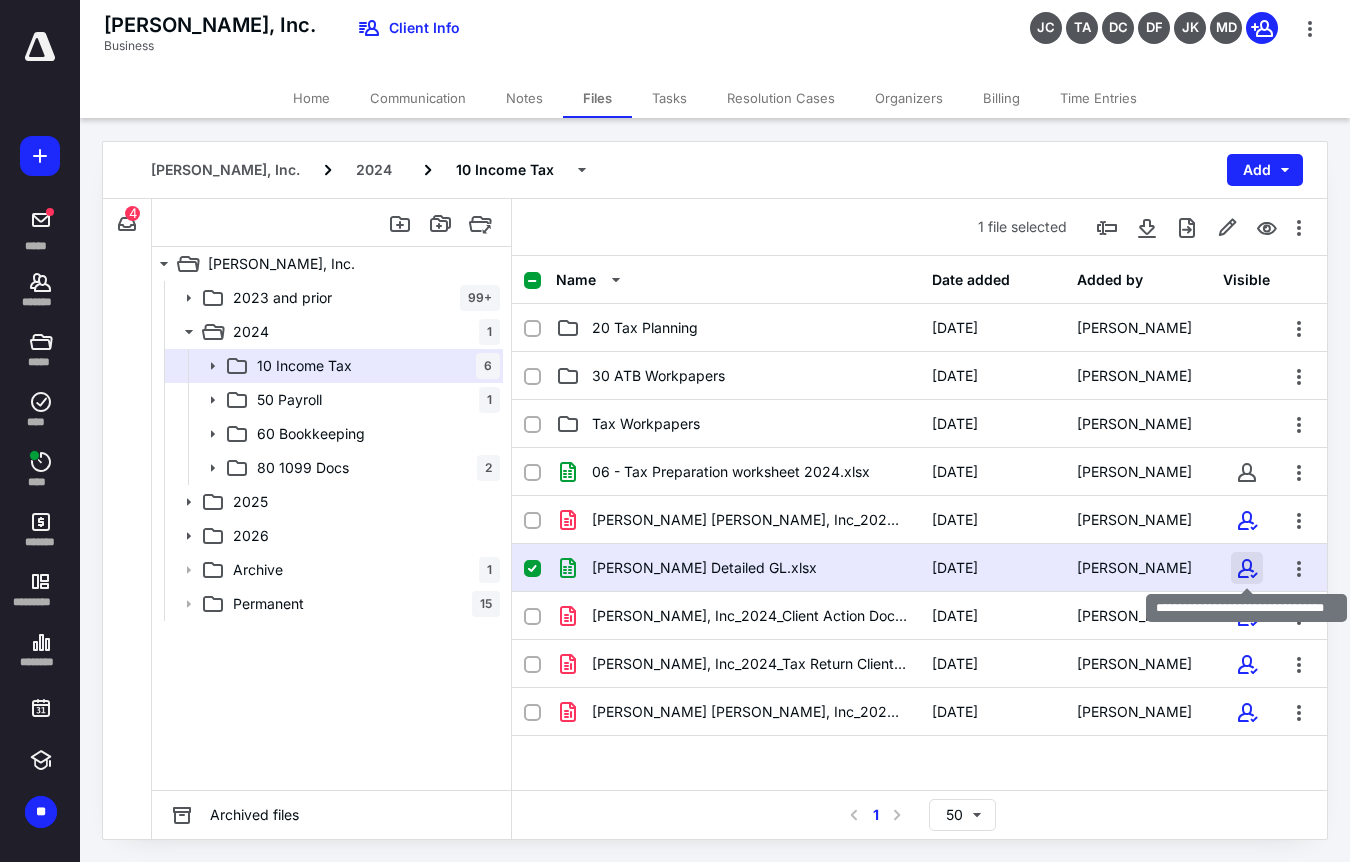 click at bounding box center [1247, 568] 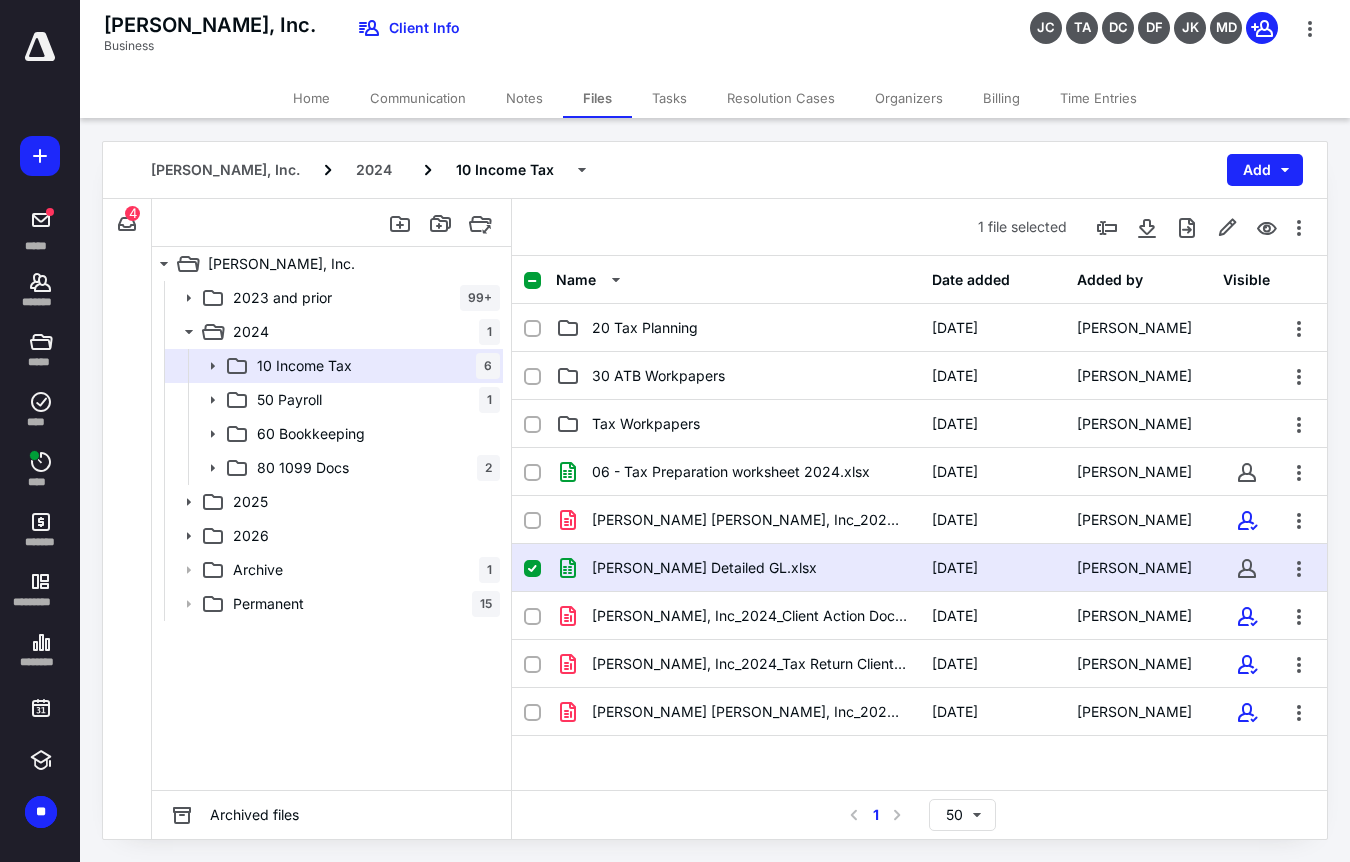 click on "Name Date added Added by Visible 20 Tax Planning [DATE] [PERSON_NAME] 30 ATB Workpapers [DATE] [PERSON_NAME] Tax Workpapers [DATE] [PERSON_NAME] 06 - Tax Preparation worksheet 2024.xlsx [DATE] [PERSON_NAME] [PERSON_NAME] [PERSON_NAME], Inc_2024_K1 Package.pdf [DATE] [PERSON_NAME] [PERSON_NAME] Detailed GL.xlsx [DATE] [PERSON_NAME] [PERSON_NAME], Inc_2024_Client Action Documents.pdf [DATE] [PERSON_NAME] [PERSON_NAME], Inc_2024_Tax Return Client Copy.pdf [DATE] [PERSON_NAME] [PERSON_NAME] [PERSON_NAME], Inc_2024_K1 Package.pdf [DATE] [PERSON_NAME]" at bounding box center (919, 523) 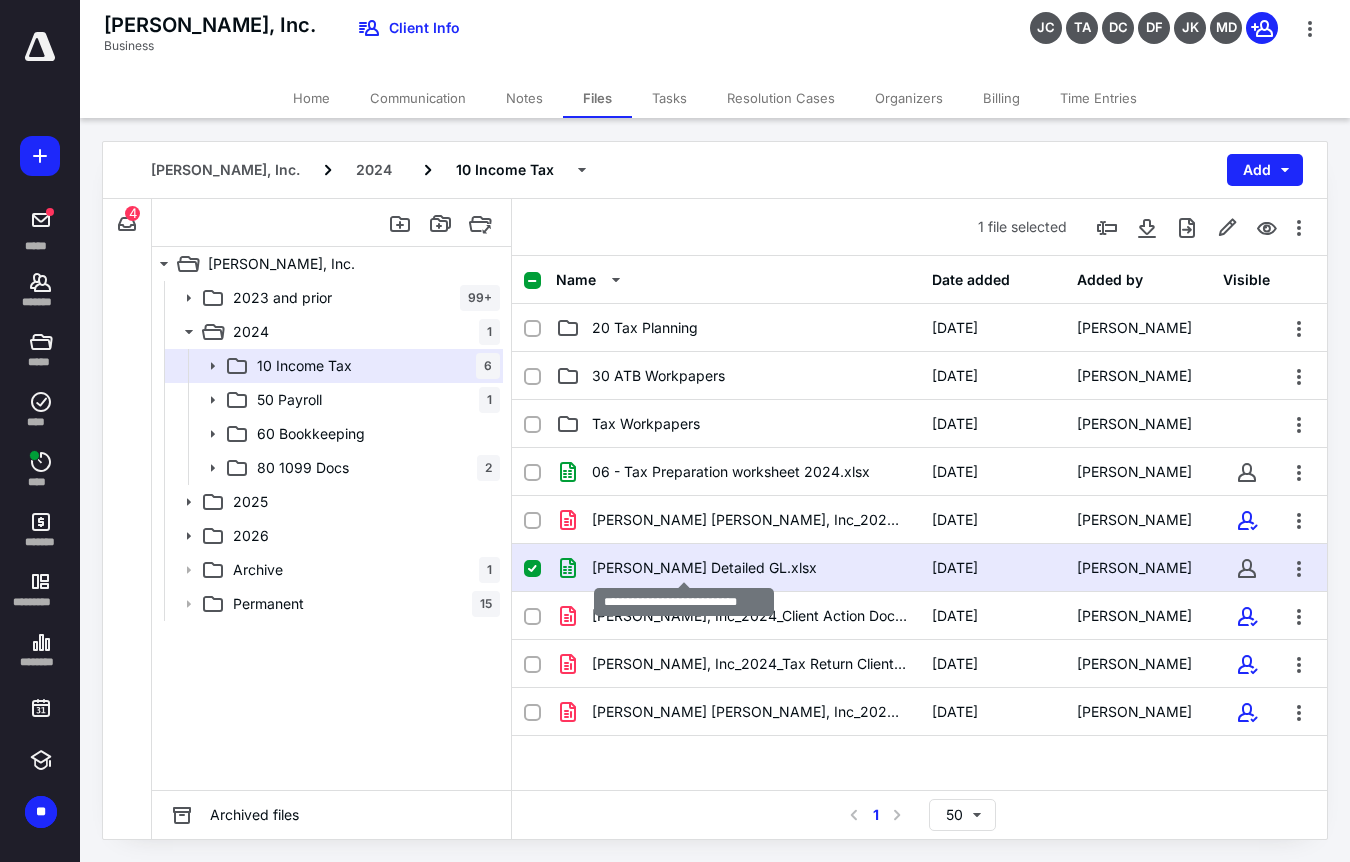 click on "[PERSON_NAME] Detailed GL.xlsx" at bounding box center (704, 568) 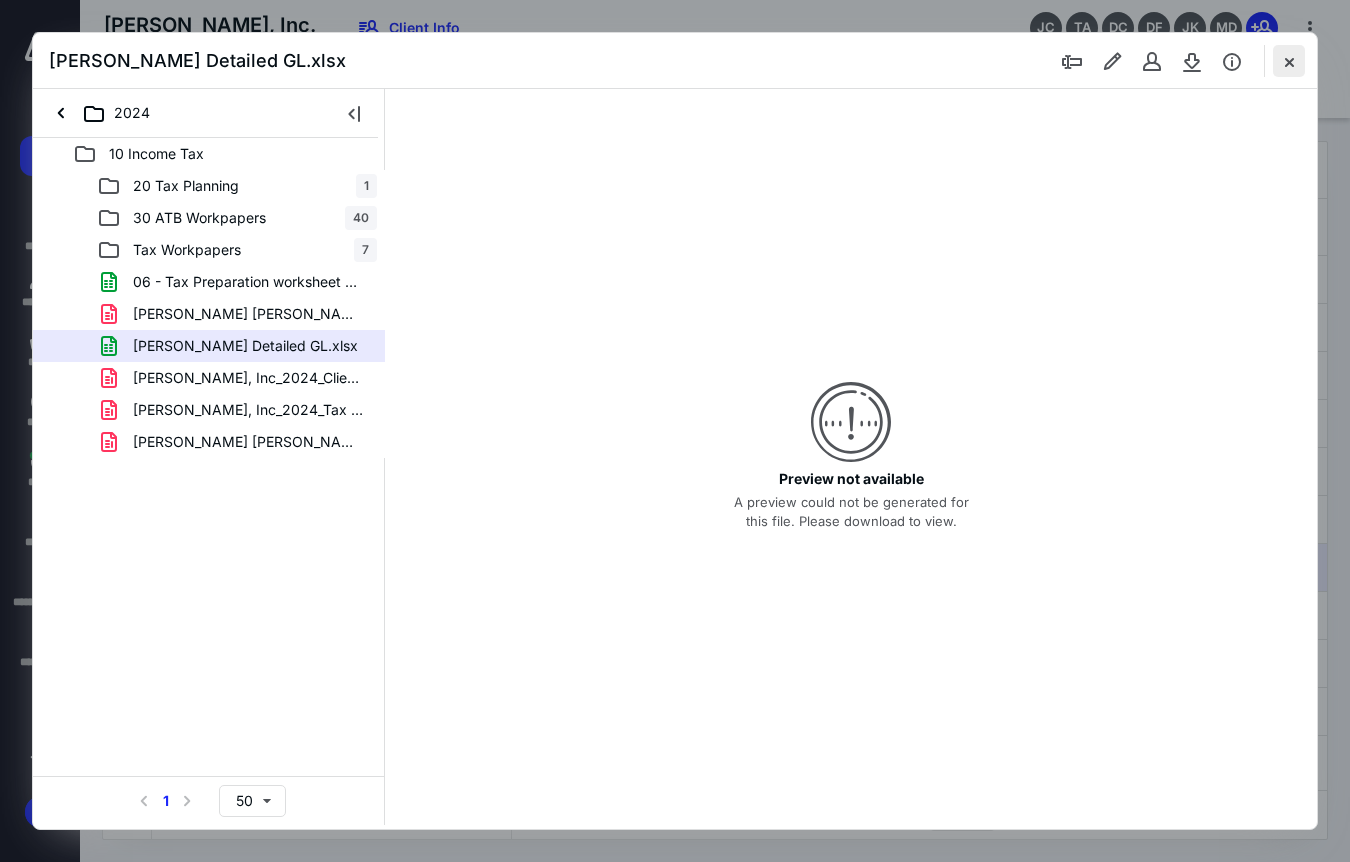 click at bounding box center [1289, 61] 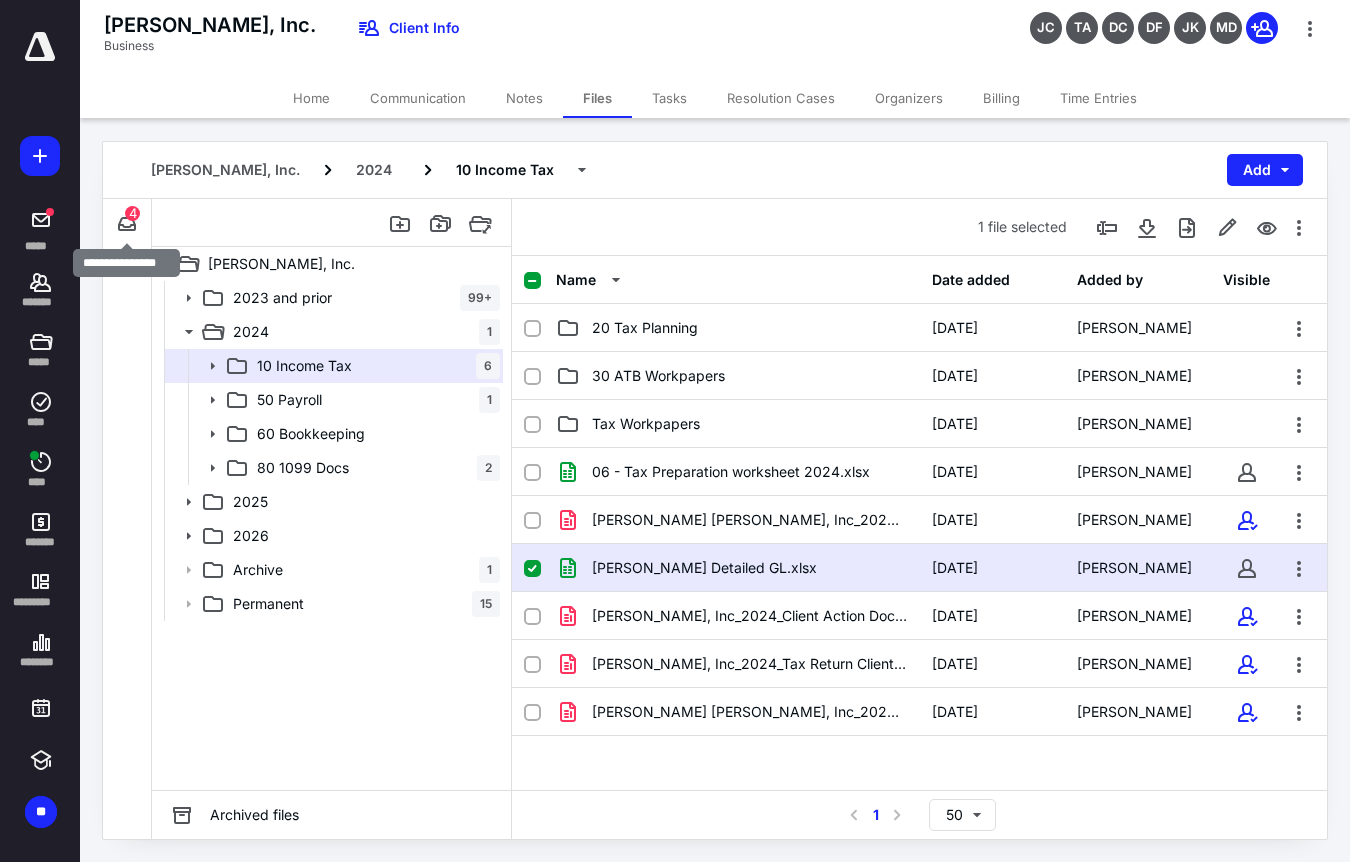 click on "4" at bounding box center [132, 213] 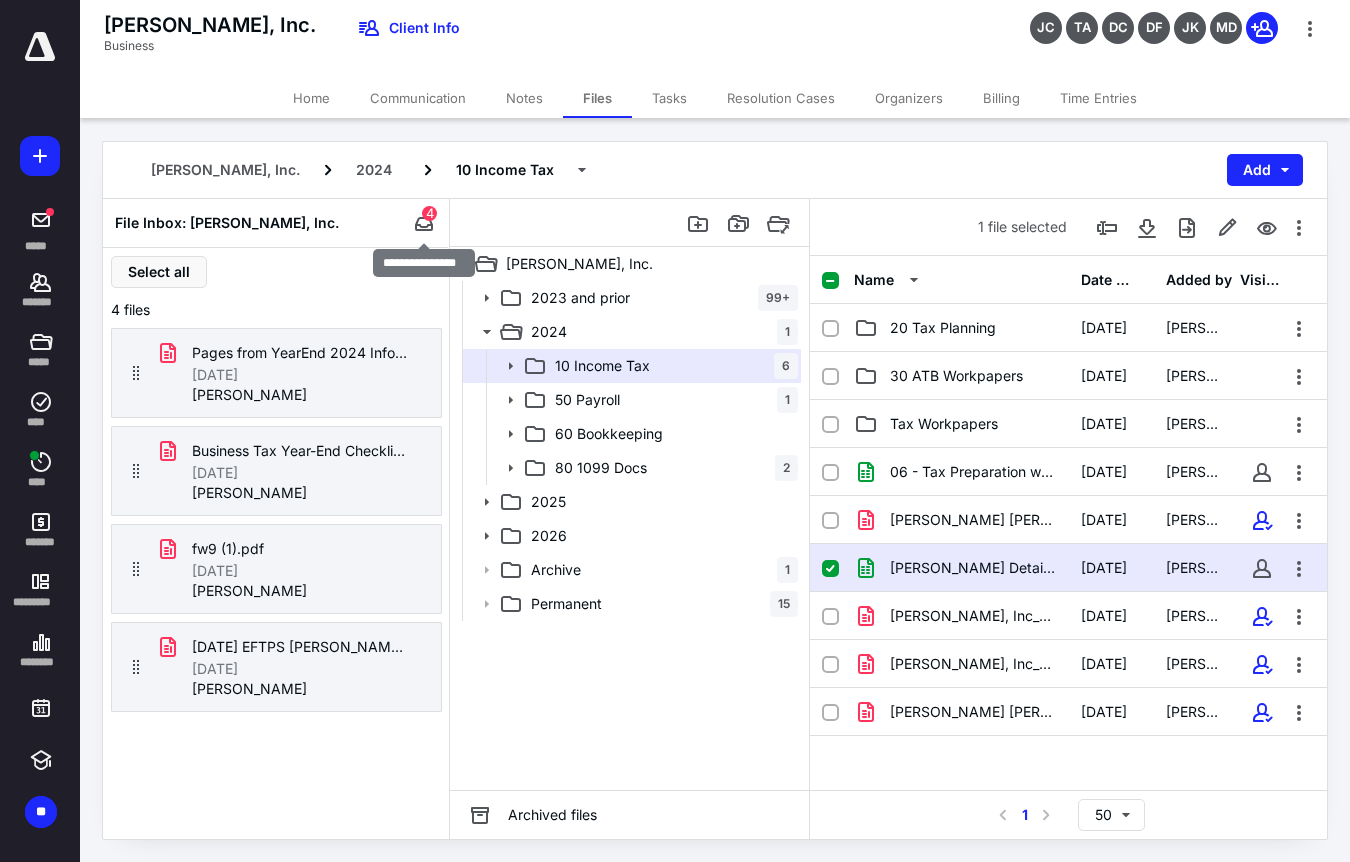click on "4" at bounding box center (429, 213) 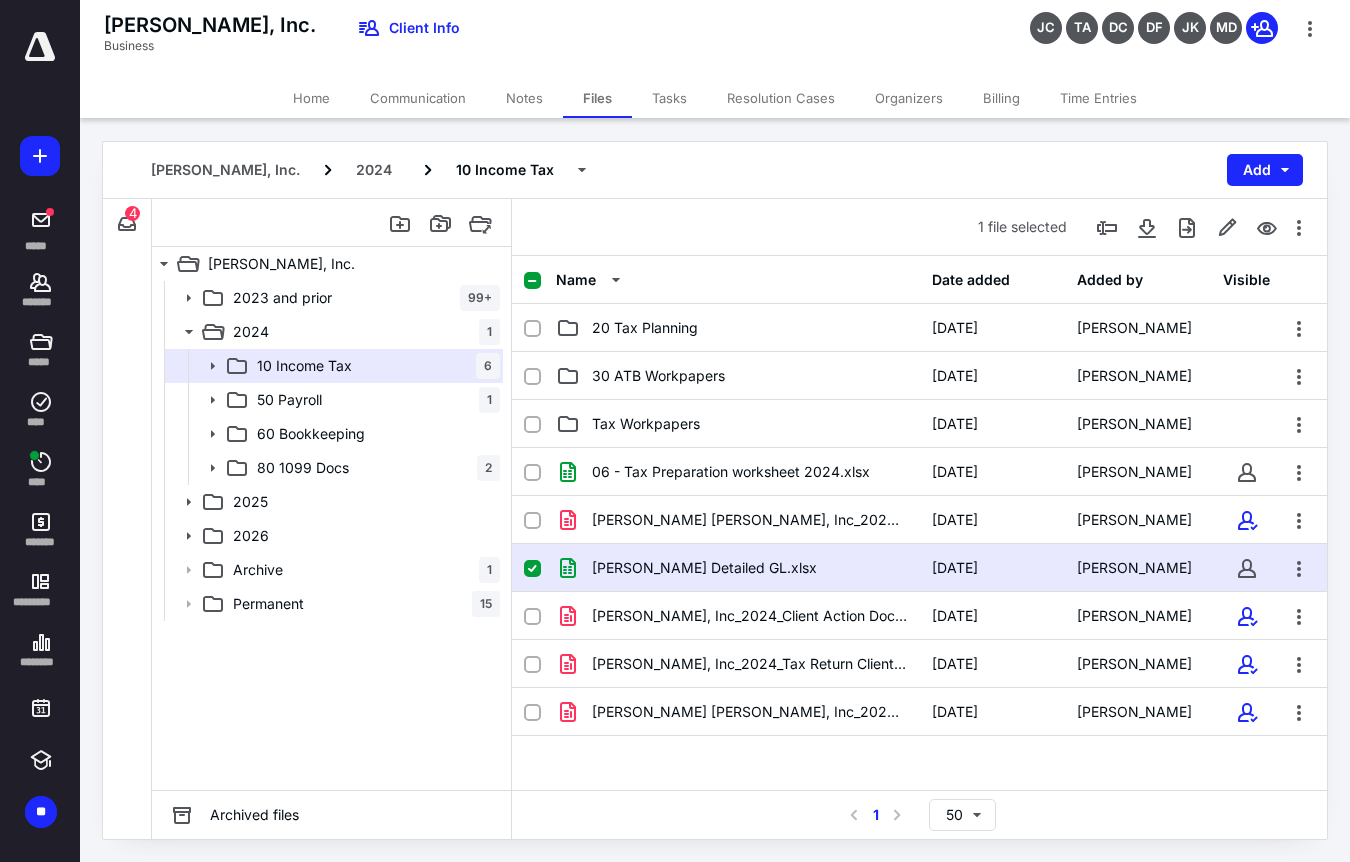 click on "Home" at bounding box center (311, 98) 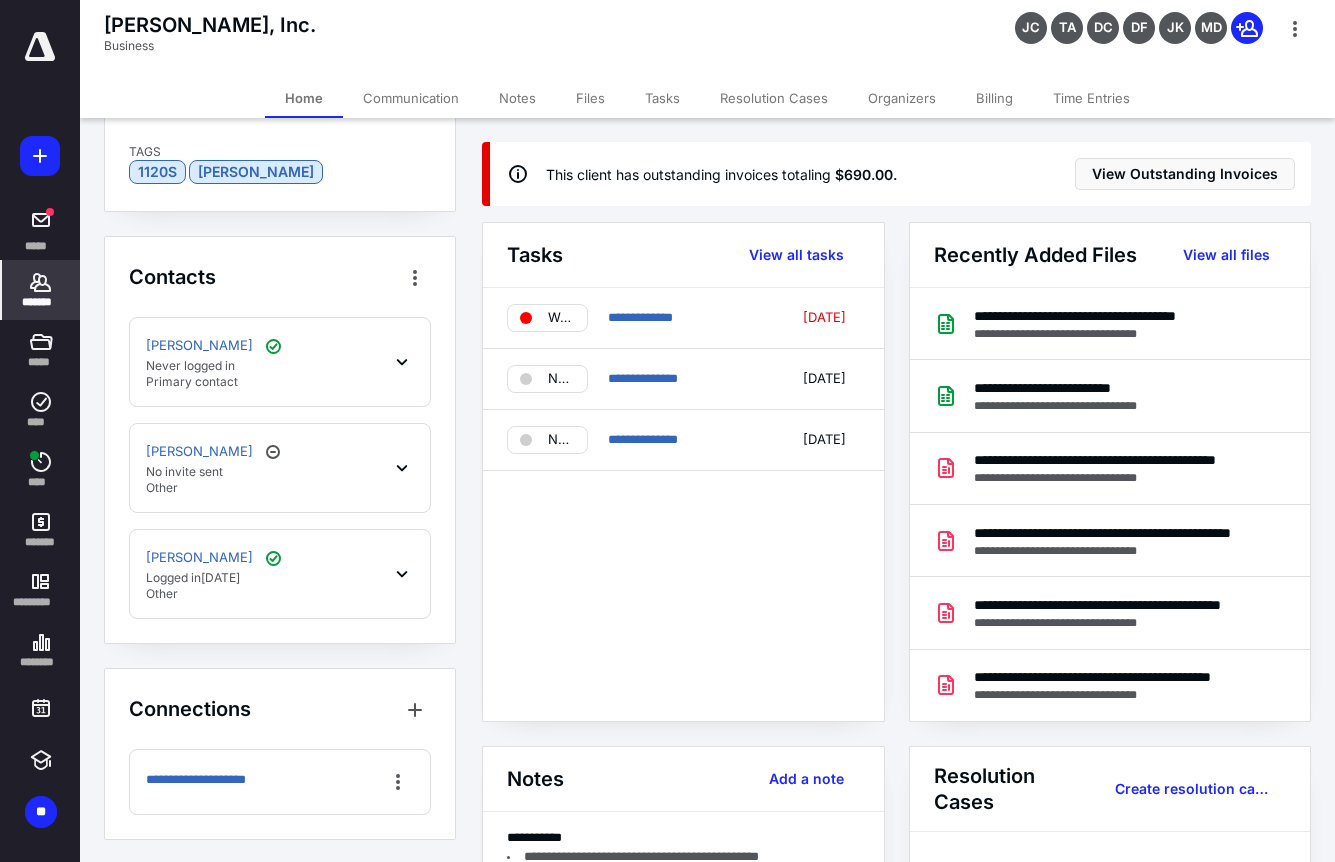 scroll, scrollTop: 0, scrollLeft: 0, axis: both 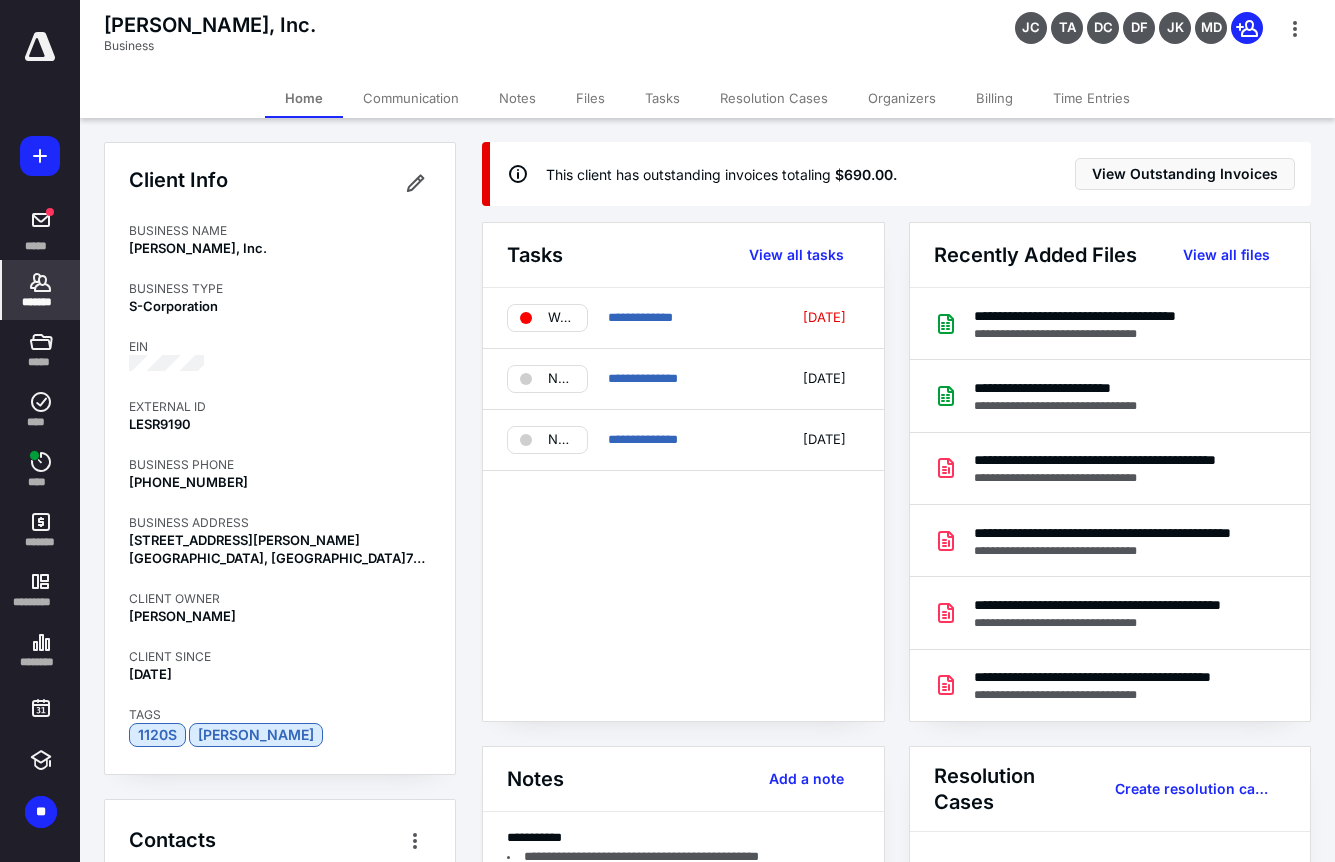 click on "Billing" at bounding box center [994, 98] 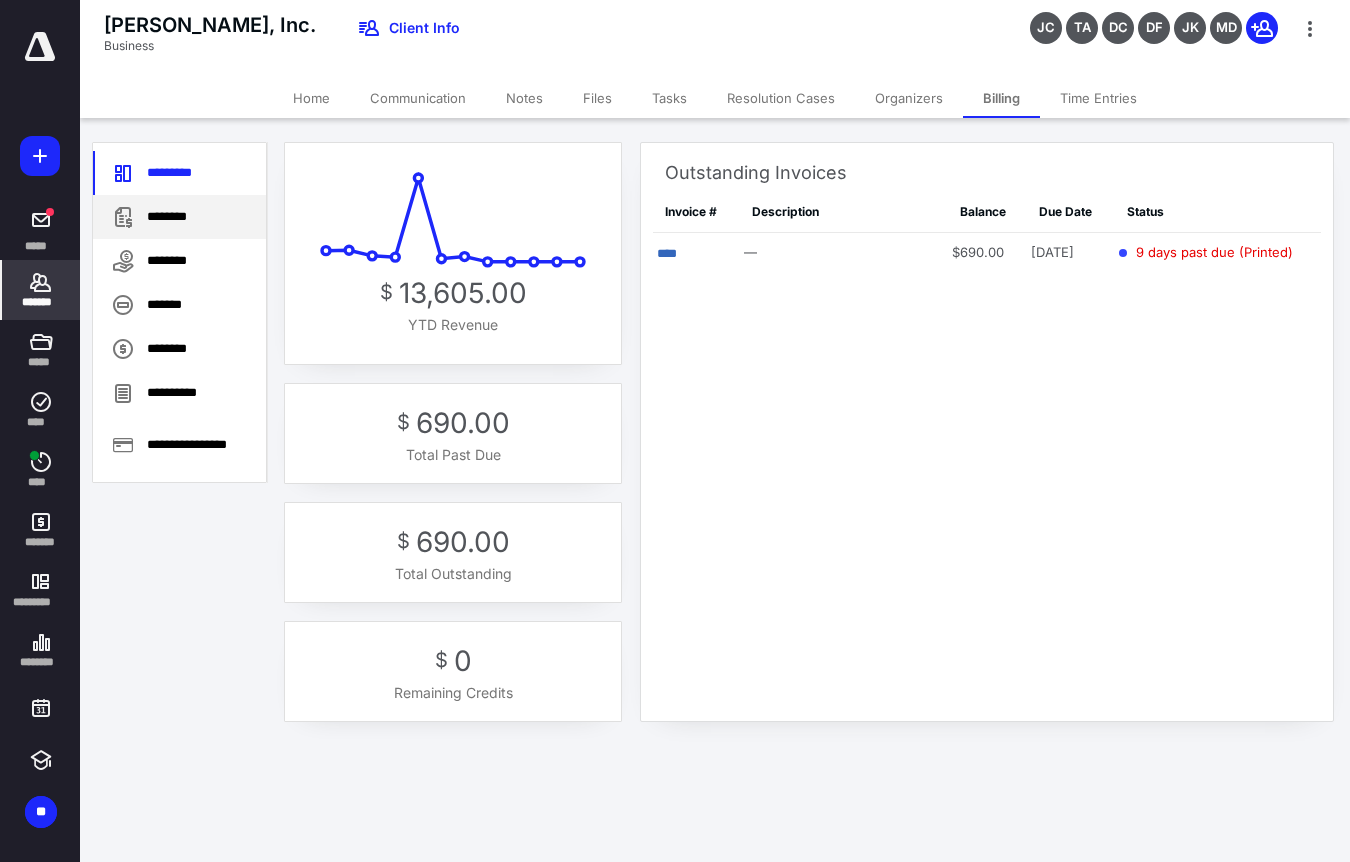 click on "********" at bounding box center [179, 217] 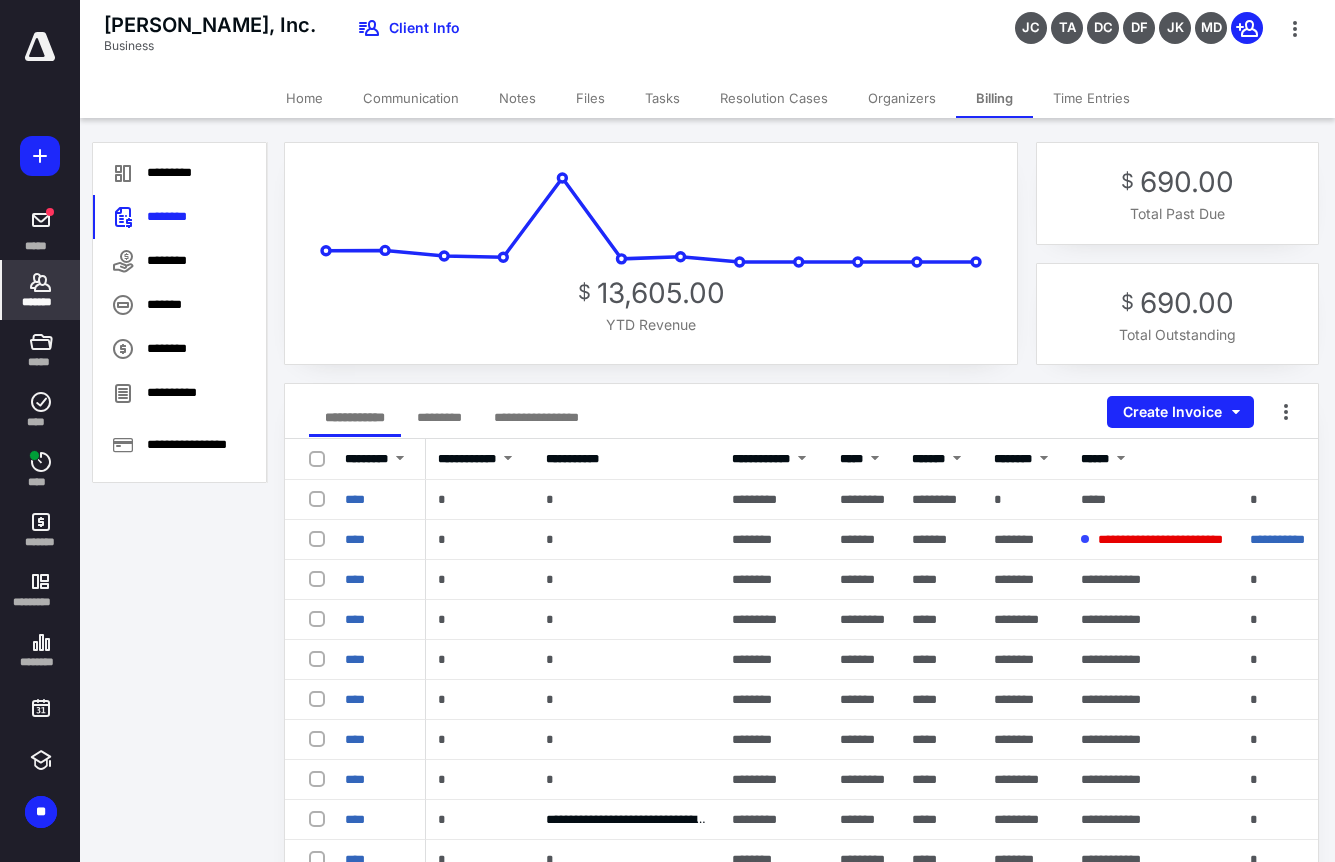 click 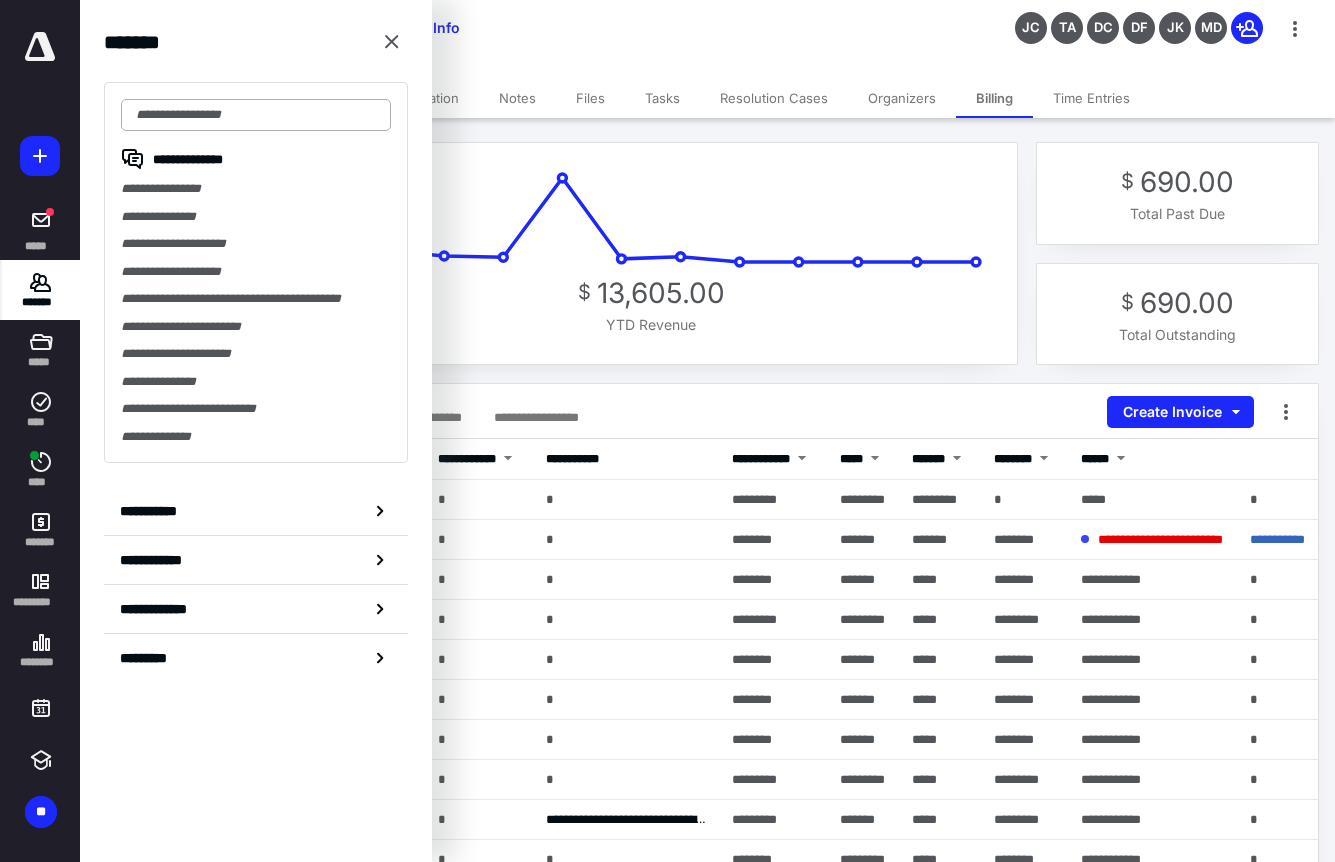 click at bounding box center (256, 115) 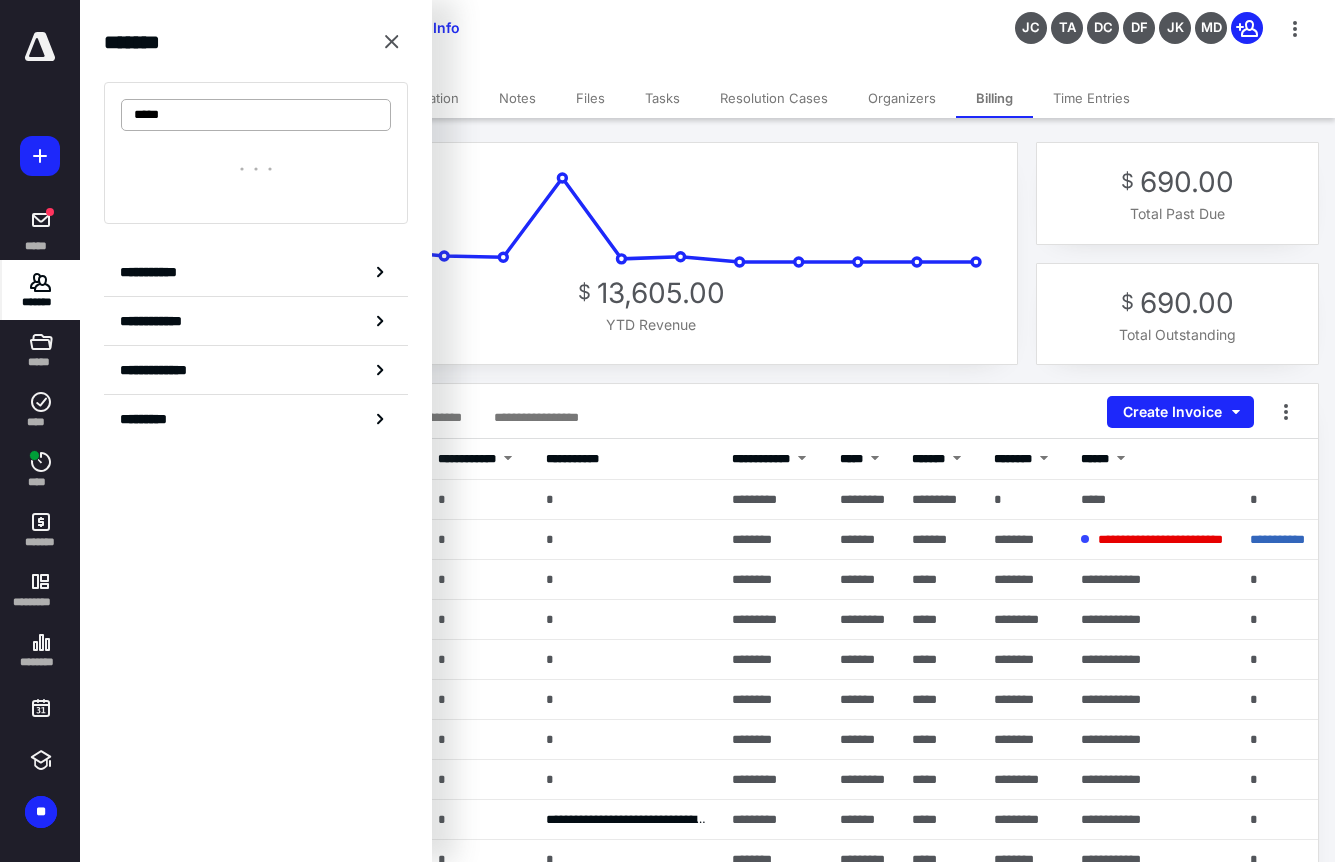 type on "*****" 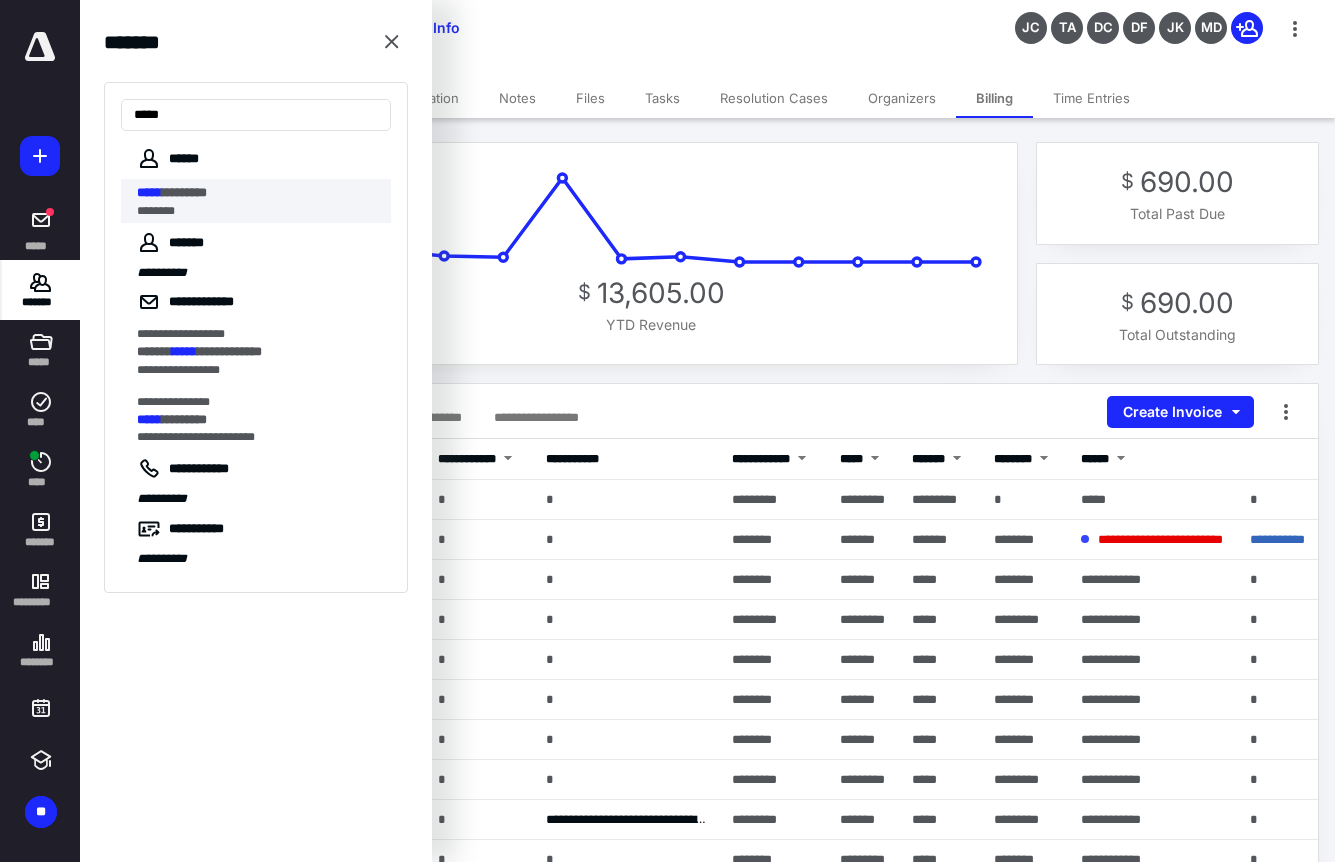 click on "***** *********" at bounding box center (258, 193) 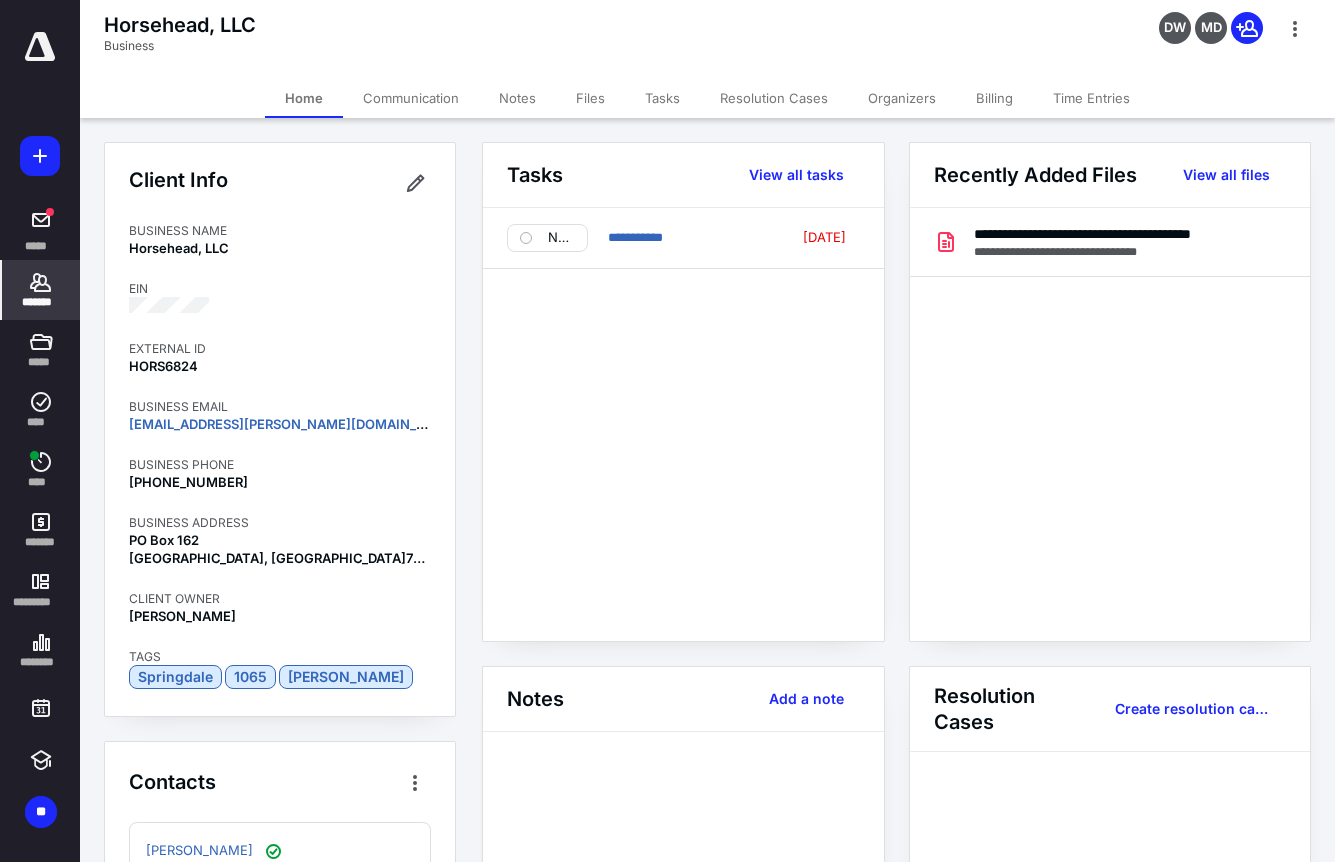 click 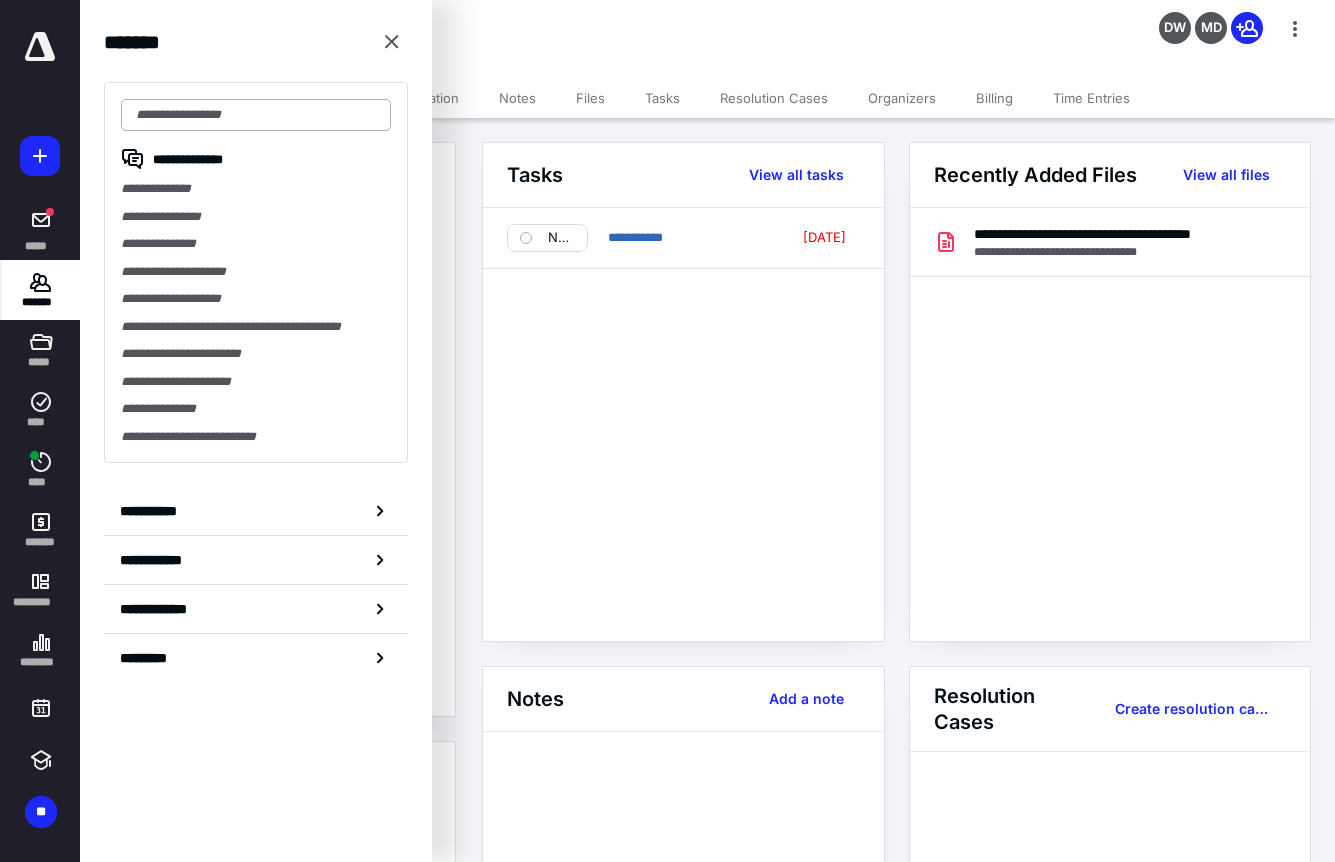 click at bounding box center [256, 115] 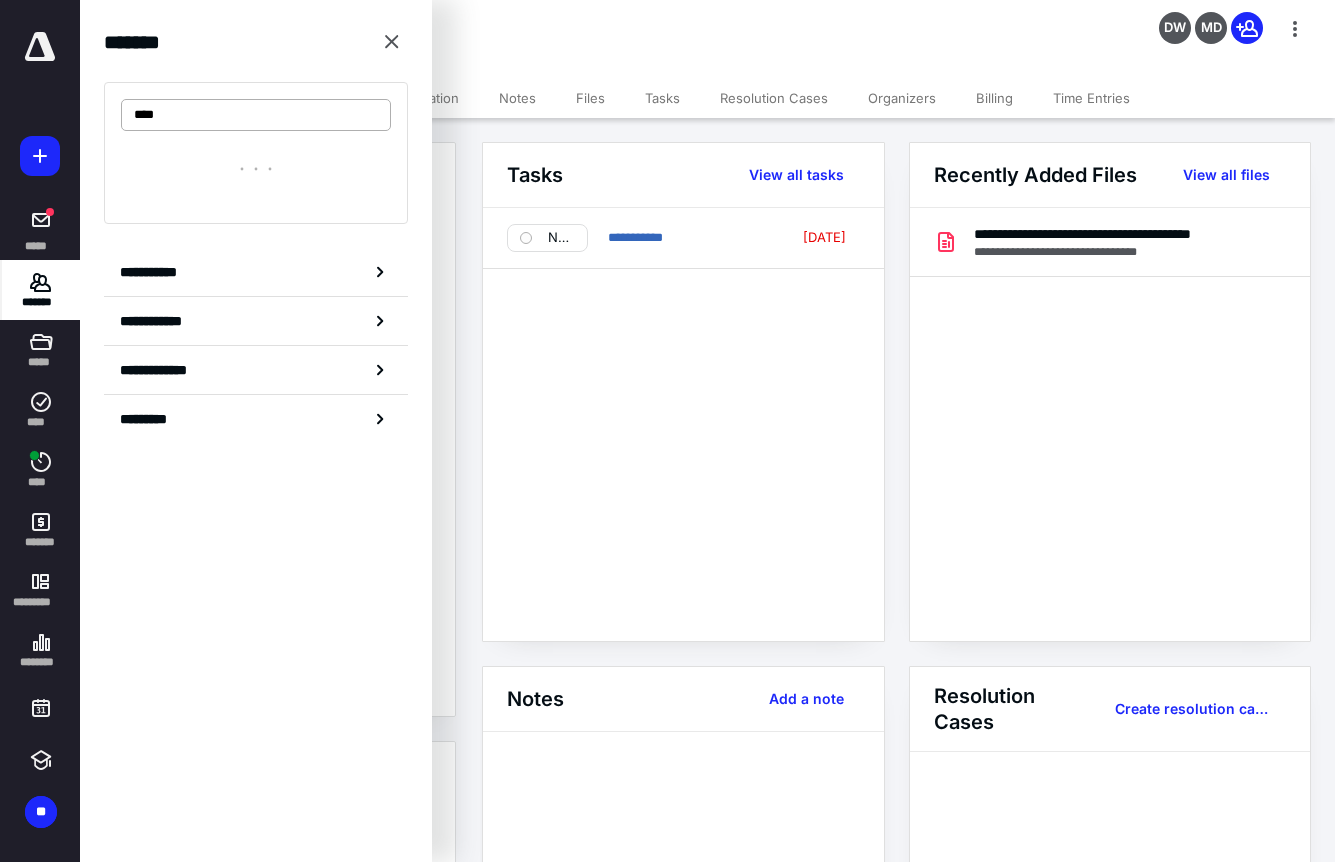 type on "****" 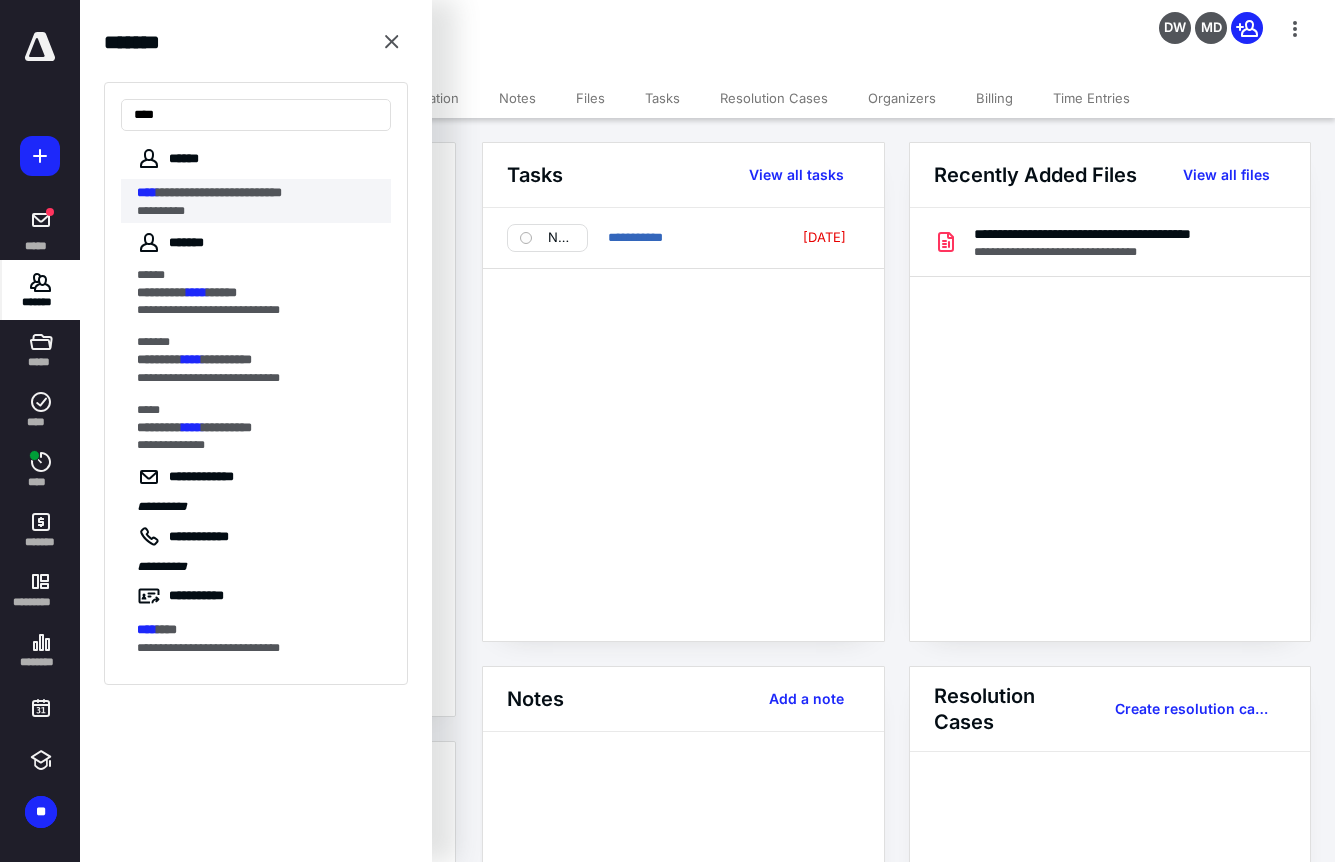 click on "**********" at bounding box center [219, 192] 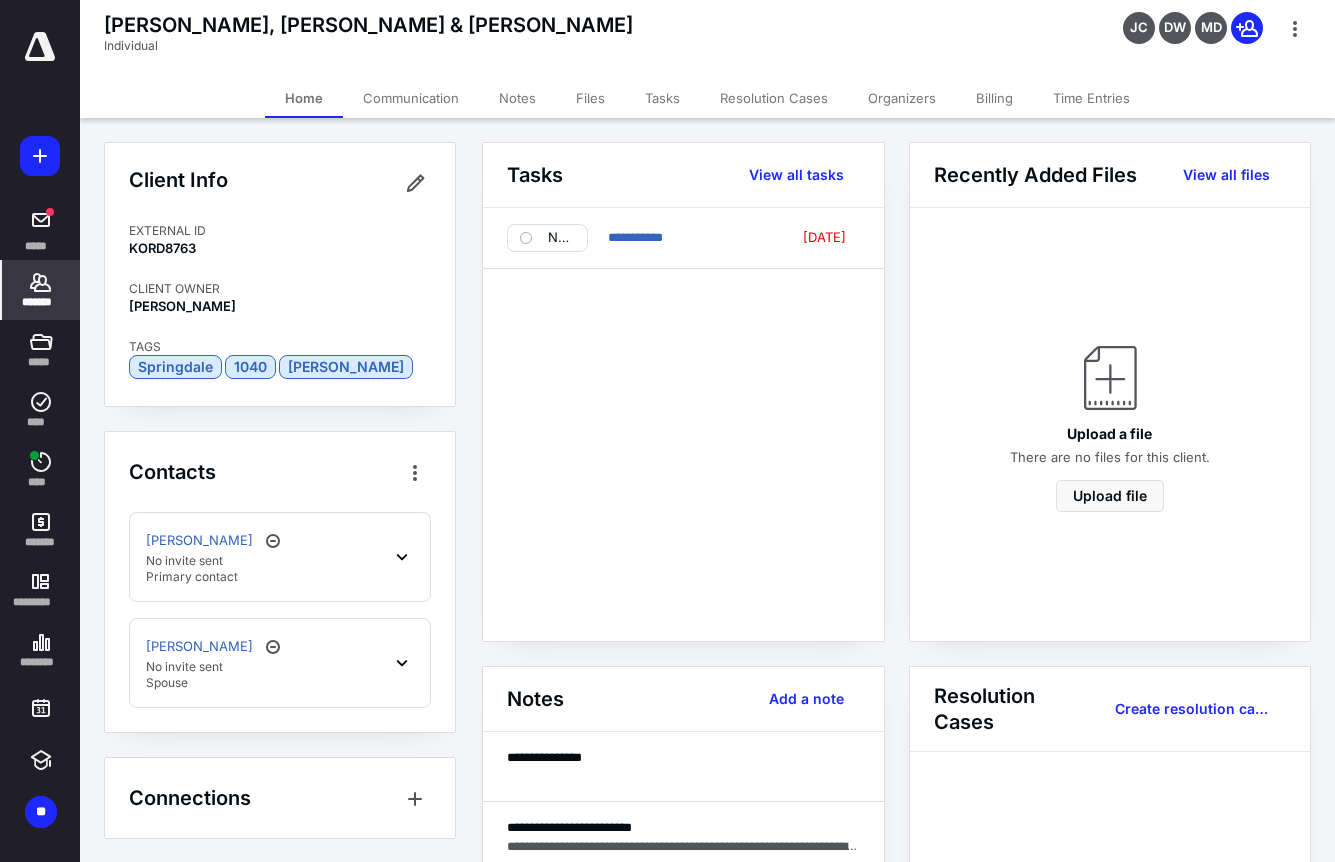 click 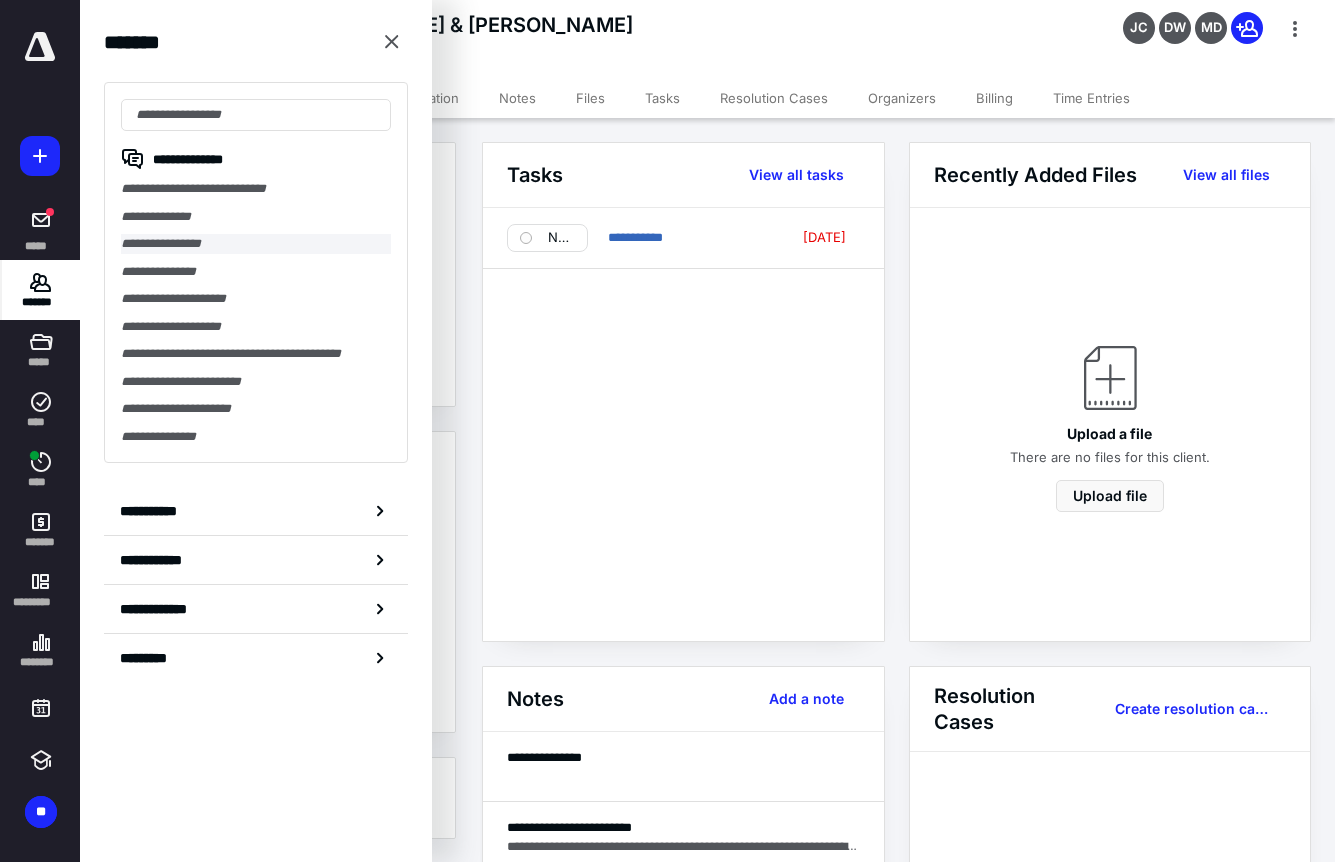 click on "**********" at bounding box center (256, 244) 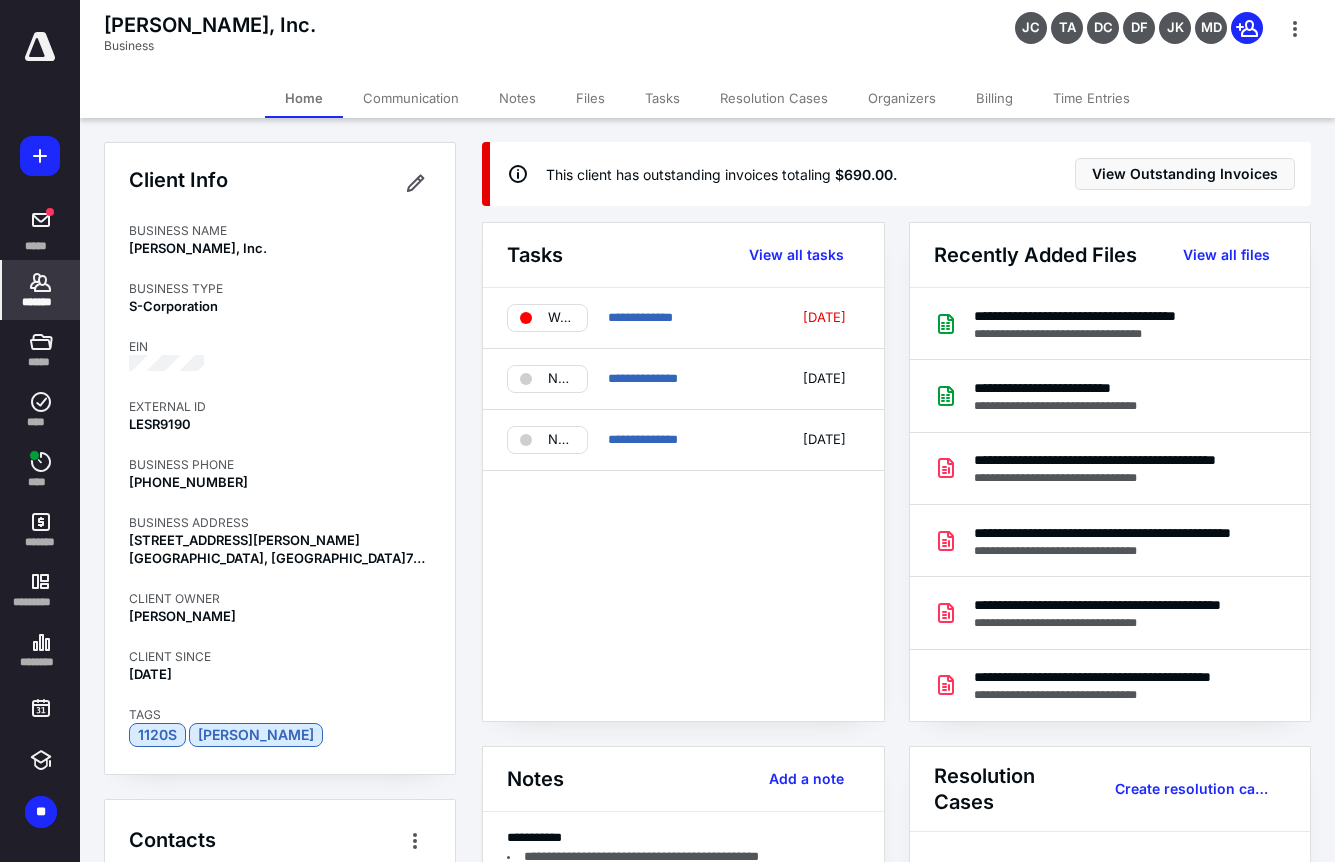 drag, startPoint x: 995, startPoint y: 89, endPoint x: 967, endPoint y: 89, distance: 28 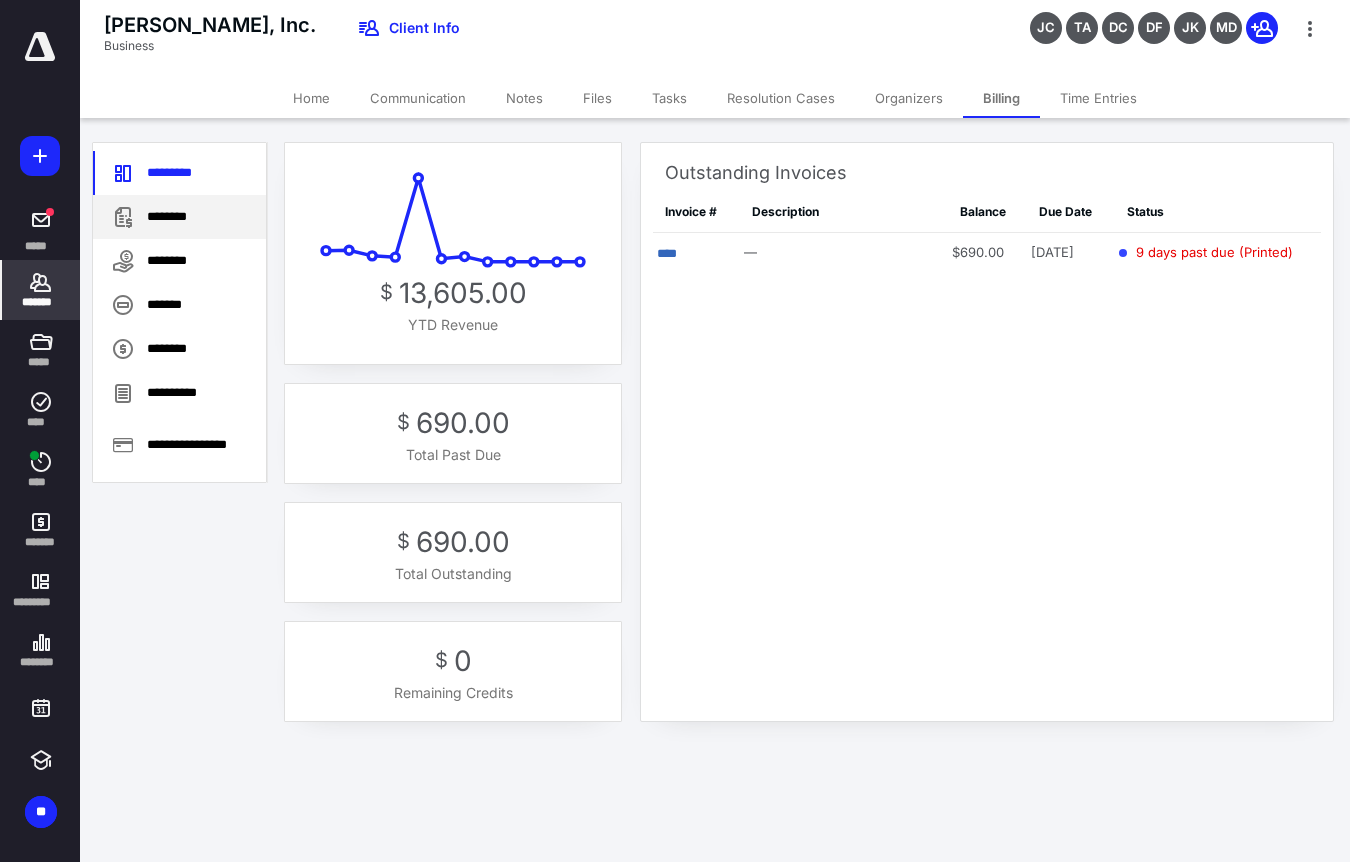 click on "********" at bounding box center (179, 217) 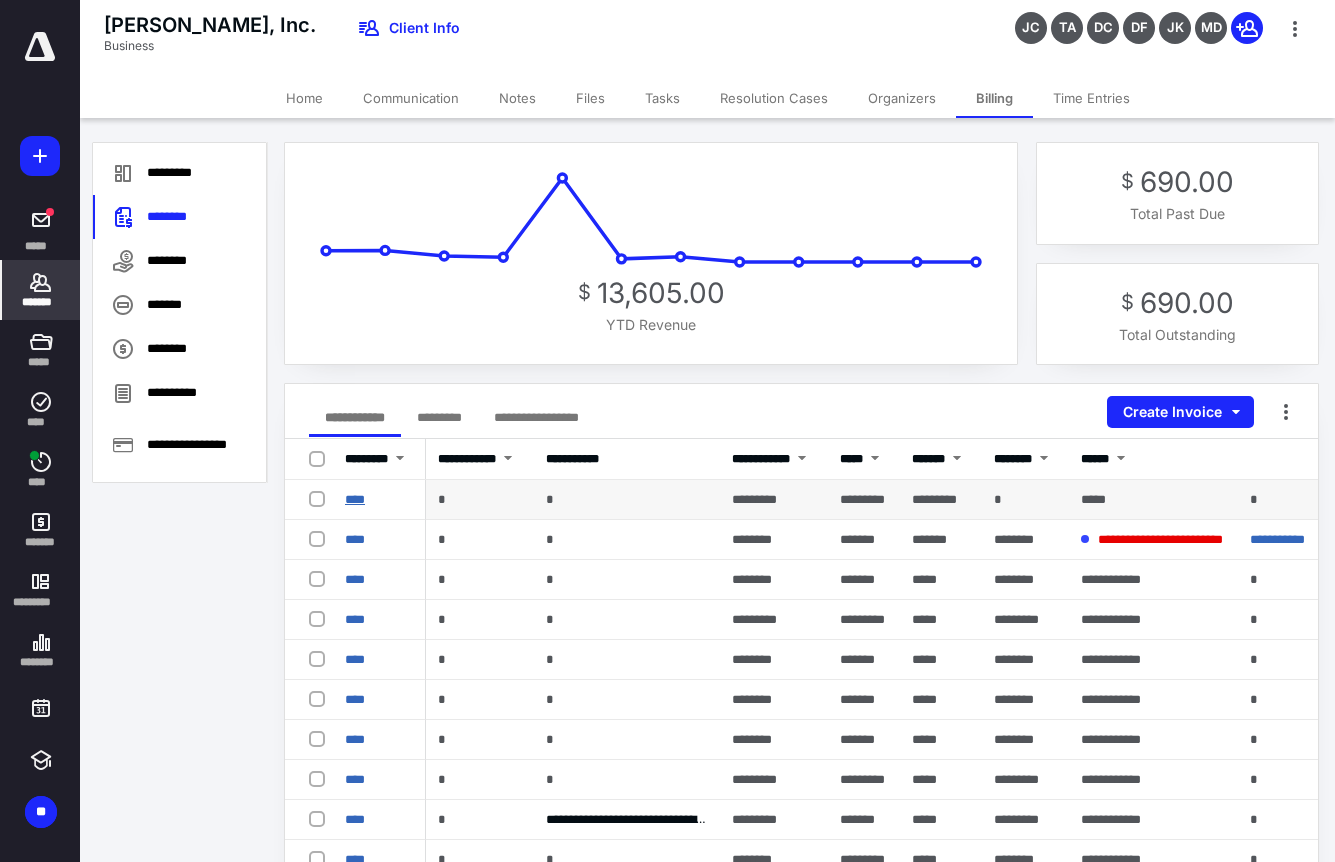 click on "****" at bounding box center (355, 499) 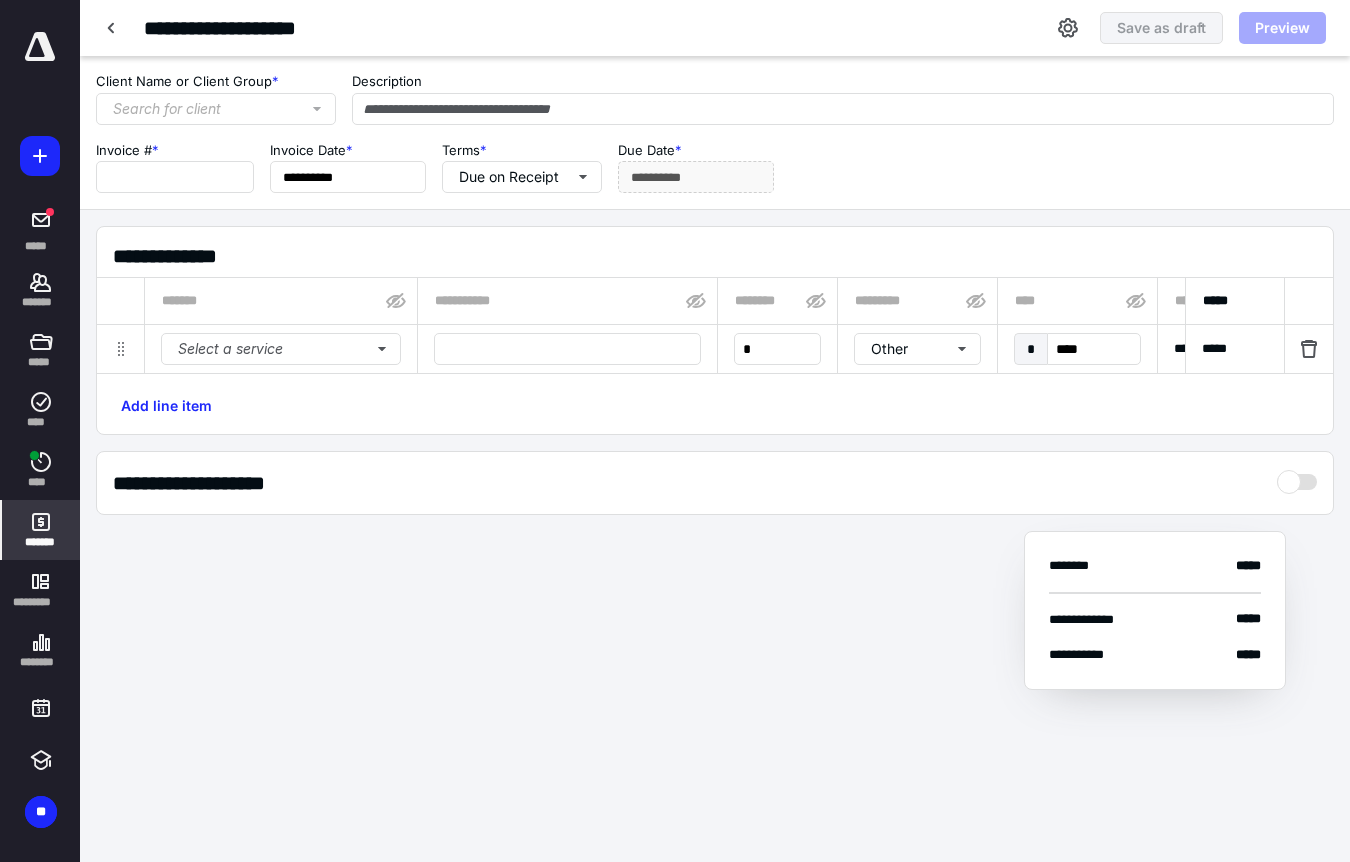 type on "****" 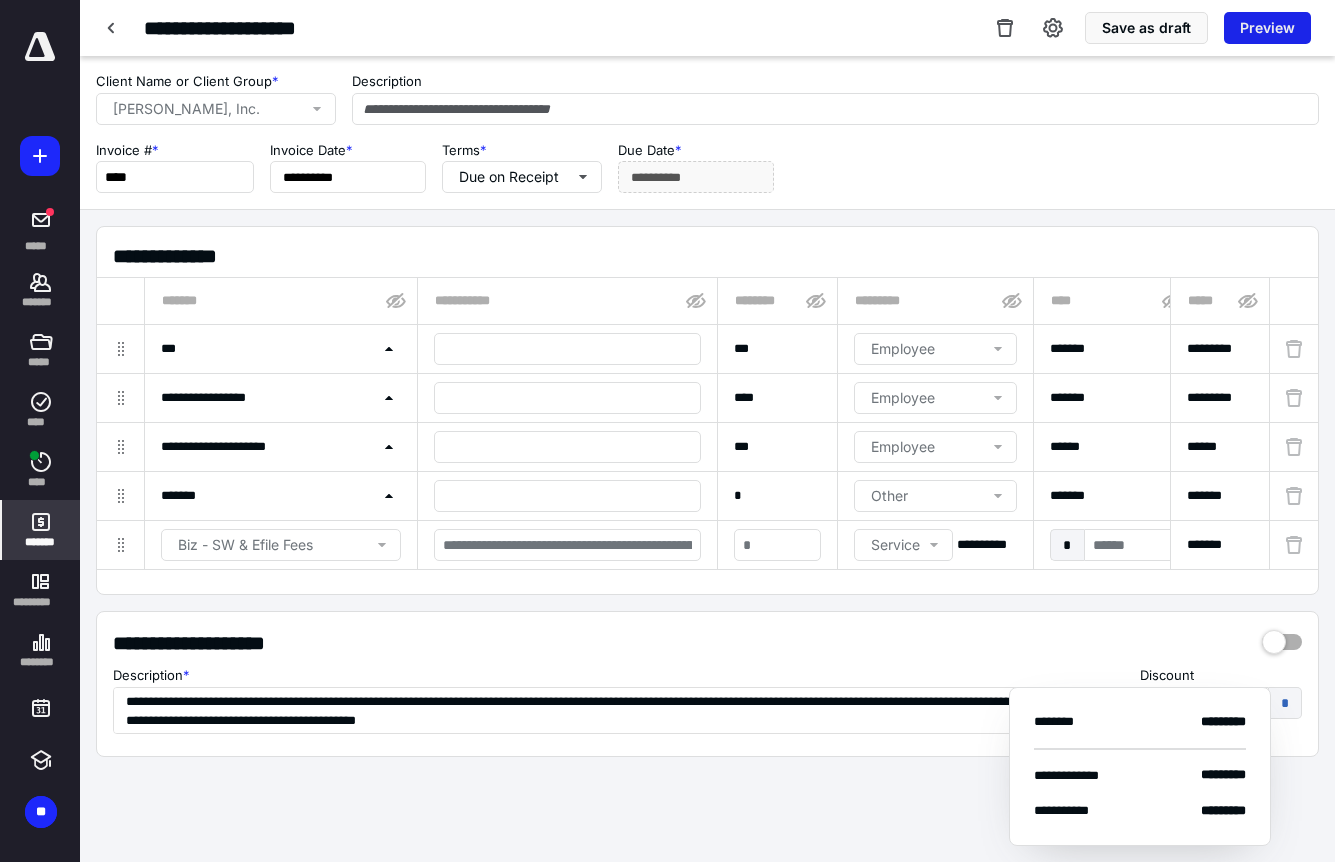 click on "Preview" at bounding box center (1267, 28) 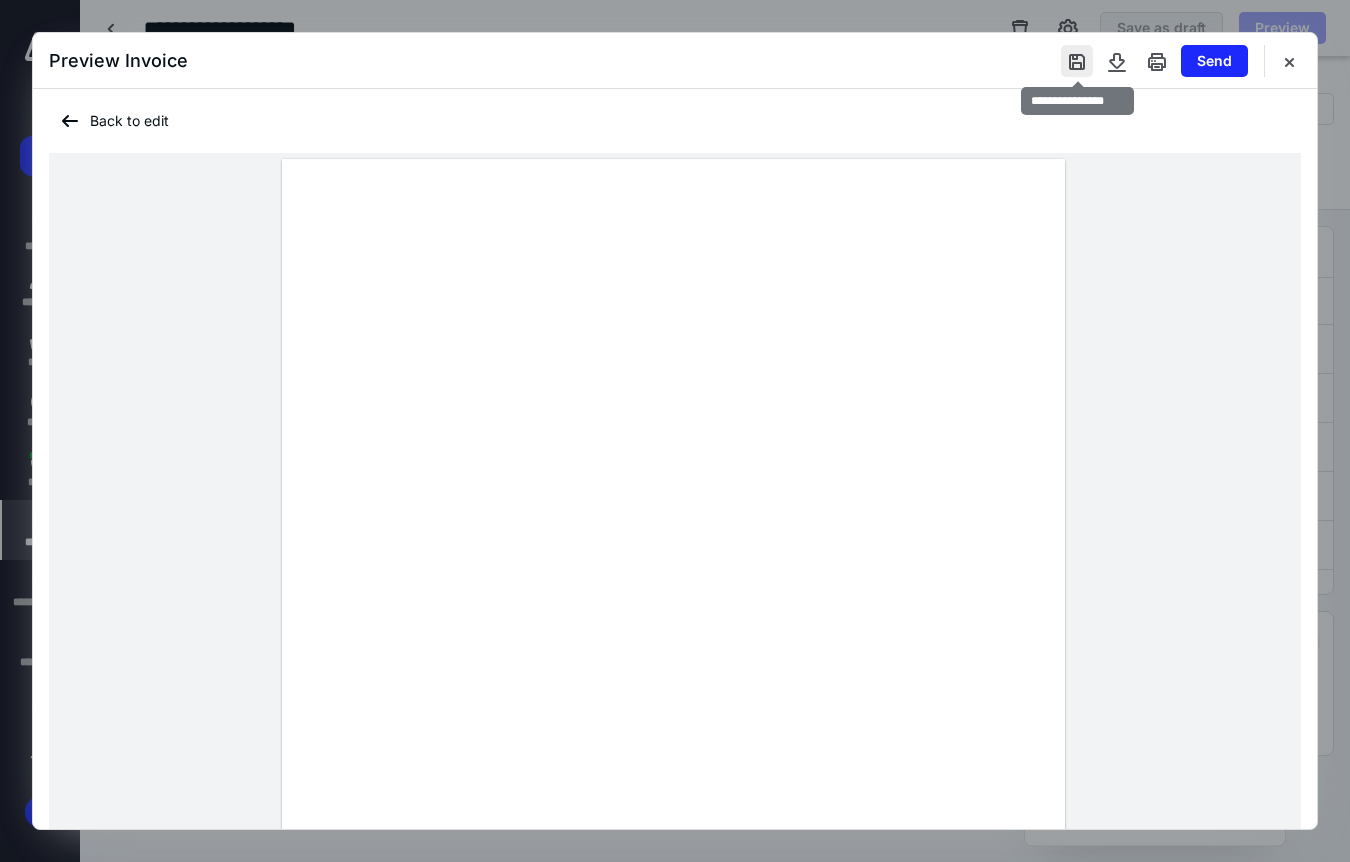click at bounding box center (1077, 61) 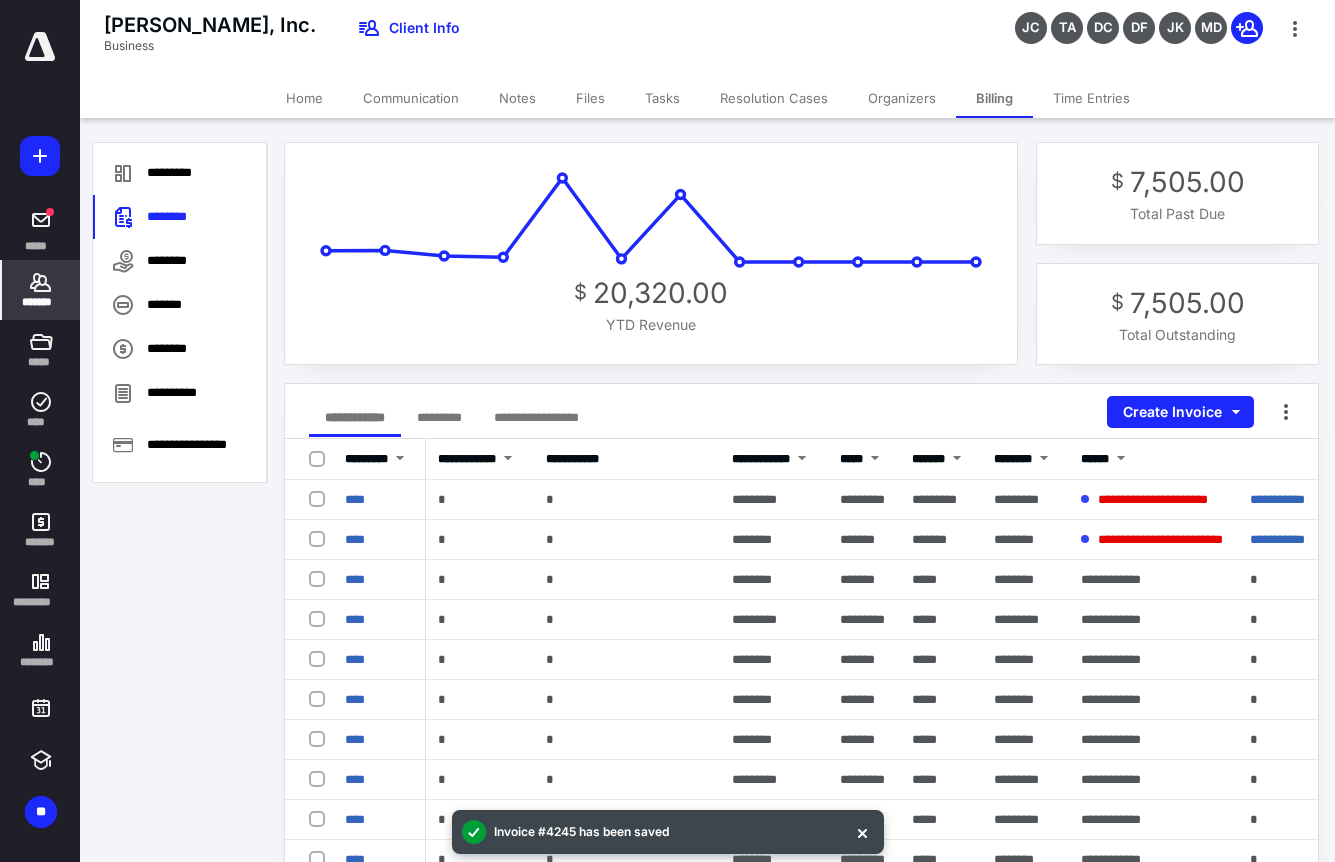 click on "Communication" at bounding box center [411, 98] 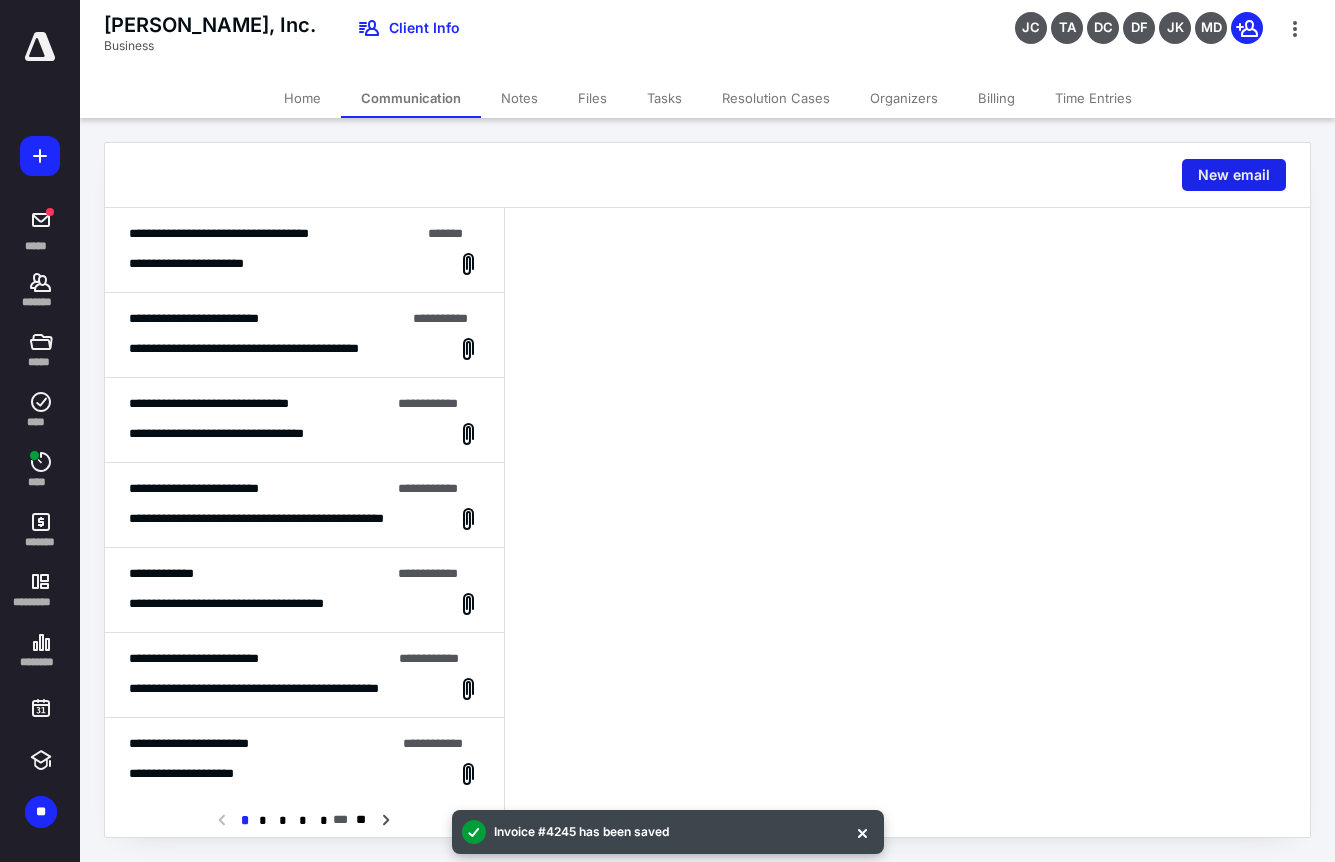 click on "New email" at bounding box center [1234, 175] 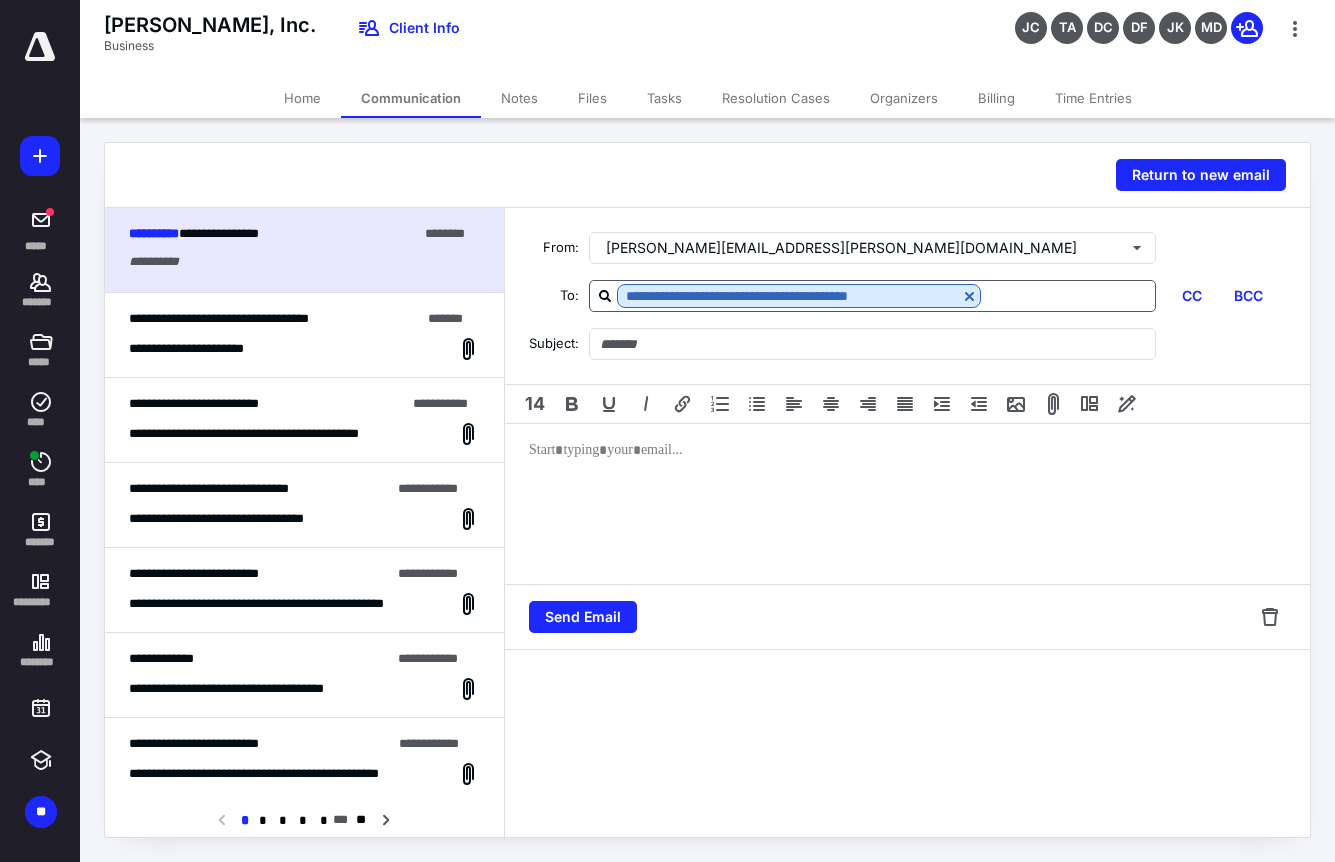 click at bounding box center (1068, 295) 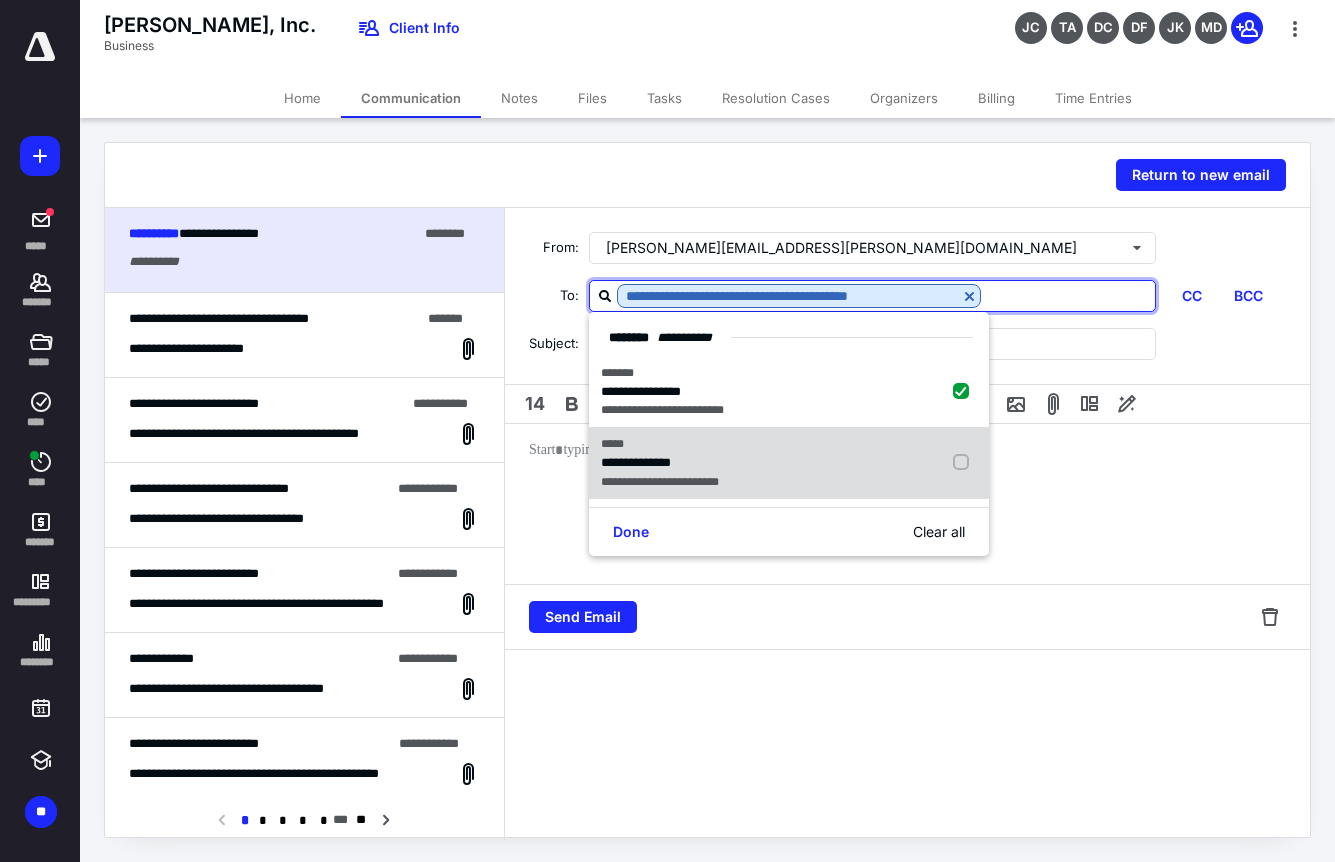 click at bounding box center [965, 463] 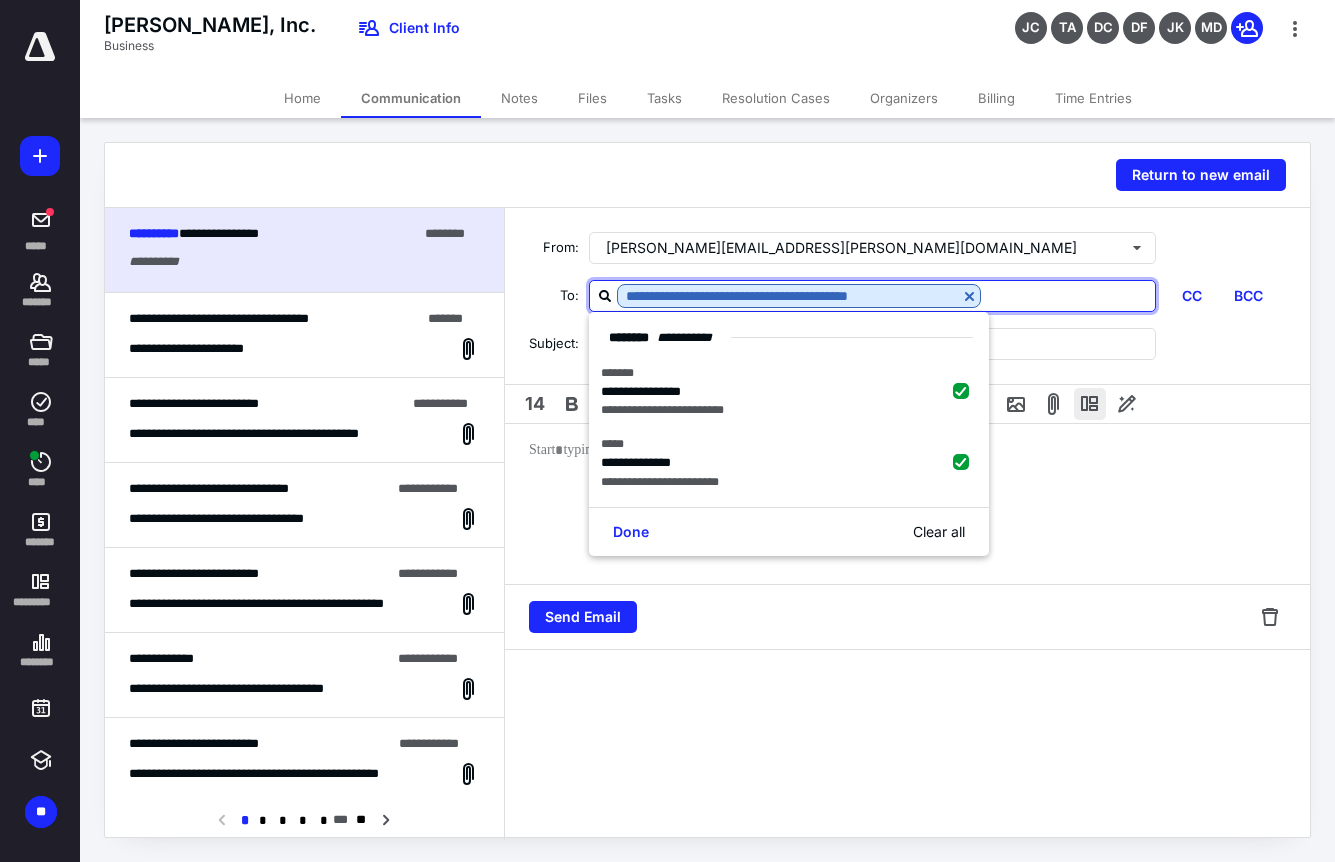checkbox on "true" 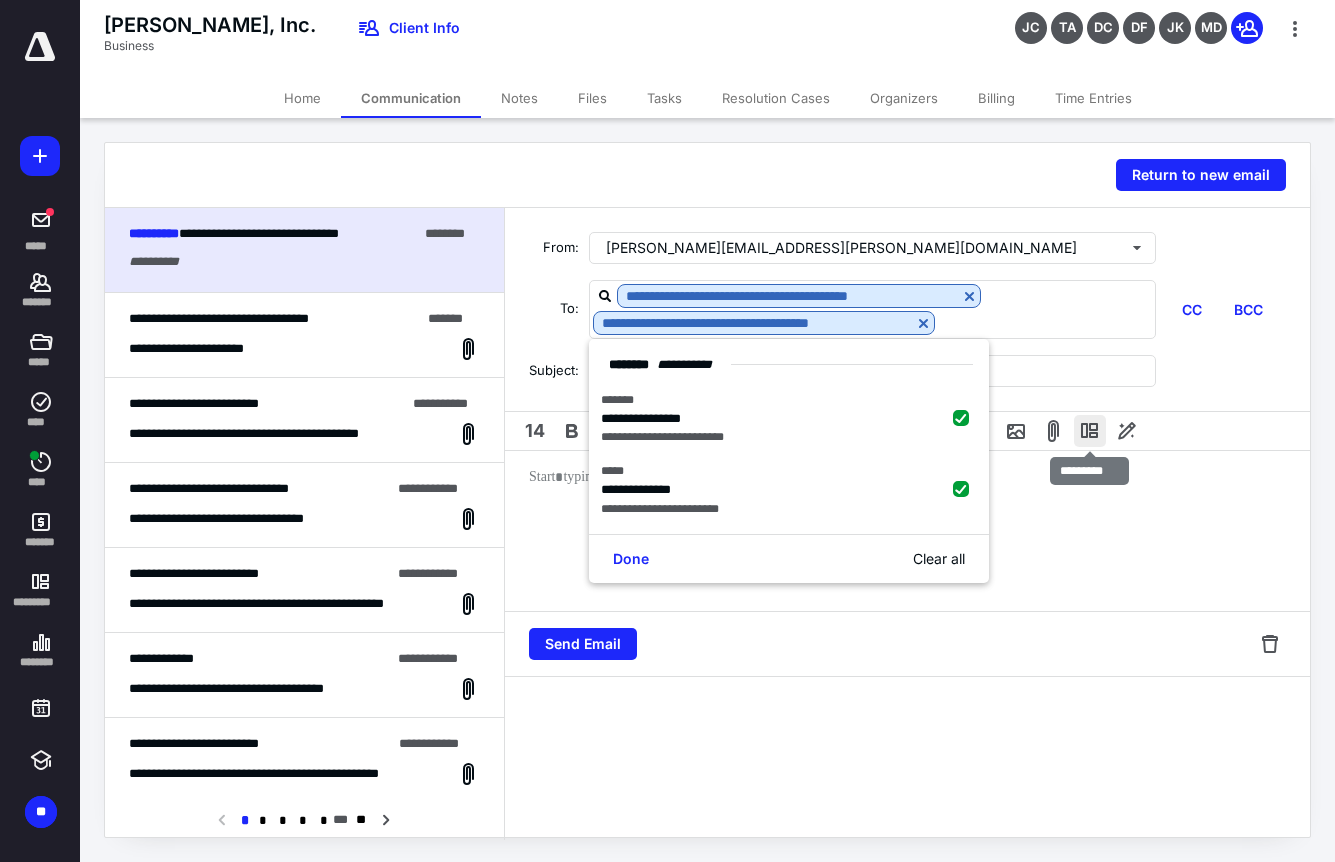 click at bounding box center (1090, 431) 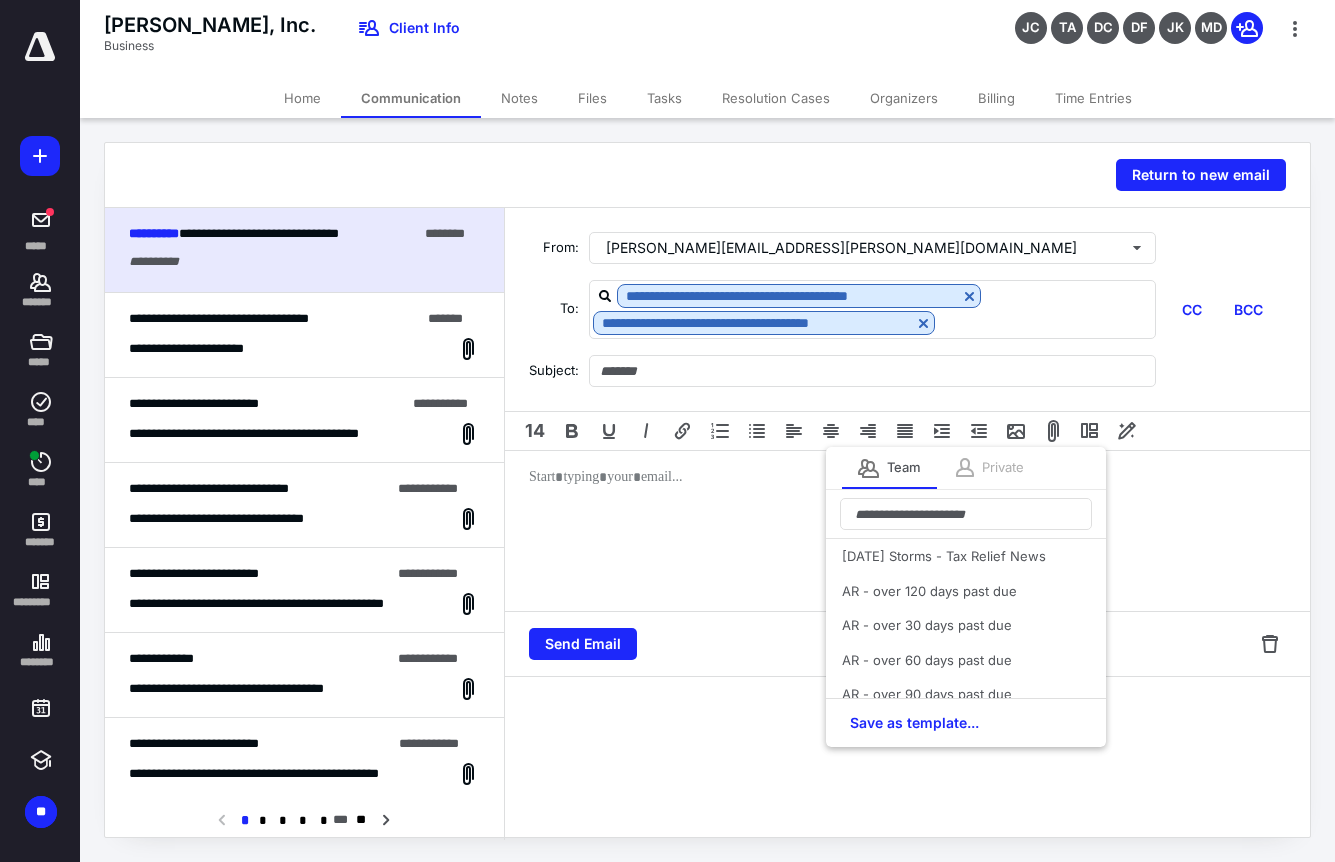 scroll, scrollTop: 463, scrollLeft: 0, axis: vertical 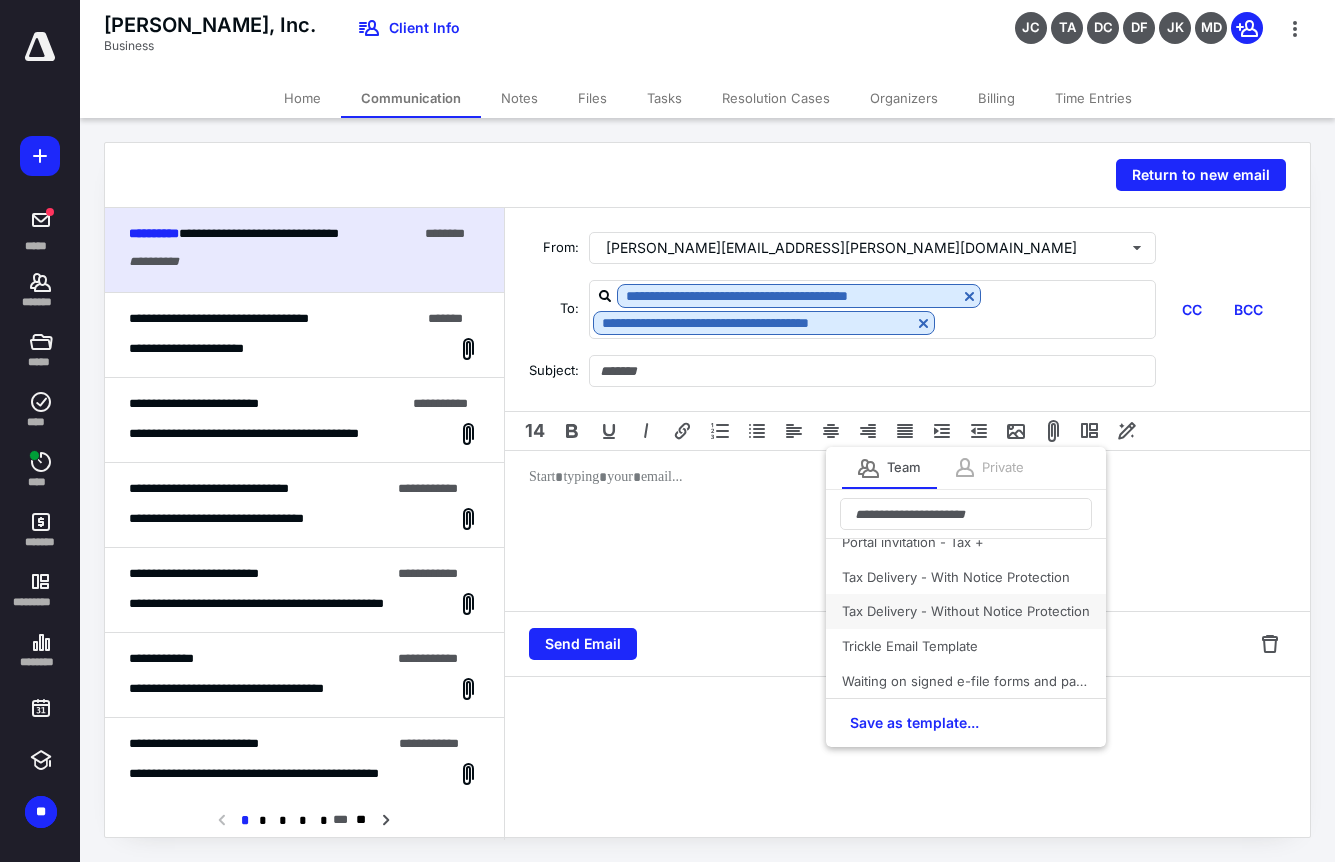 click on "Tax Delivery - Without Notice Protection" at bounding box center (966, 611) 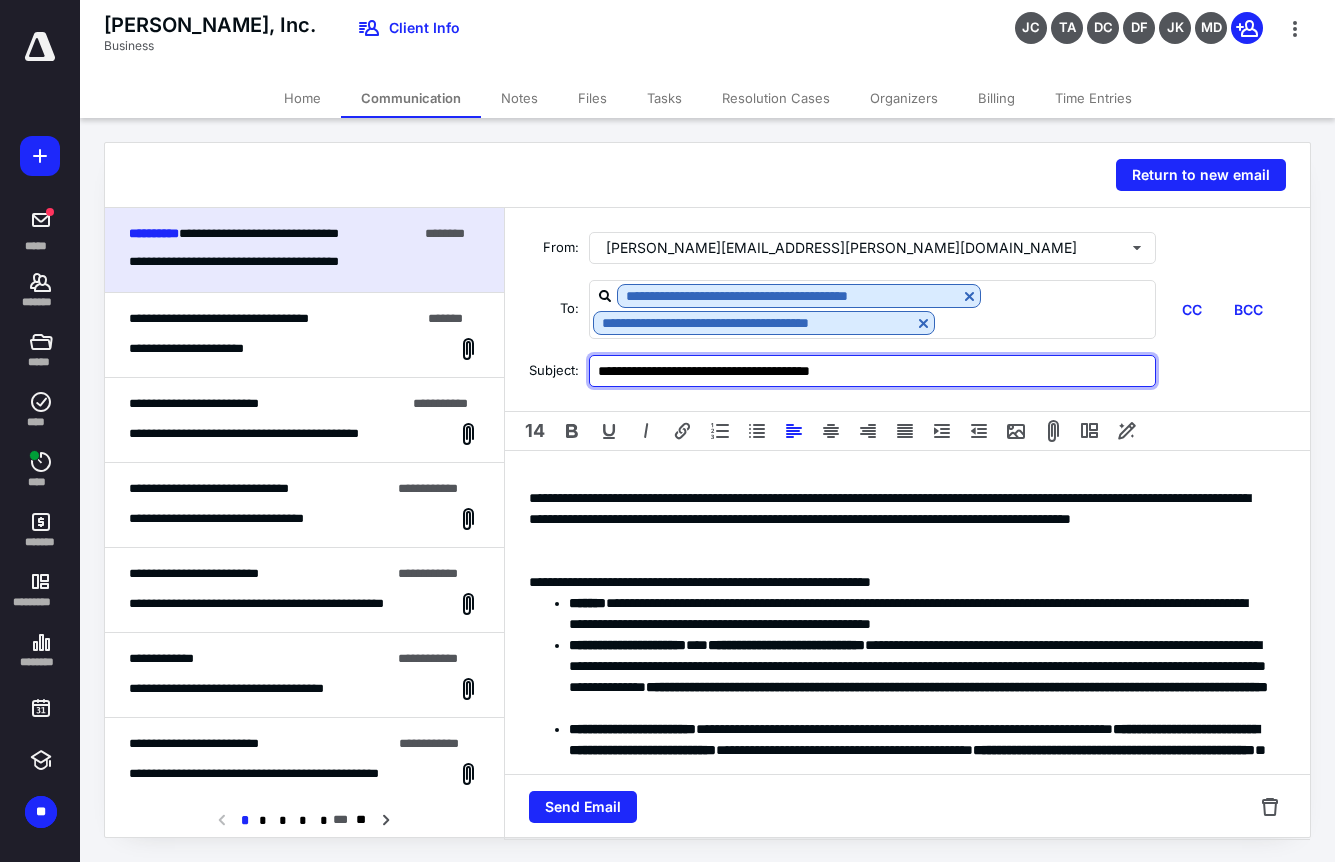 click on "**********" at bounding box center (872, 371) 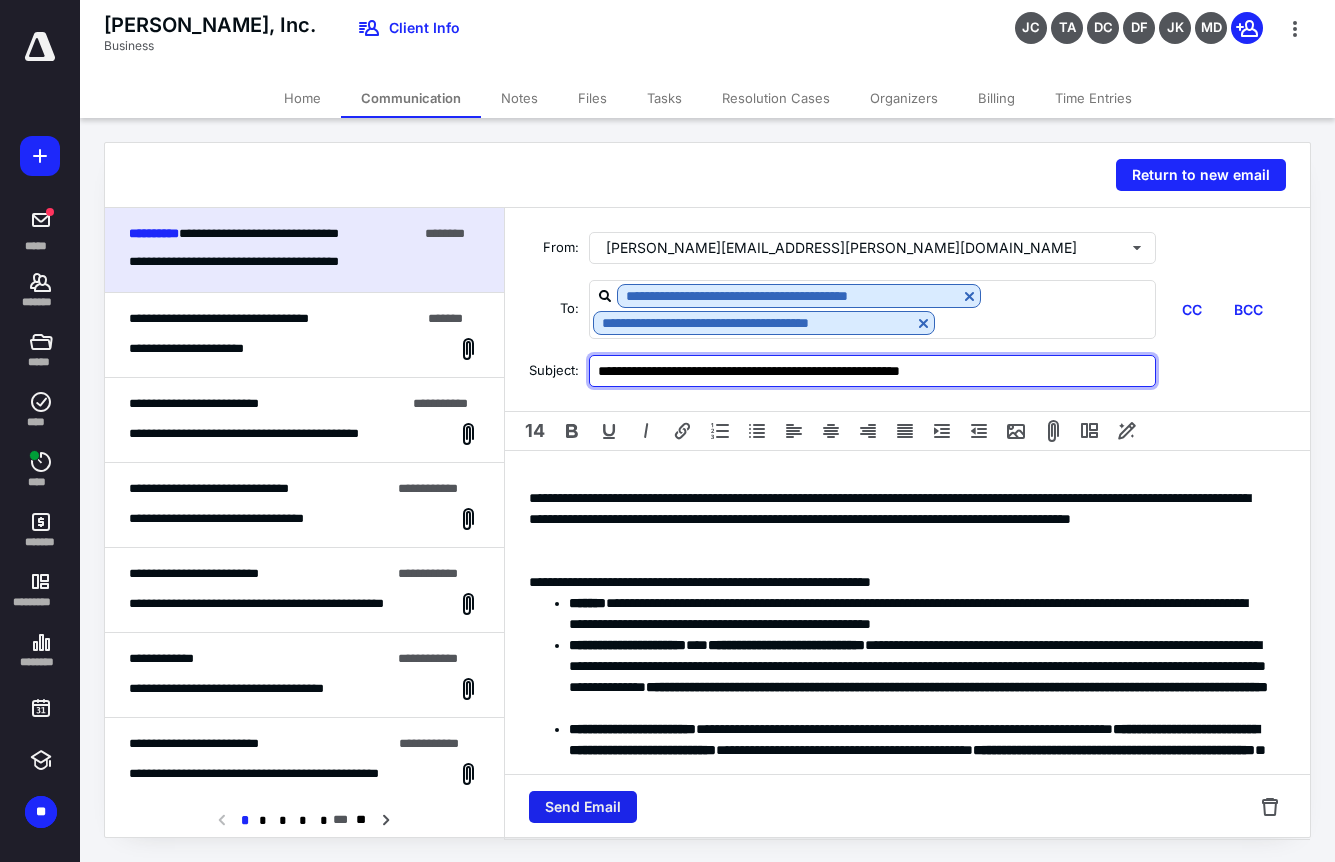 type on "**********" 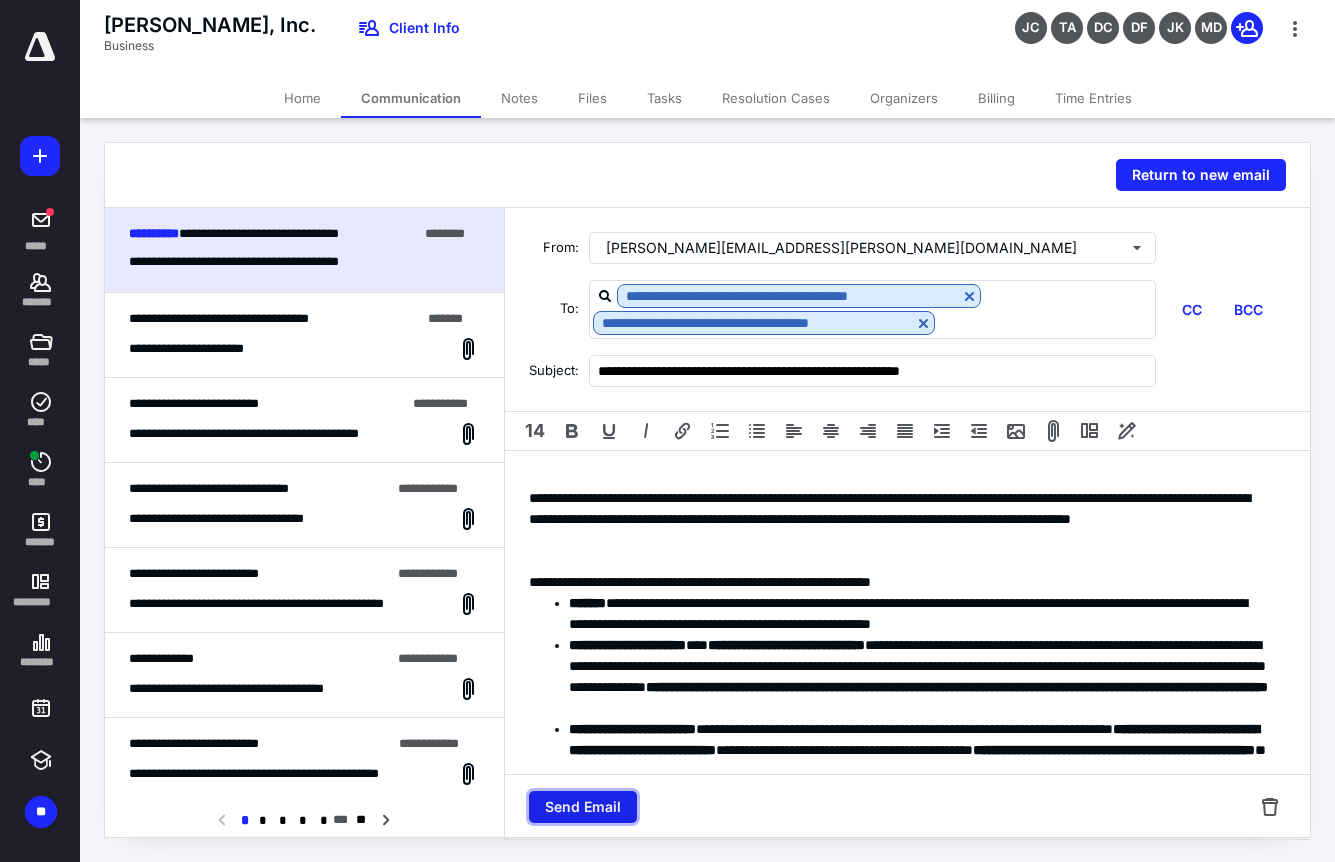 click on "Send Email" at bounding box center [583, 807] 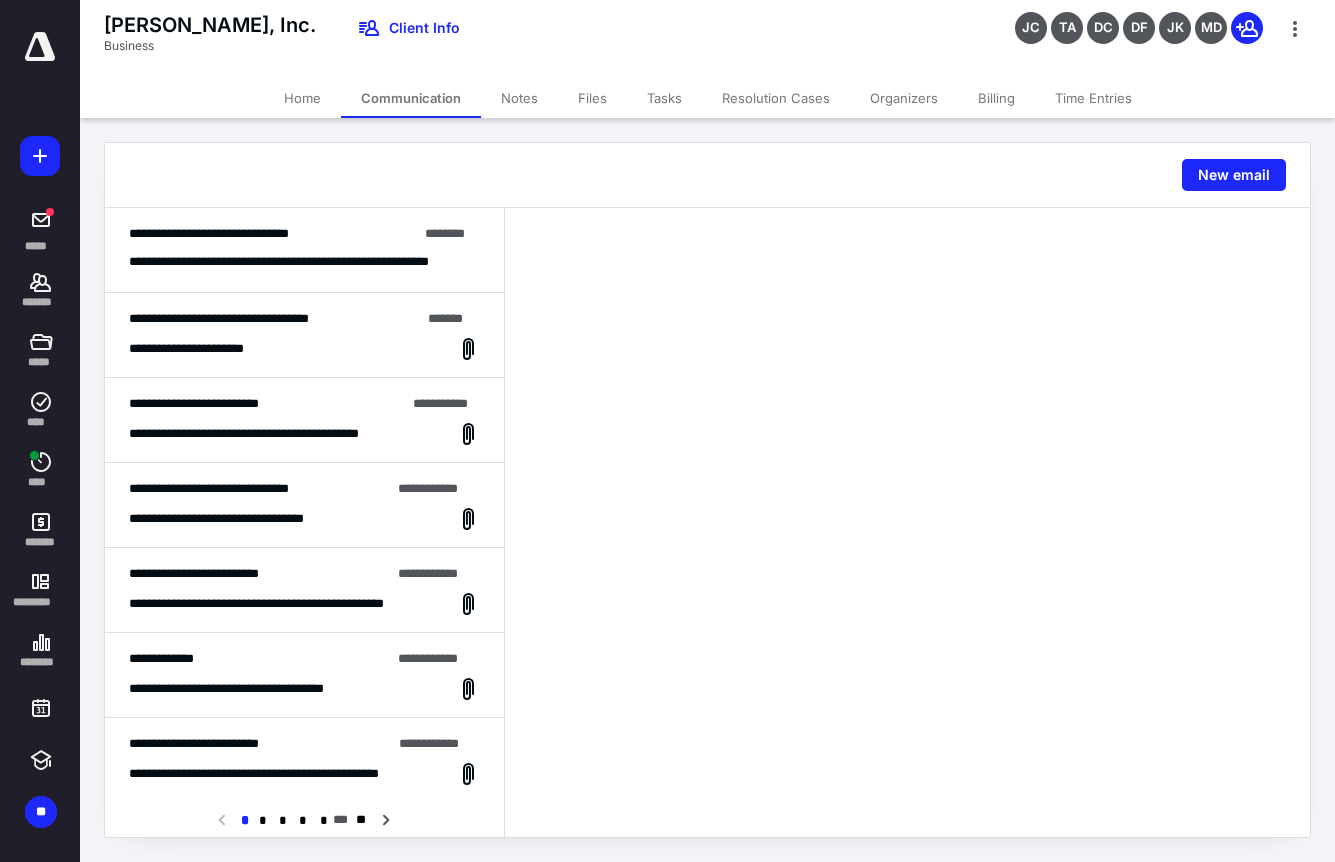 click on "Billing" at bounding box center [996, 98] 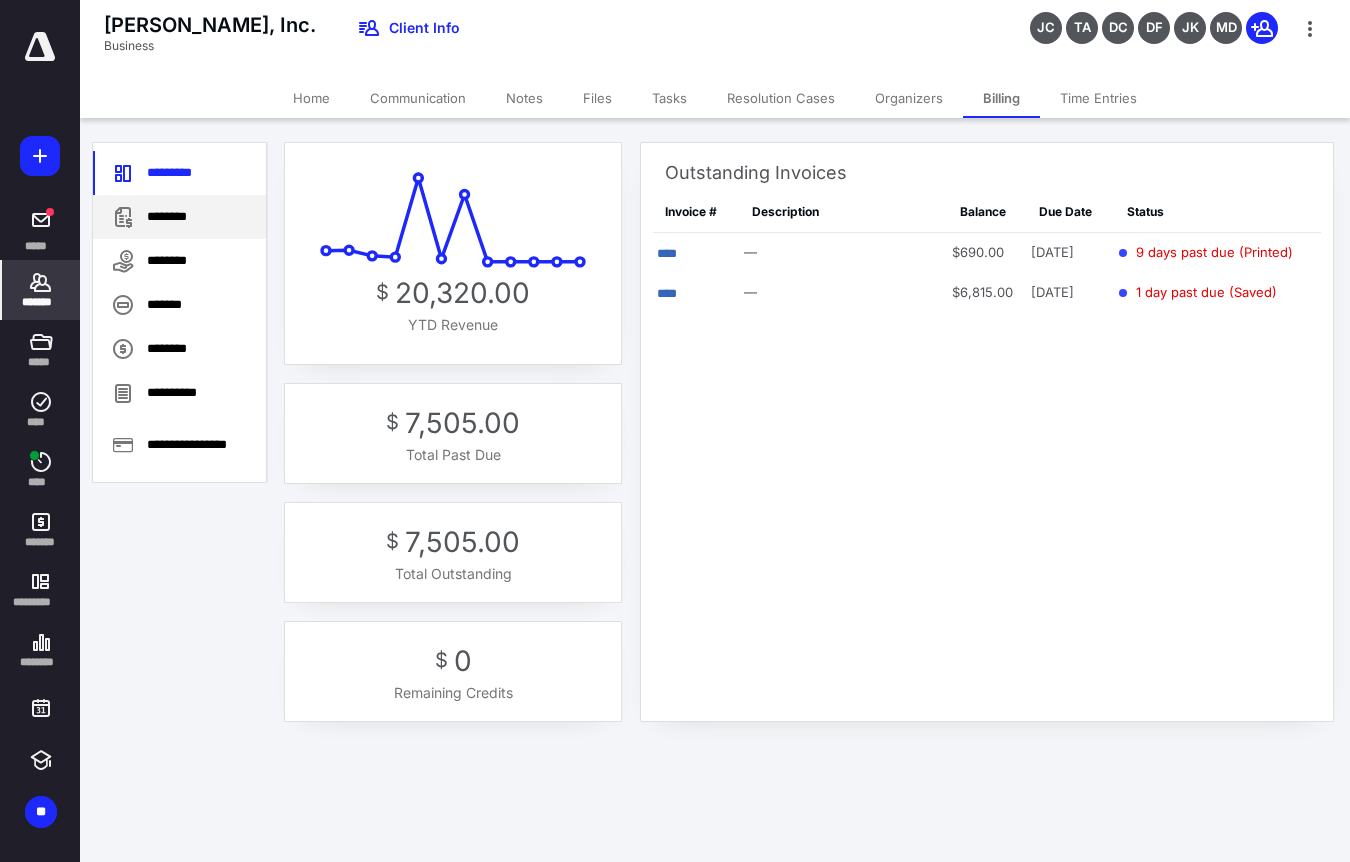 click on "********" at bounding box center (179, 217) 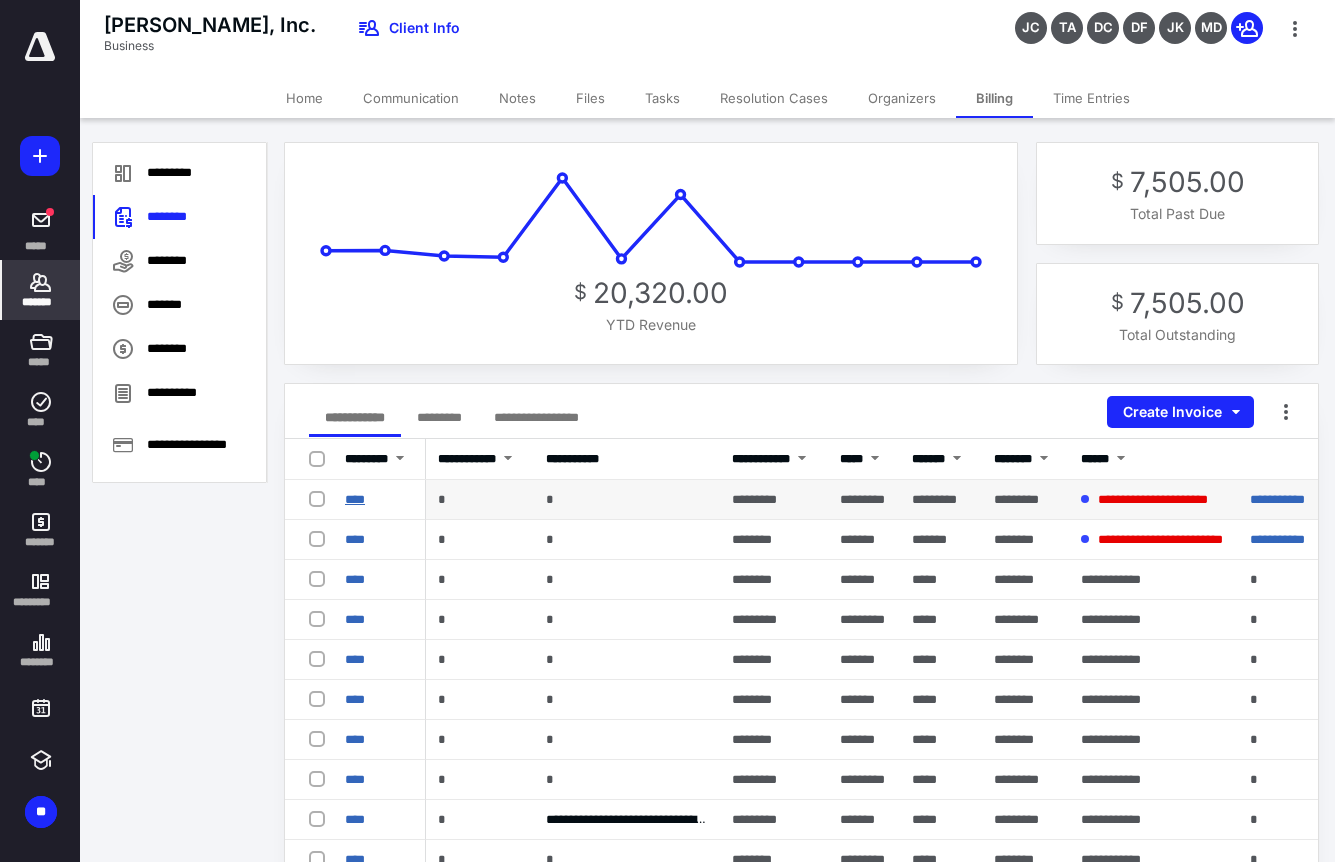 click on "****" at bounding box center (355, 499) 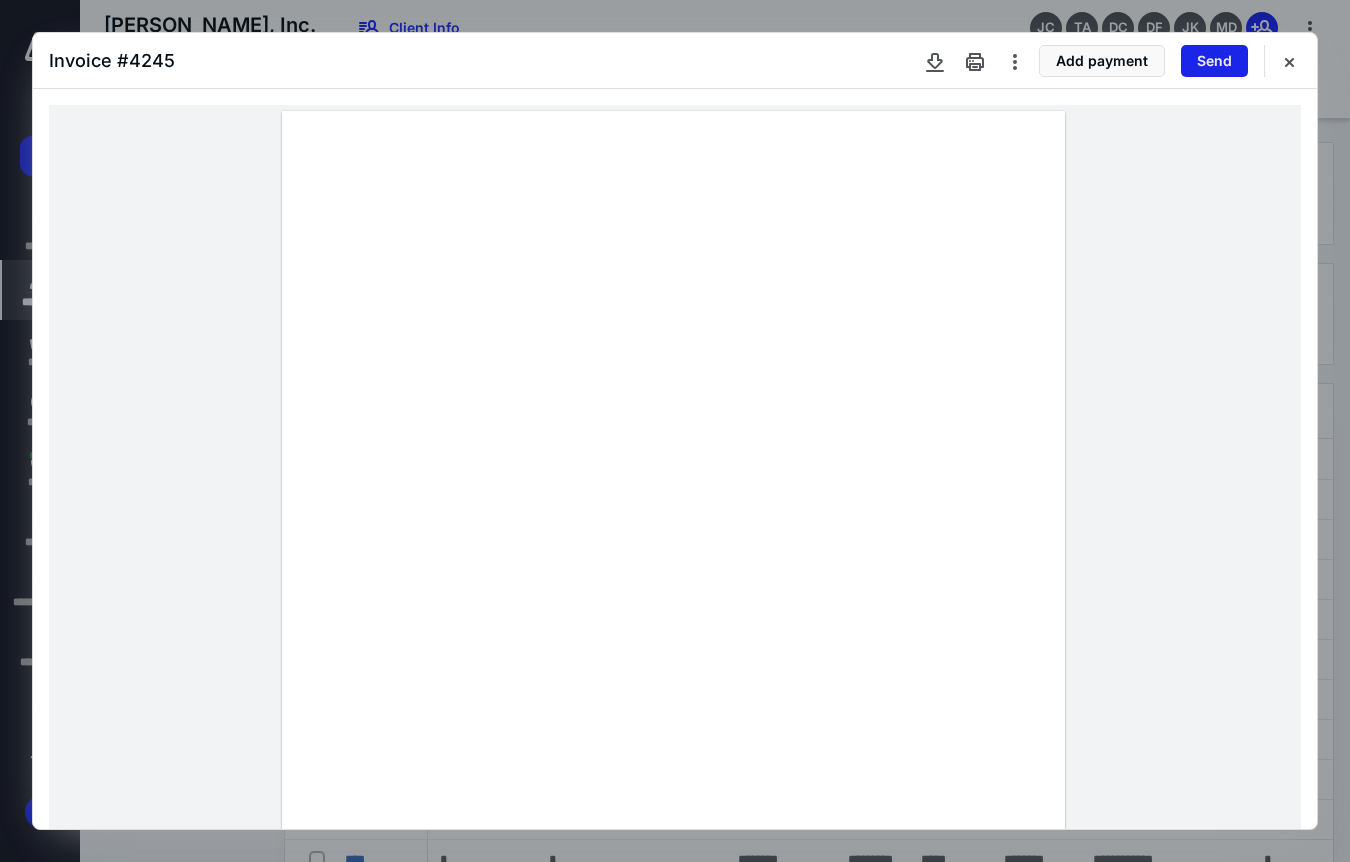 click on "Send" at bounding box center [1214, 61] 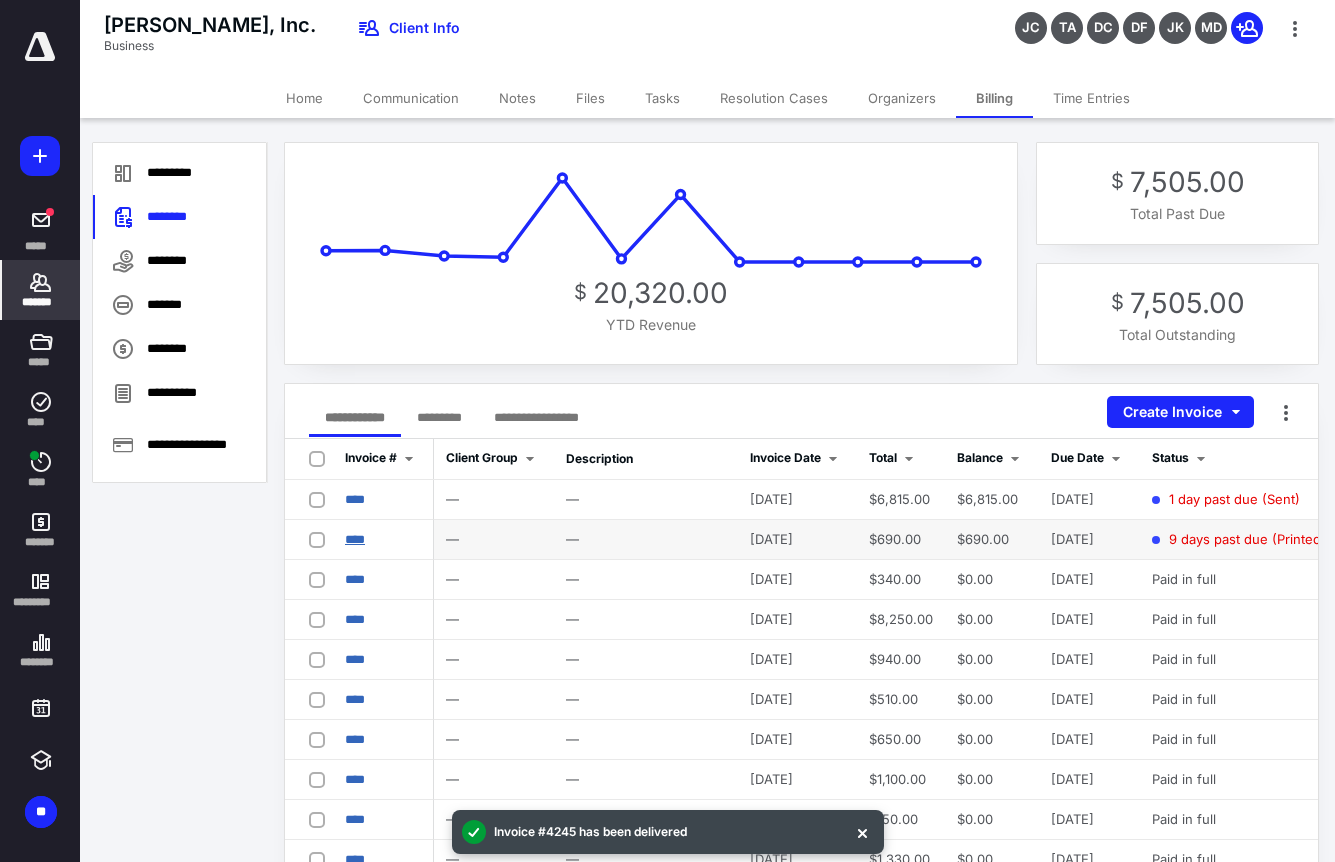 click on "****" at bounding box center [355, 539] 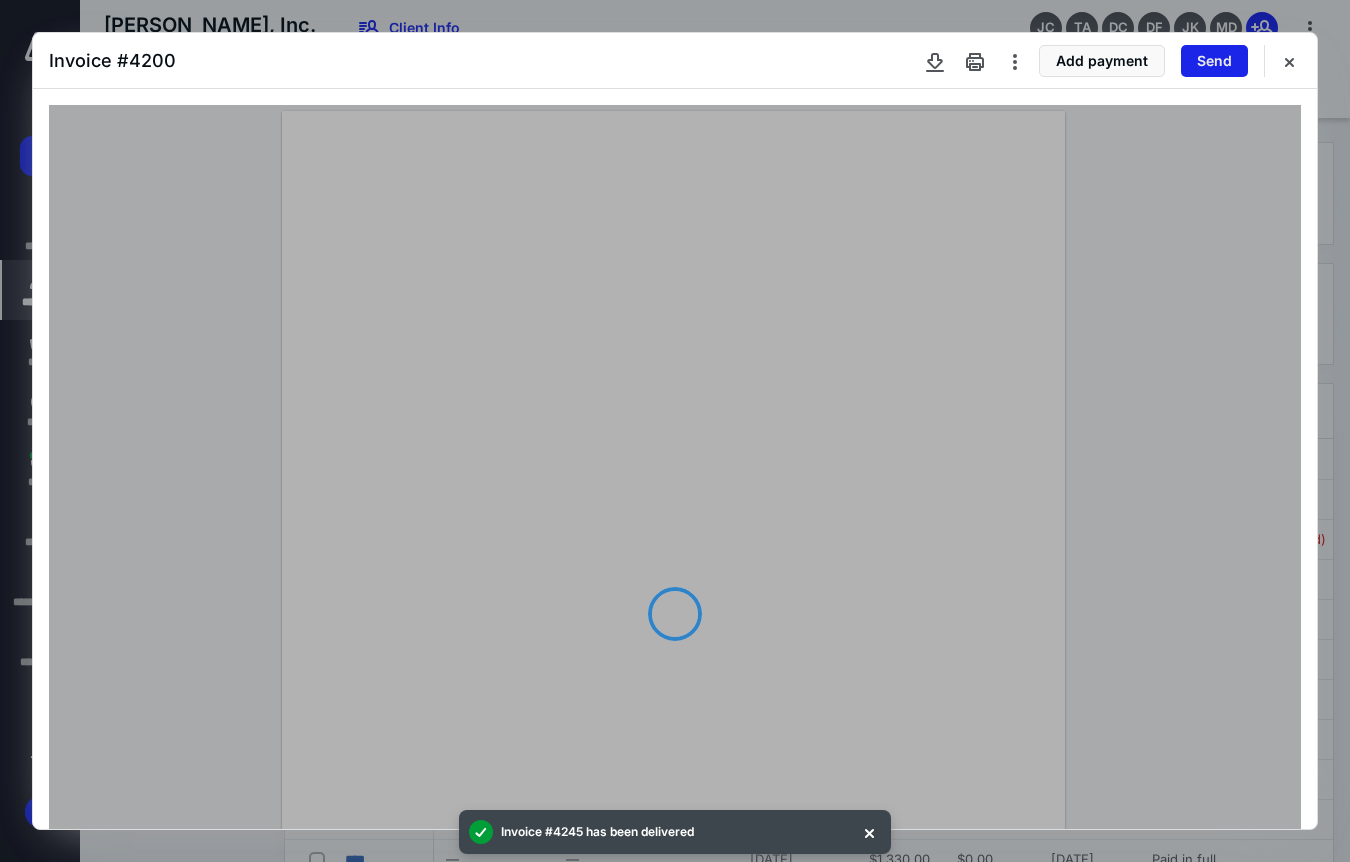 click on "Send" at bounding box center (1214, 61) 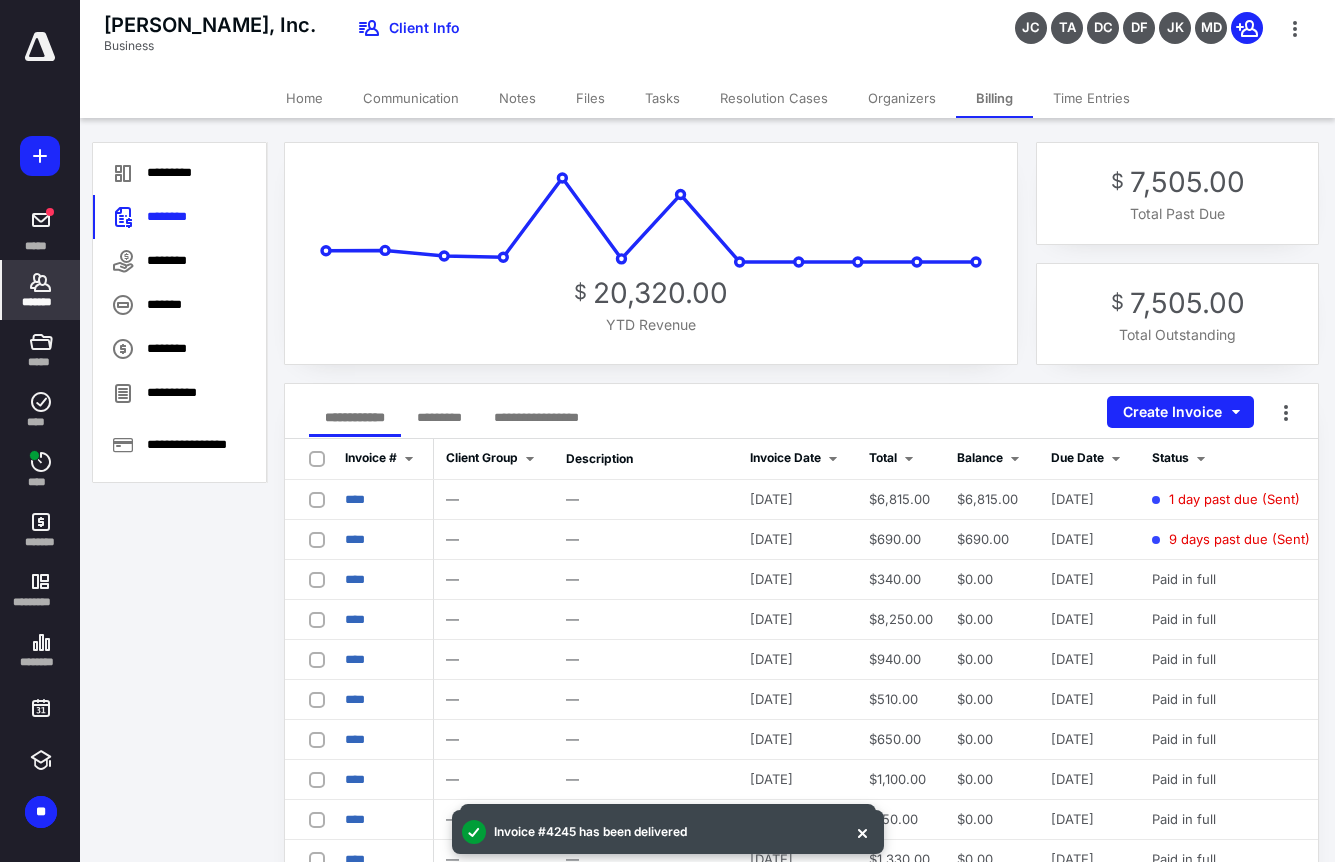 click on "Home" at bounding box center [304, 98] 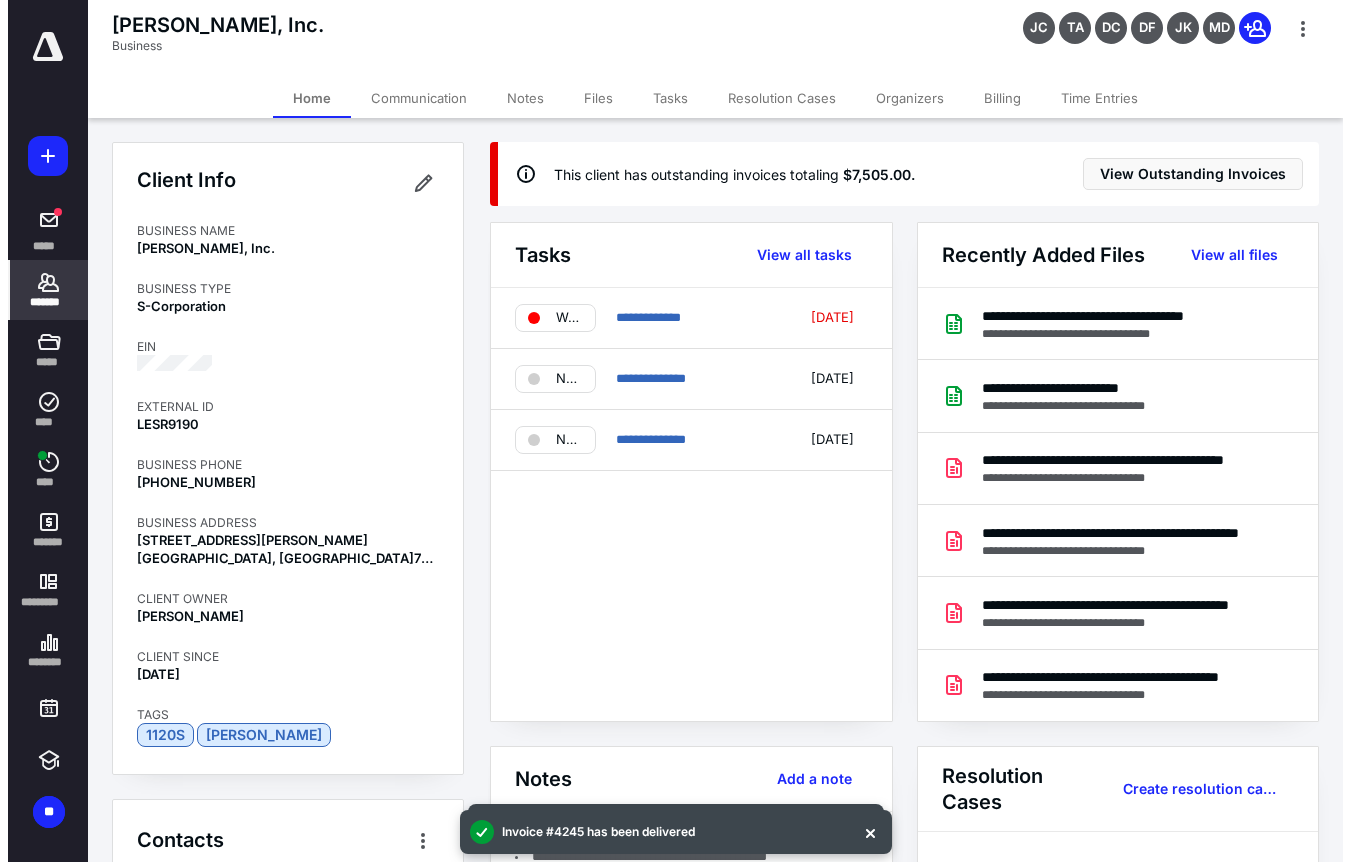 scroll, scrollTop: 563, scrollLeft: 0, axis: vertical 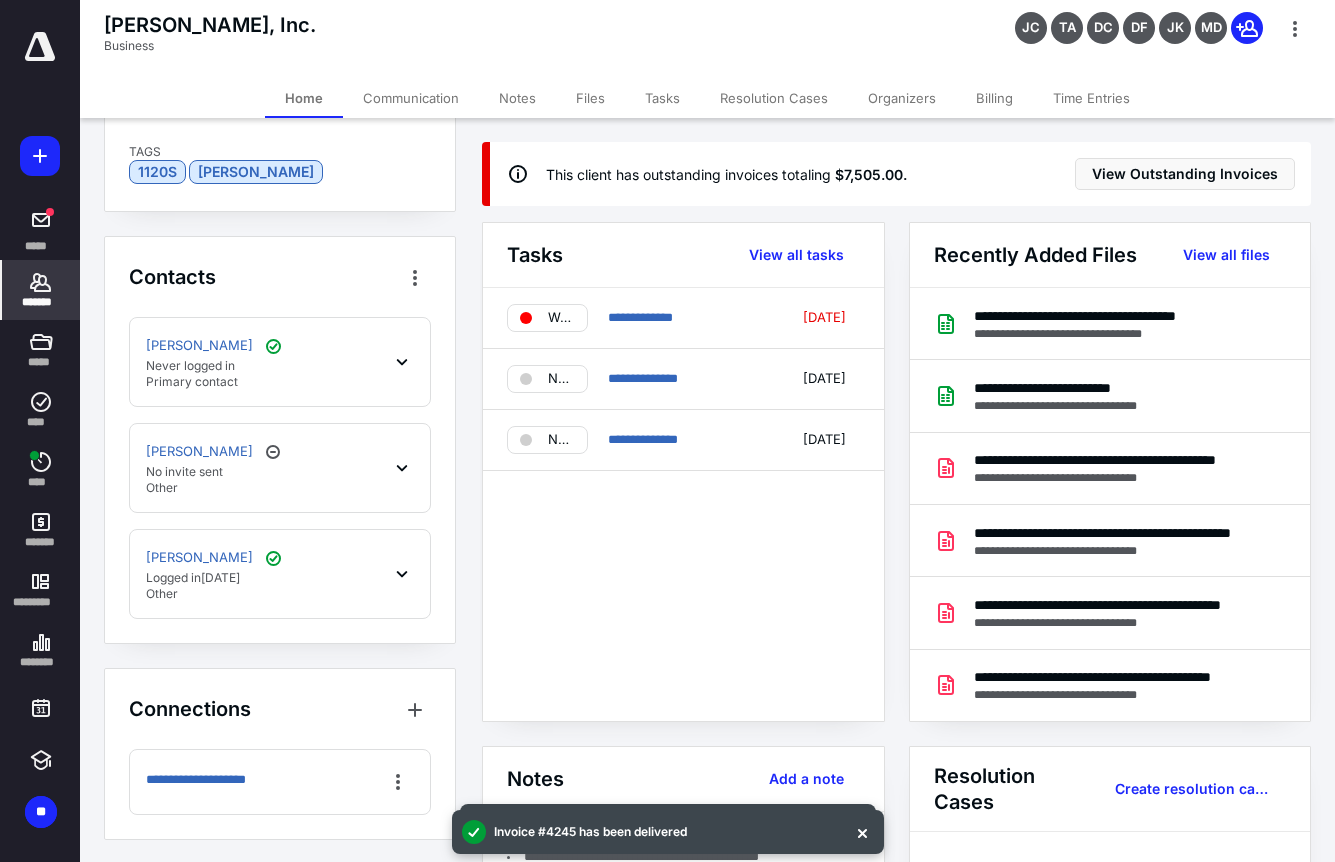 click 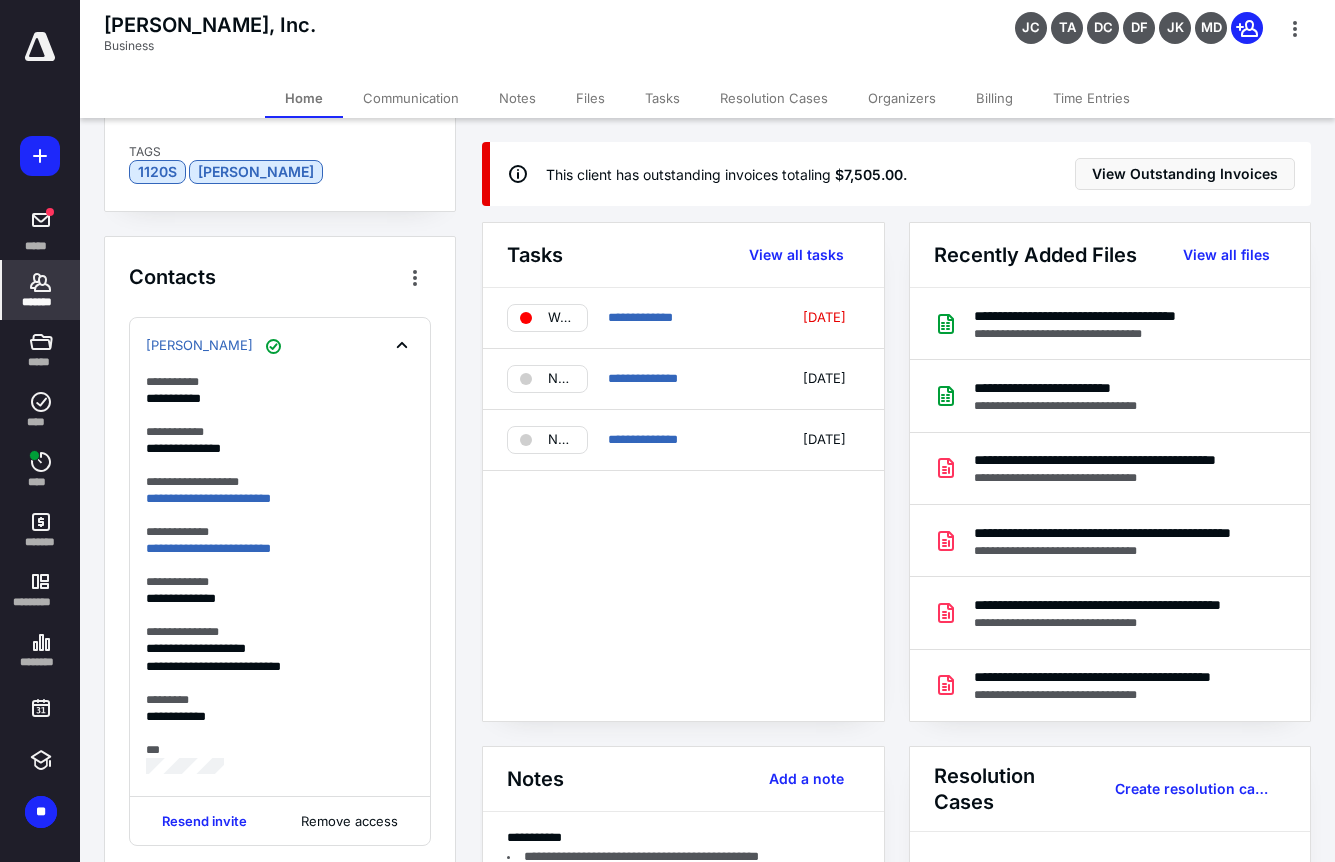 click on "Files" at bounding box center (590, 98) 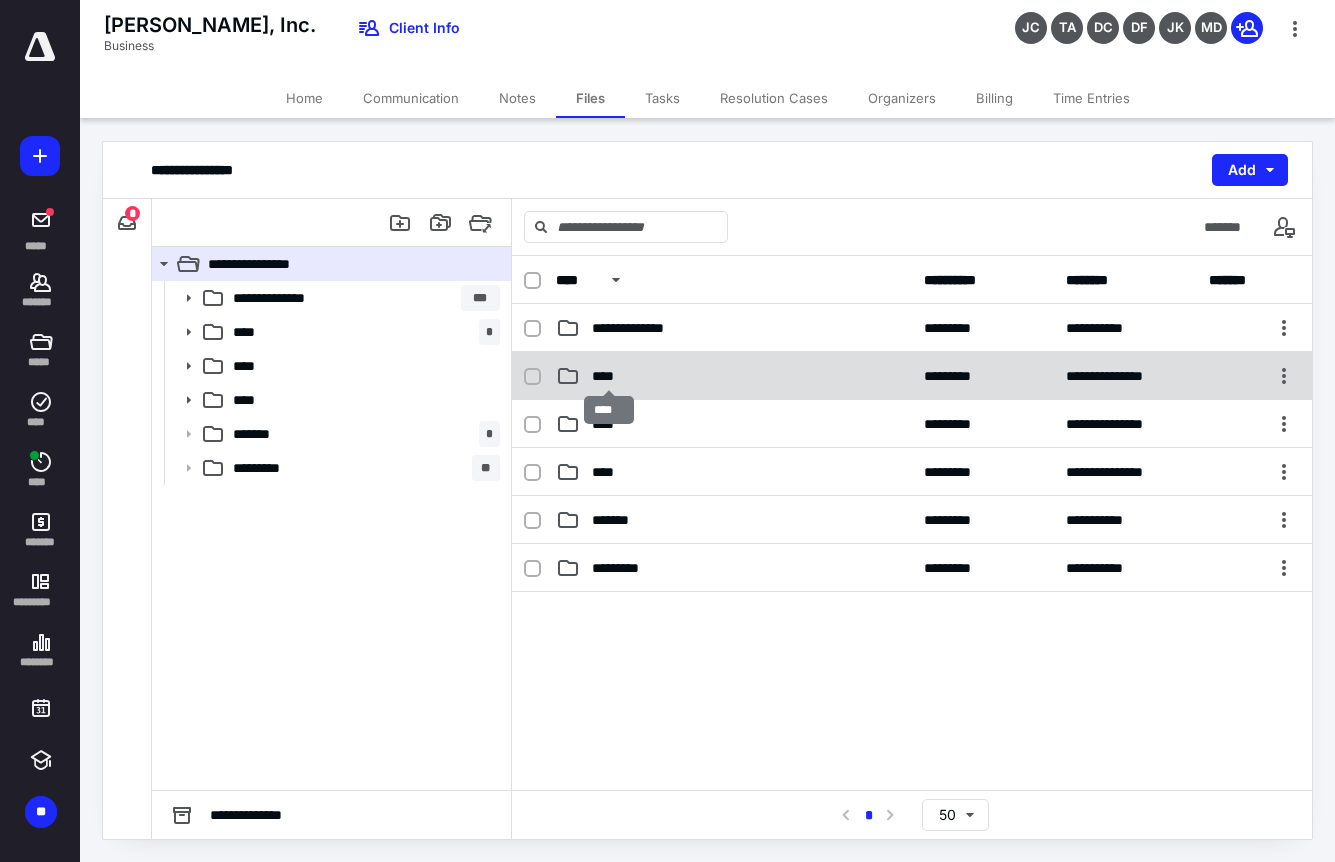 click on "****" at bounding box center [609, 376] 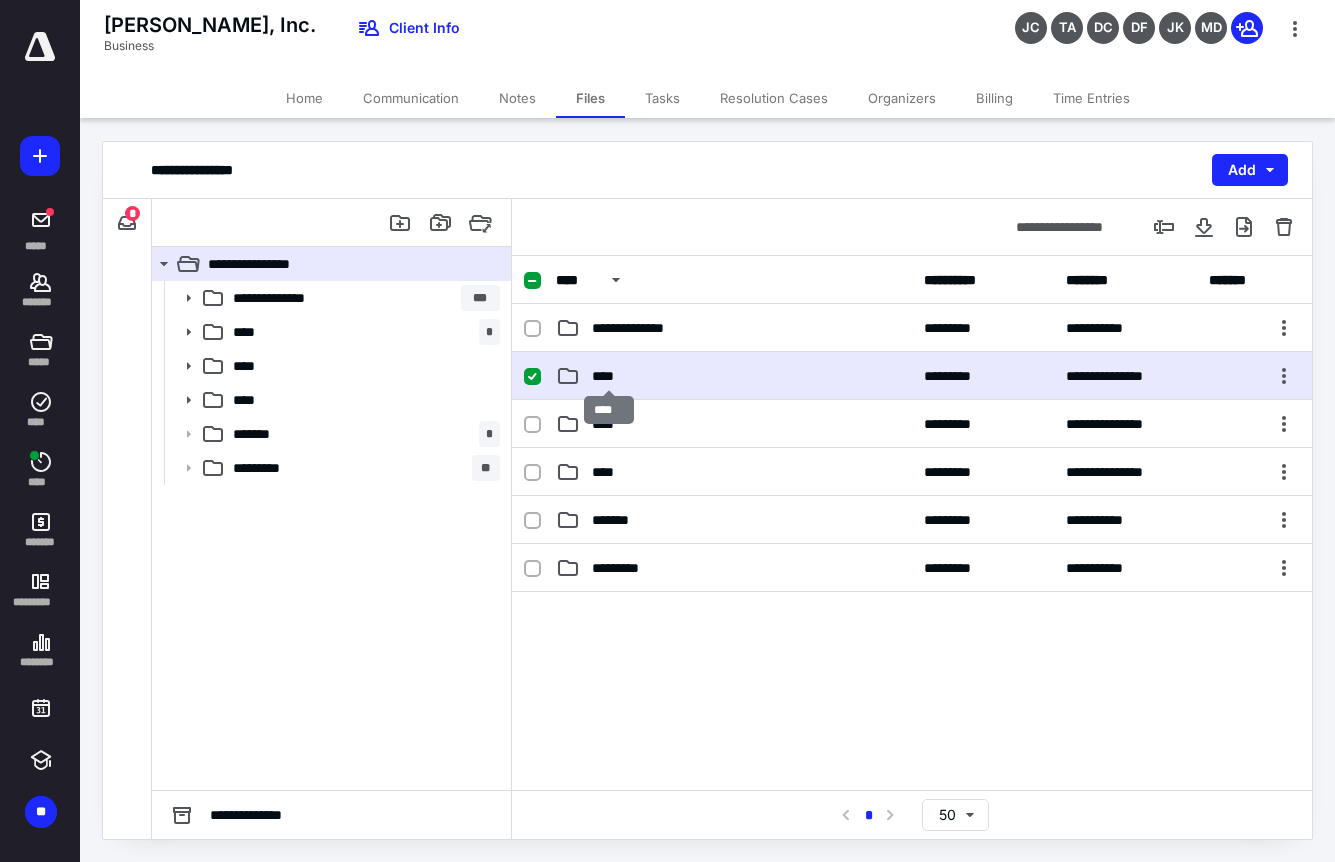 click on "****" at bounding box center [609, 376] 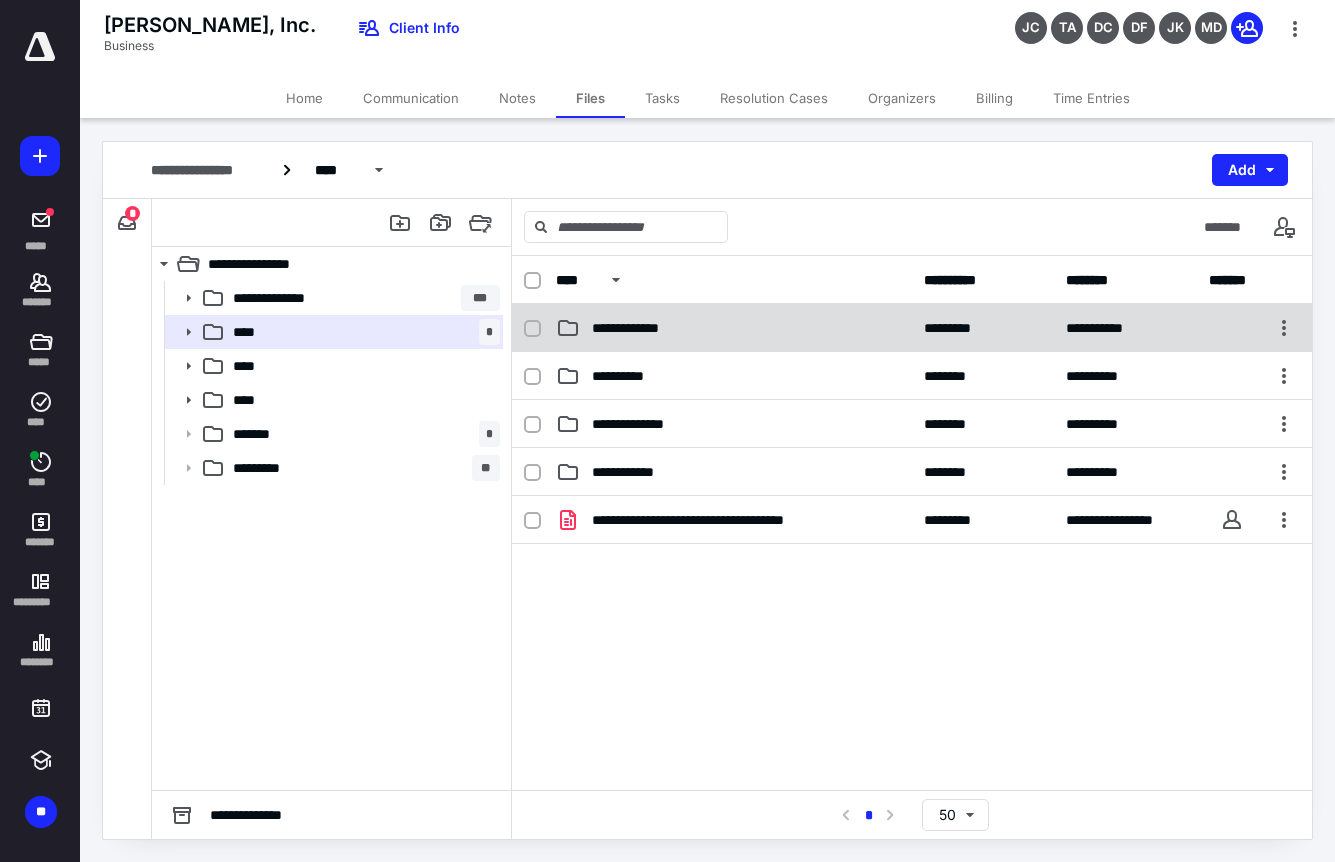 click on "**********" at bounding box center (639, 328) 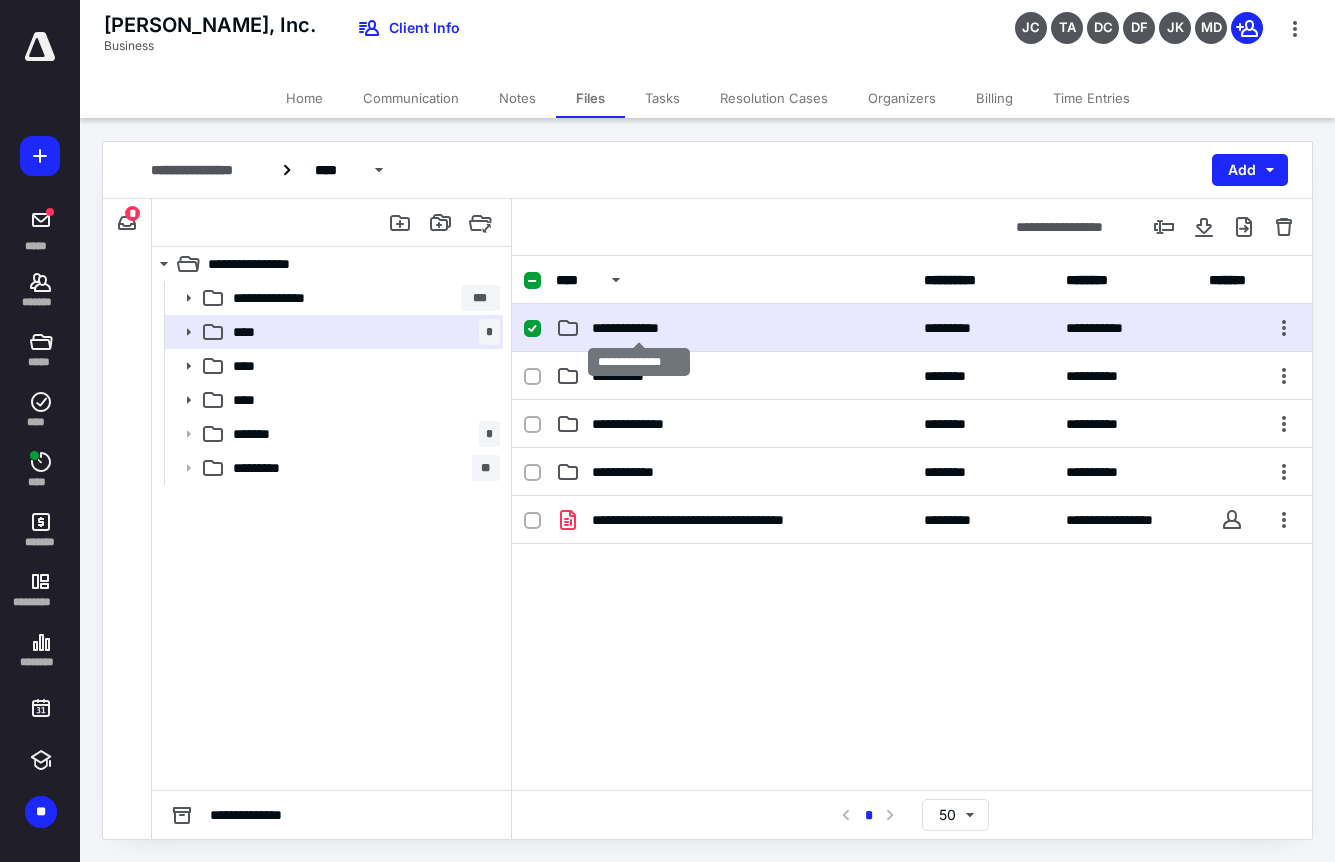 click on "**********" at bounding box center (639, 328) 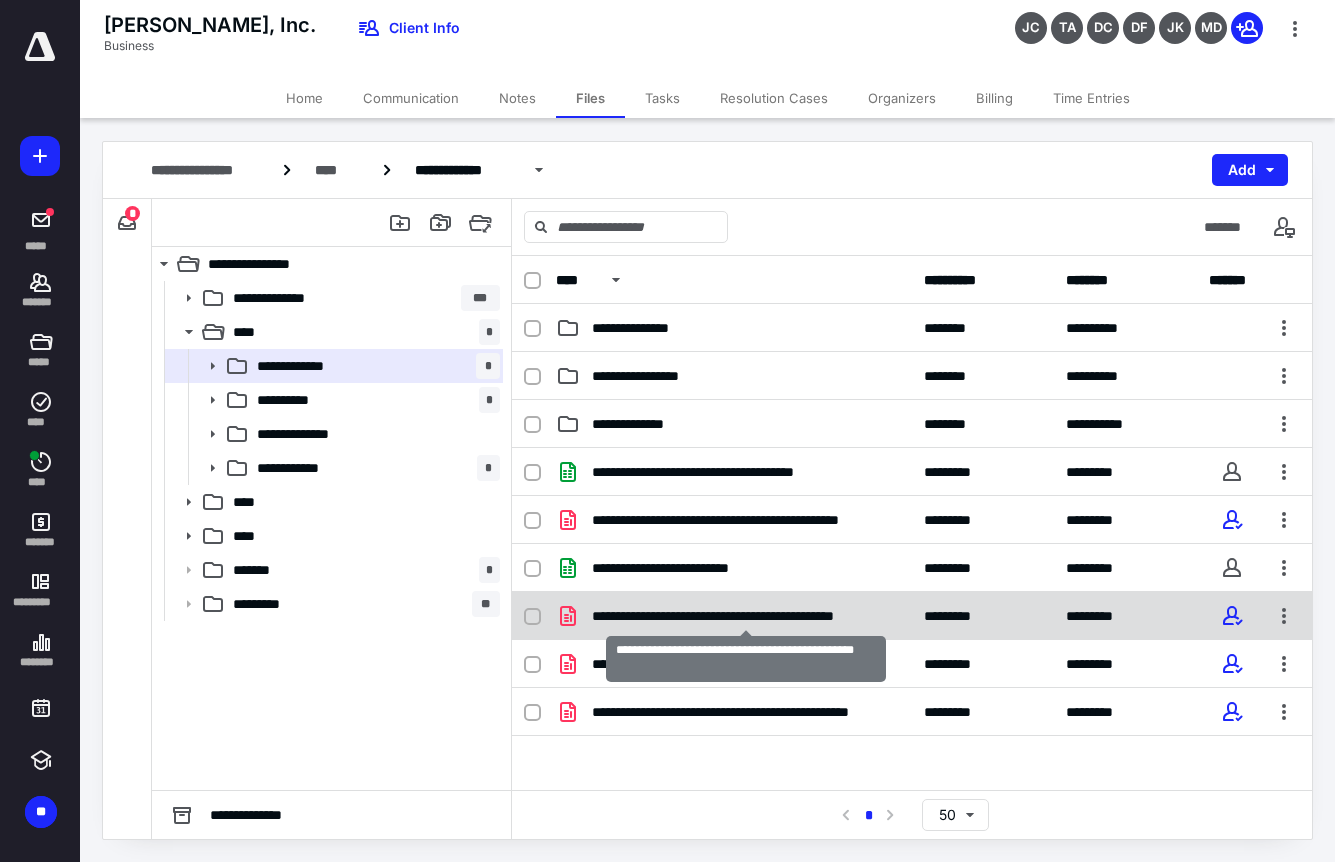 click on "**********" at bounding box center [746, 616] 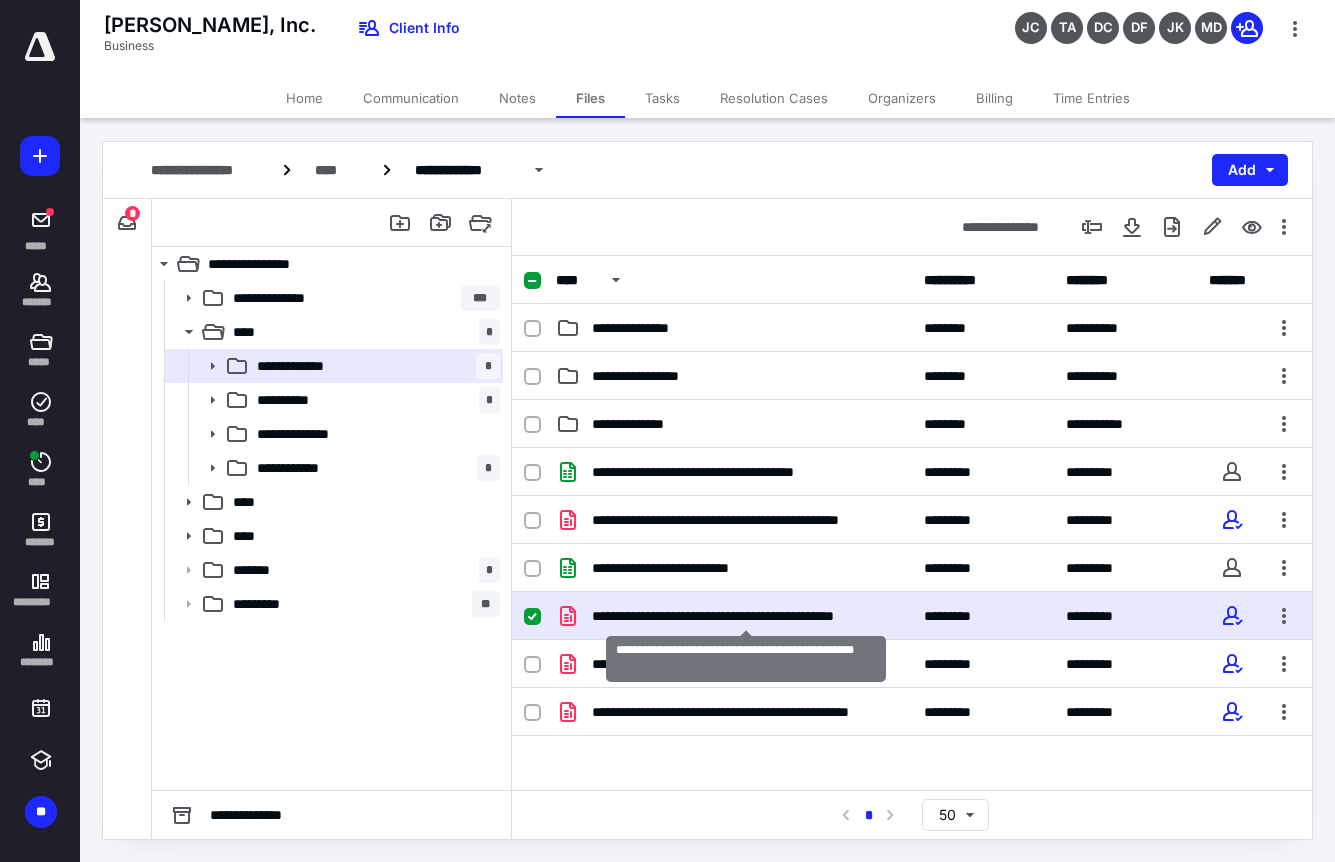 click on "**********" at bounding box center [746, 616] 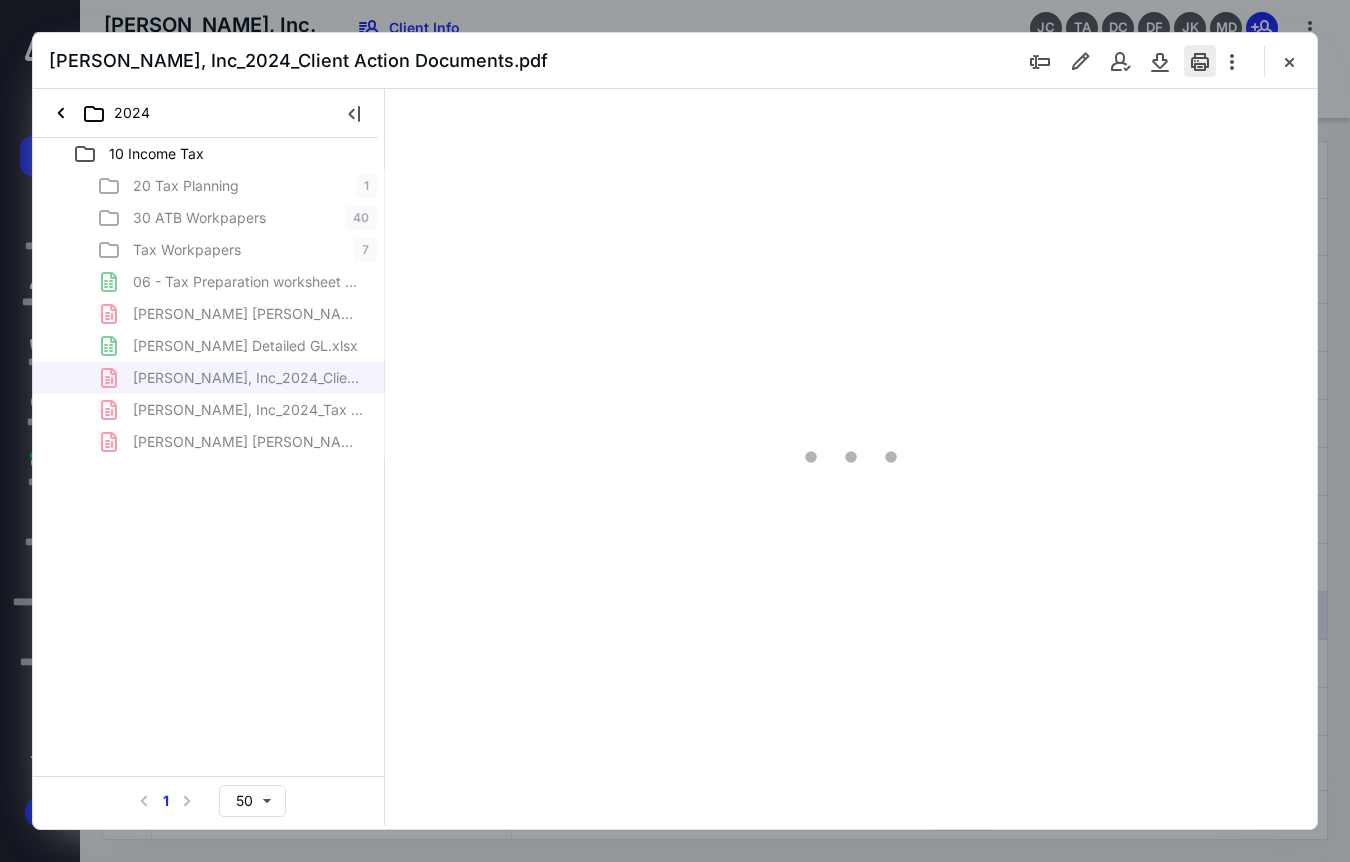 click at bounding box center [1200, 61] 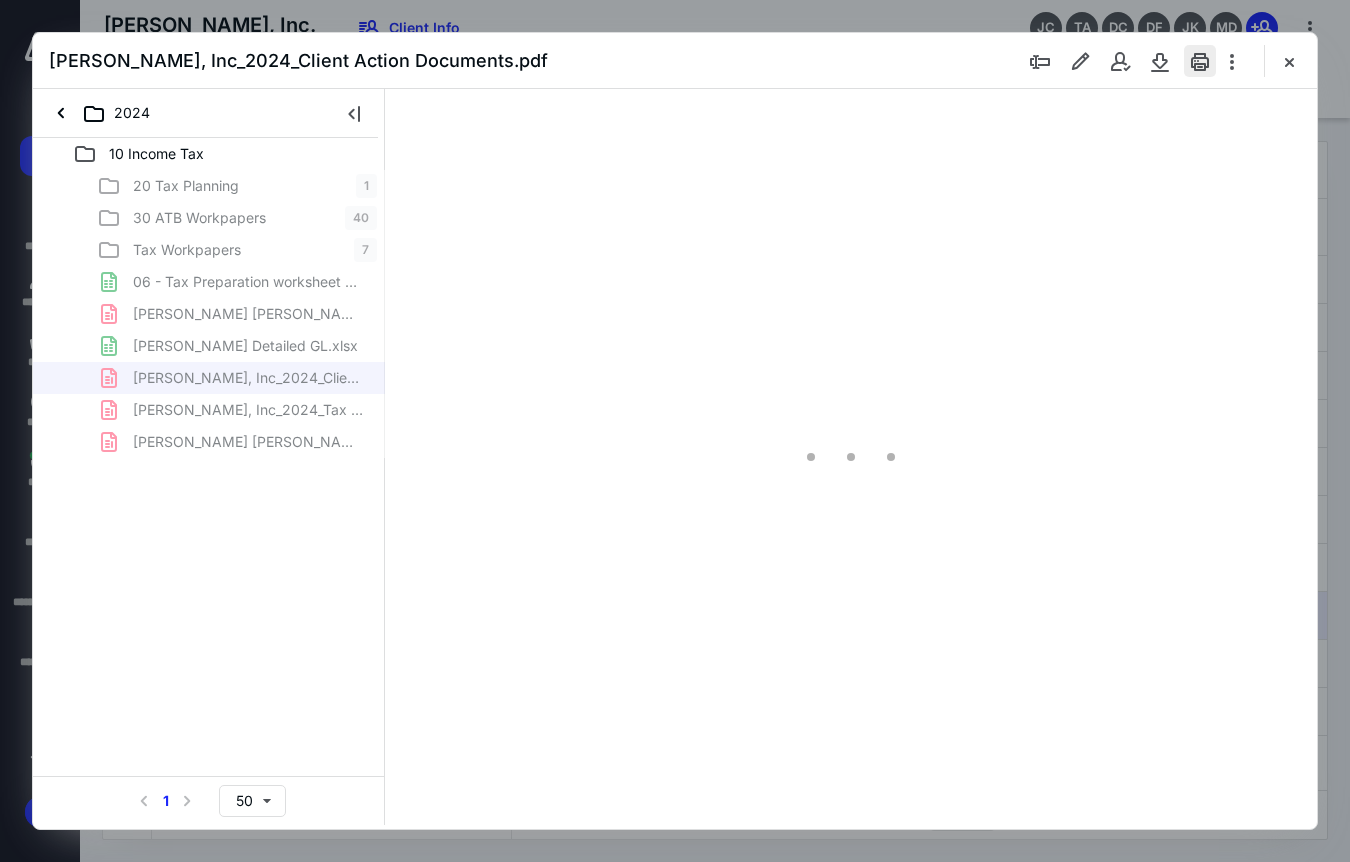 scroll, scrollTop: 0, scrollLeft: 0, axis: both 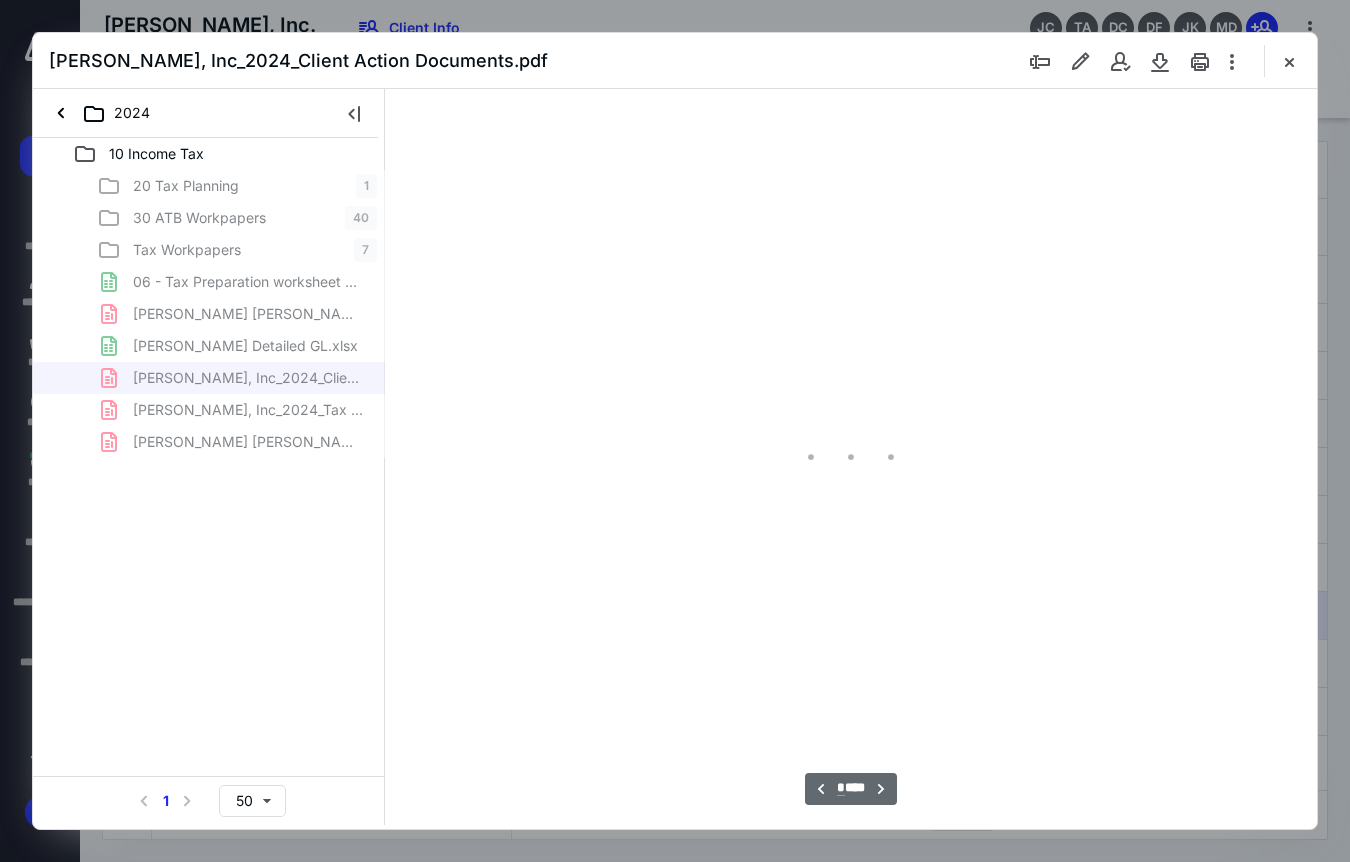 type on "141" 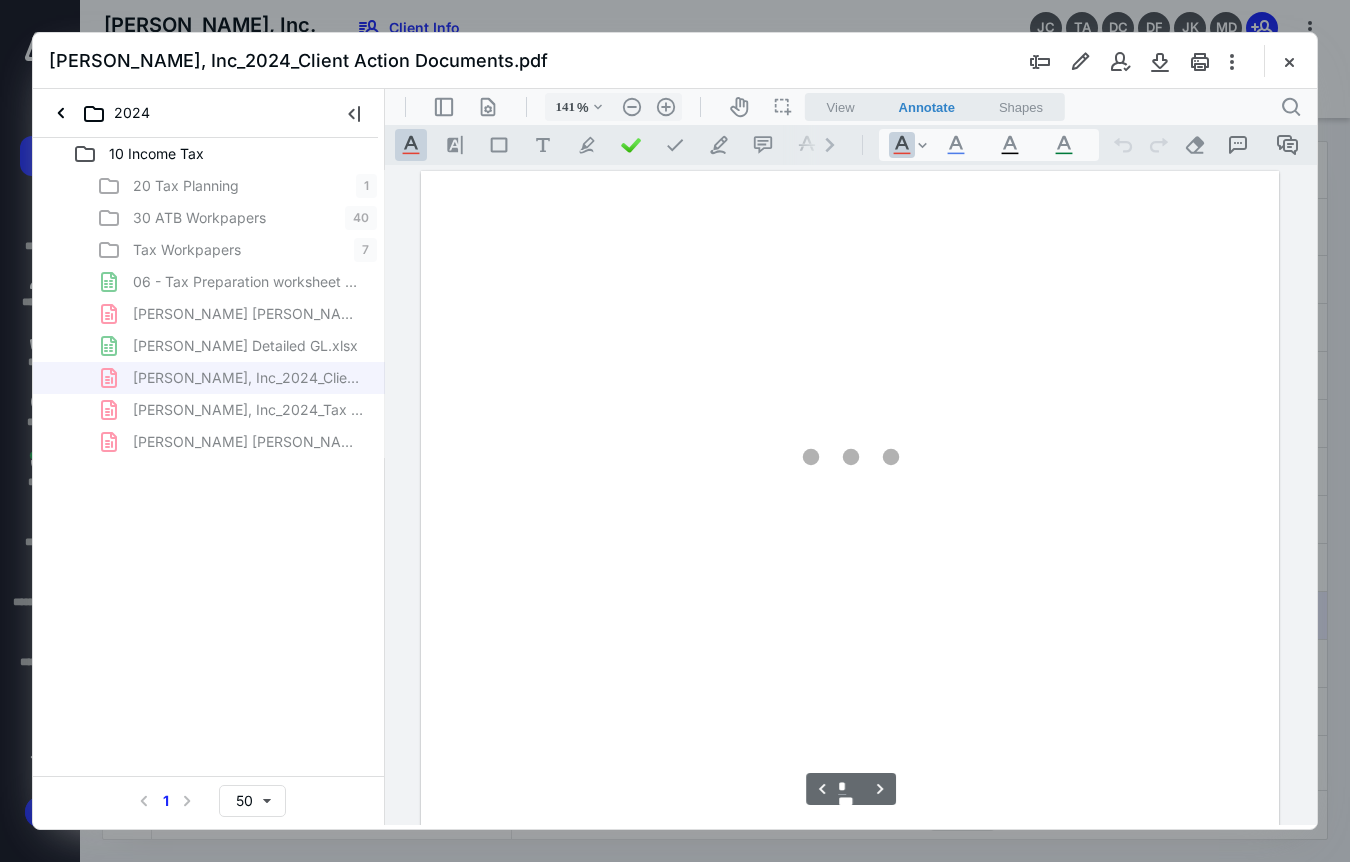 scroll, scrollTop: 5697, scrollLeft: 0, axis: vertical 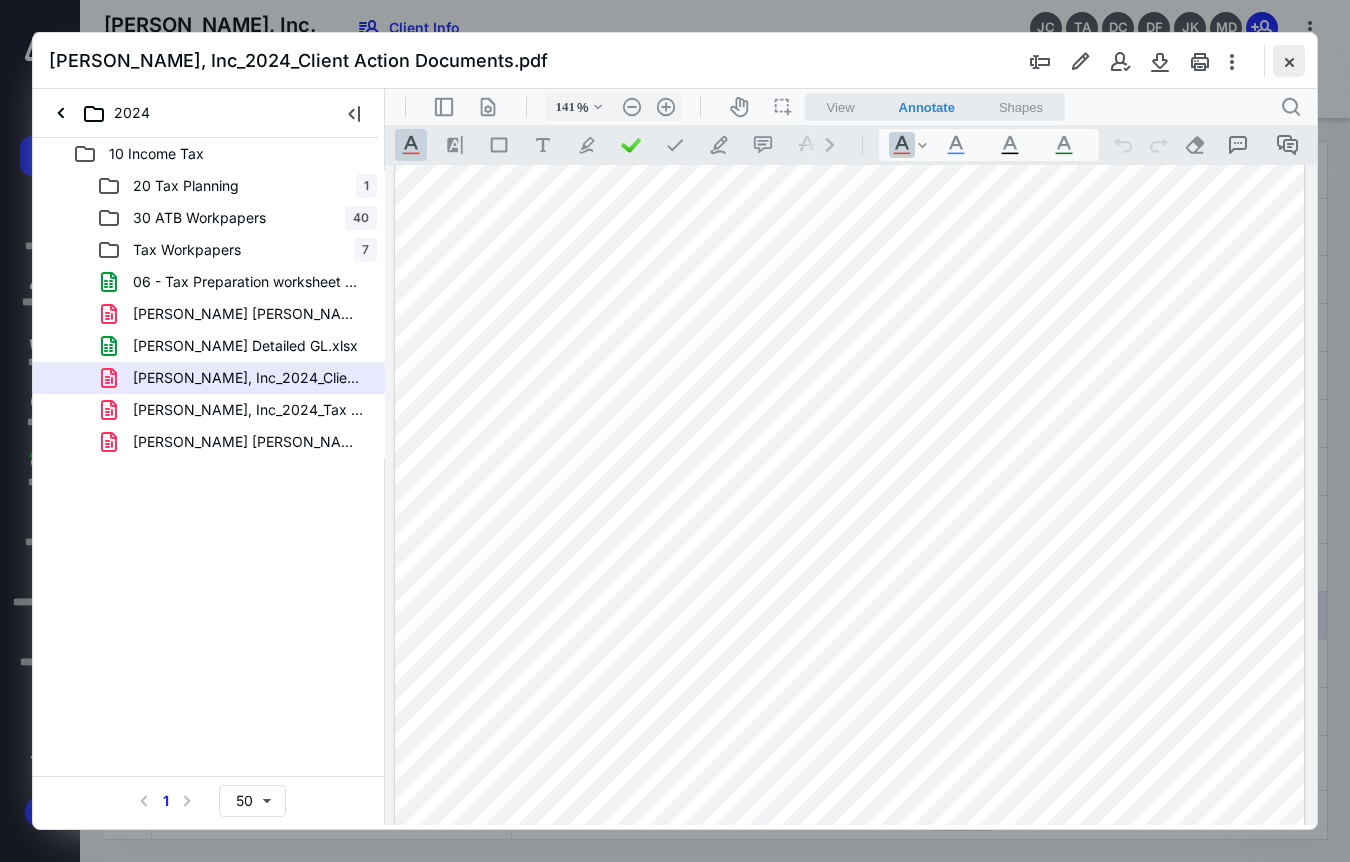 click at bounding box center (1289, 61) 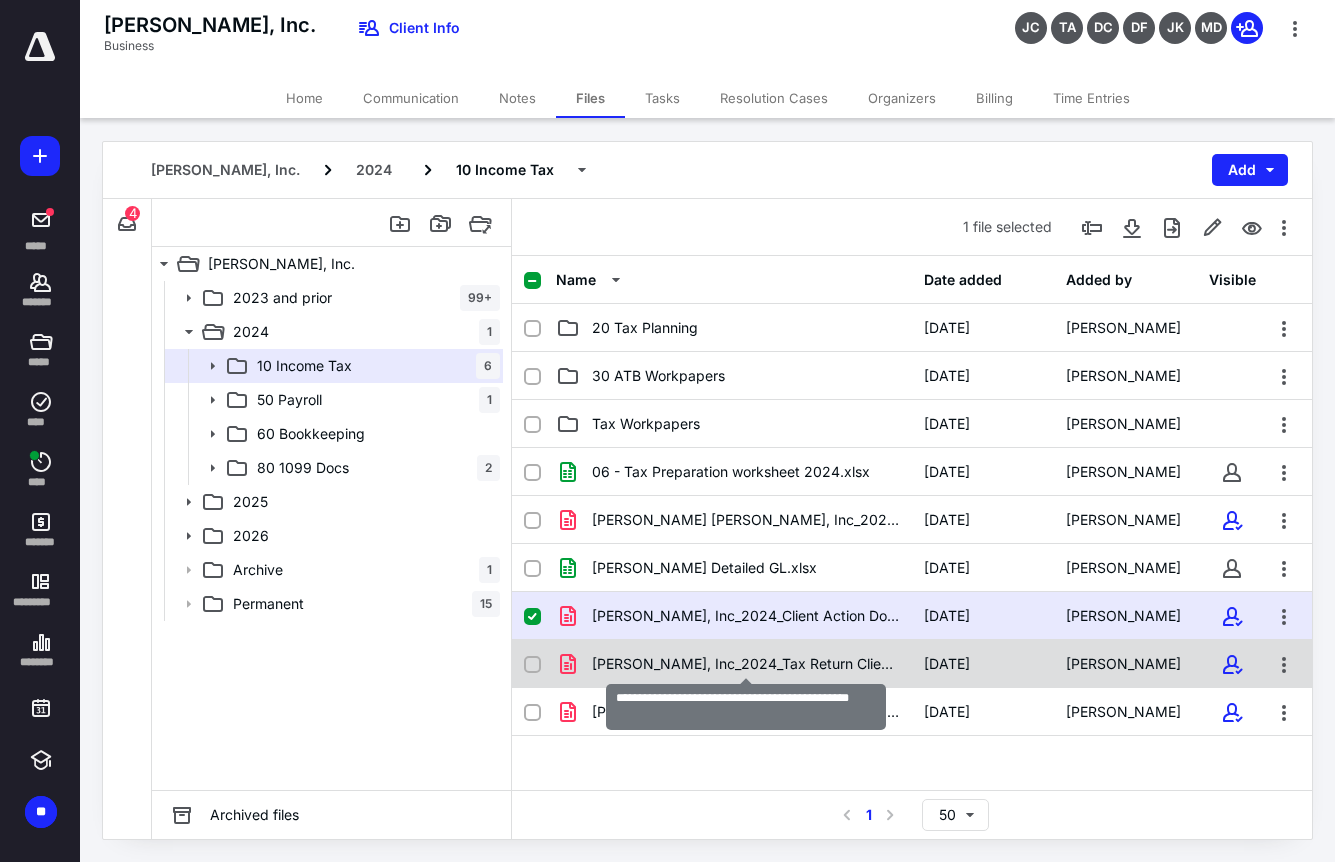 click on "[PERSON_NAME], Inc_2024_Tax Return Client Copy.pdf" at bounding box center [746, 664] 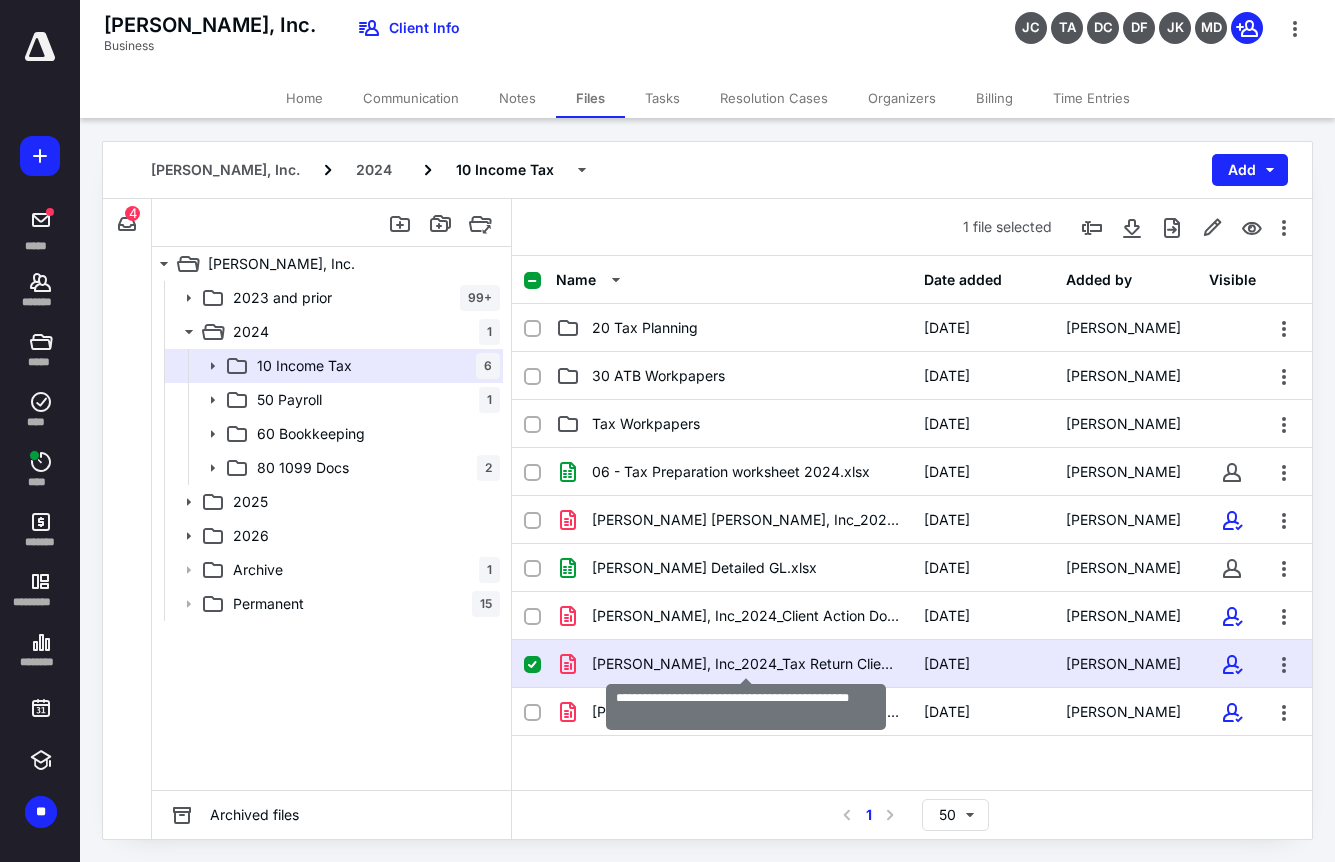 click on "[PERSON_NAME], Inc_2024_Tax Return Client Copy.pdf" at bounding box center [746, 664] 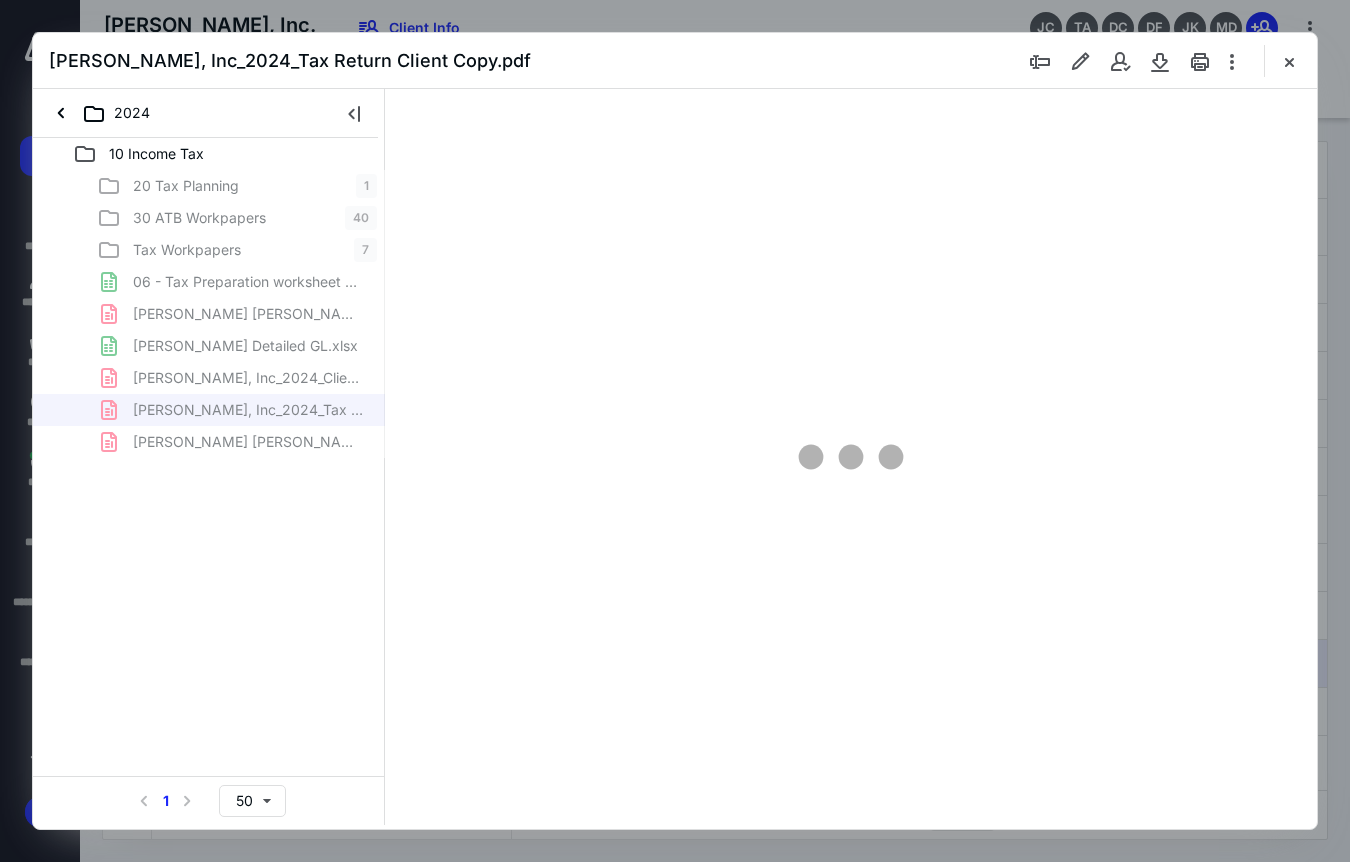 scroll, scrollTop: 0, scrollLeft: 0, axis: both 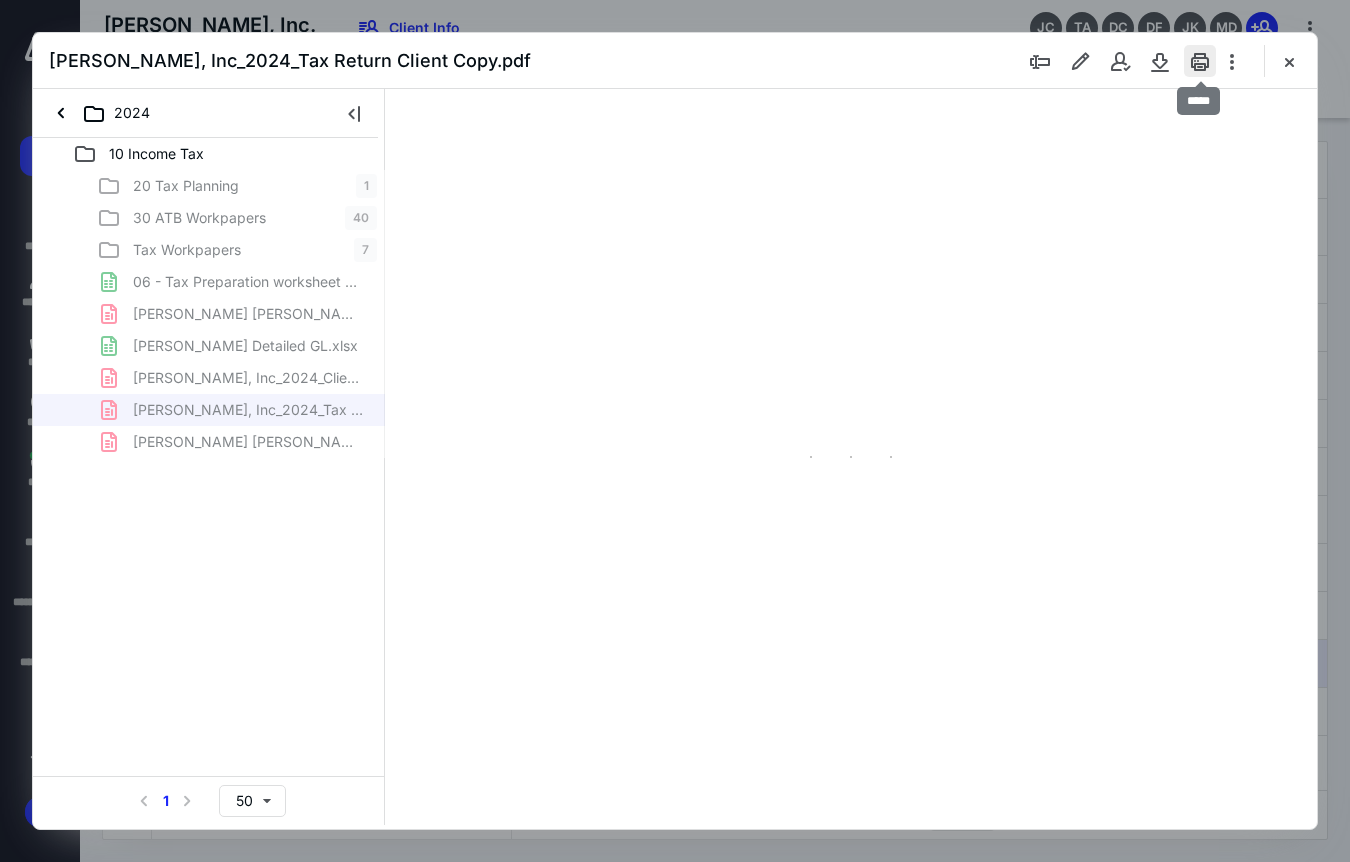 type on "141" 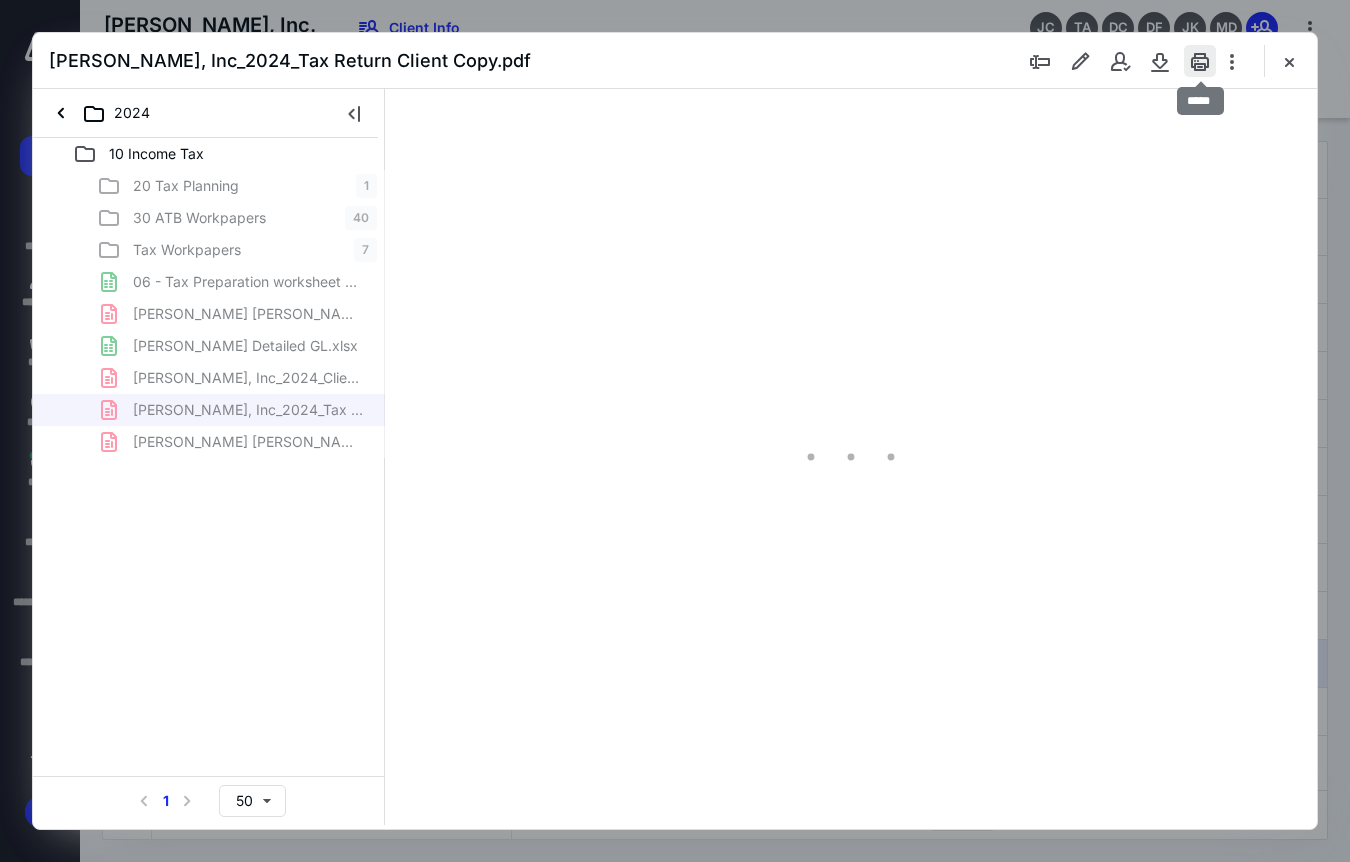 scroll, scrollTop: 82, scrollLeft: 124, axis: both 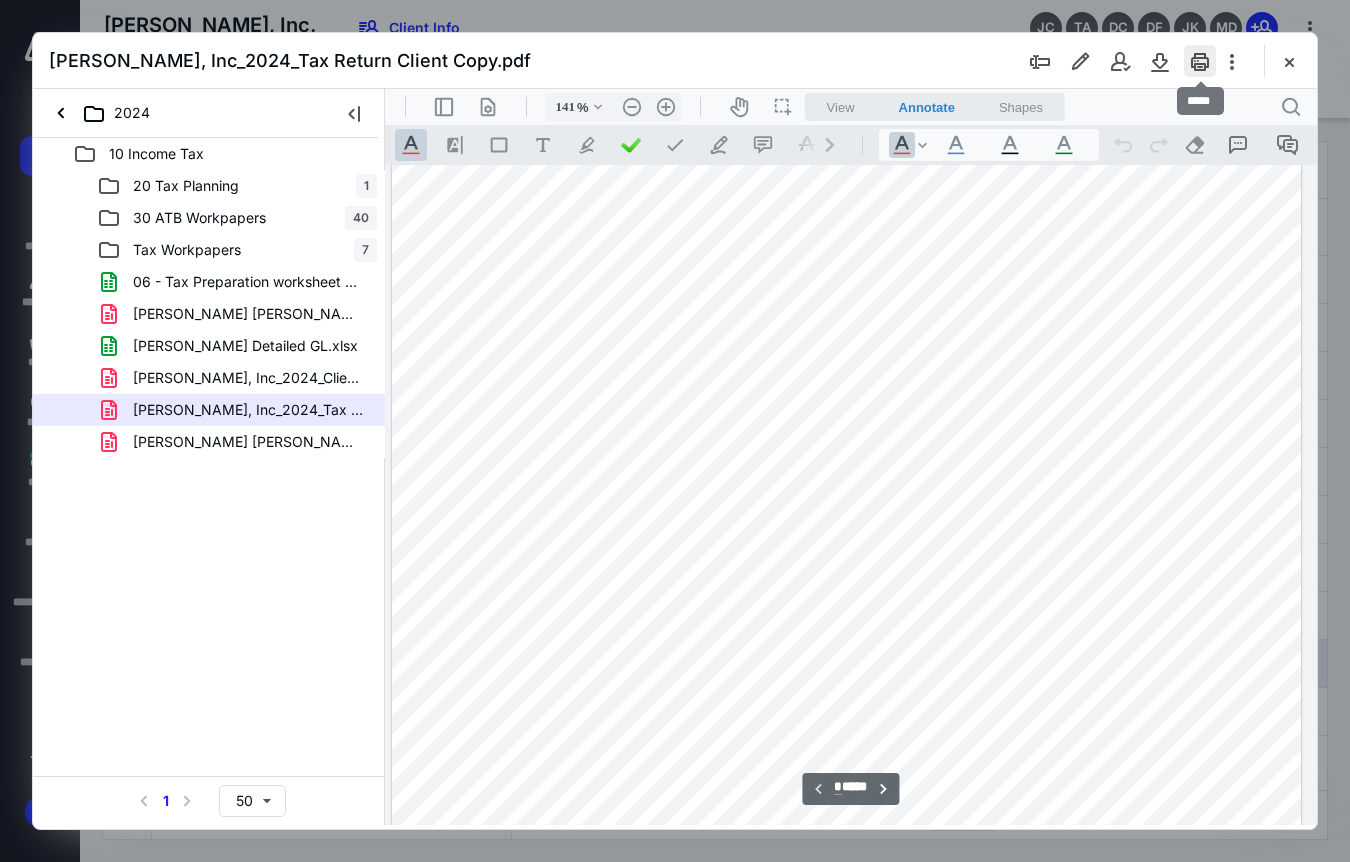 click at bounding box center (1200, 61) 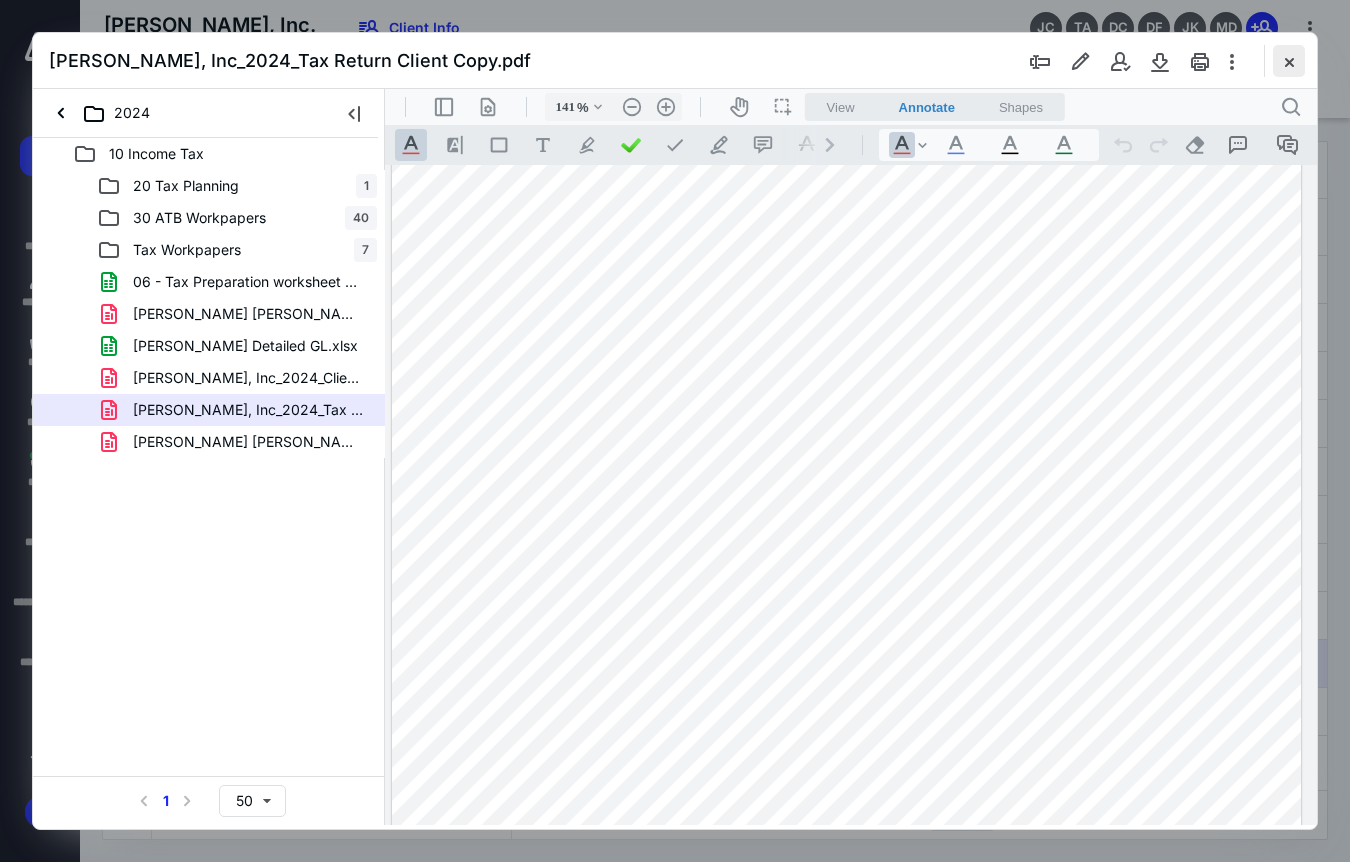 click at bounding box center (1289, 61) 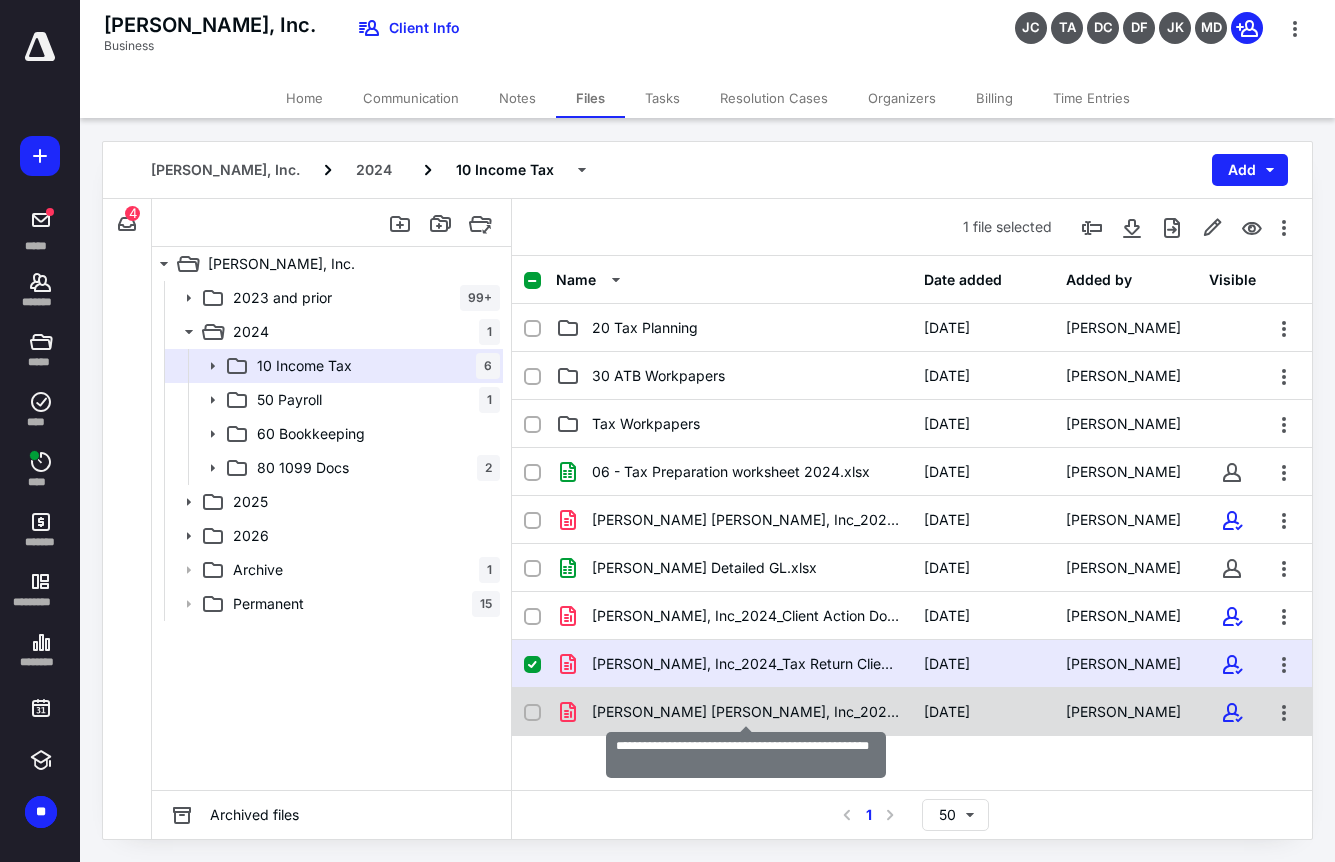 click on "[PERSON_NAME] [PERSON_NAME], Inc_2024_K1 Package.pdf" at bounding box center [746, 712] 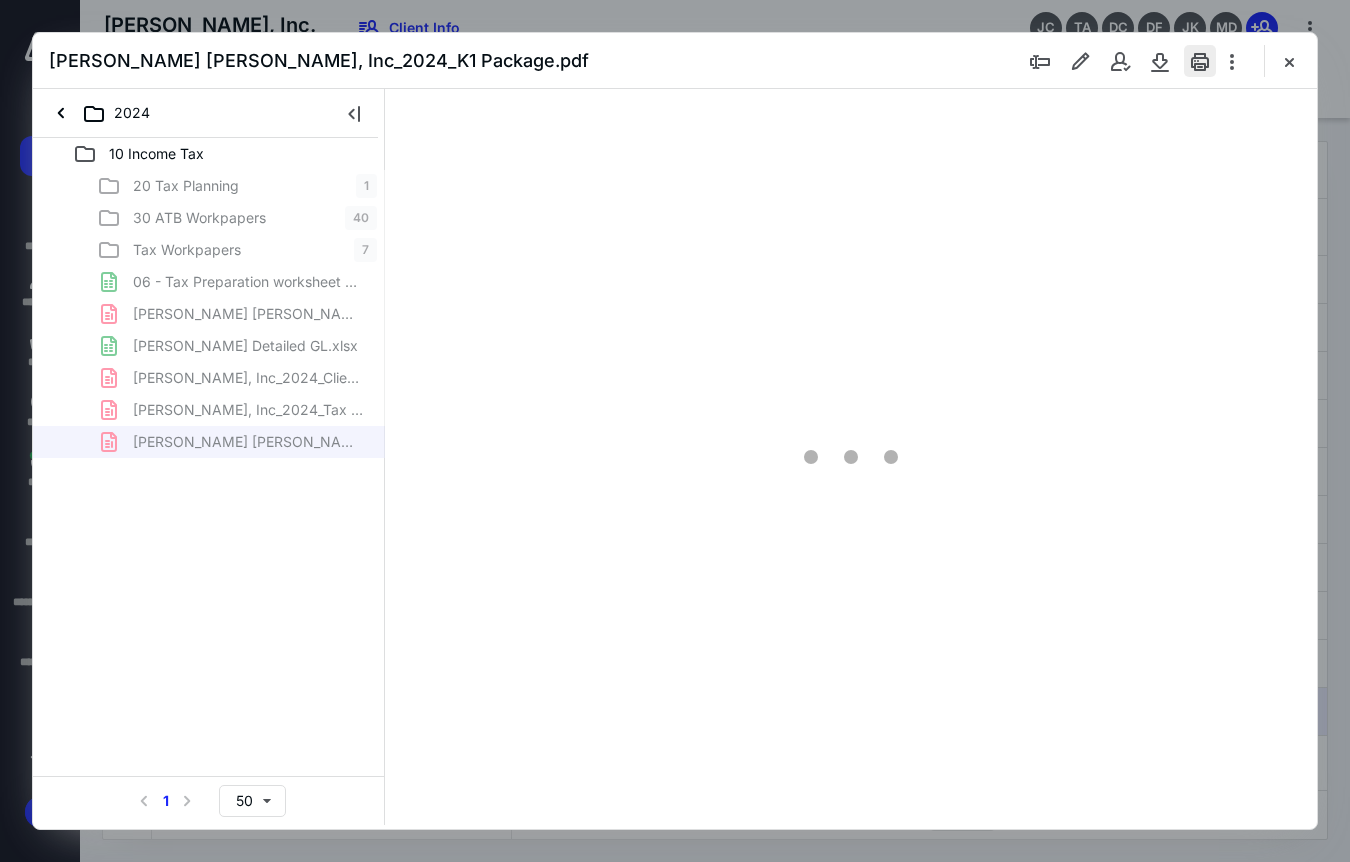 scroll, scrollTop: 0, scrollLeft: 0, axis: both 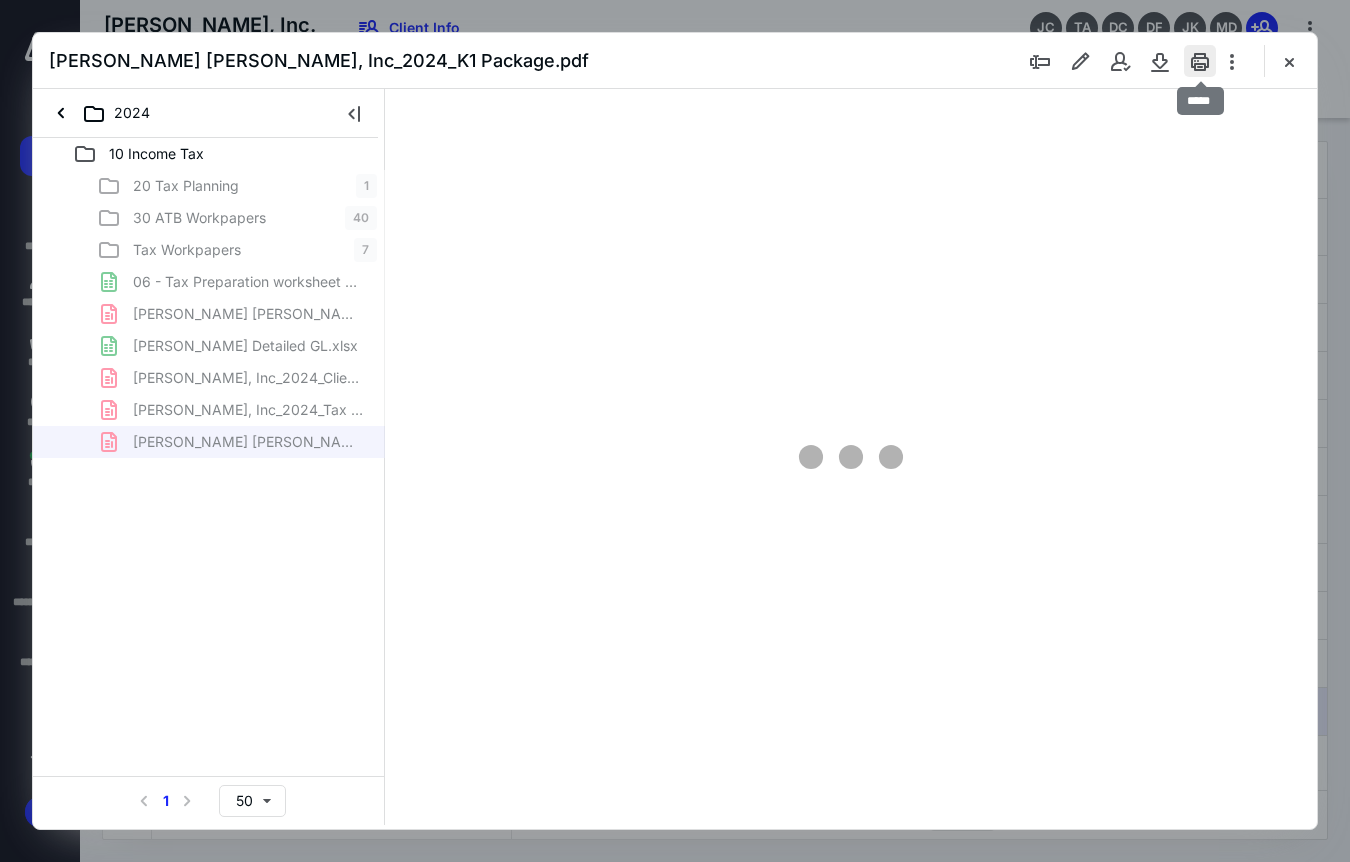 click at bounding box center [1200, 61] 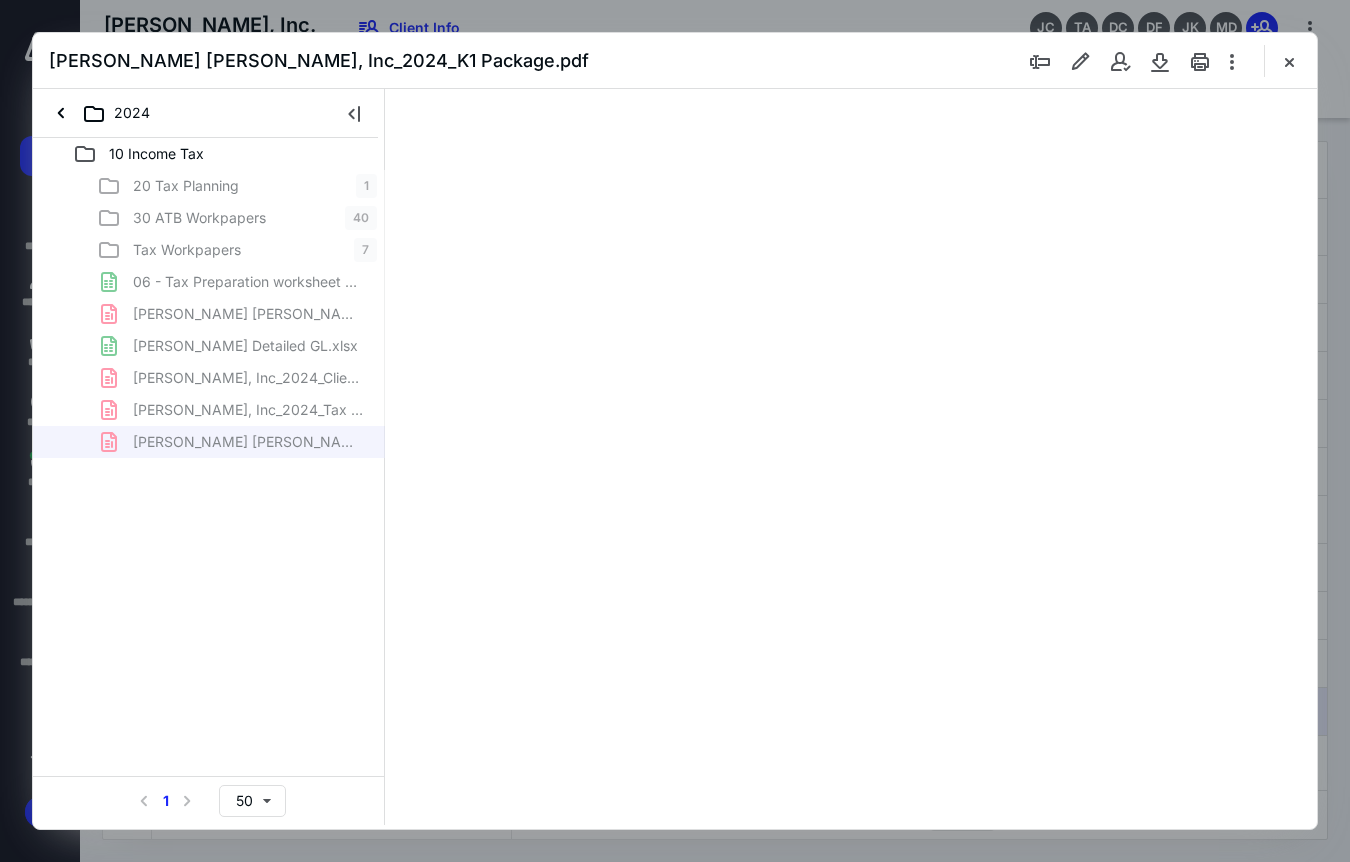 type on "141" 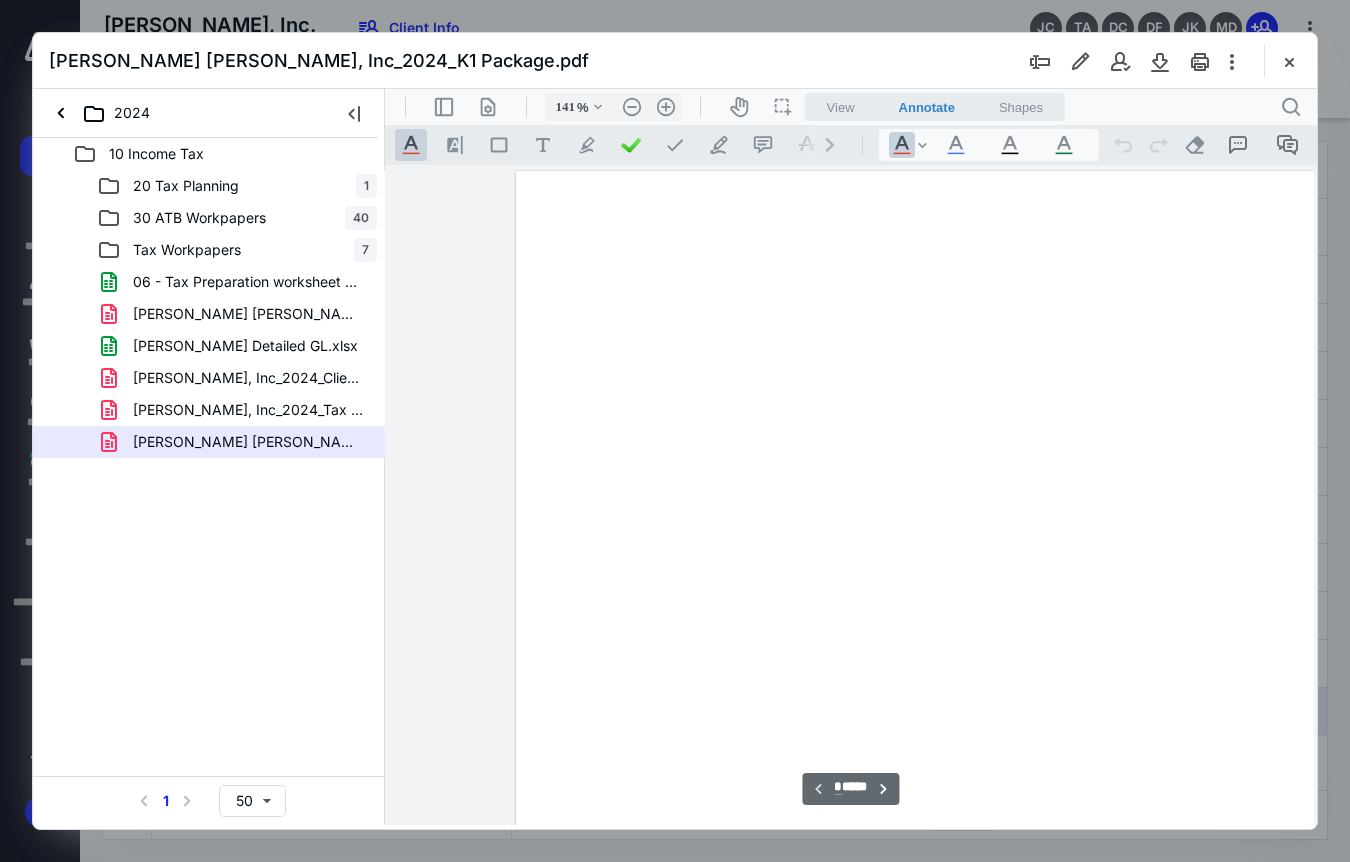 scroll, scrollTop: 82, scrollLeft: 124, axis: both 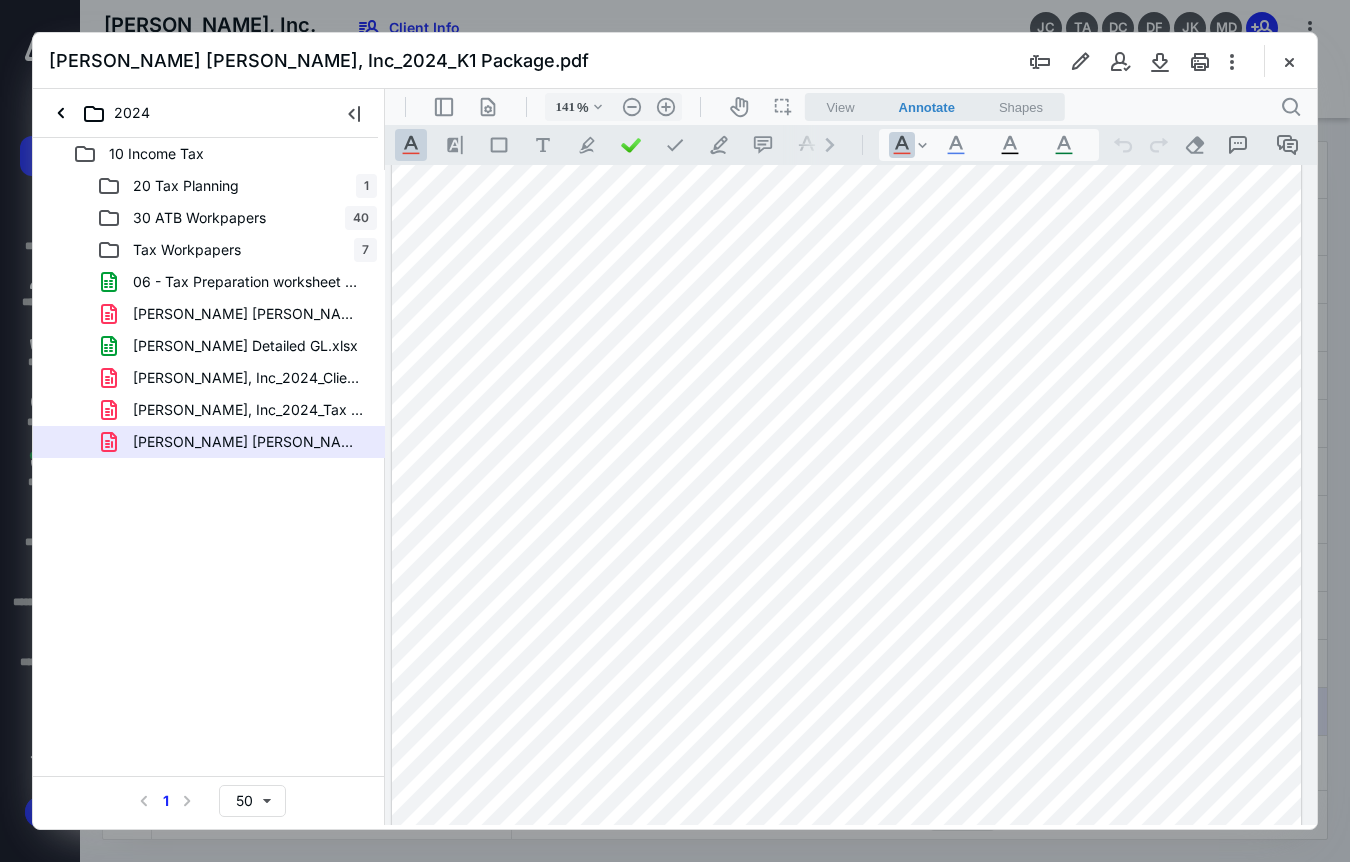 drag, startPoint x: 1288, startPoint y: 59, endPoint x: 1268, endPoint y: 77, distance: 26.907248 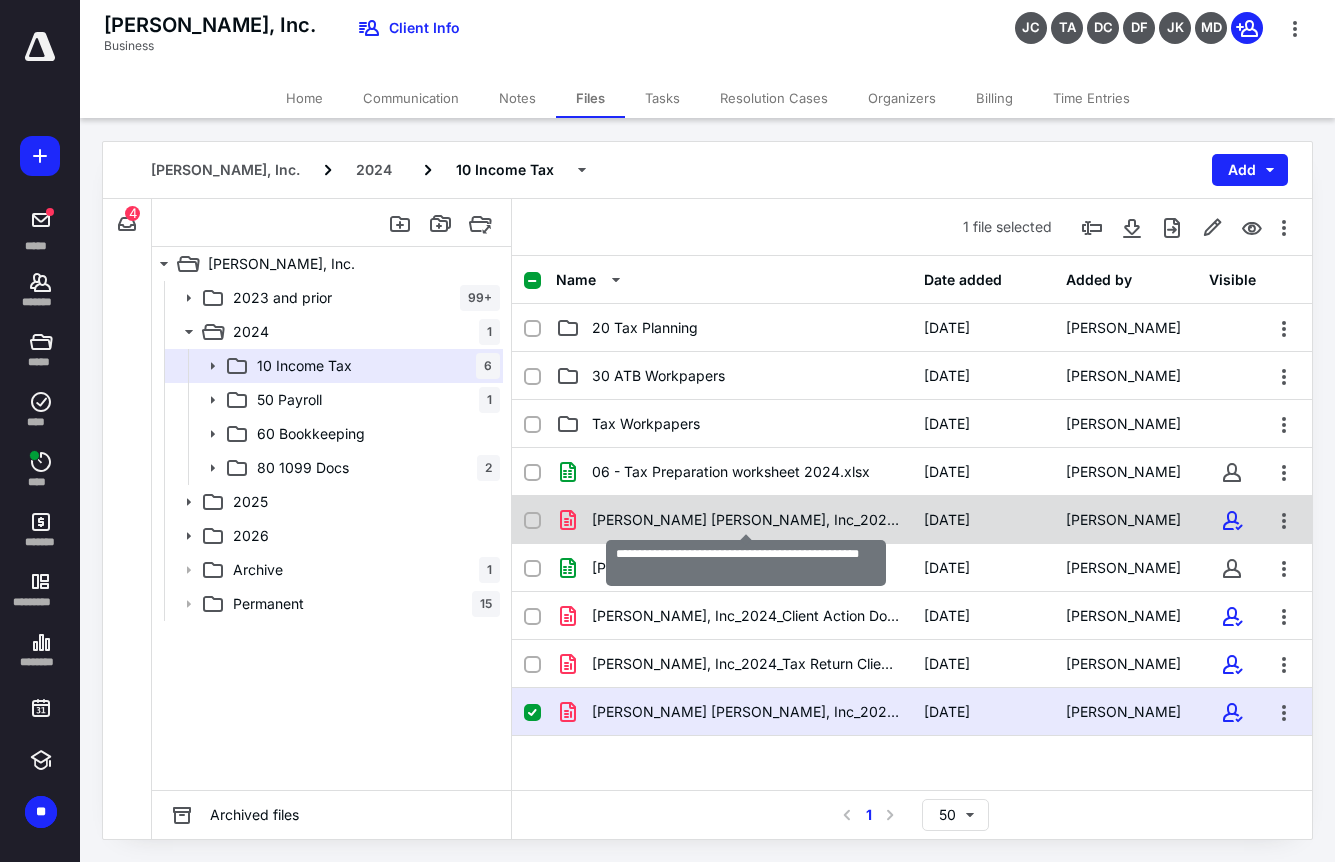 click on "[PERSON_NAME] [PERSON_NAME], Inc_2024_K1 Package.pdf" at bounding box center [746, 520] 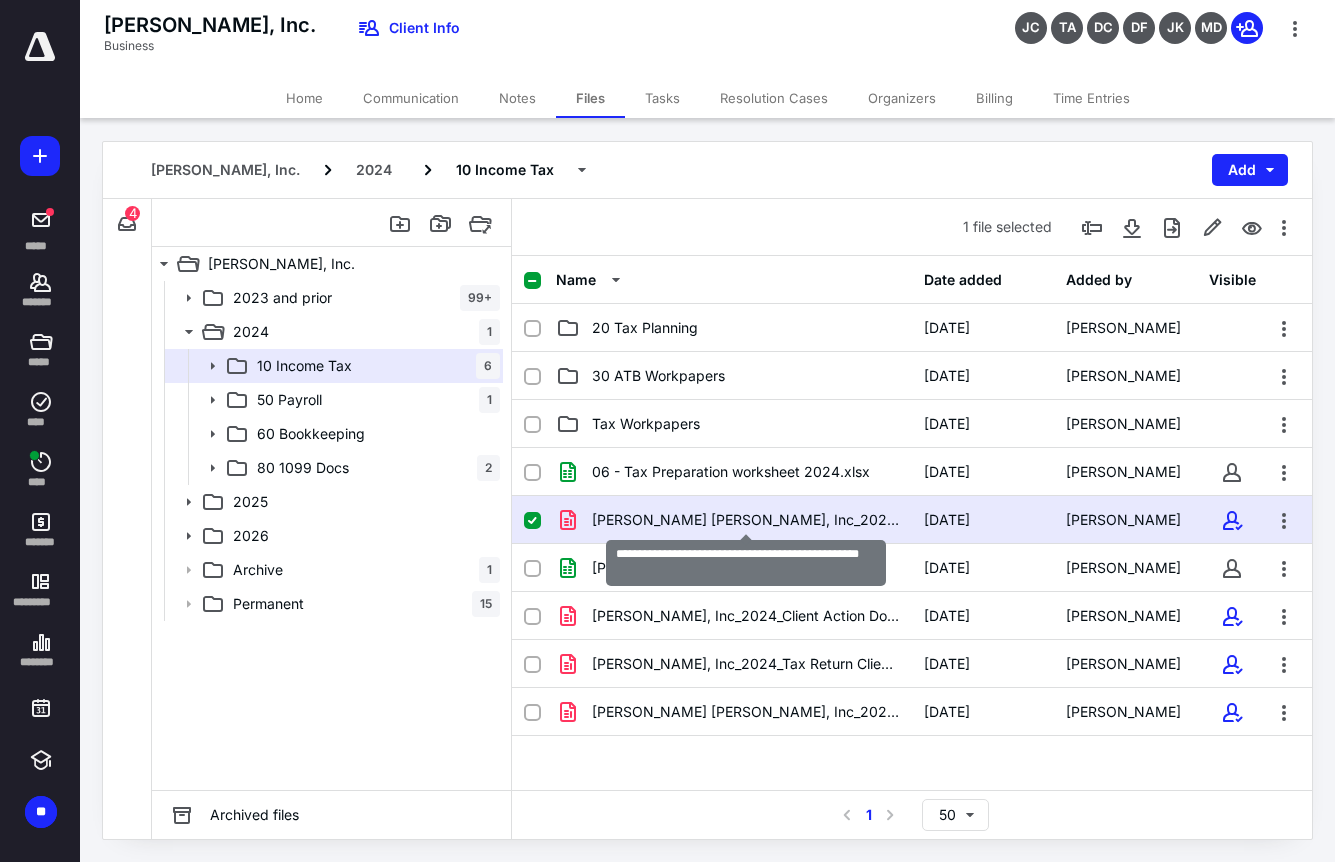 click on "[PERSON_NAME] [PERSON_NAME], Inc_2024_K1 Package.pdf" at bounding box center [746, 520] 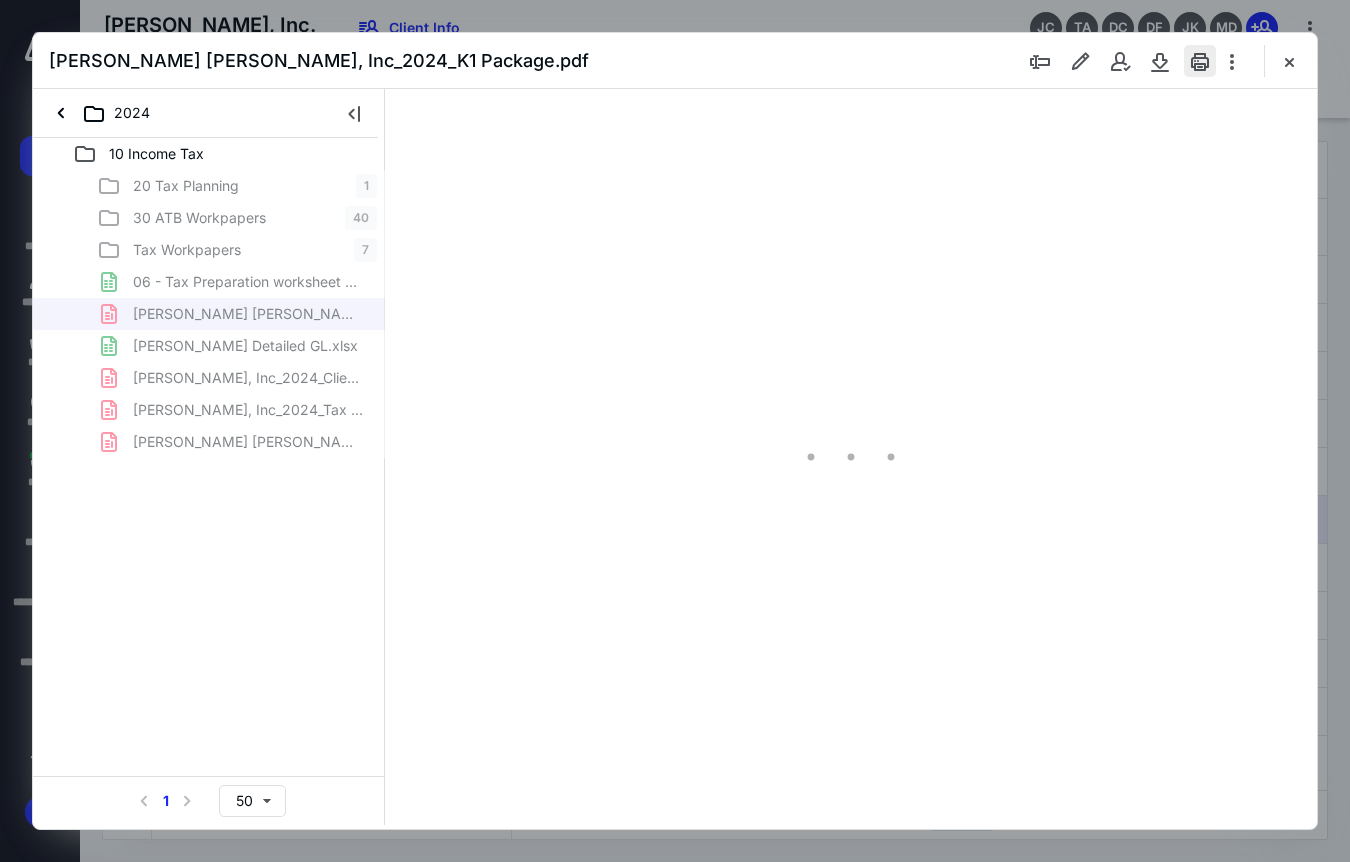 scroll, scrollTop: 0, scrollLeft: 0, axis: both 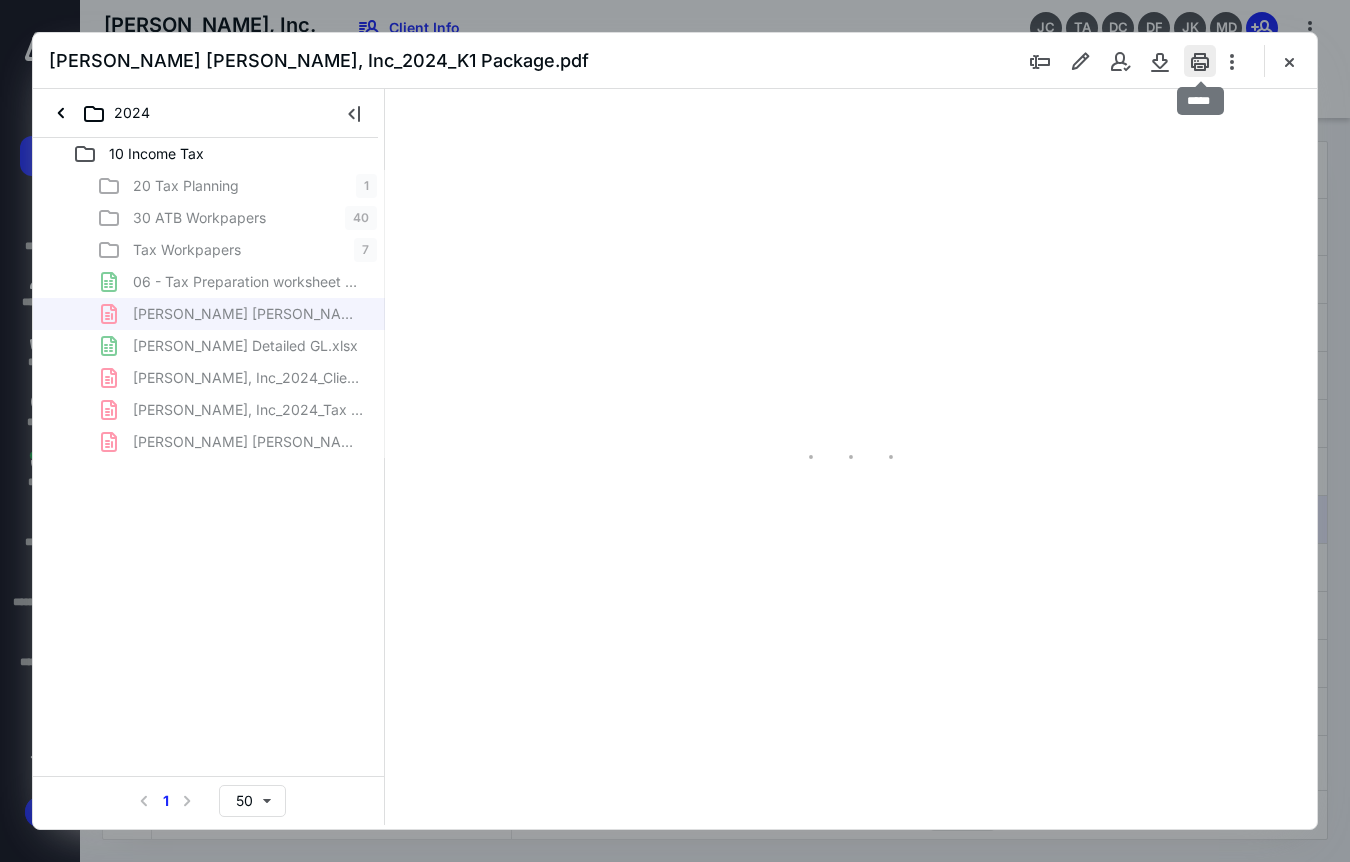 click at bounding box center [1200, 61] 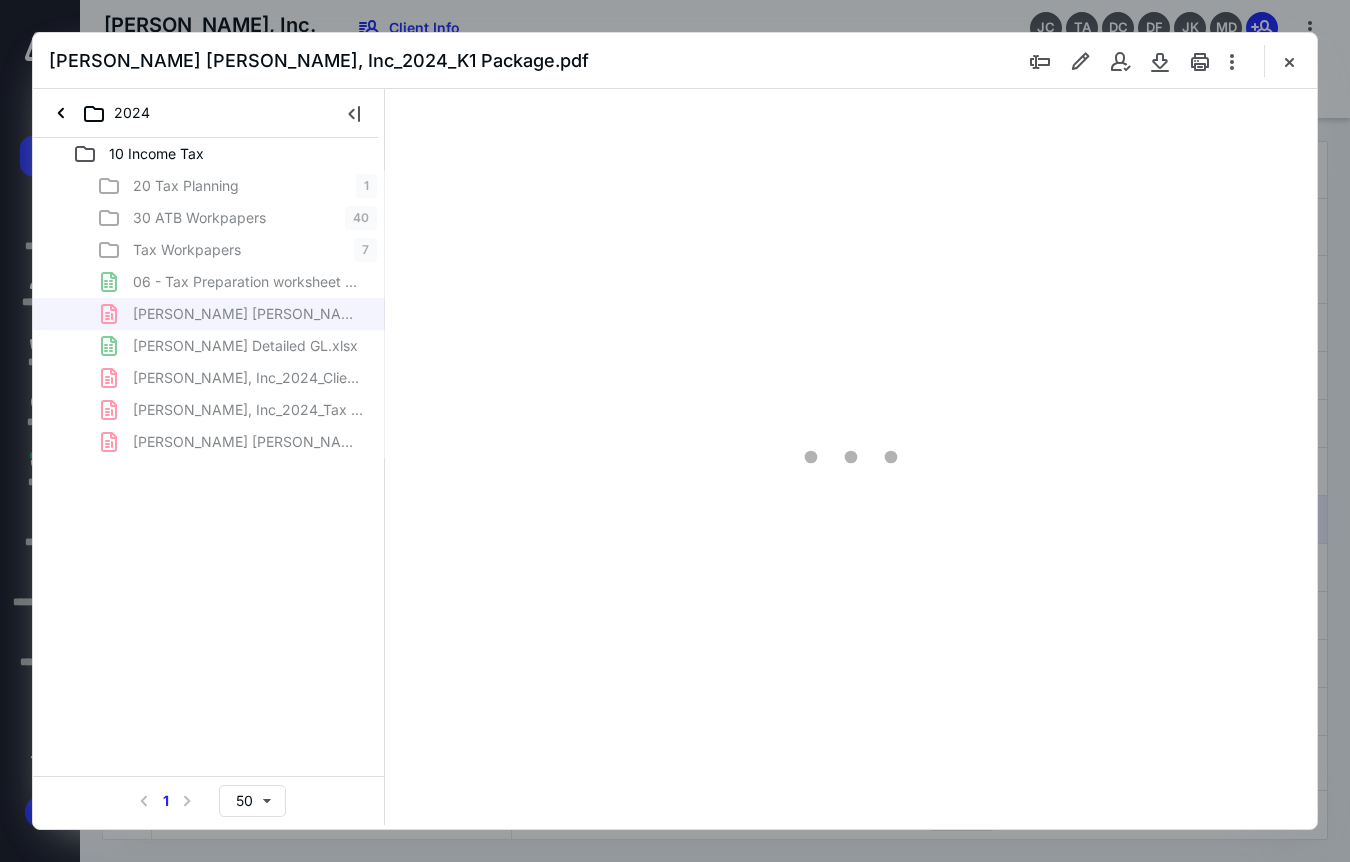 type on "141" 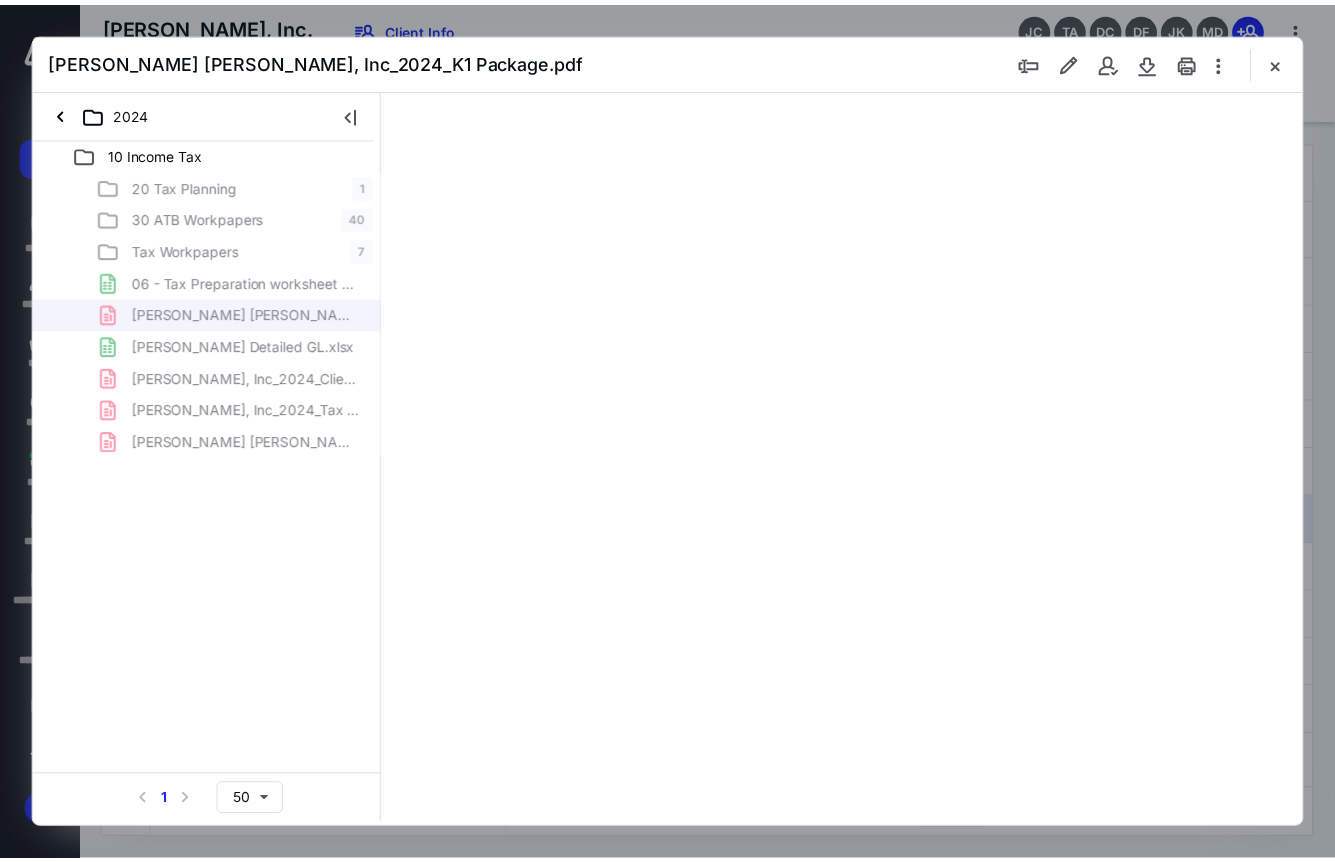 scroll, scrollTop: 82, scrollLeft: 124, axis: both 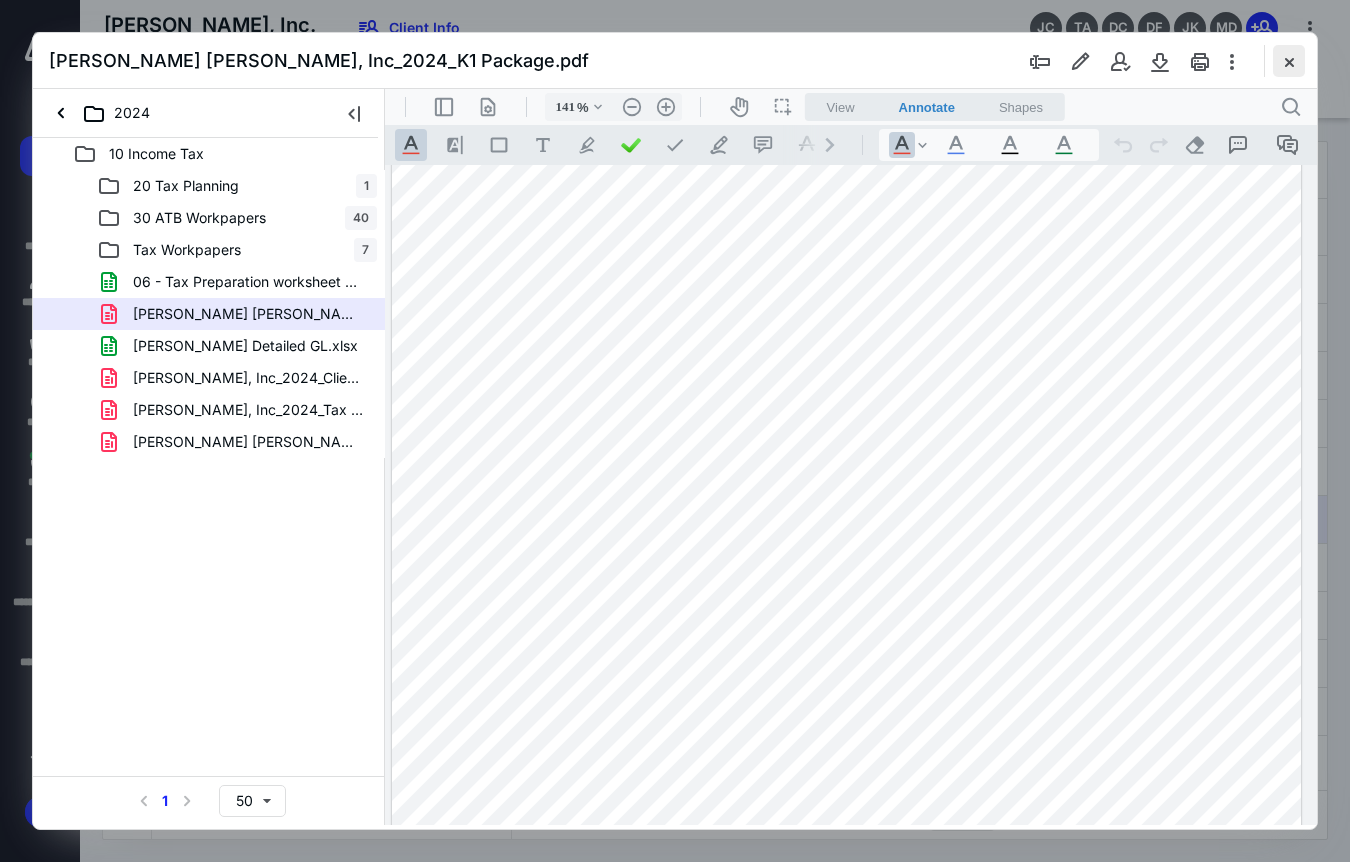 click at bounding box center (1289, 61) 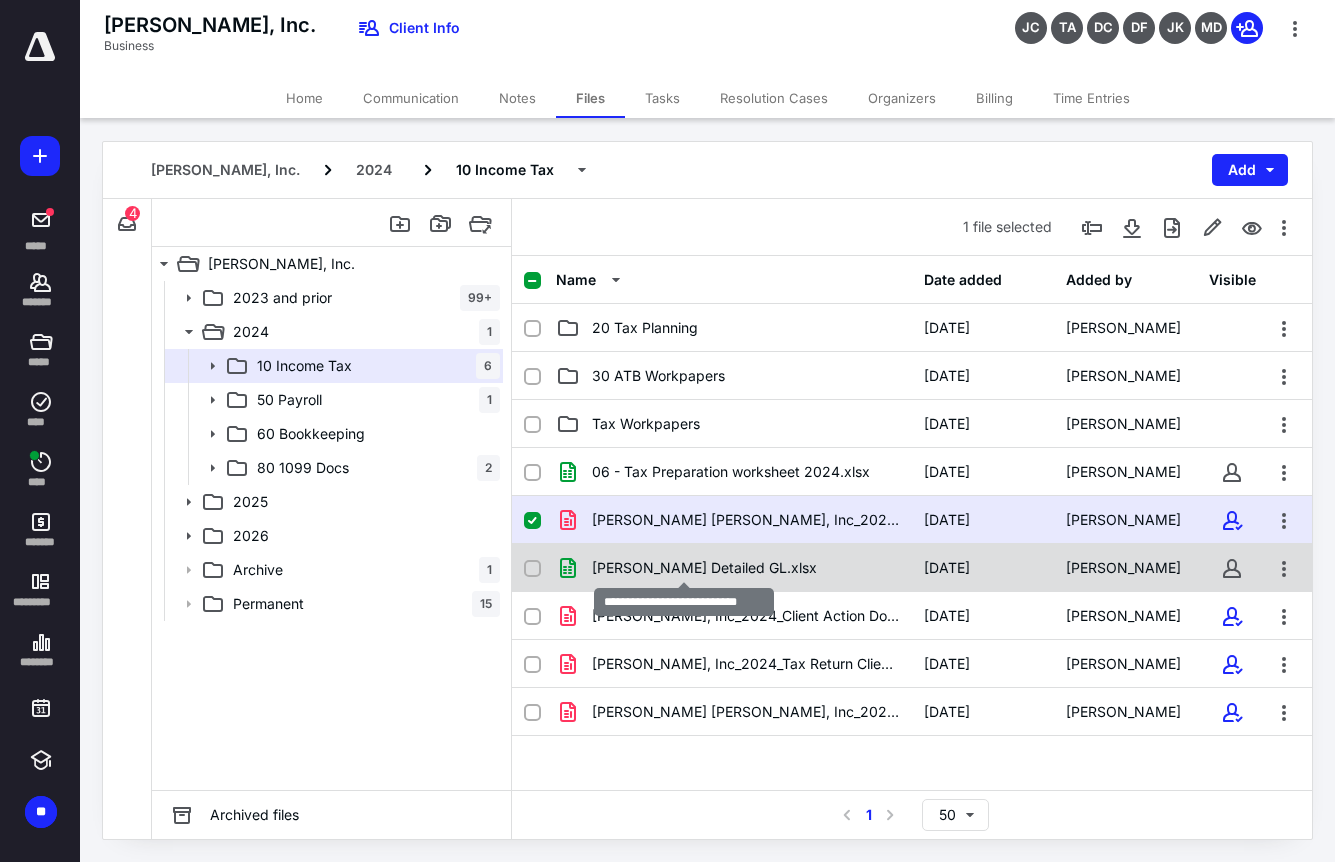 click on "[PERSON_NAME] Detailed GL.xlsx" at bounding box center [704, 568] 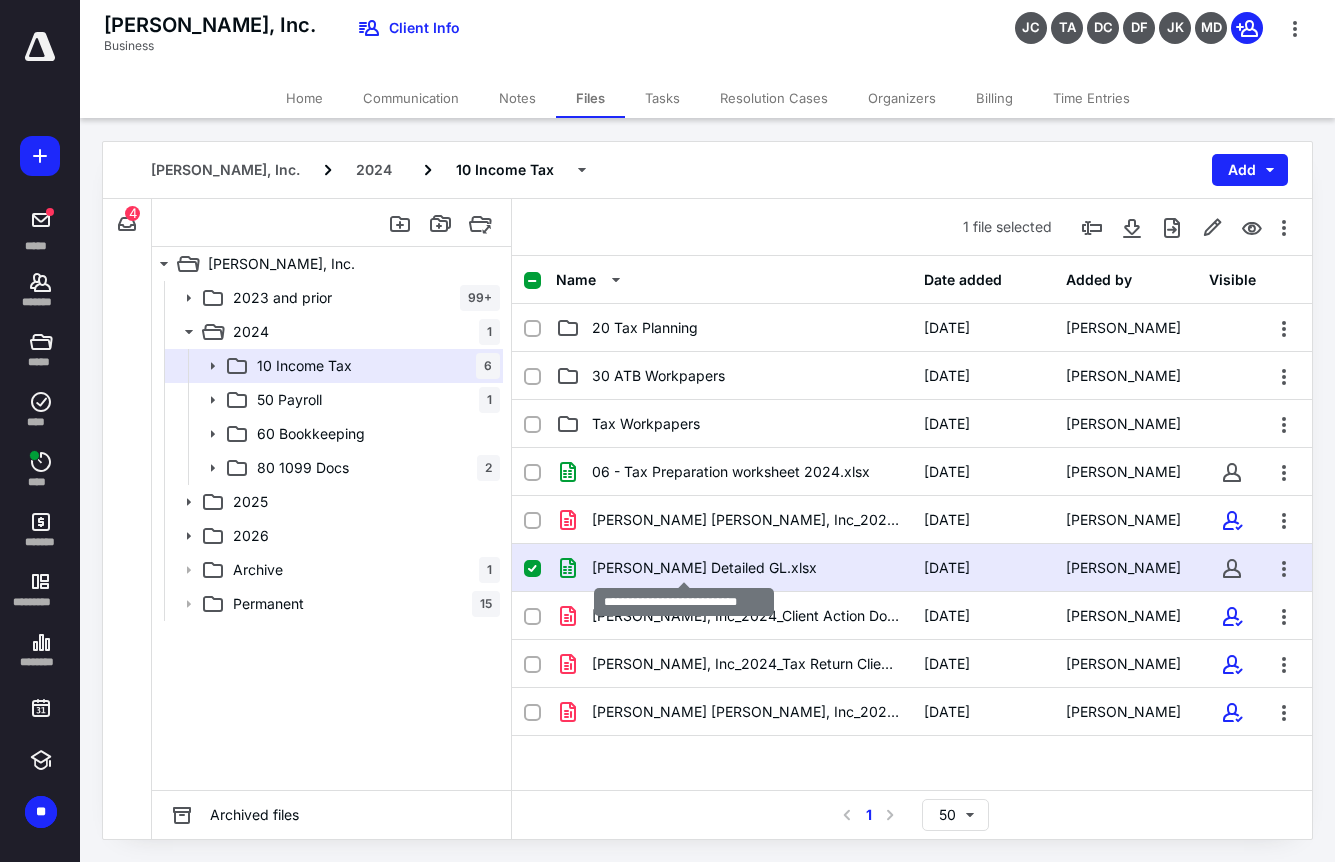 click on "[PERSON_NAME] Detailed GL.xlsx" at bounding box center [704, 568] 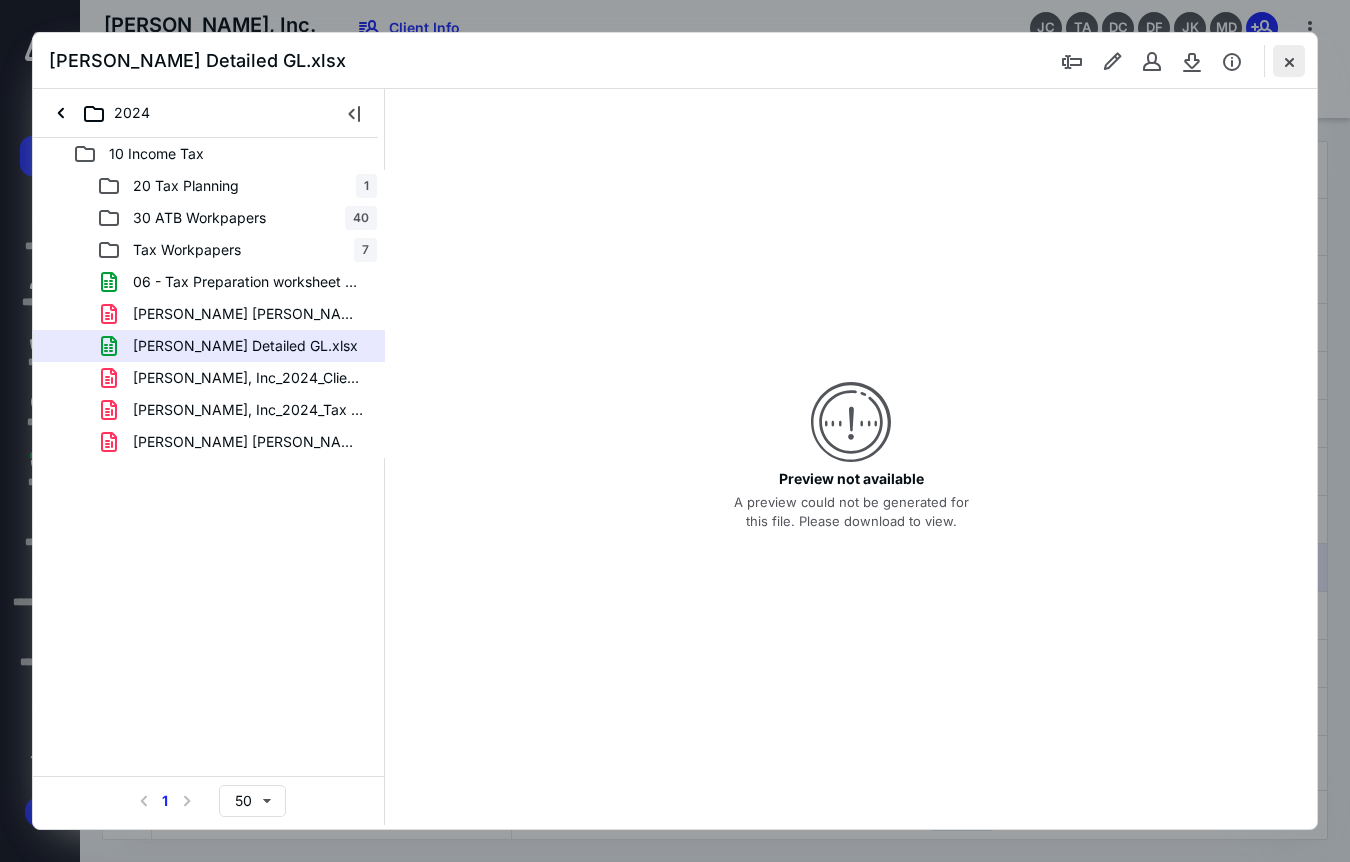 click at bounding box center (1289, 61) 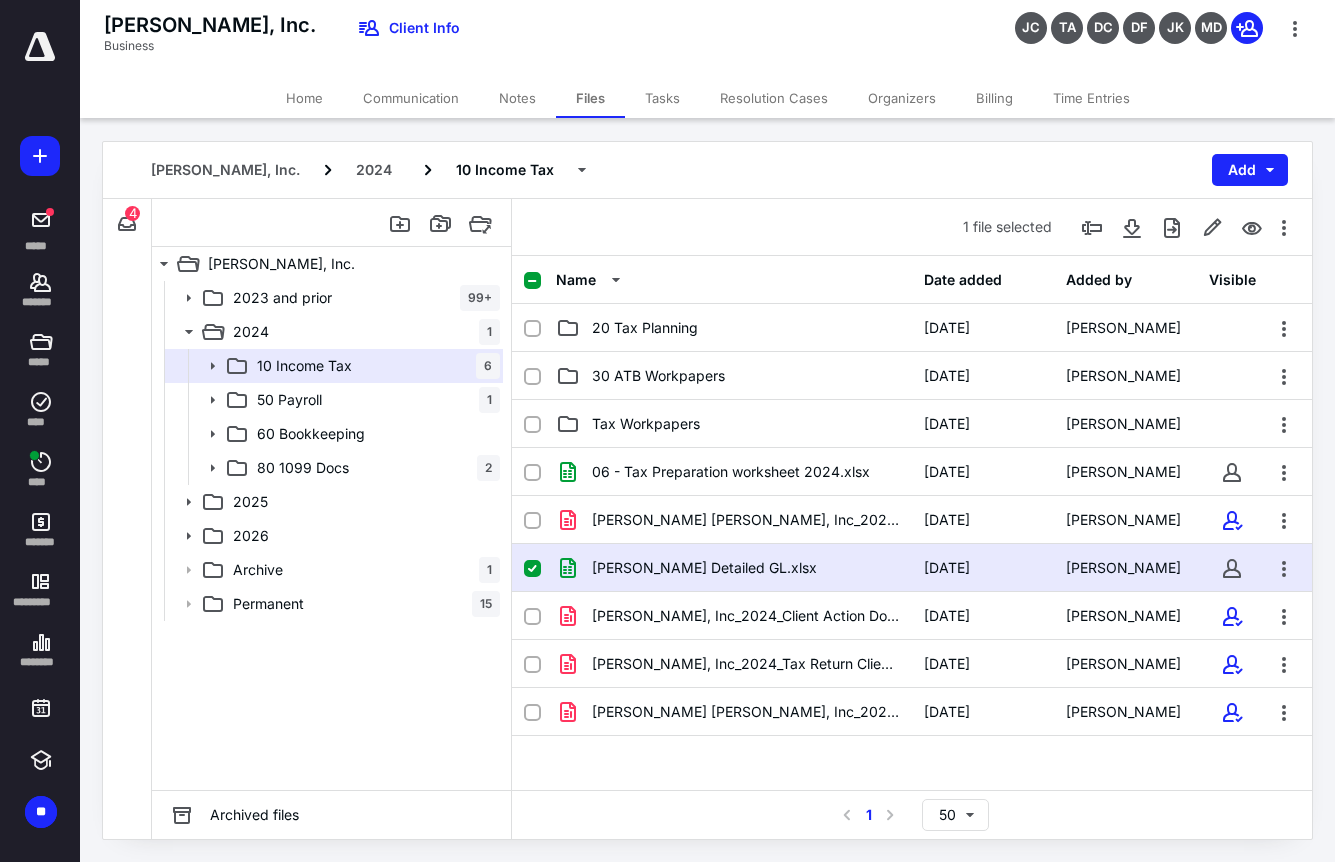 click on "Billing" at bounding box center [994, 98] 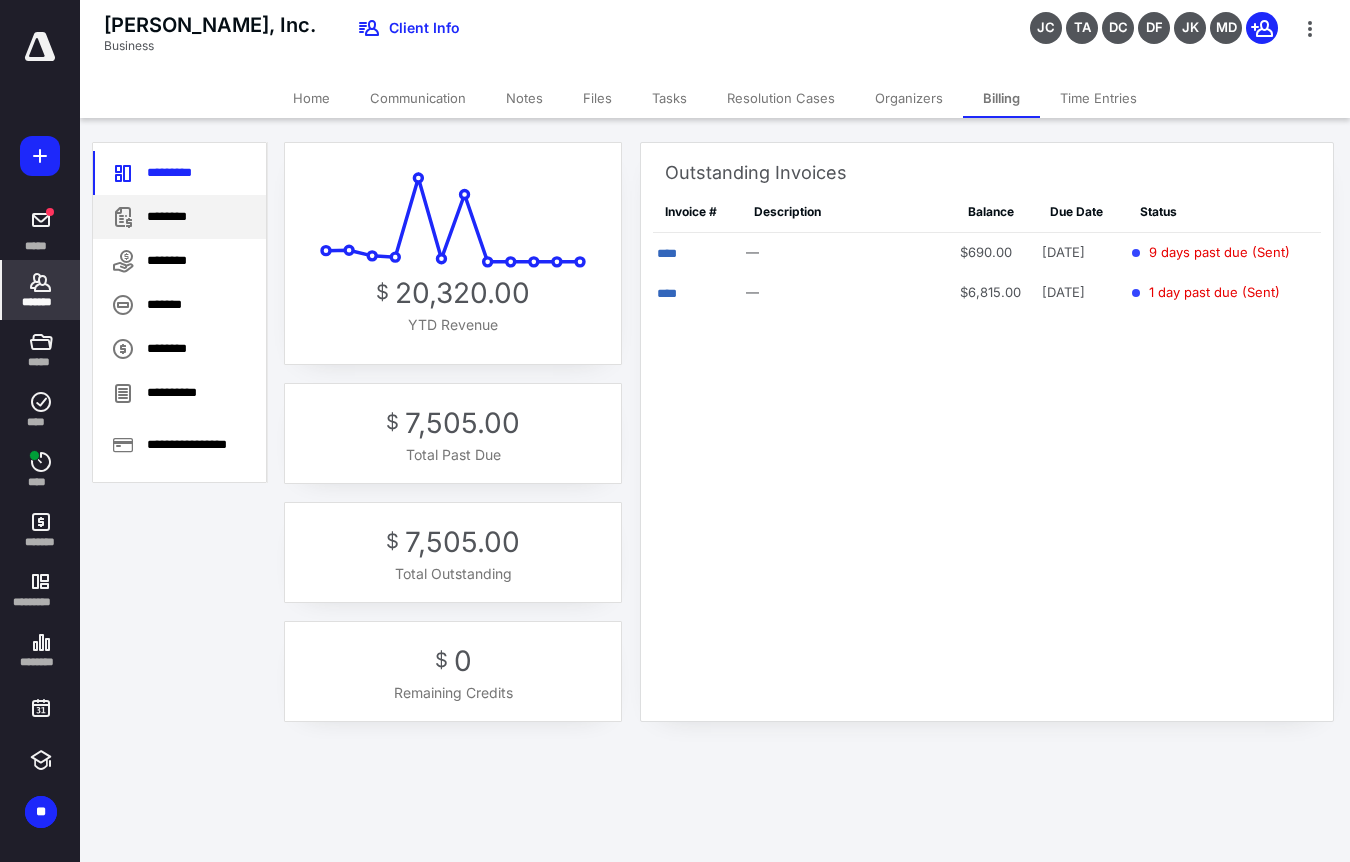 click on "********" at bounding box center [179, 217] 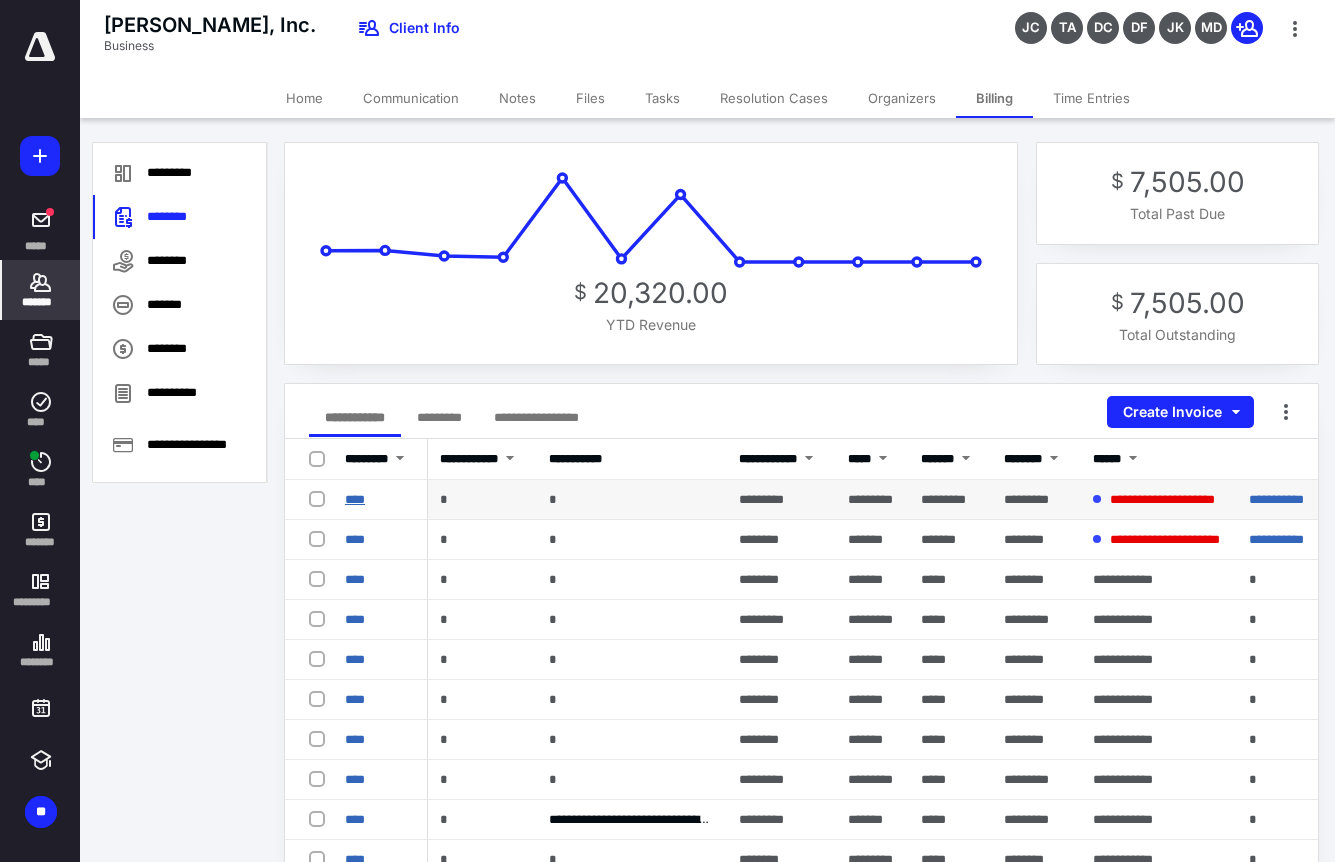 click on "****" at bounding box center [355, 499] 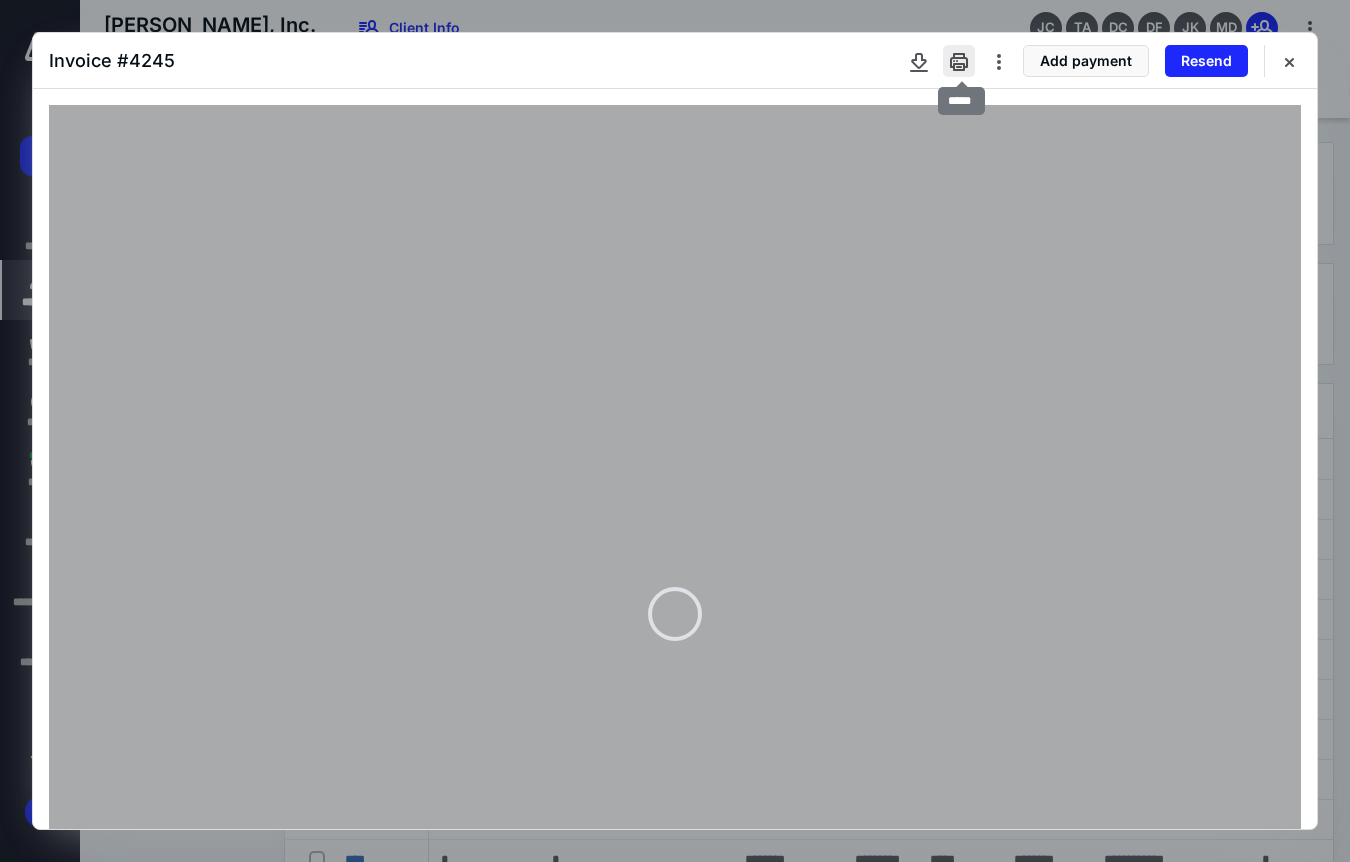 click at bounding box center (959, 61) 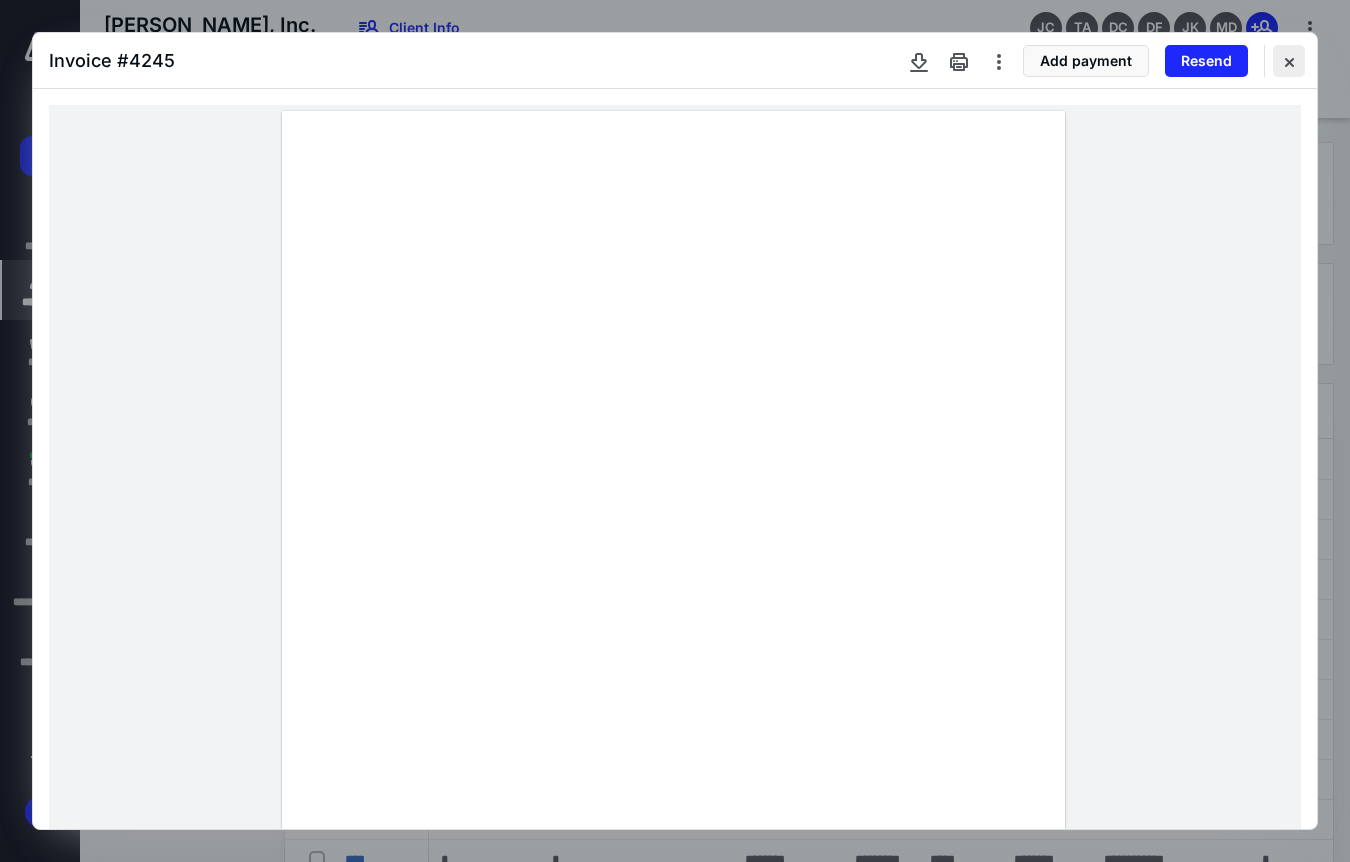 click at bounding box center [1289, 61] 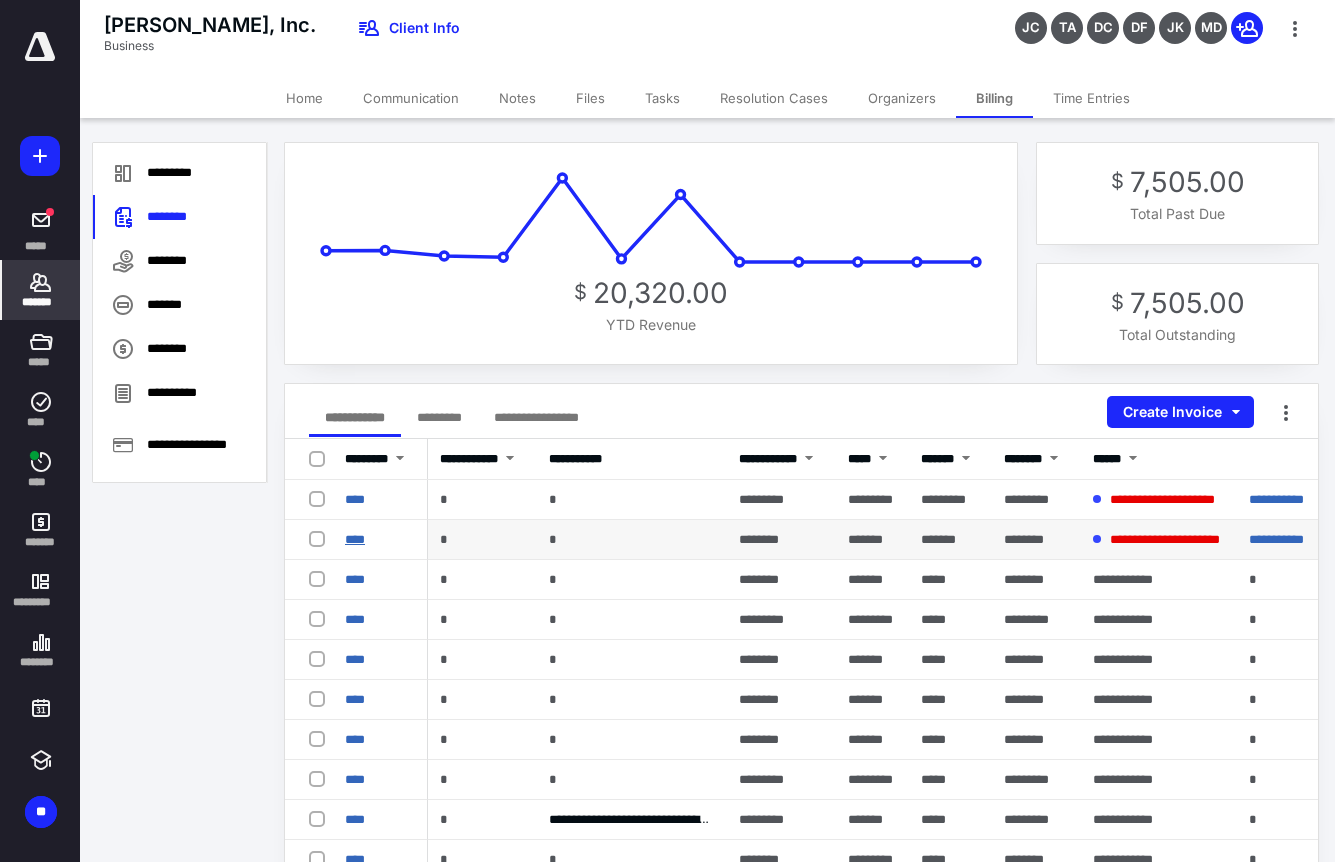 click on "****" at bounding box center (355, 539) 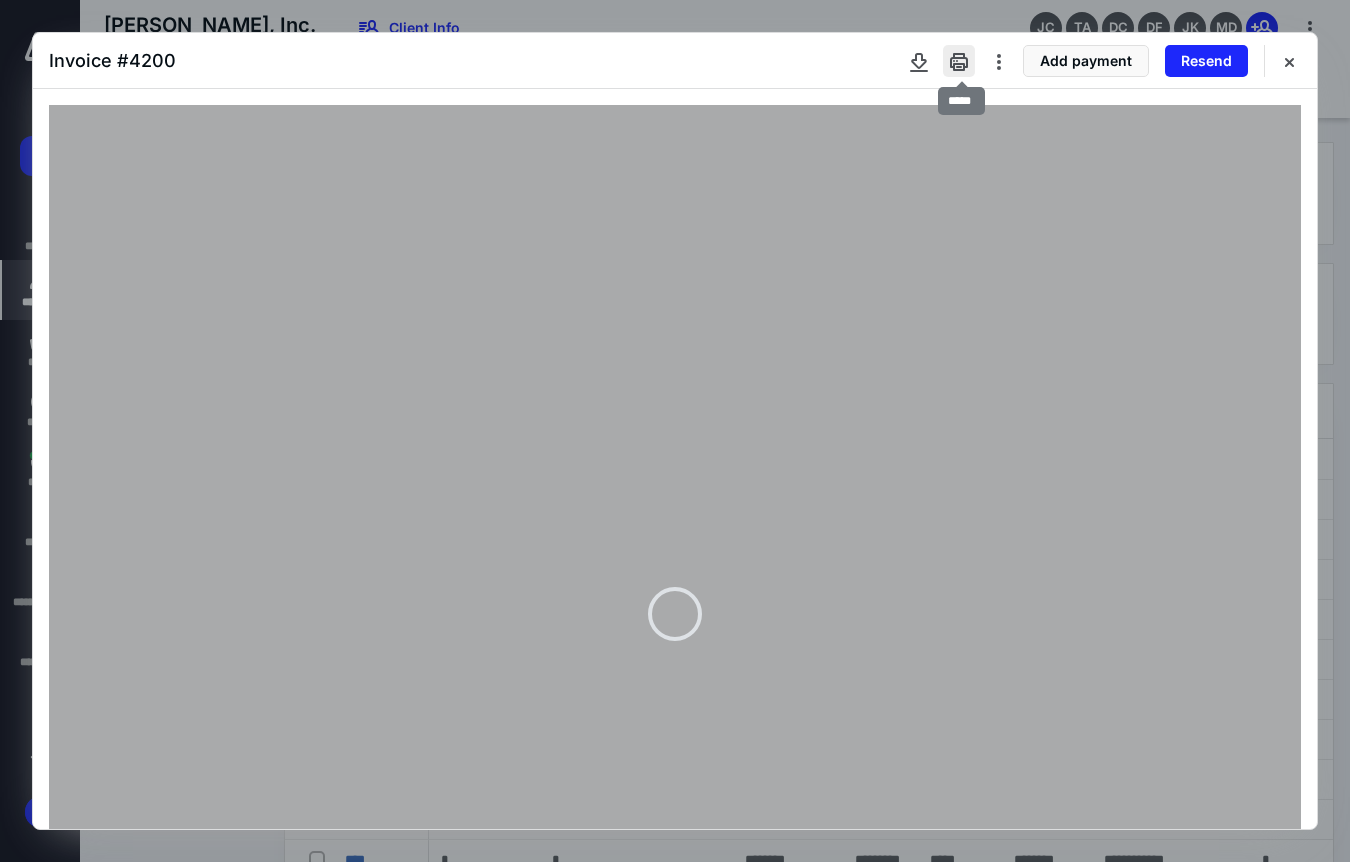 click at bounding box center [959, 61] 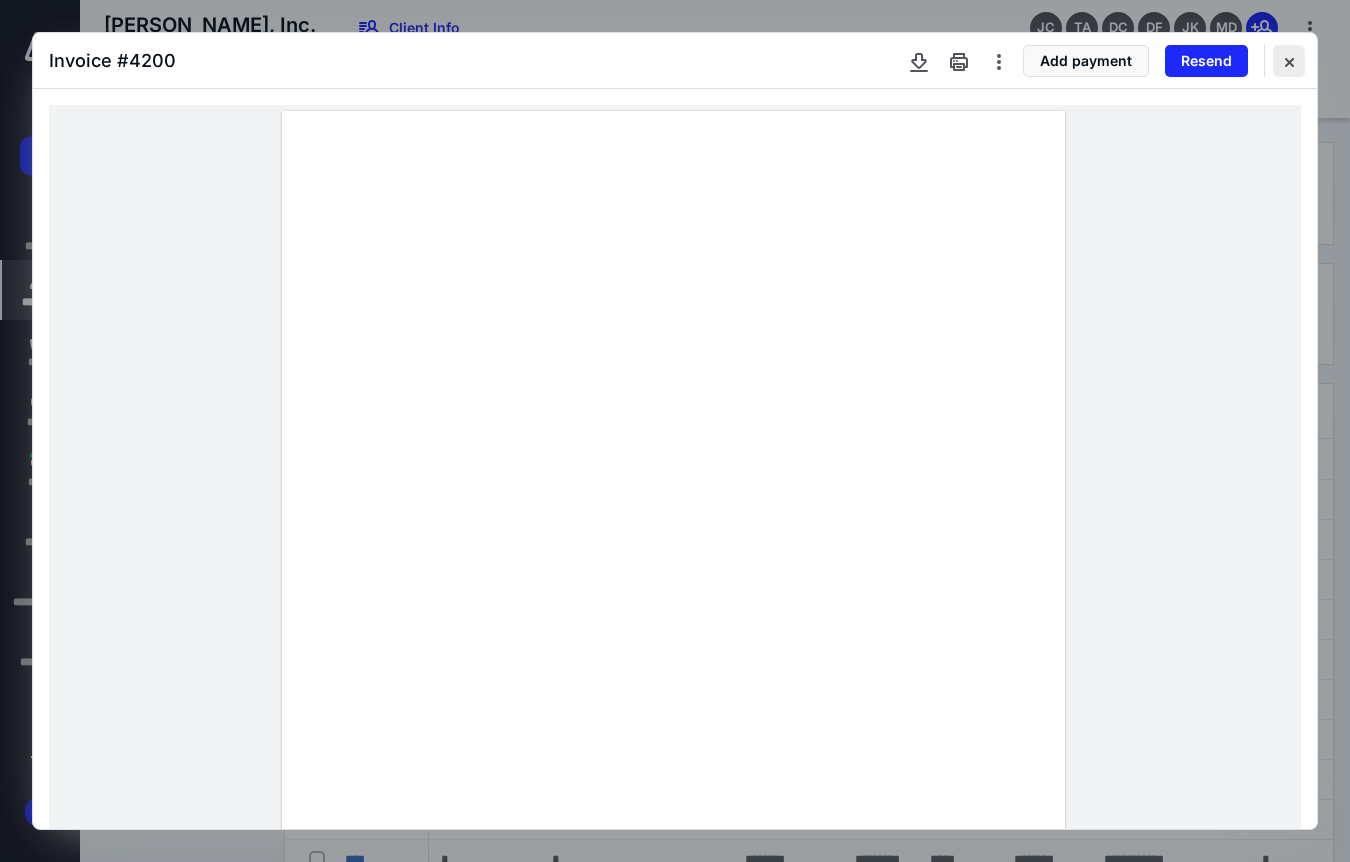 click at bounding box center [1289, 61] 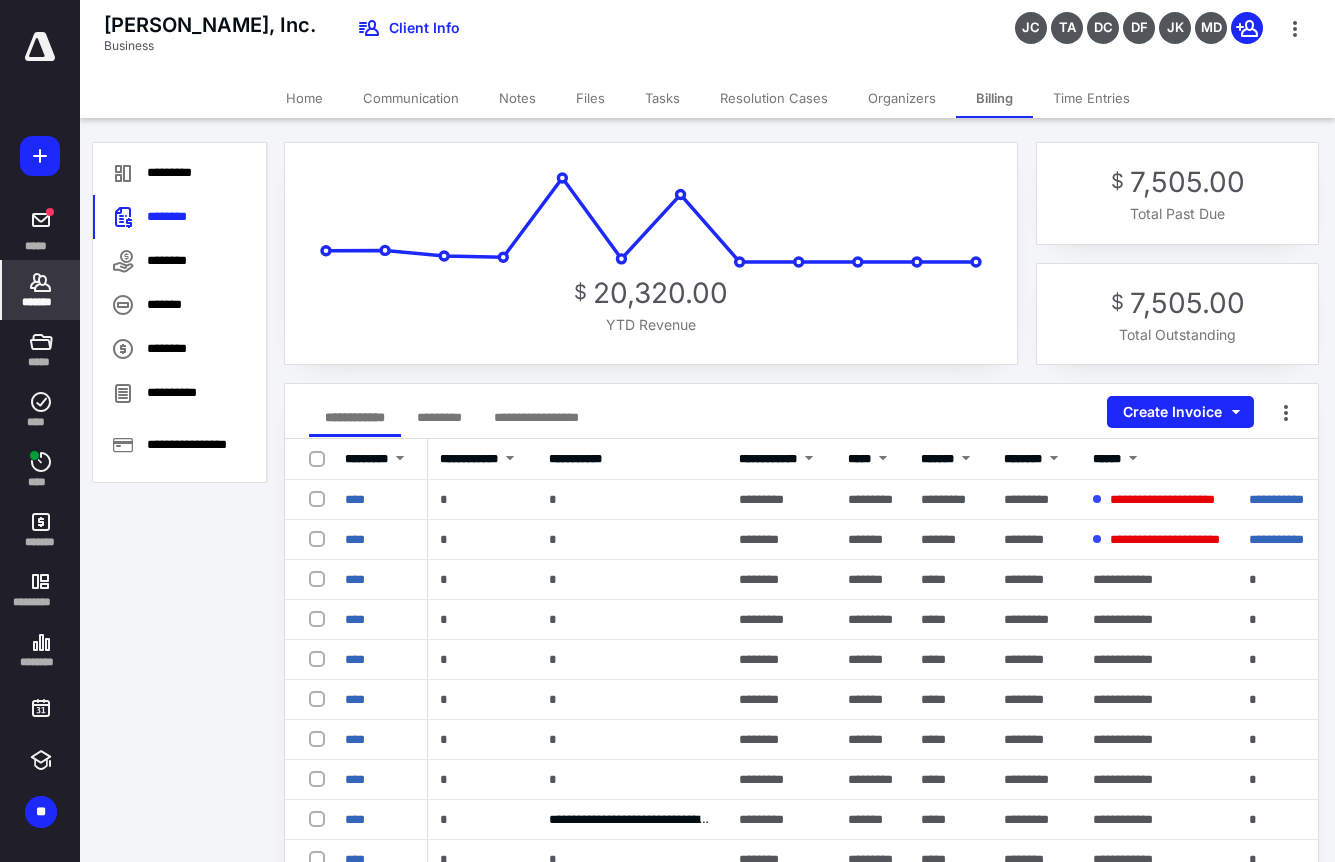 click 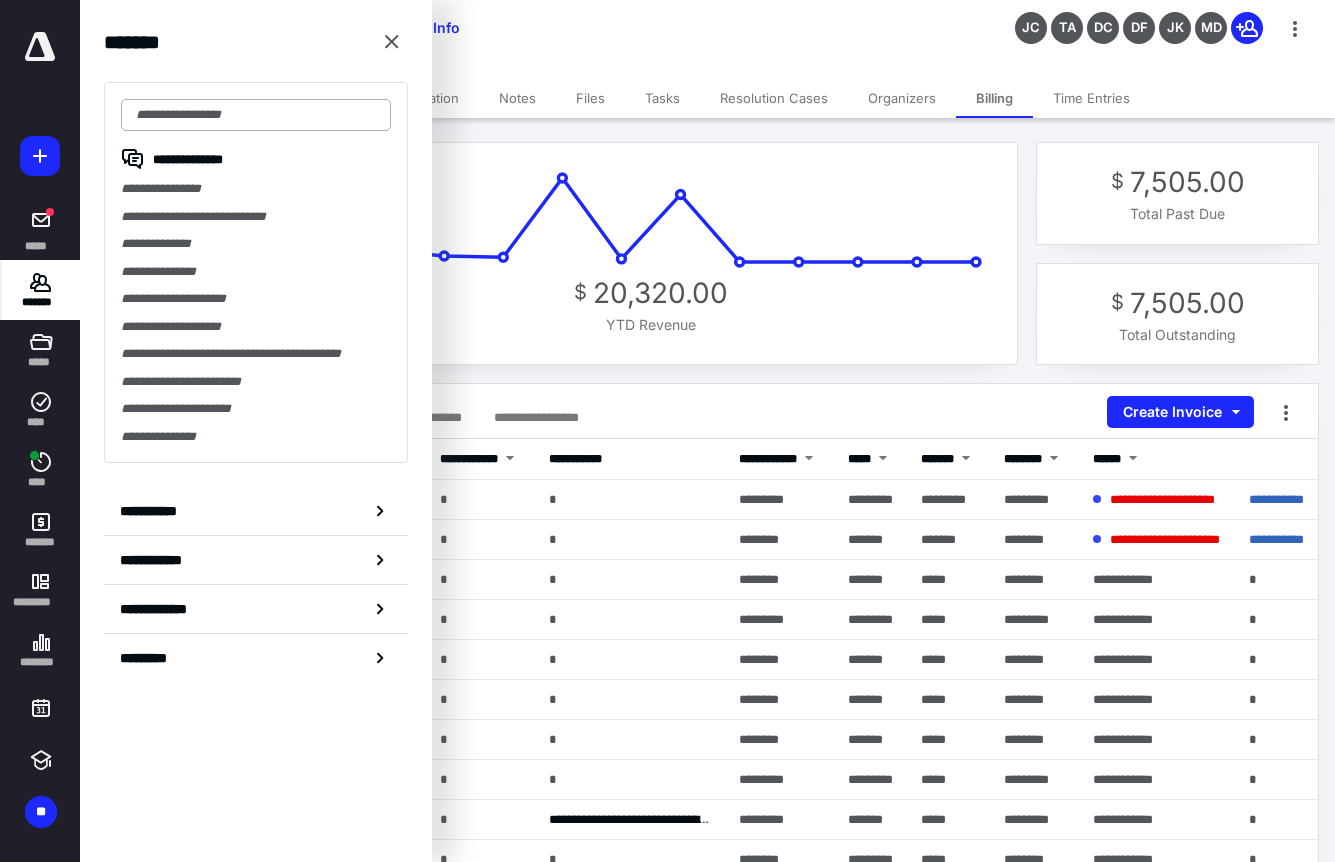 click at bounding box center (256, 115) 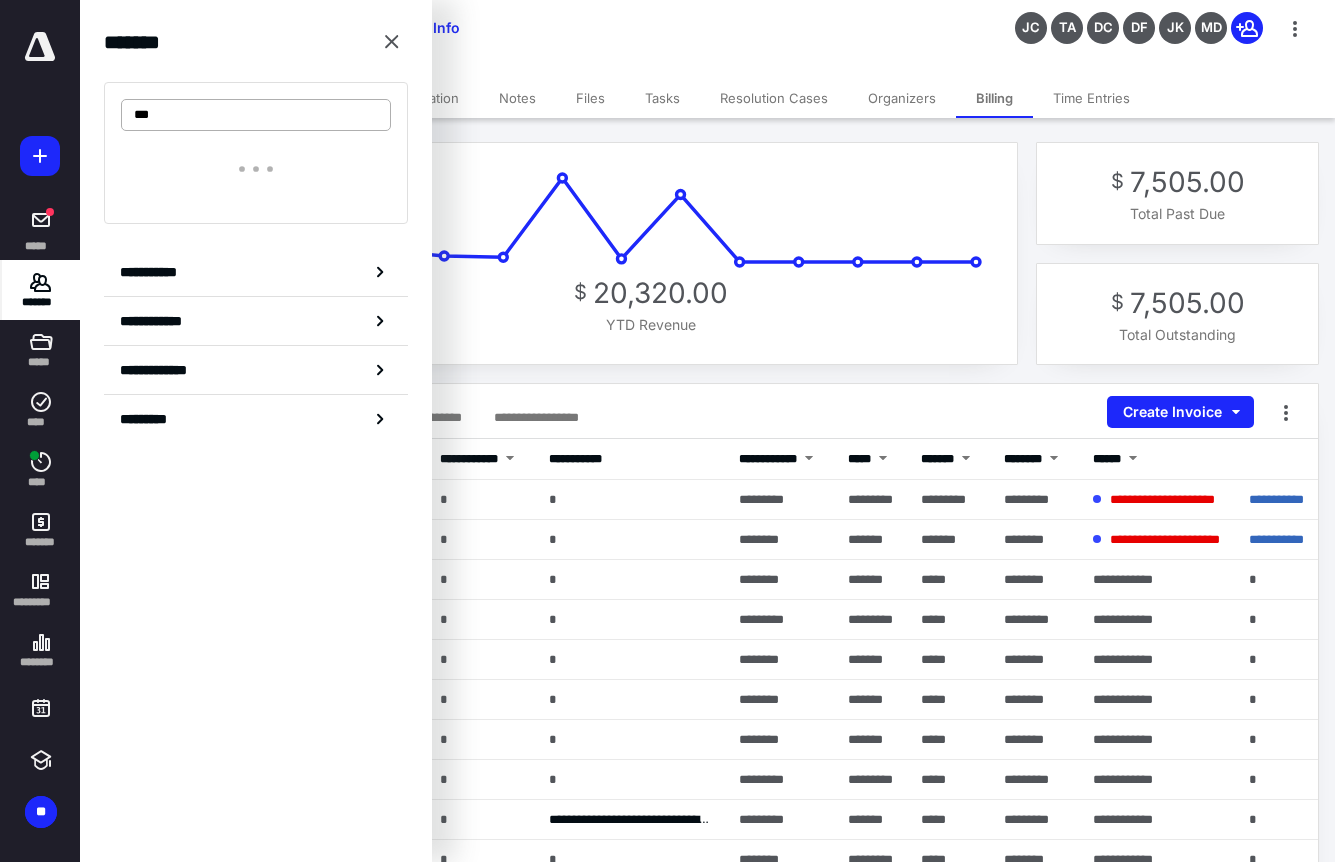 type on "***" 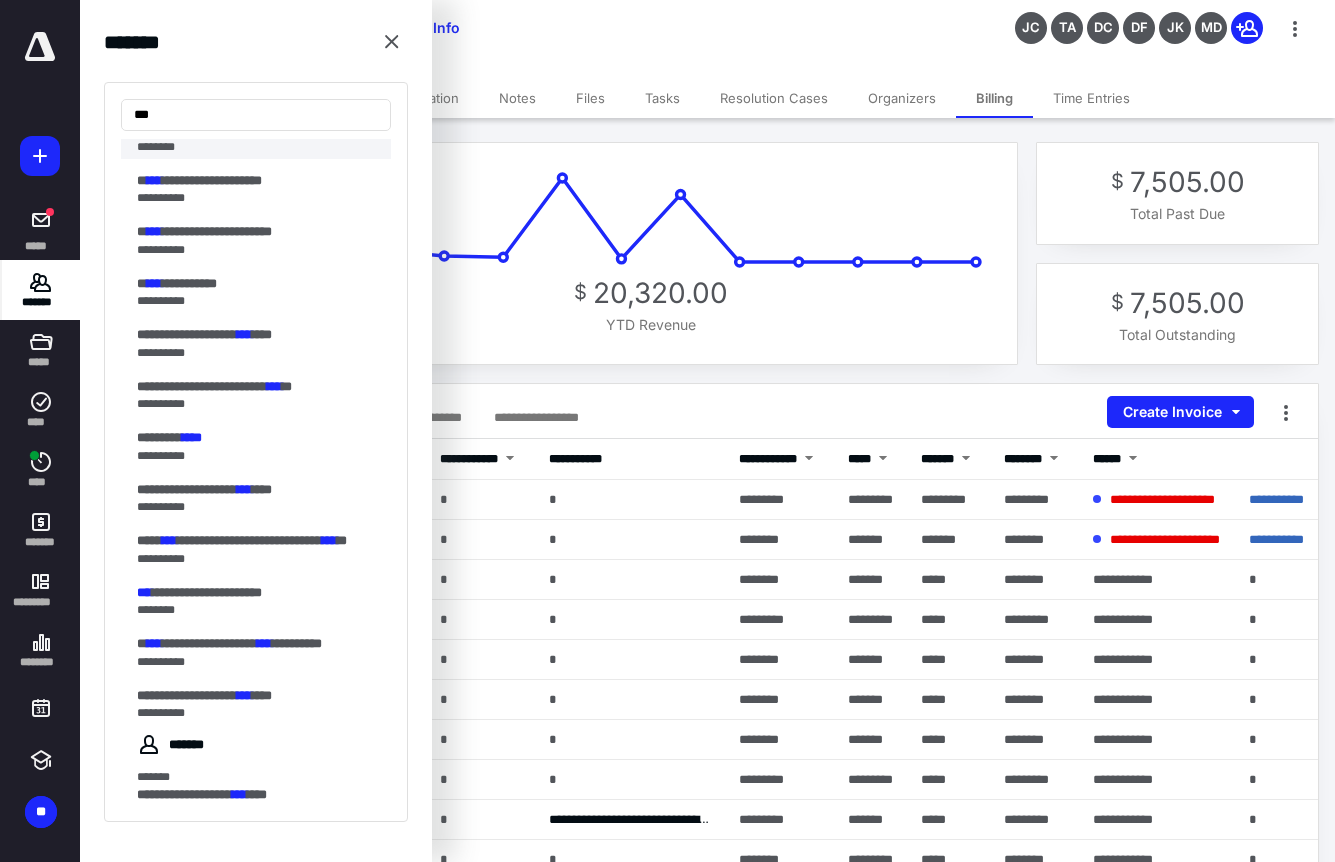 scroll, scrollTop: 1500, scrollLeft: 0, axis: vertical 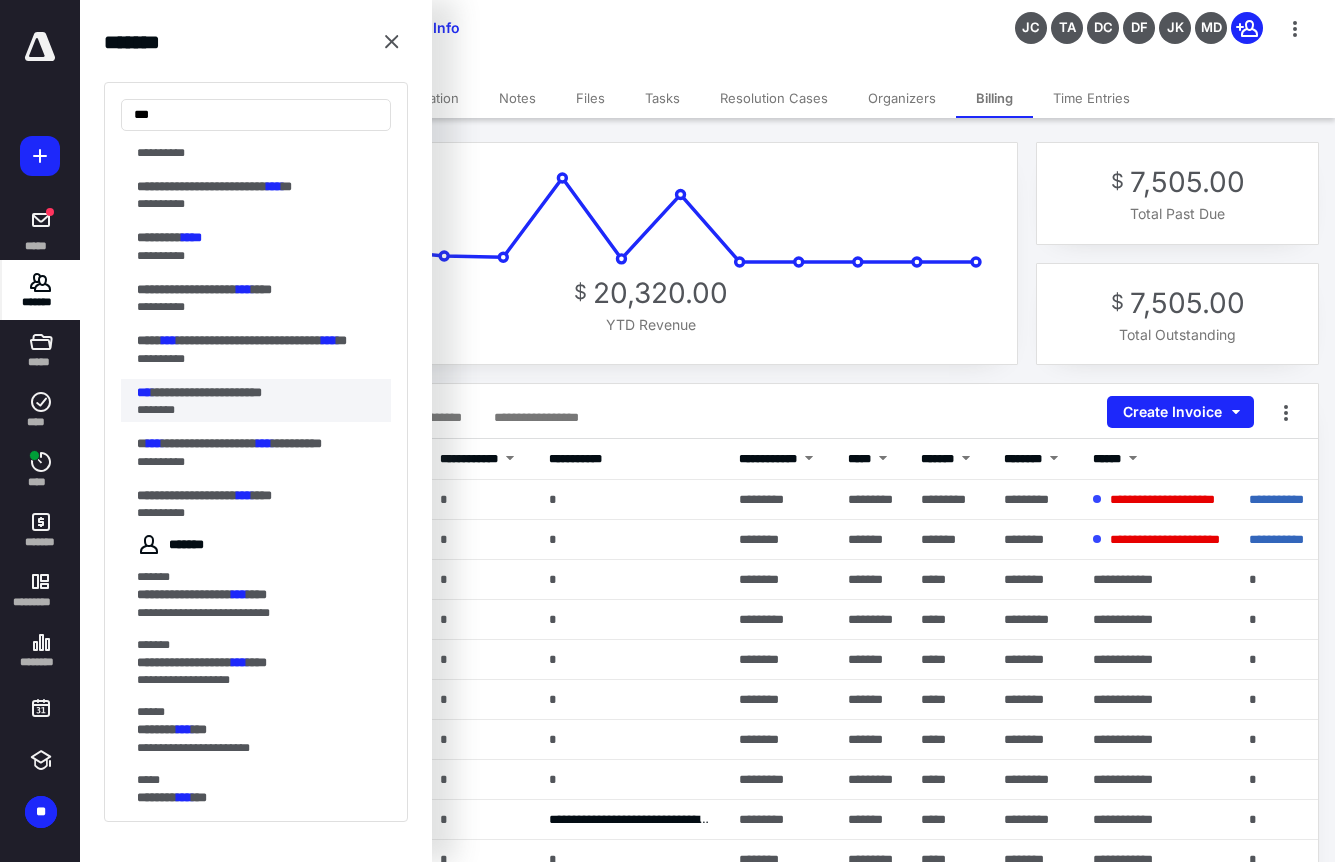 click on "**********" at bounding box center (207, 392) 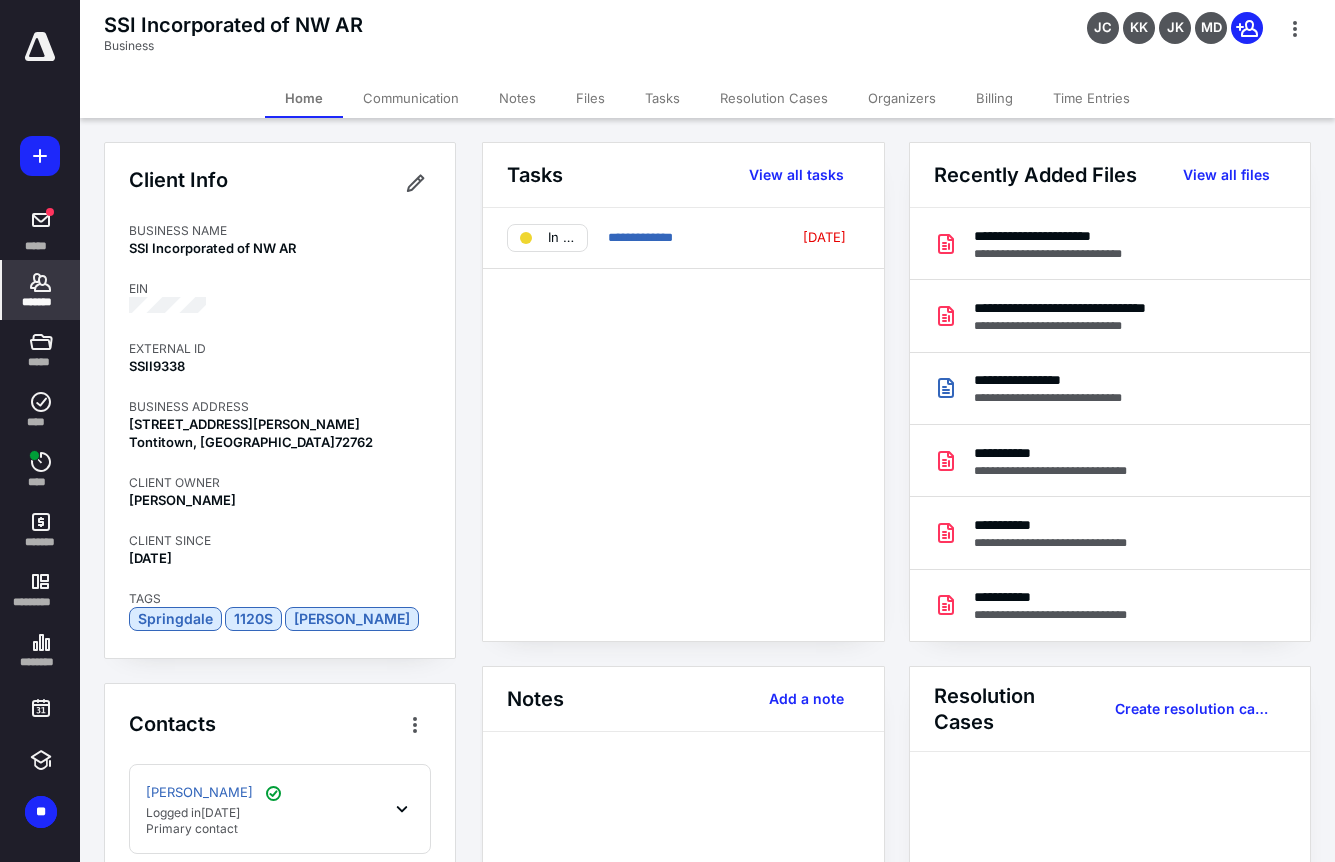 drag, startPoint x: 988, startPoint y: 96, endPoint x: 916, endPoint y: 92, distance: 72.11102 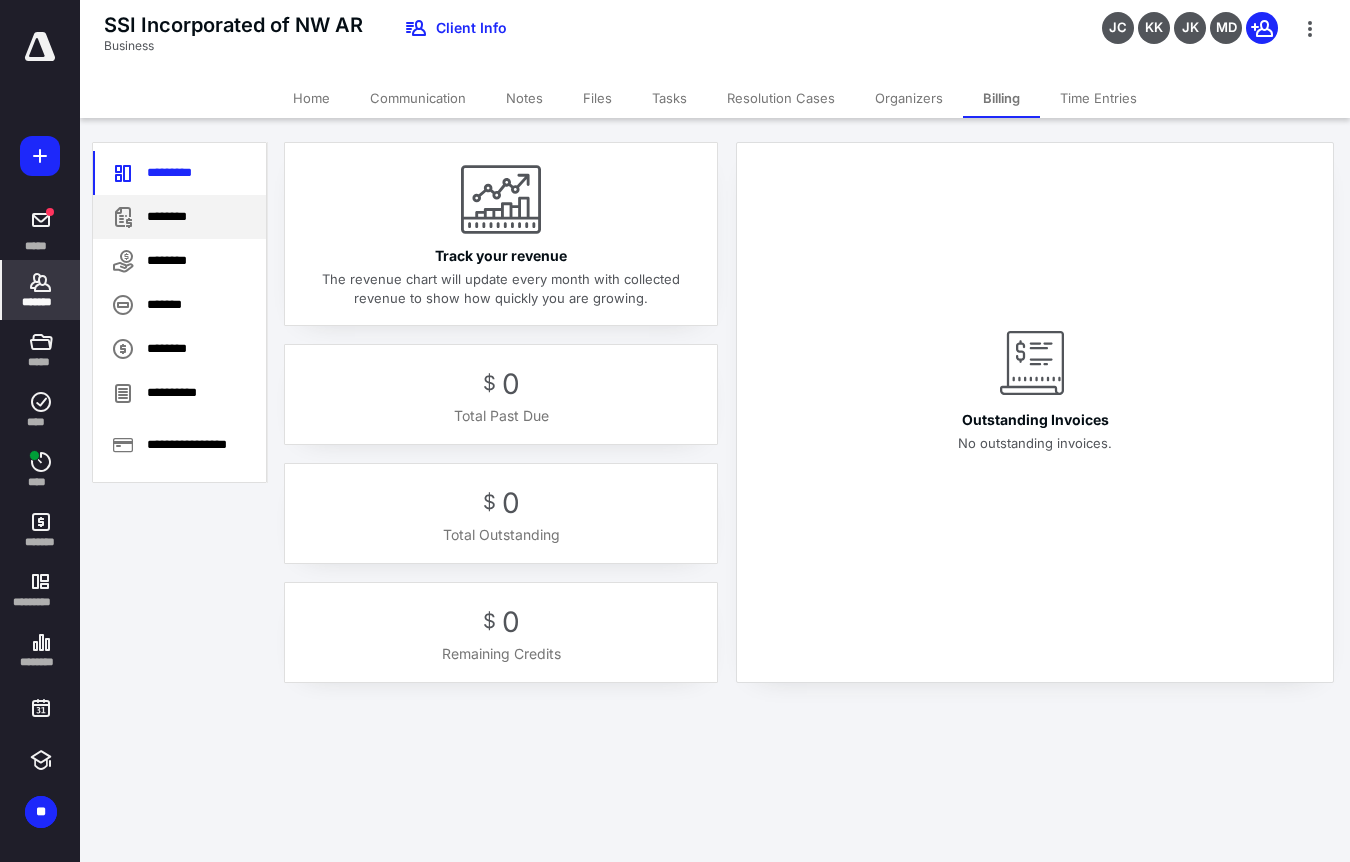 click on "********" at bounding box center [179, 217] 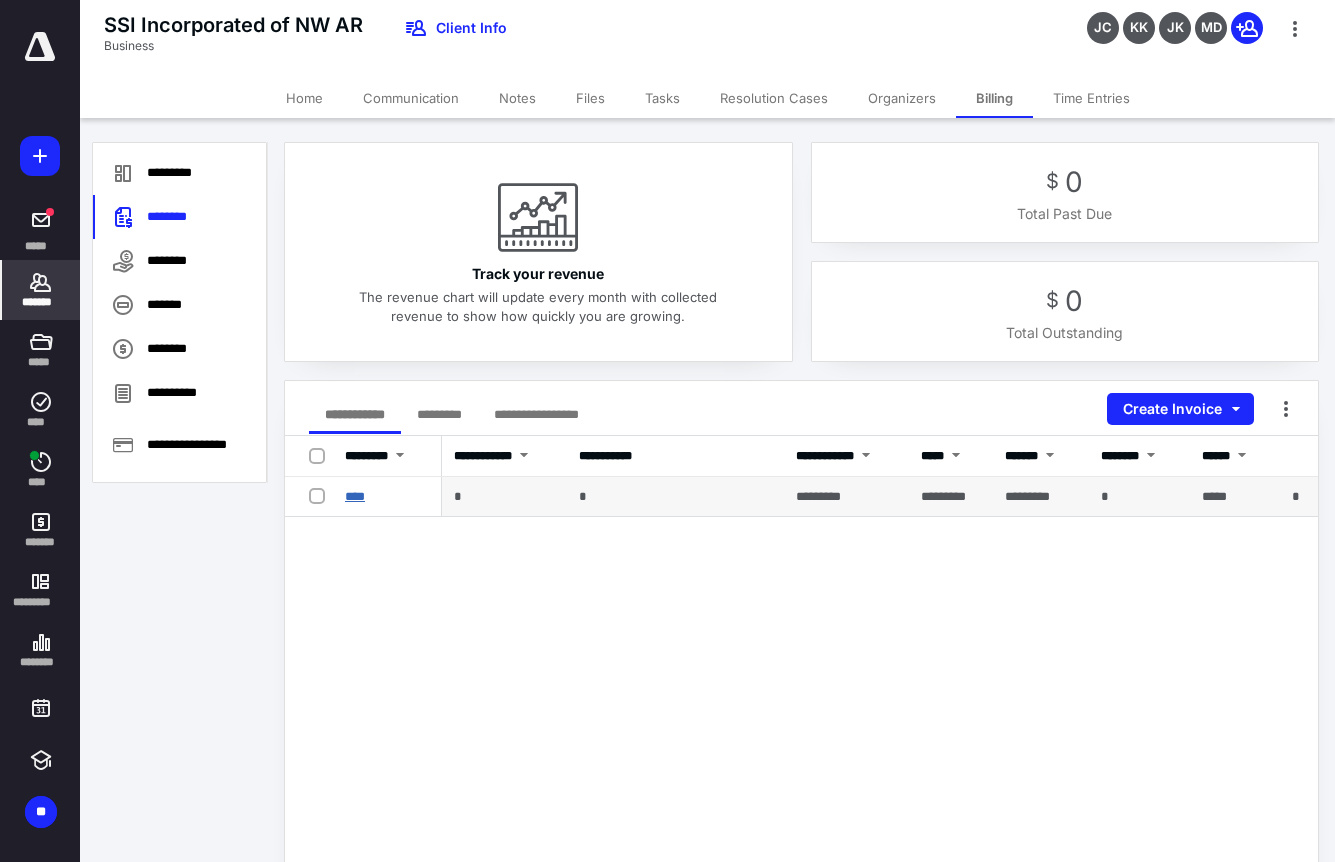 click on "****" at bounding box center (355, 496) 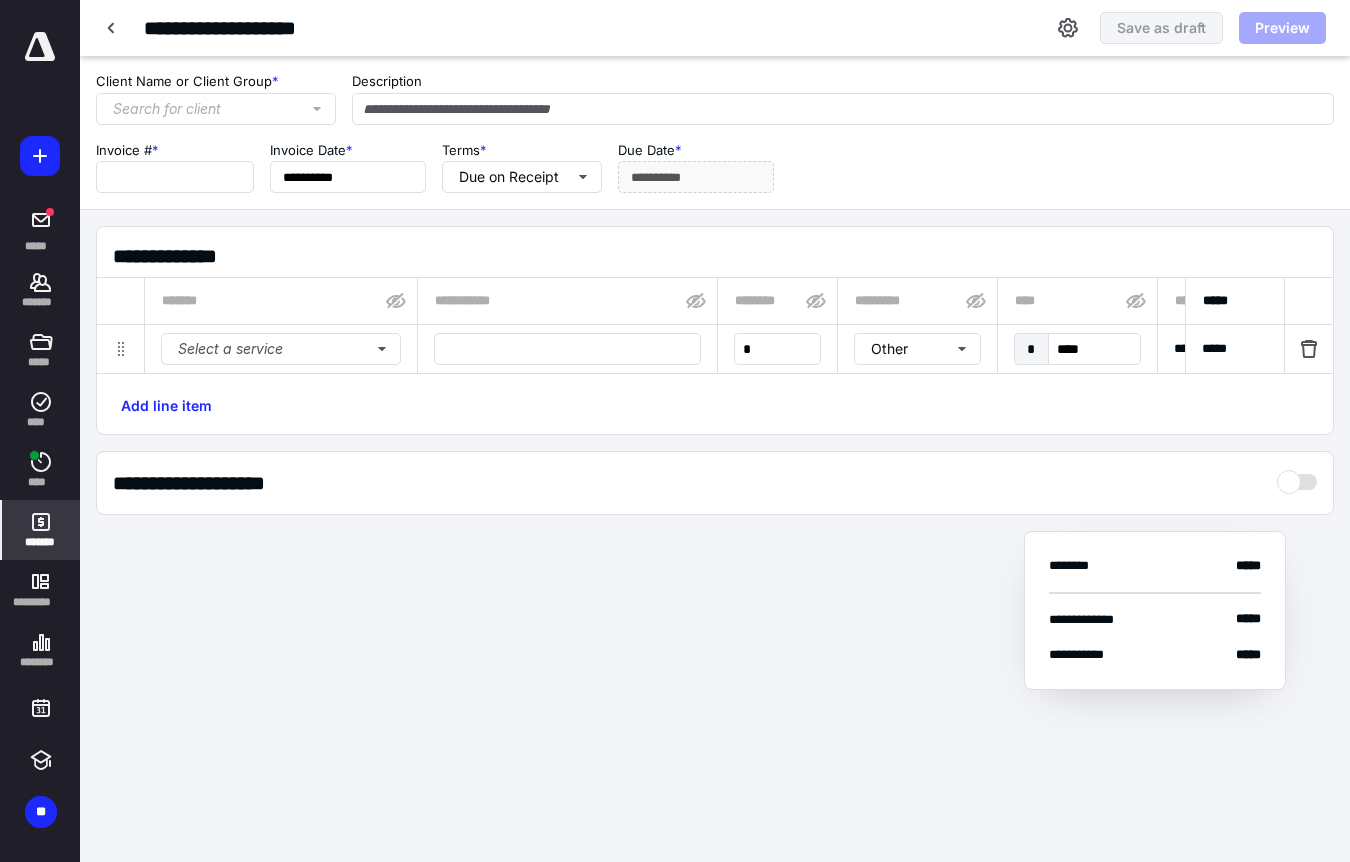 type on "****" 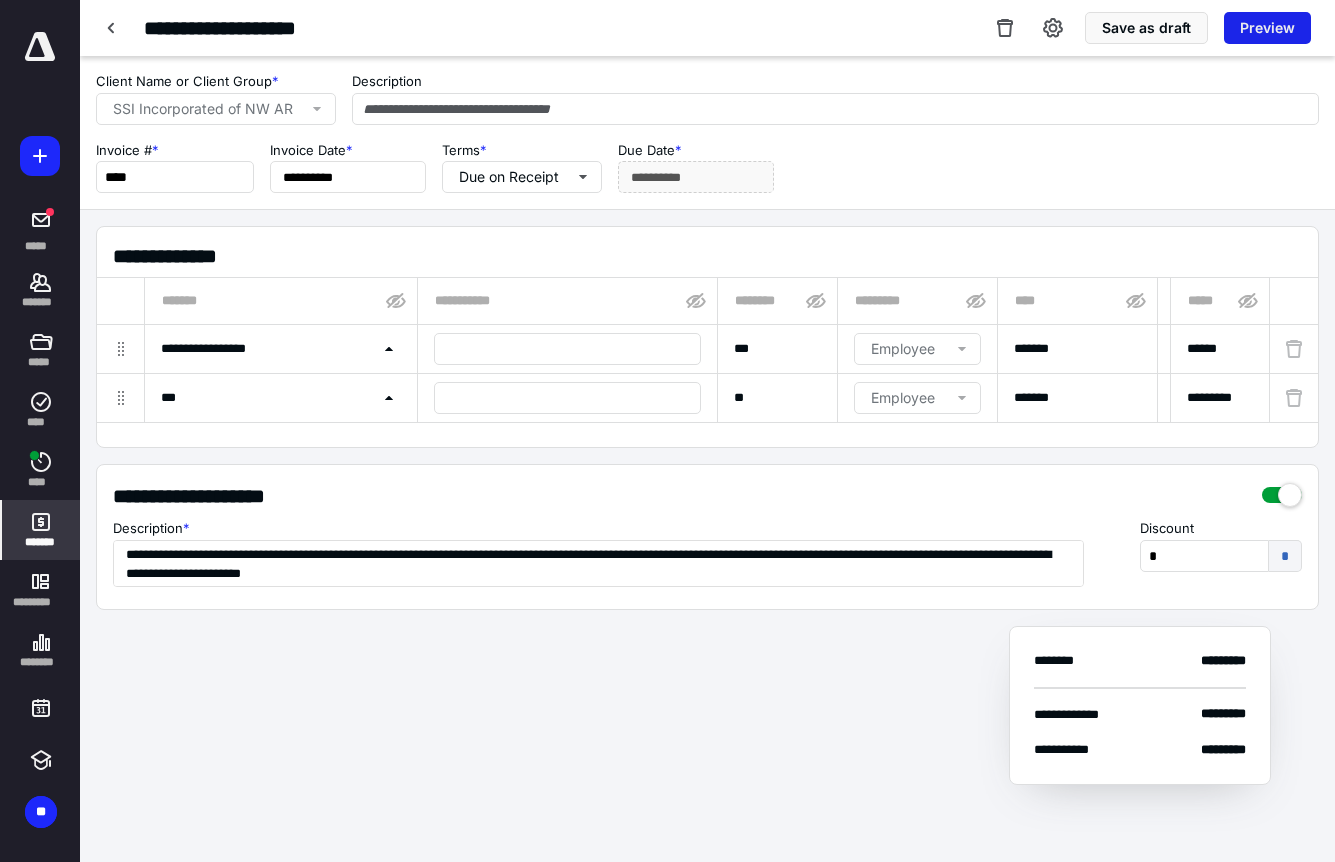 click on "Preview" at bounding box center (1267, 28) 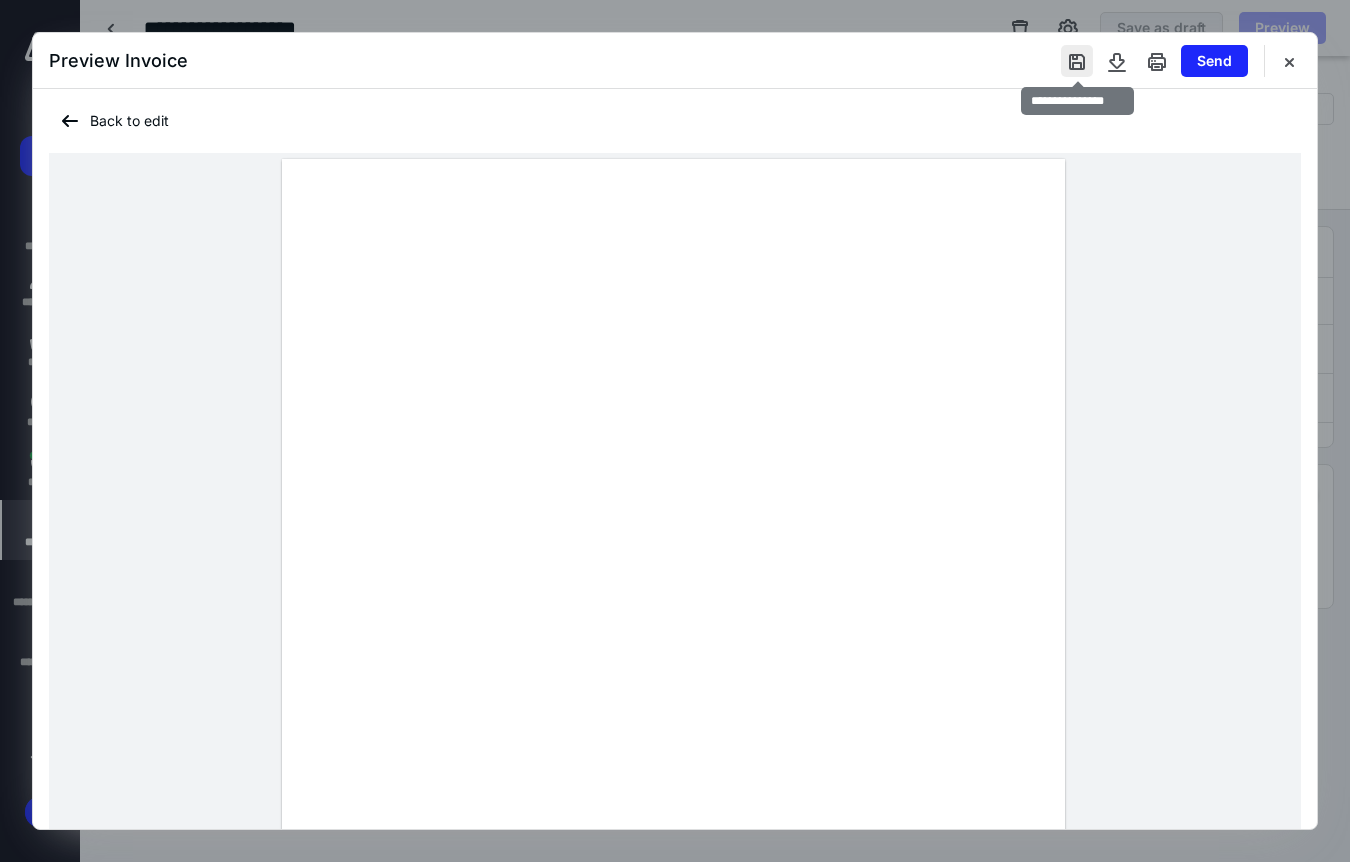 click at bounding box center (1077, 61) 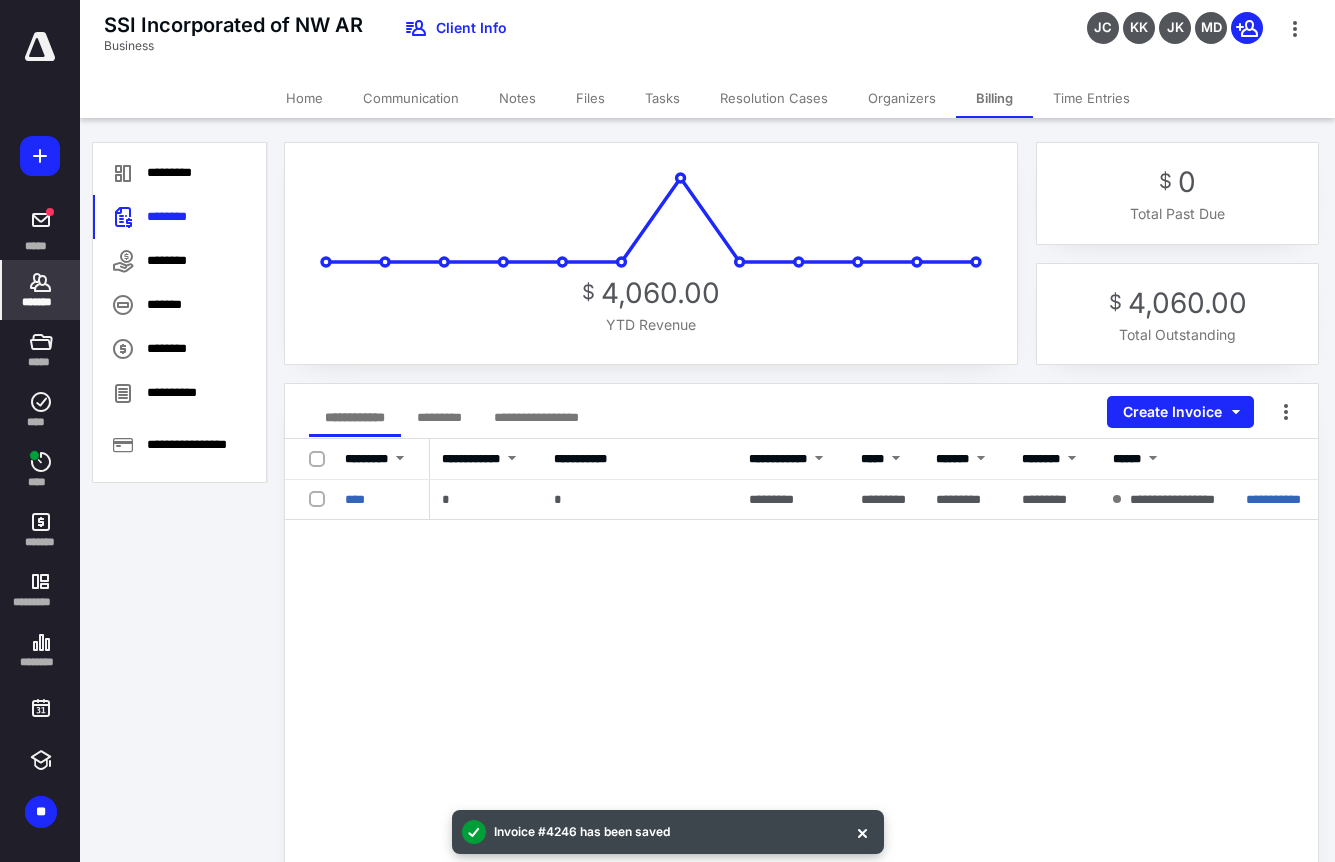 click on "Home" at bounding box center (304, 98) 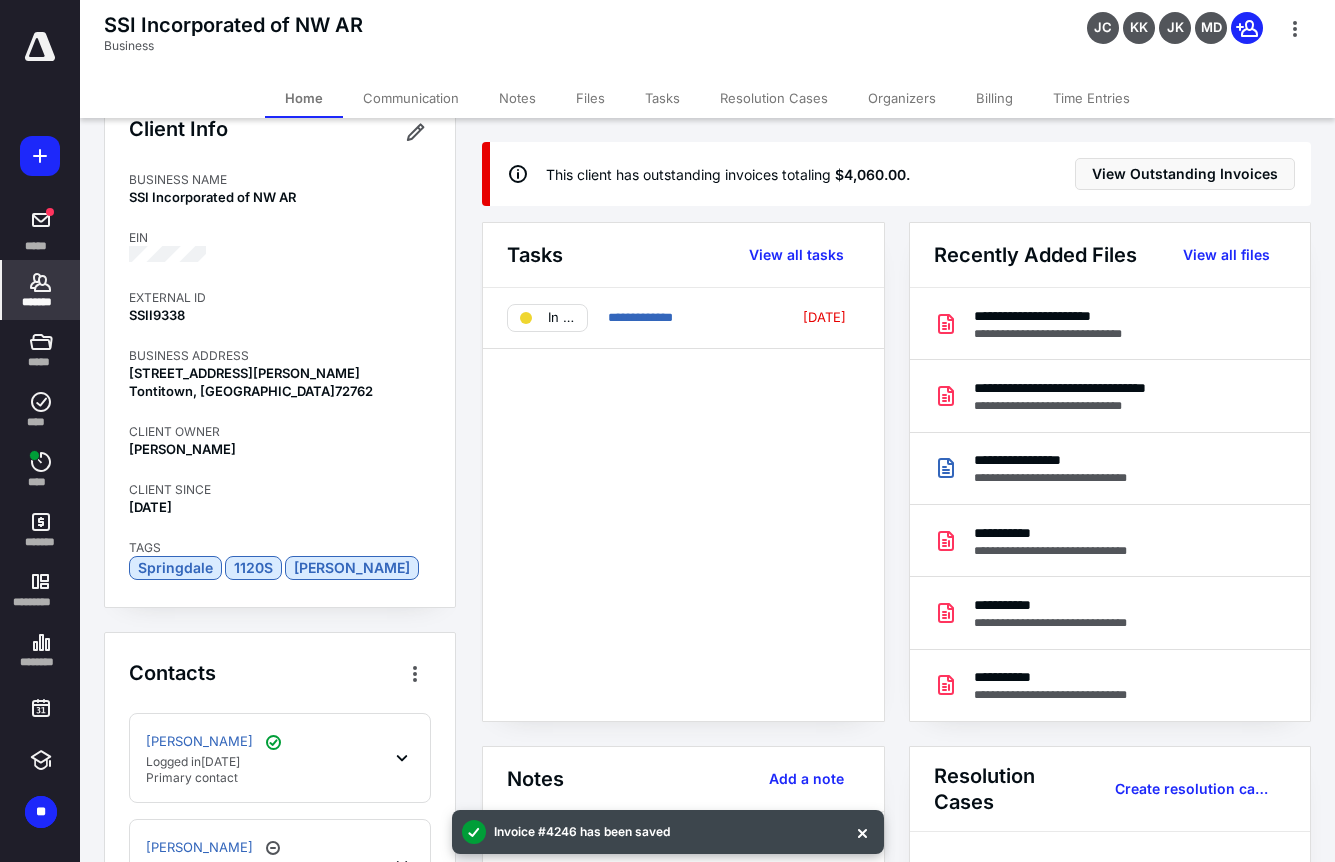 scroll, scrollTop: 151, scrollLeft: 0, axis: vertical 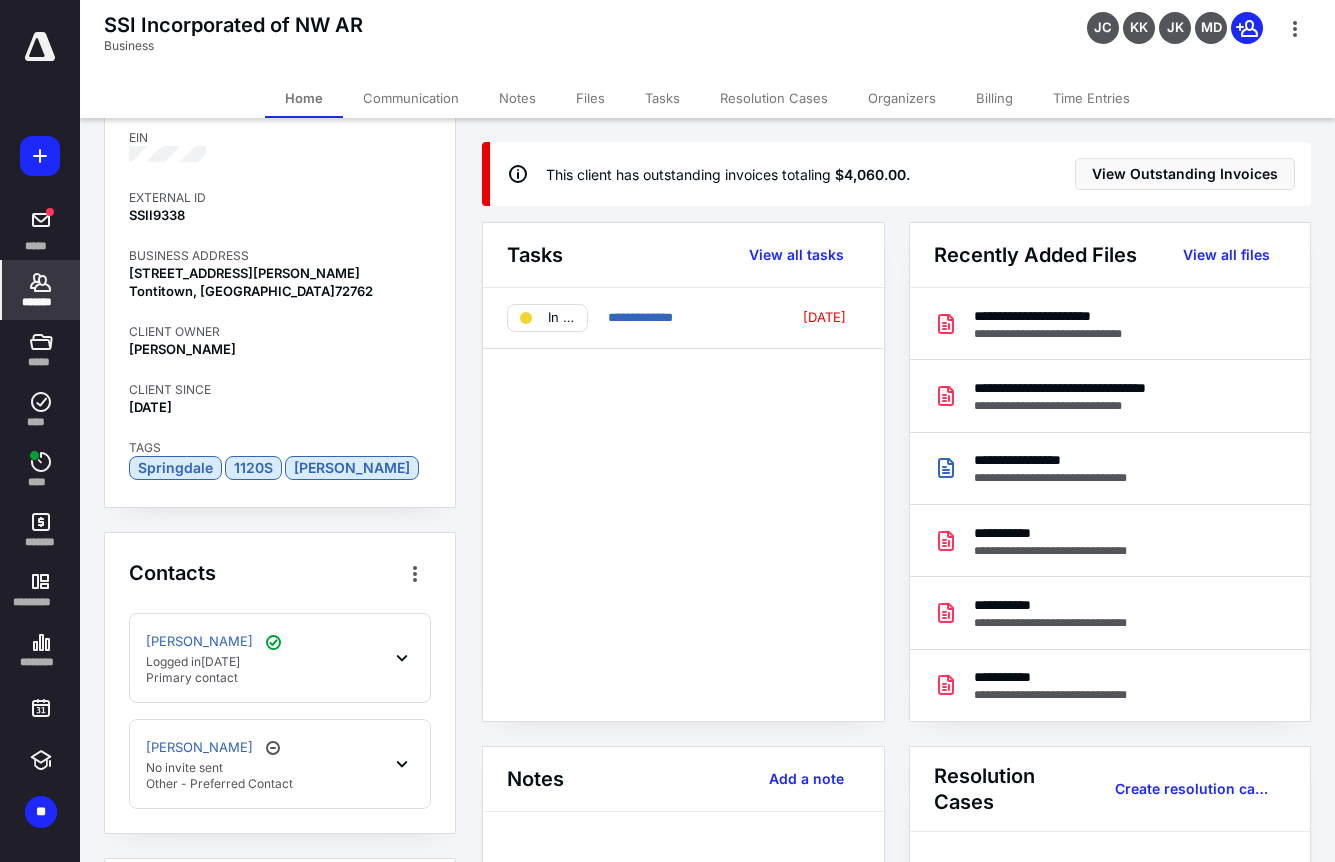 click on "Billing" at bounding box center [994, 98] 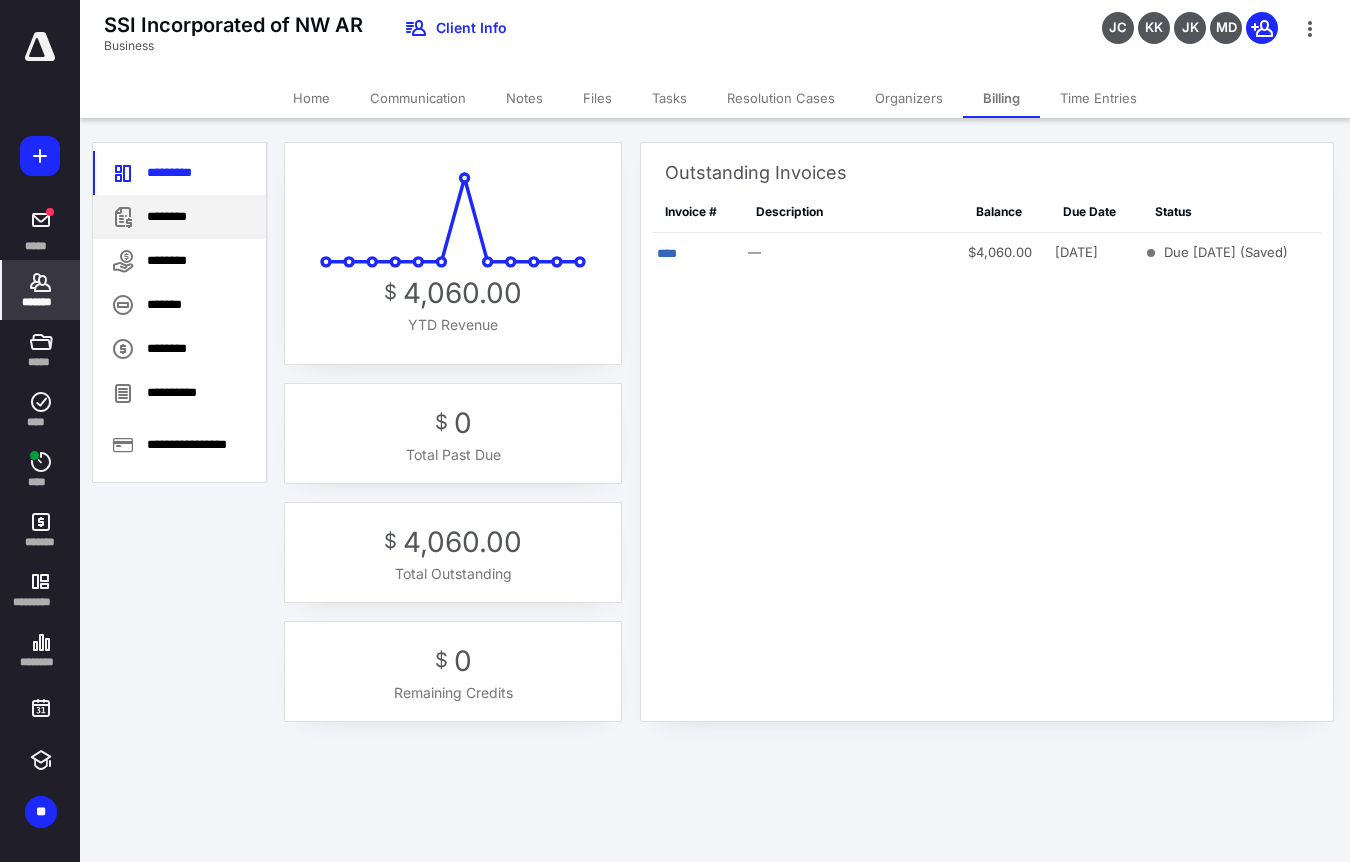 click on "********" at bounding box center [179, 217] 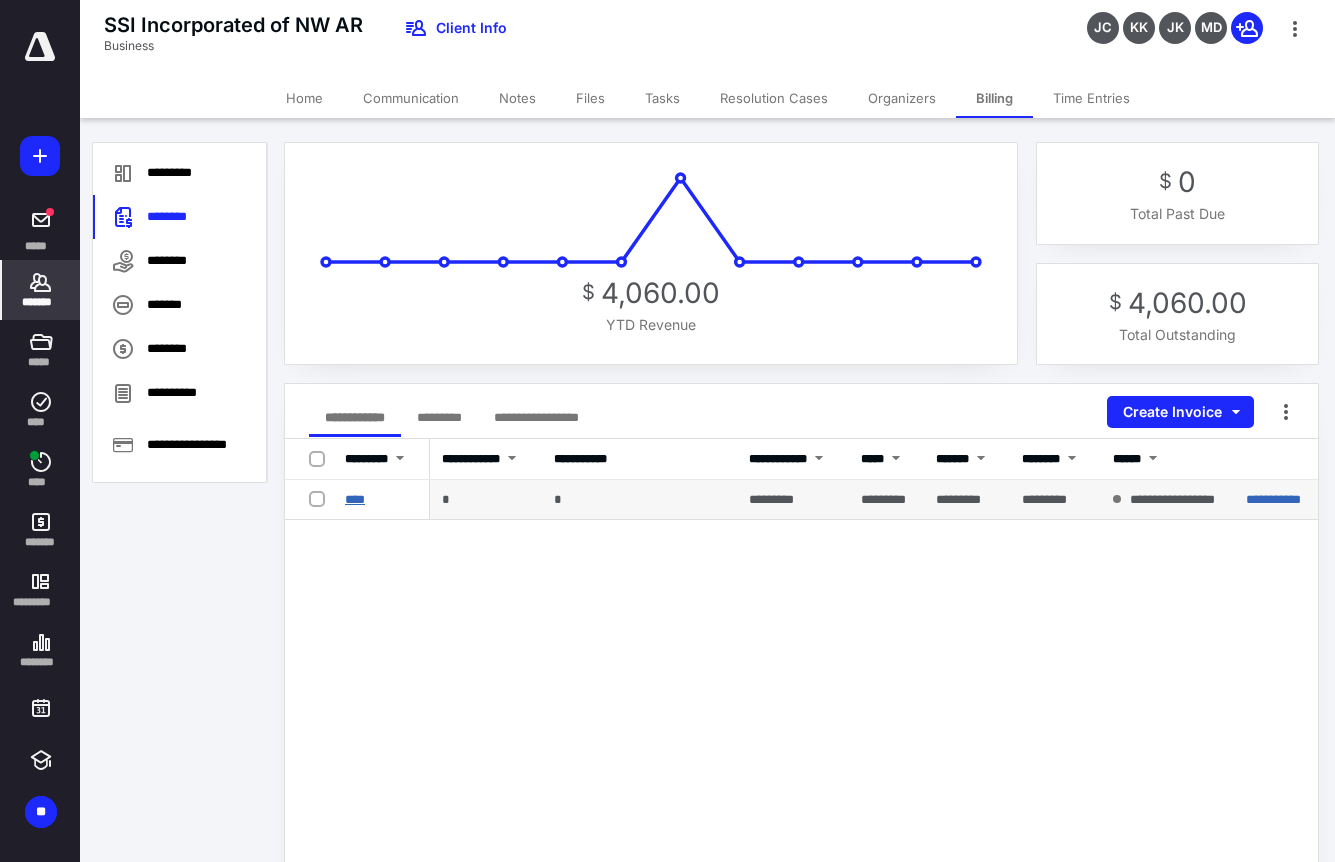 click on "****" at bounding box center (355, 499) 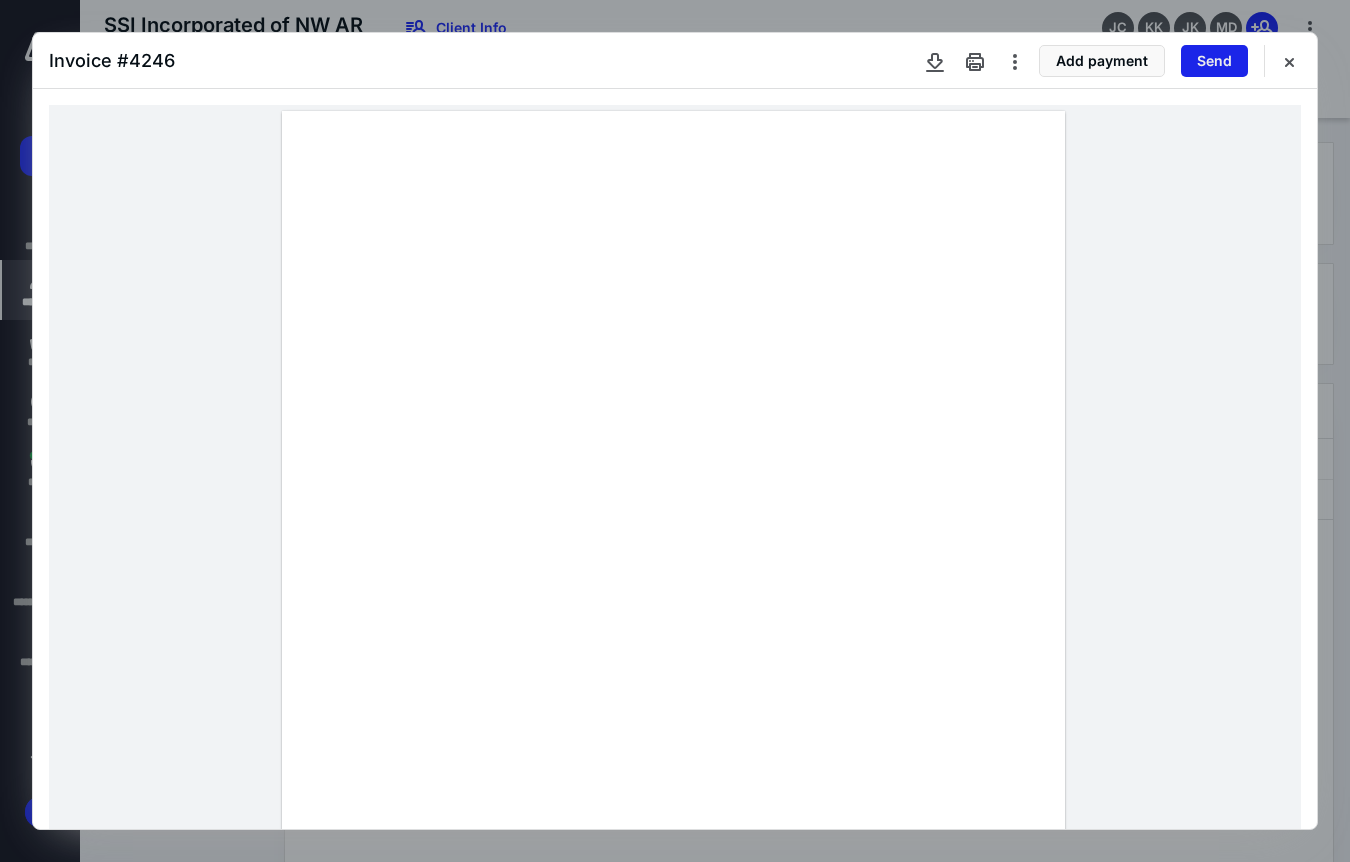 click on "Send" at bounding box center [1214, 61] 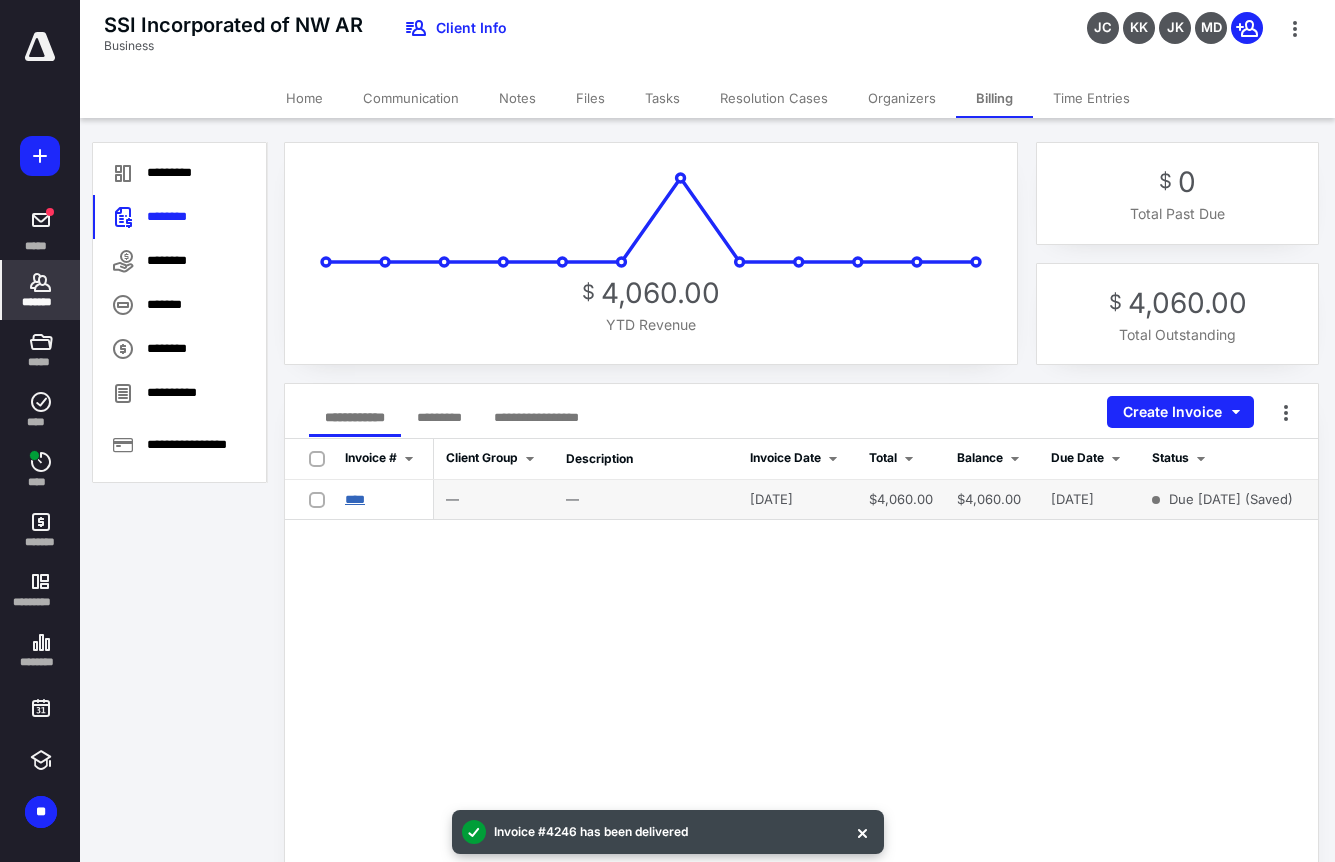 click on "****" at bounding box center [355, 499] 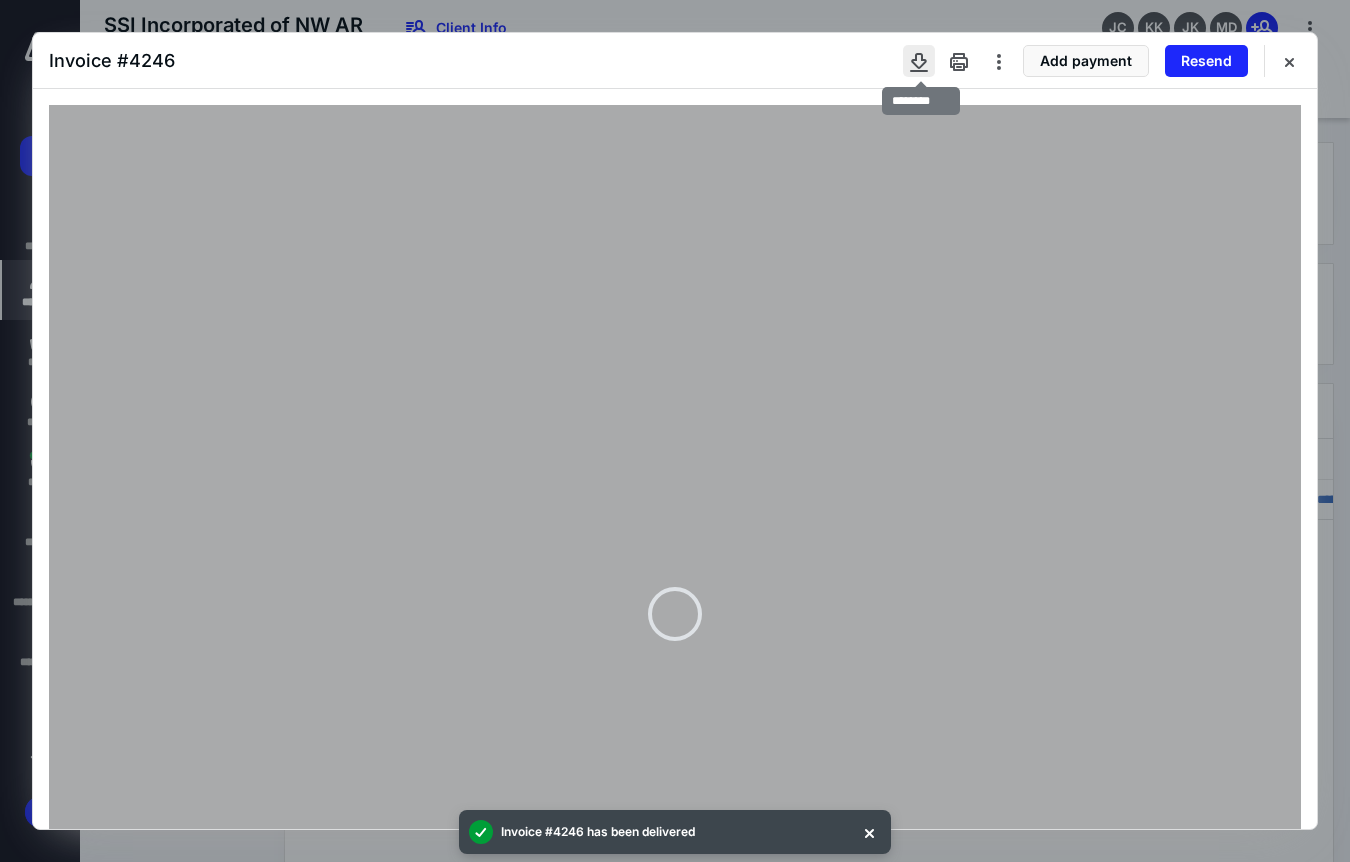 click at bounding box center [919, 61] 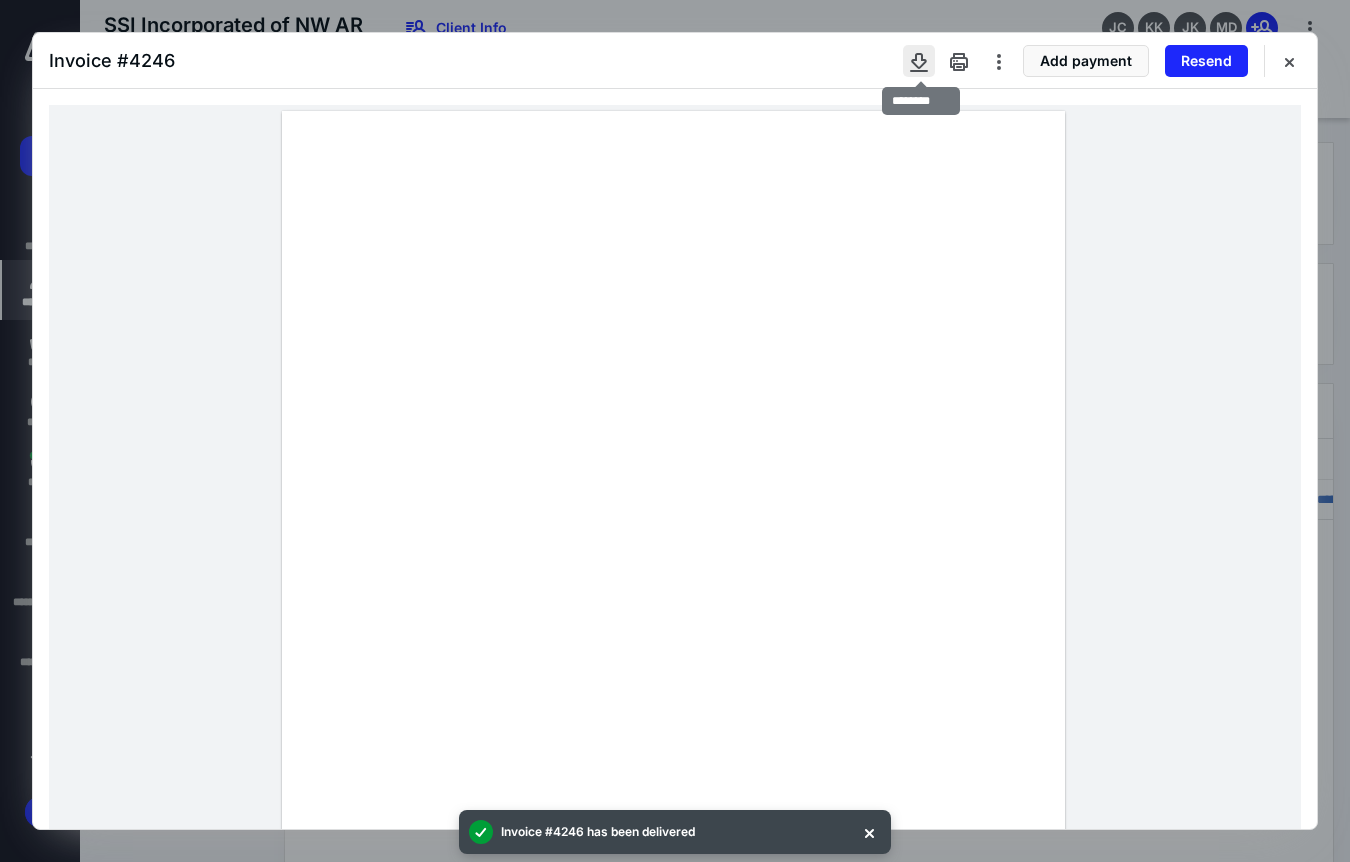 click at bounding box center [919, 61] 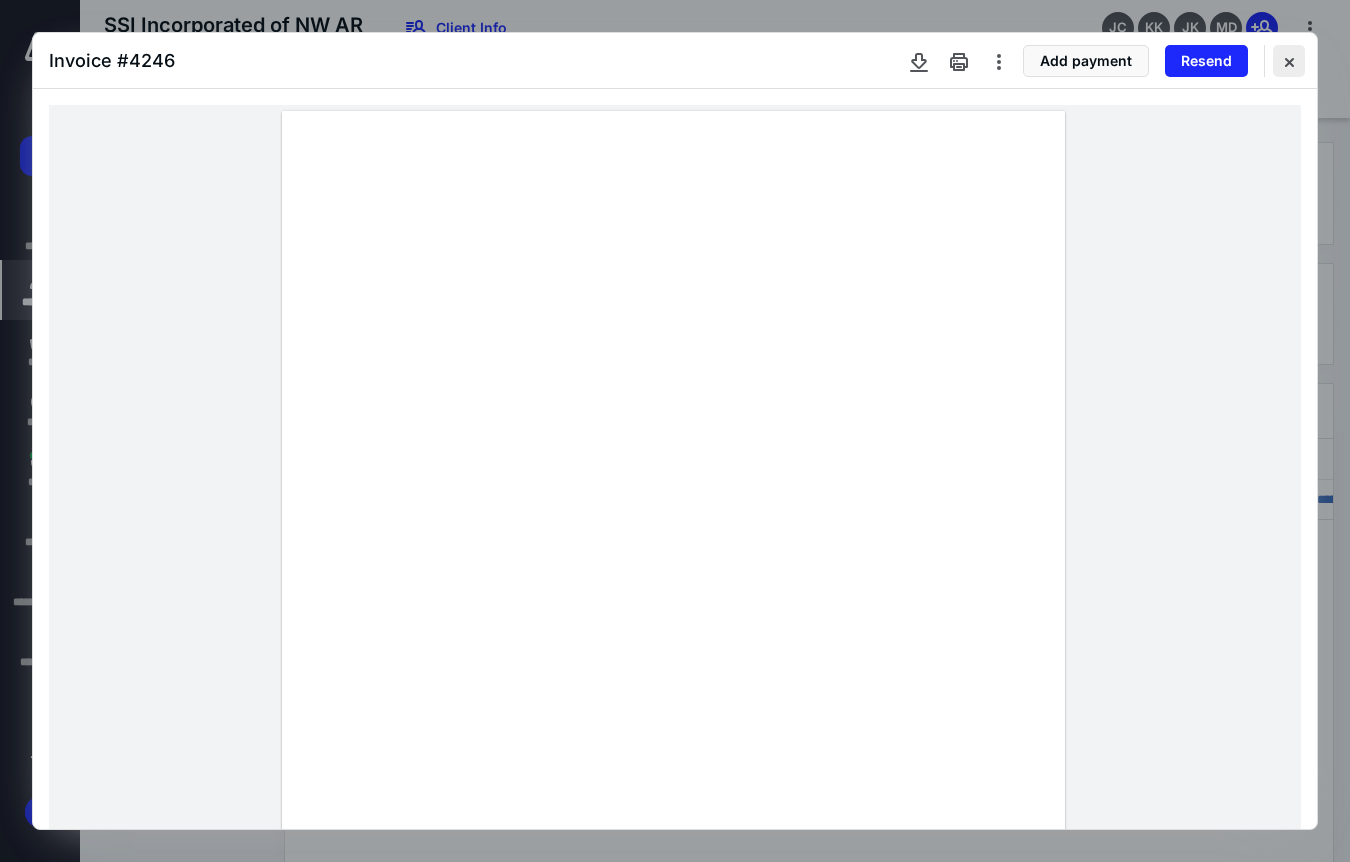 drag, startPoint x: 1290, startPoint y: 62, endPoint x: 1281, endPoint y: 56, distance: 10.816654 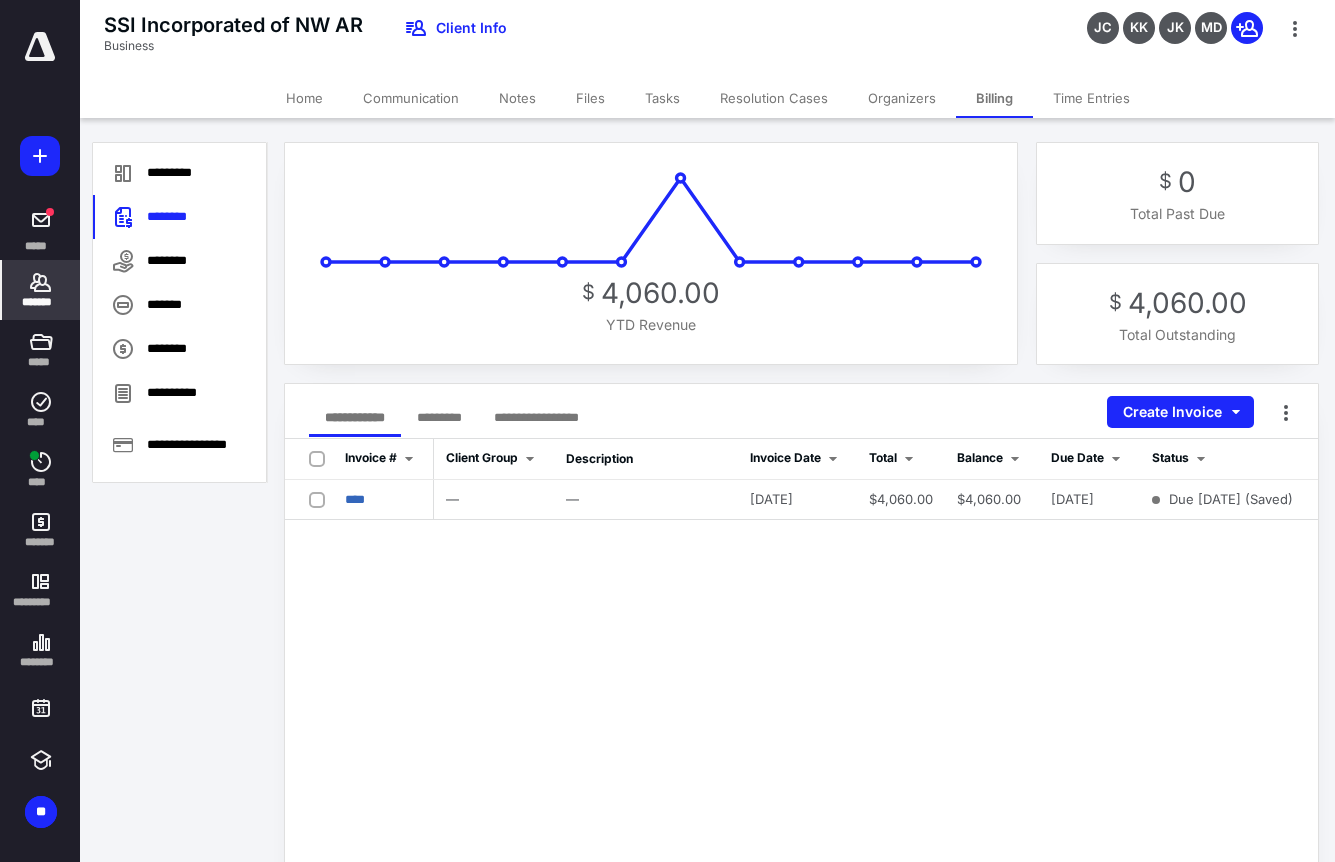 click on "Communication" at bounding box center (411, 98) 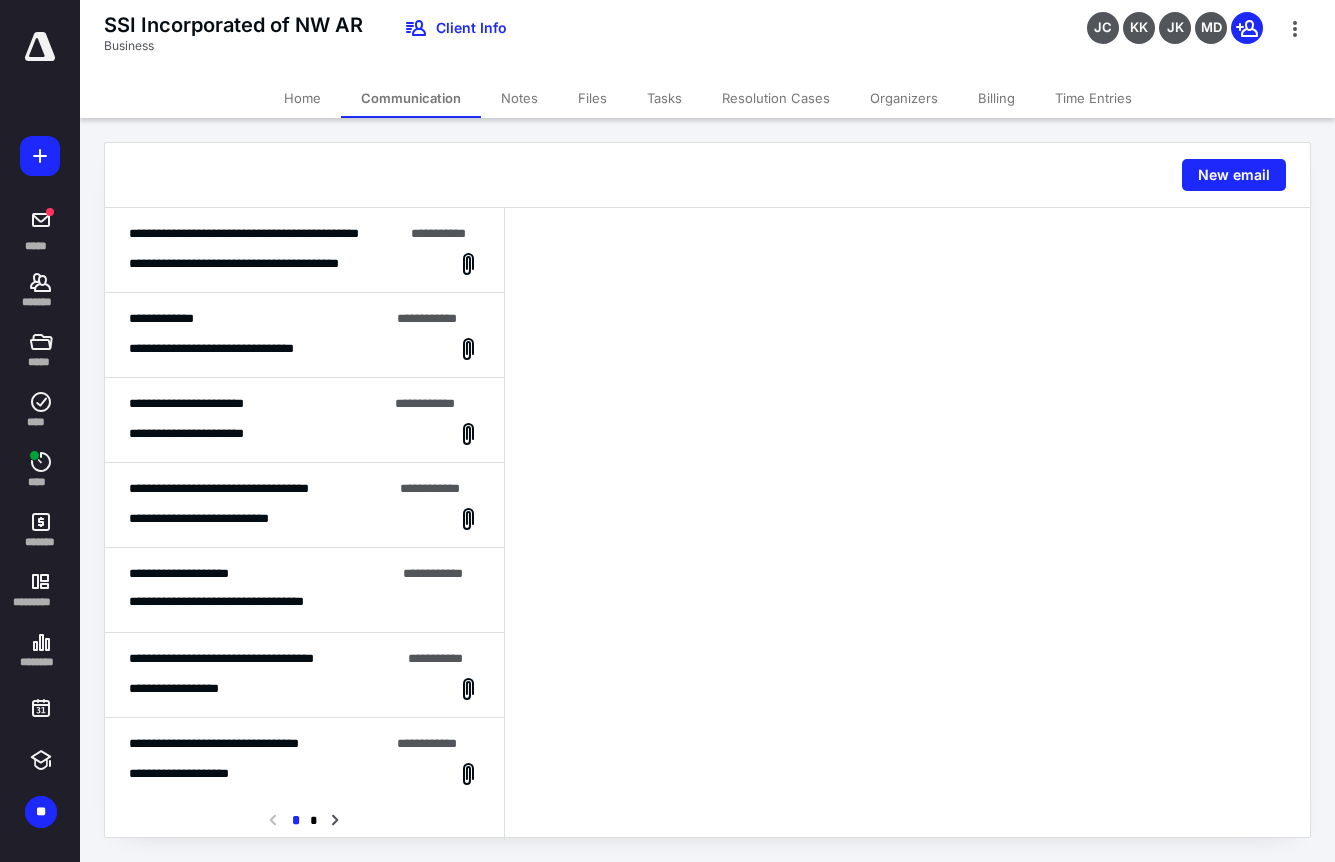 click on "Billing" at bounding box center [996, 98] 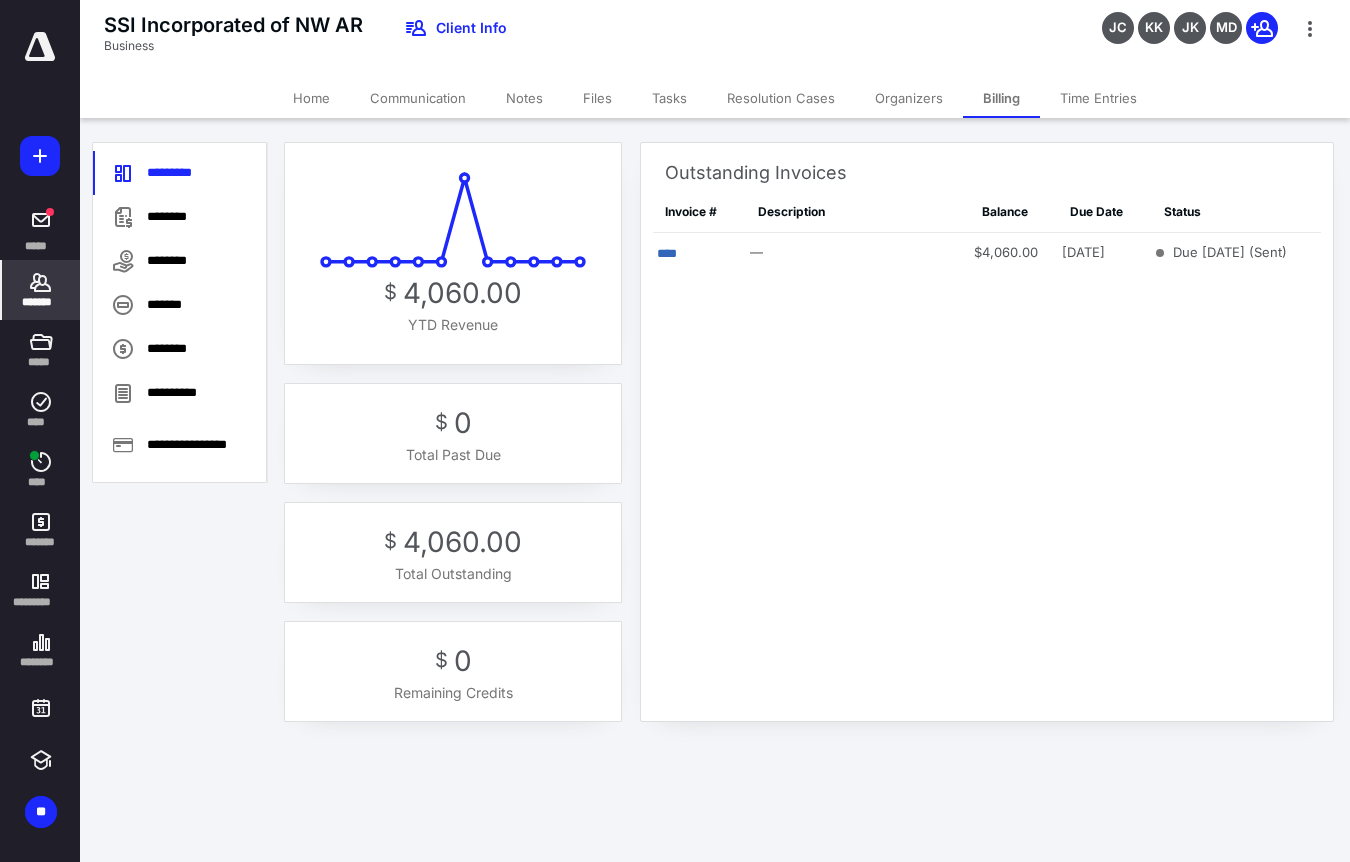 click on "Communication" at bounding box center [418, 98] 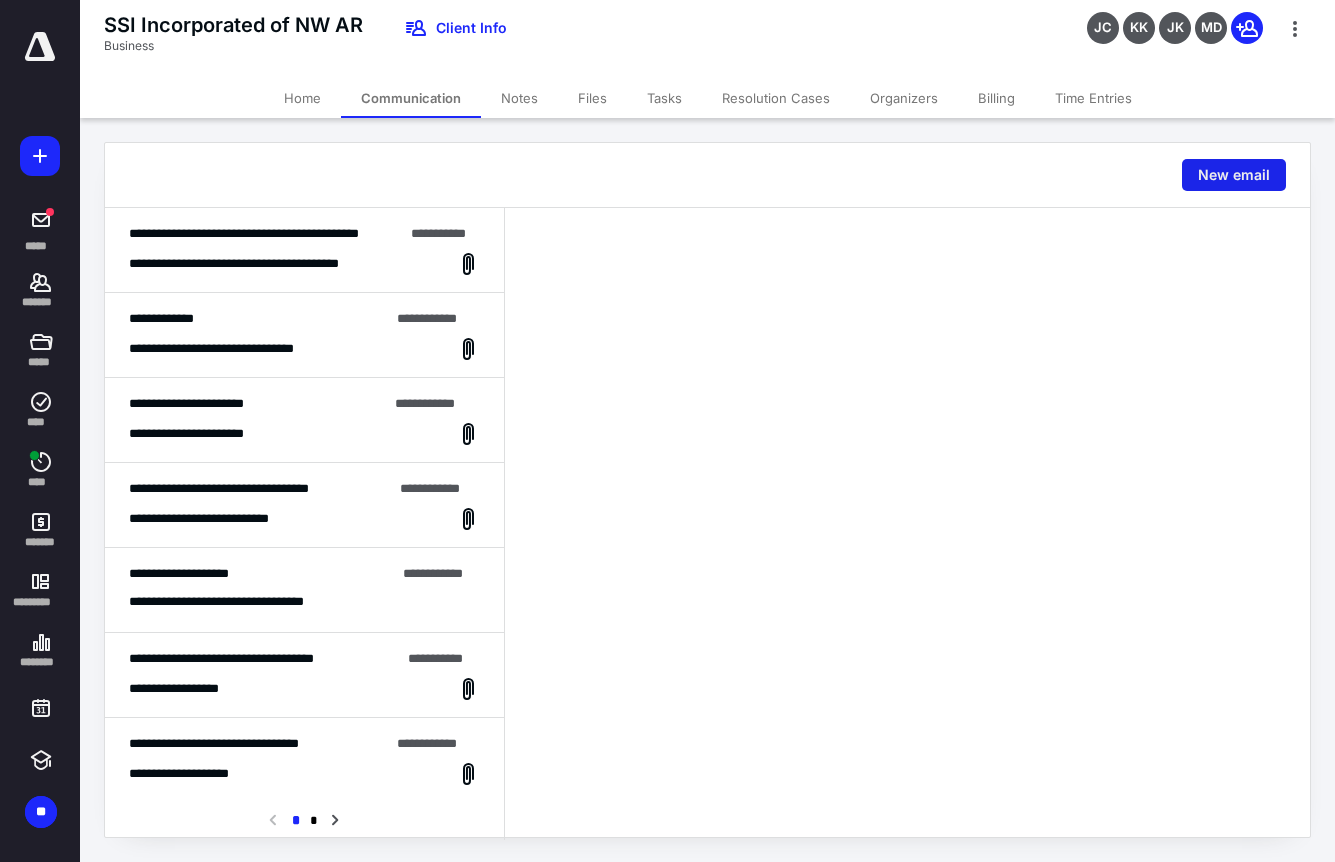 click on "New email" at bounding box center (1234, 175) 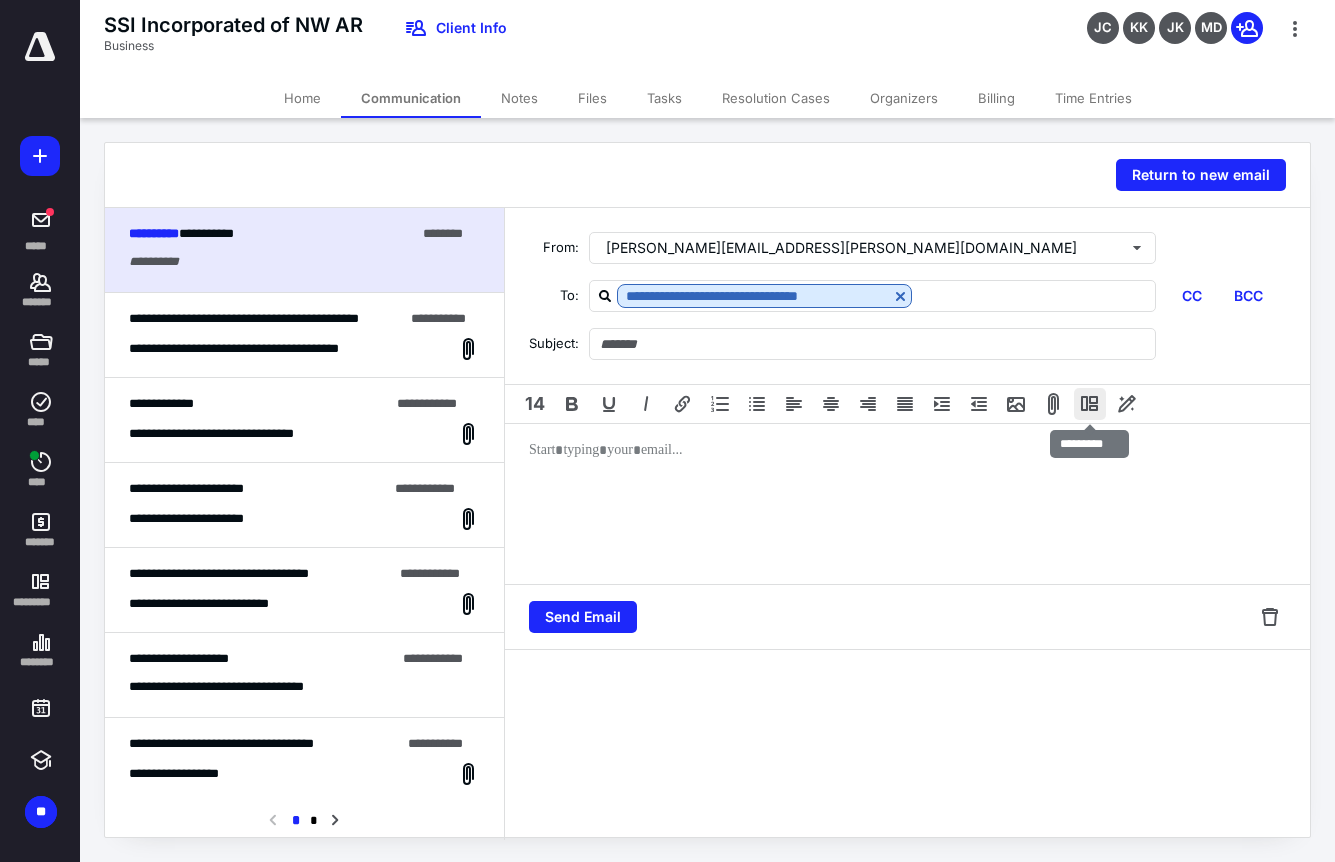 click at bounding box center (1090, 404) 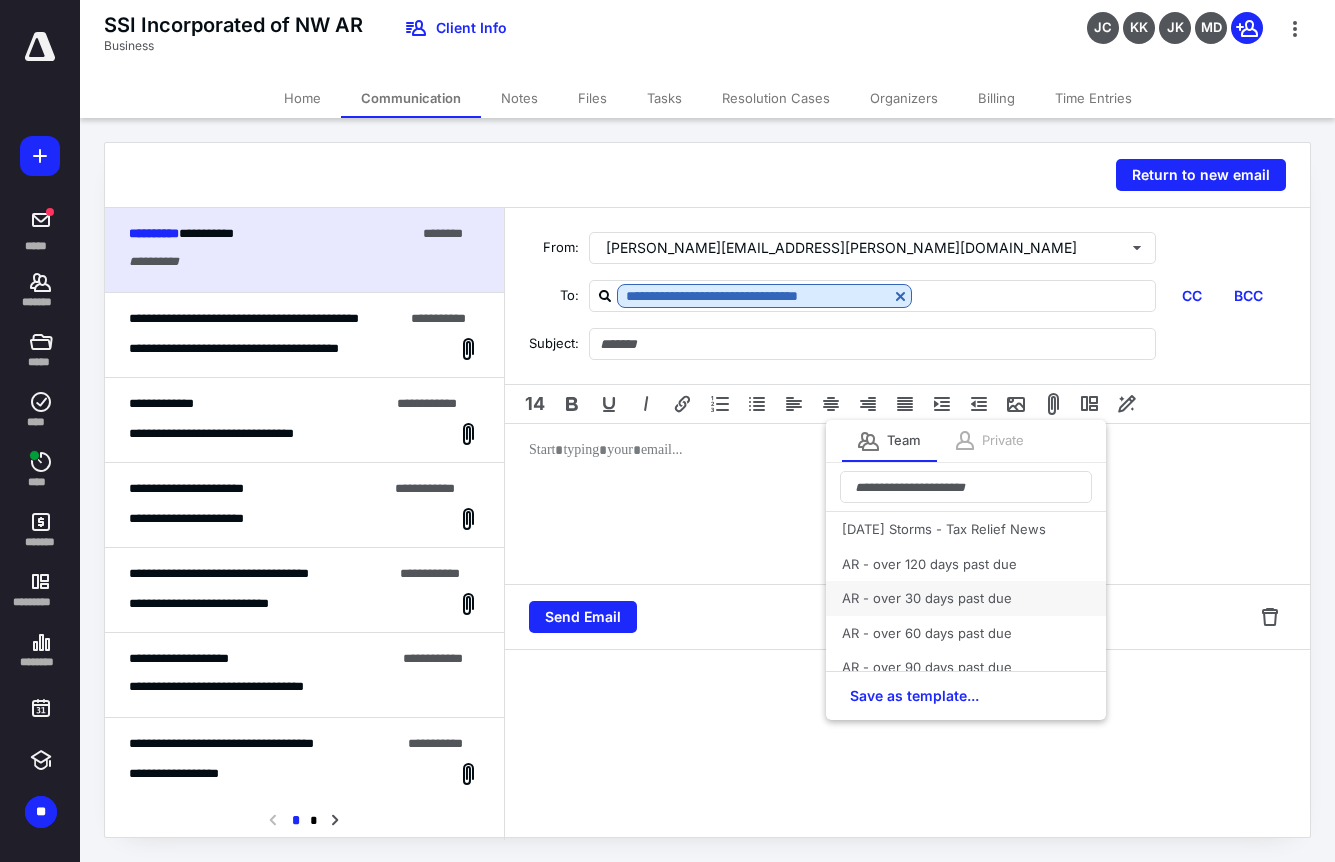 drag, startPoint x: 961, startPoint y: 601, endPoint x: 951, endPoint y: 586, distance: 18.027756 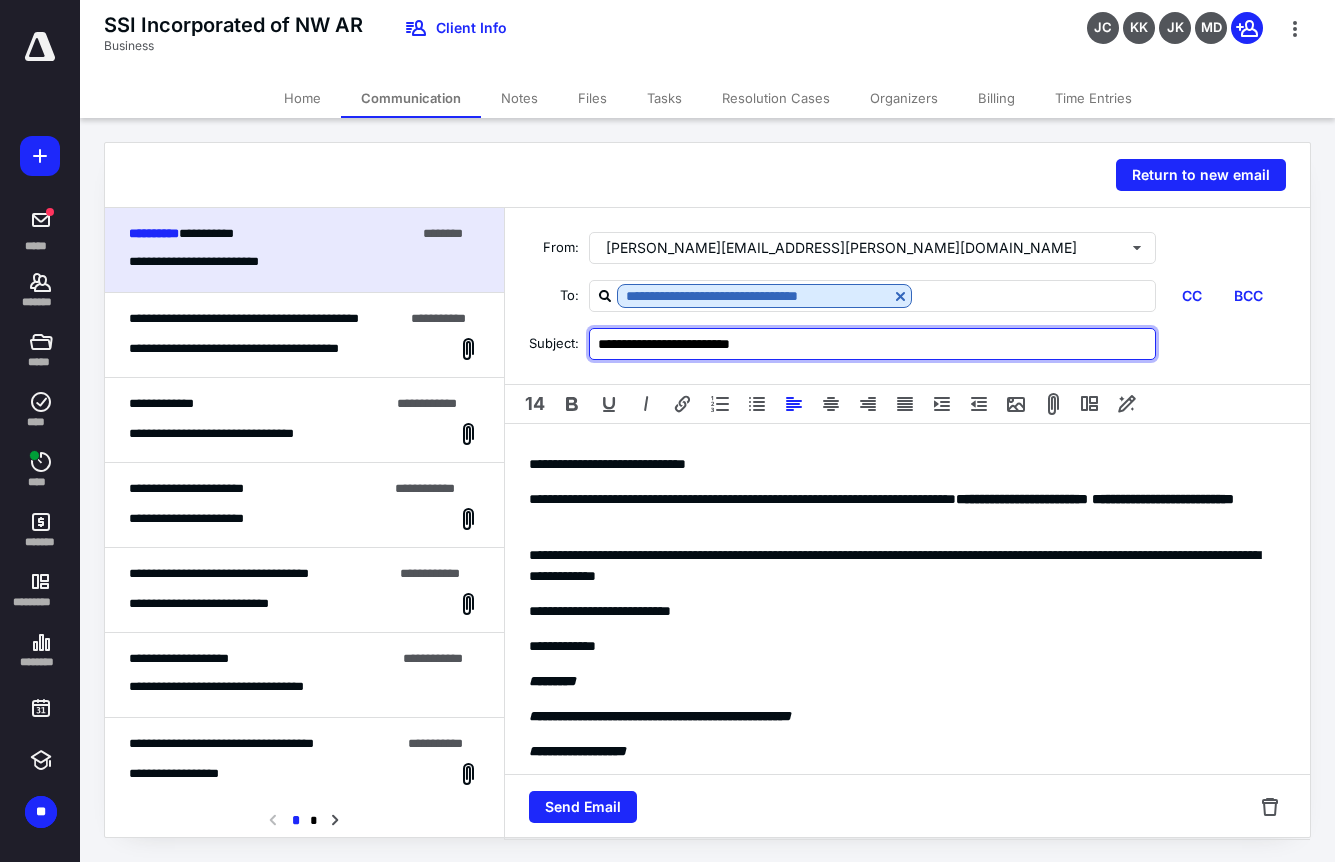 click on "**********" at bounding box center (872, 344) 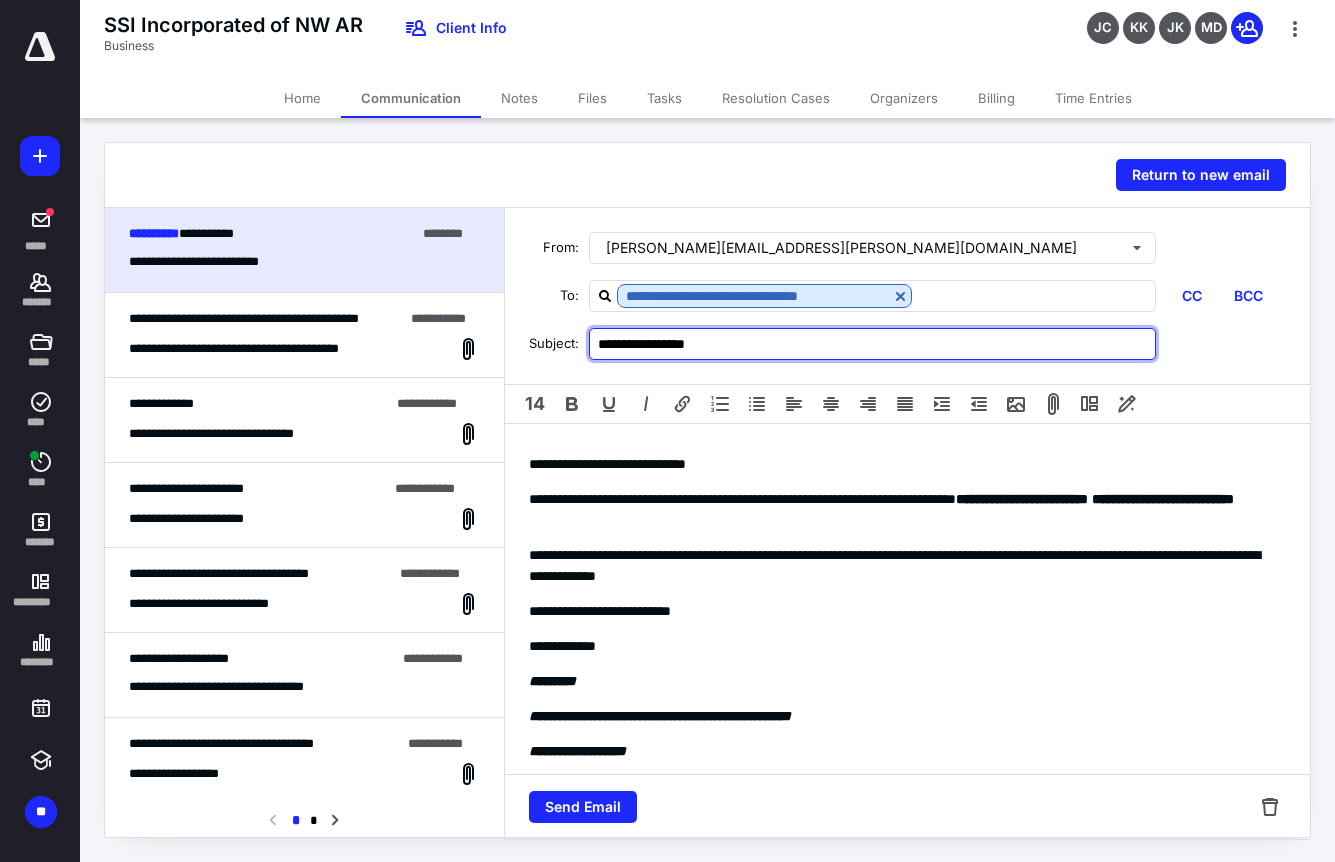 click on "**********" at bounding box center (872, 344) 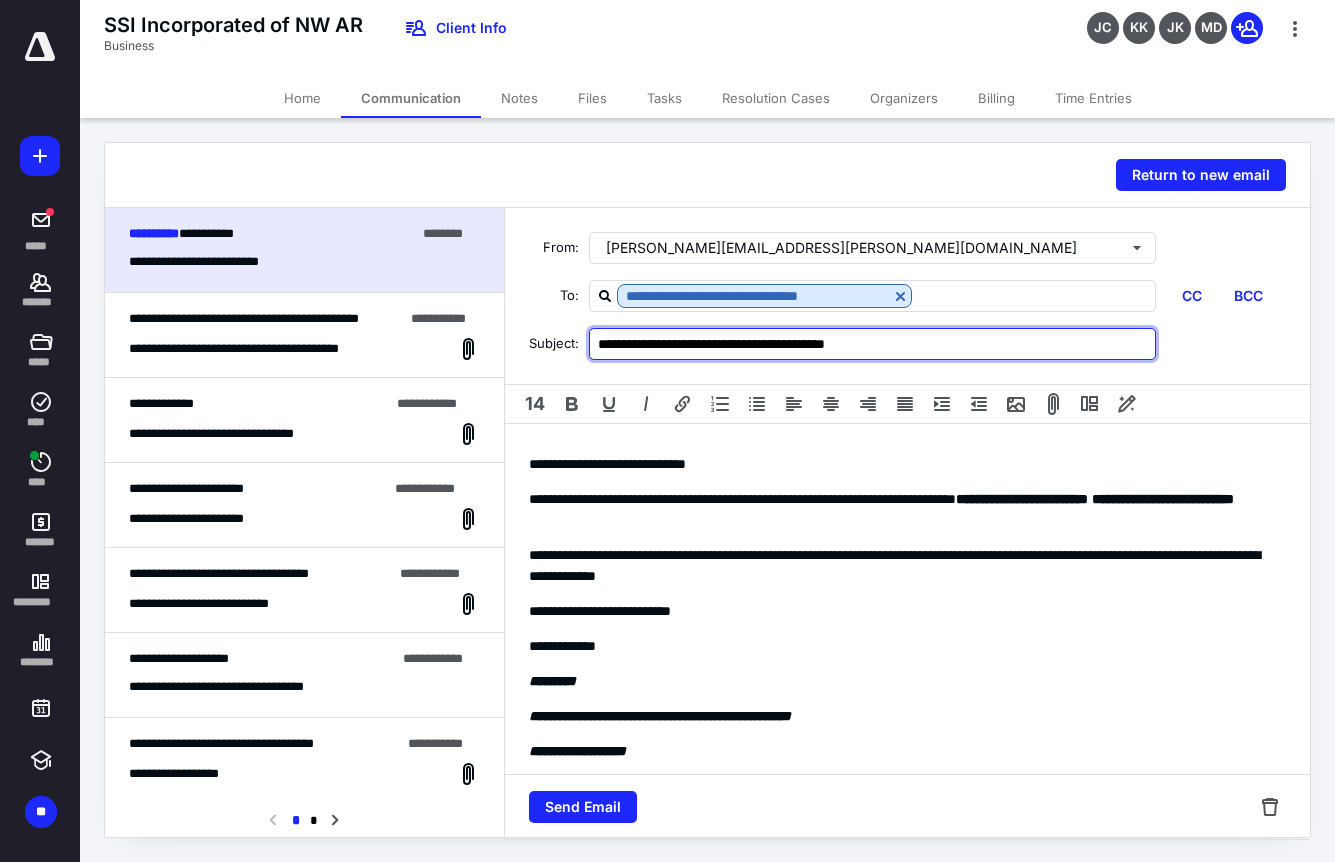 type on "**********" 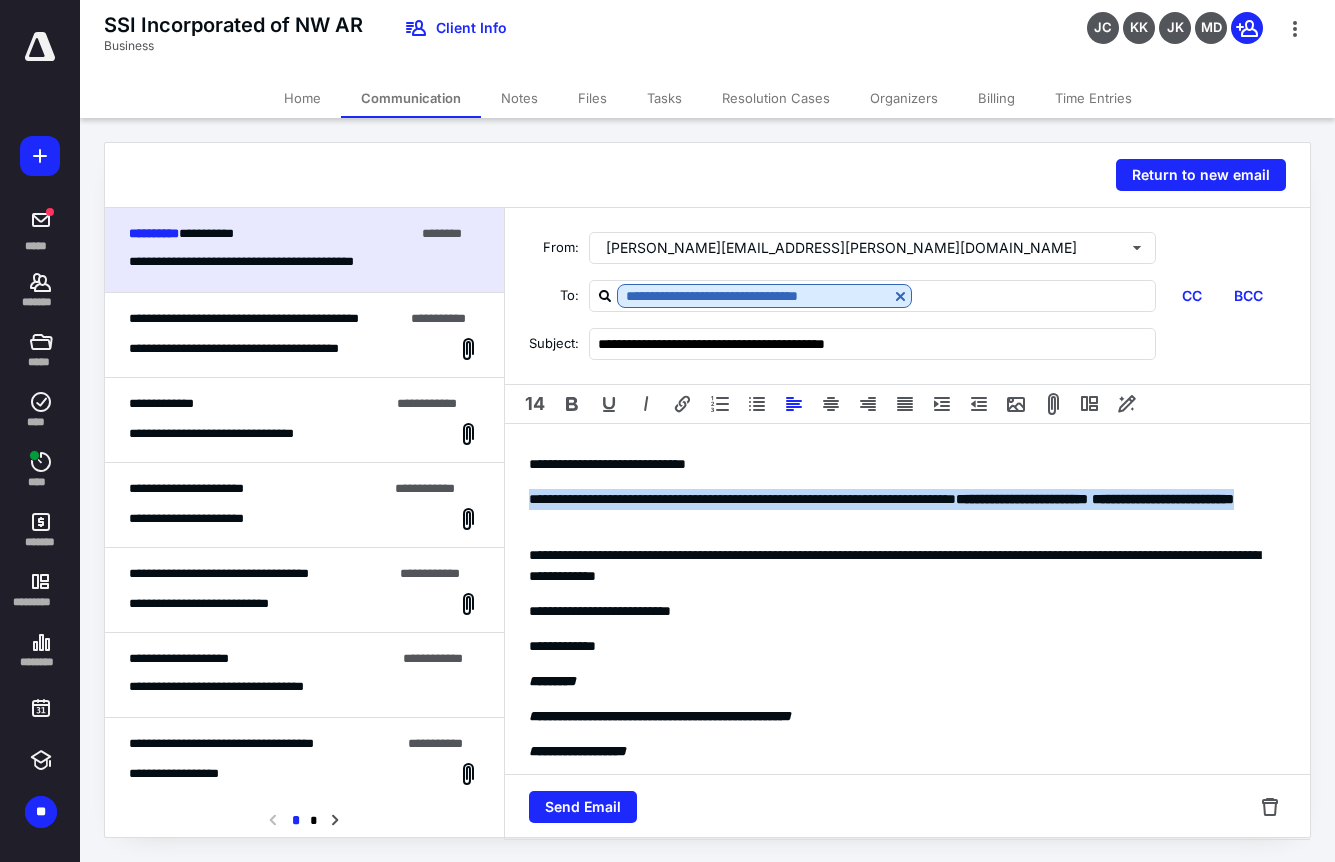 drag, startPoint x: 526, startPoint y: 497, endPoint x: 1198, endPoint y: 520, distance: 672.3935 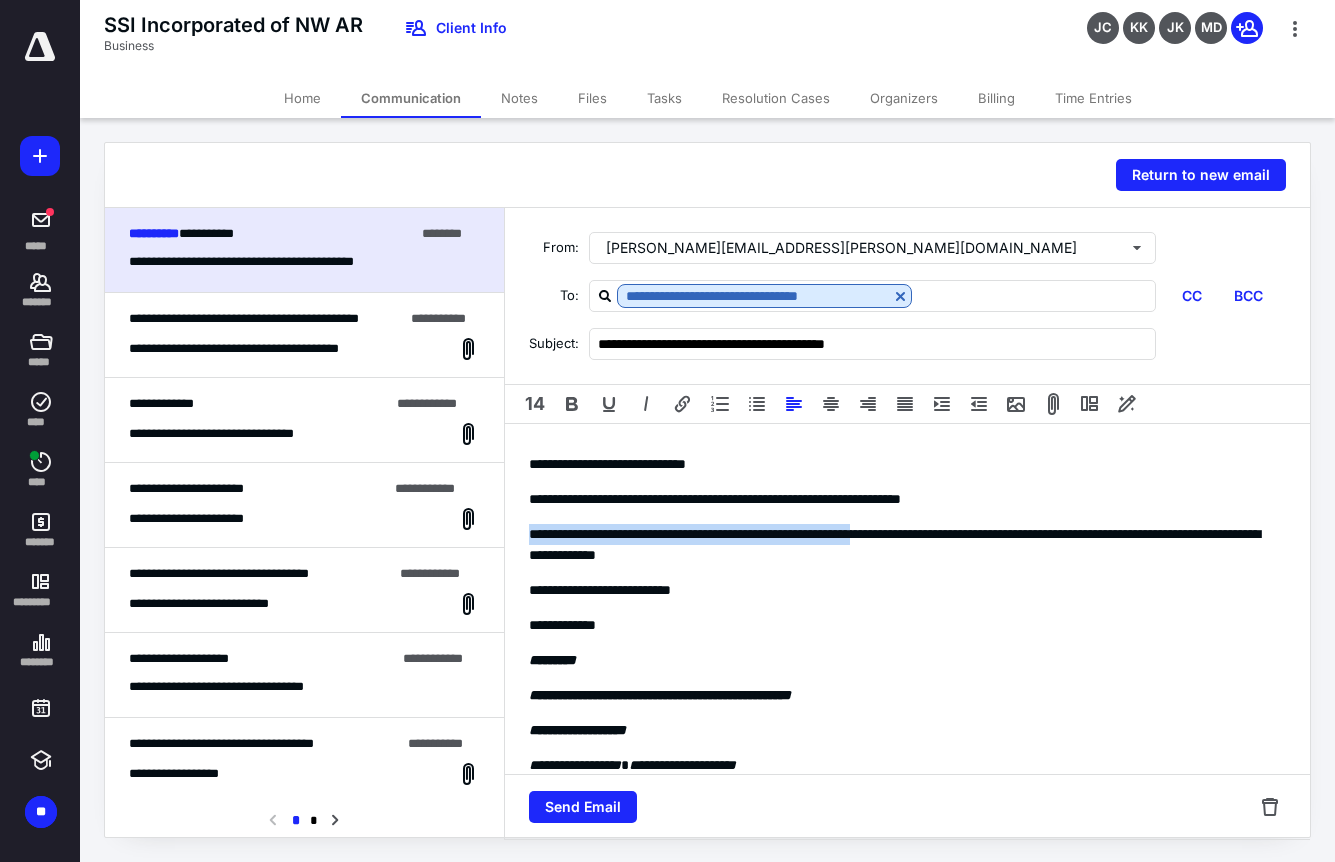 drag, startPoint x: 966, startPoint y: 537, endPoint x: 472, endPoint y: 536, distance: 494.001 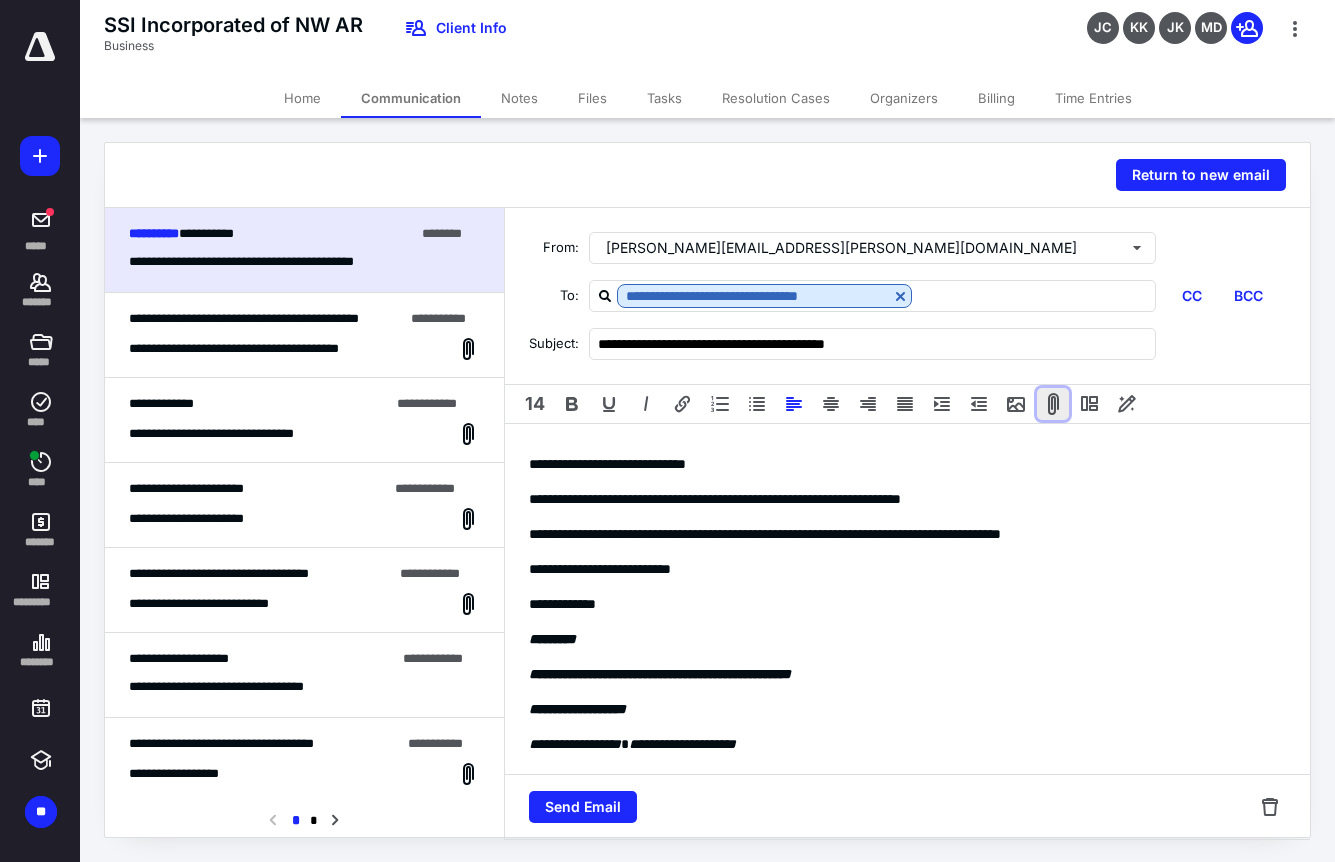 click at bounding box center (1053, 404) 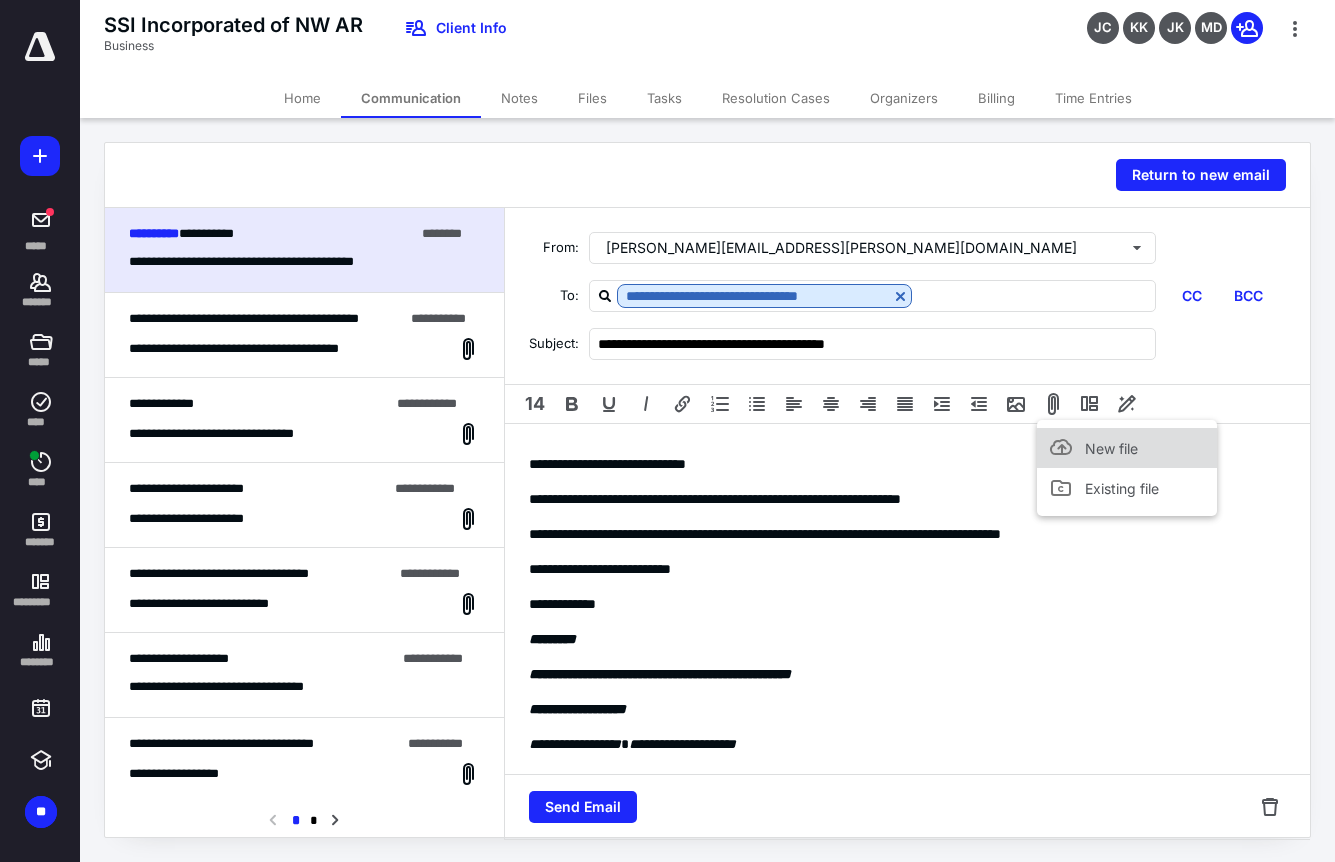 click on "New file" at bounding box center (1111, 448) 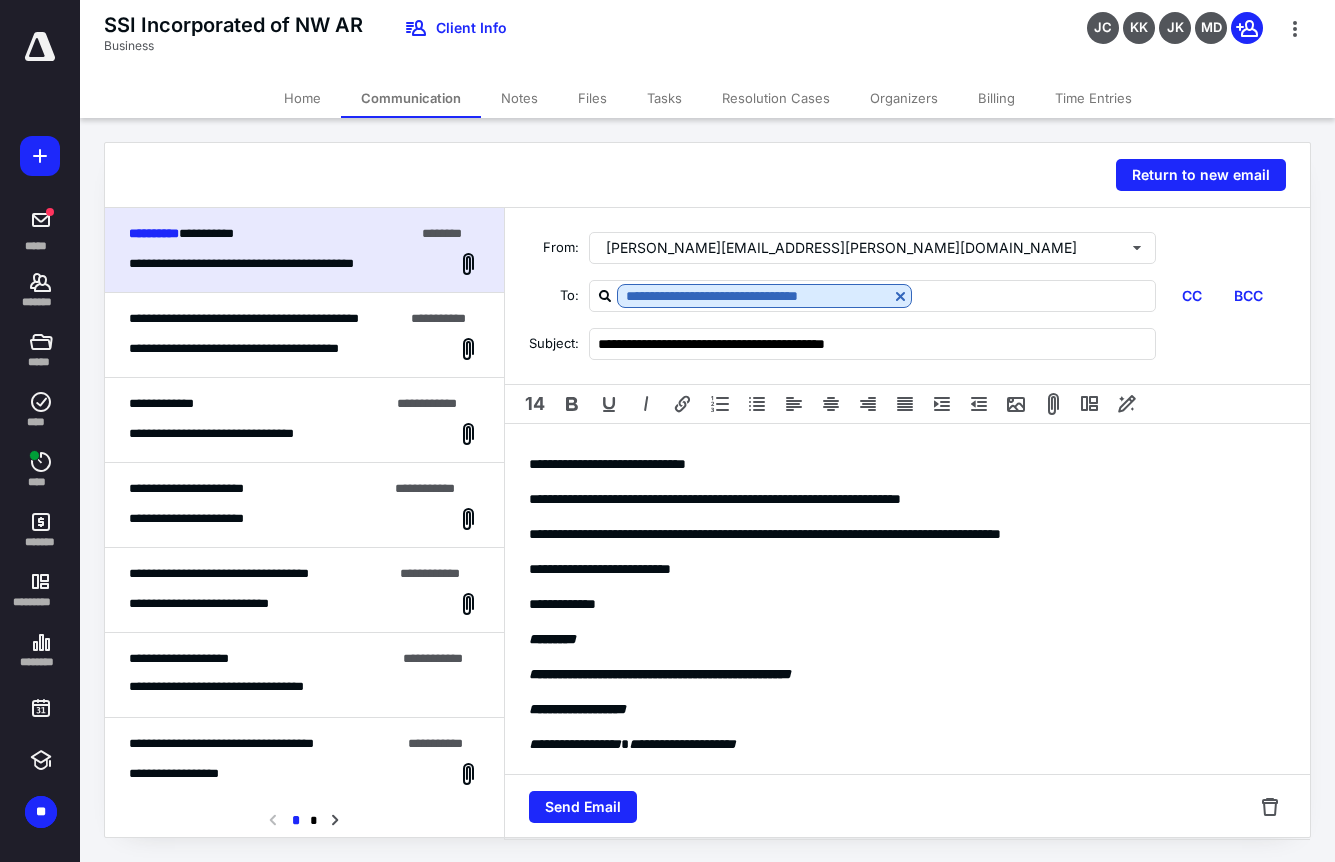 click on "Billing" at bounding box center [996, 98] 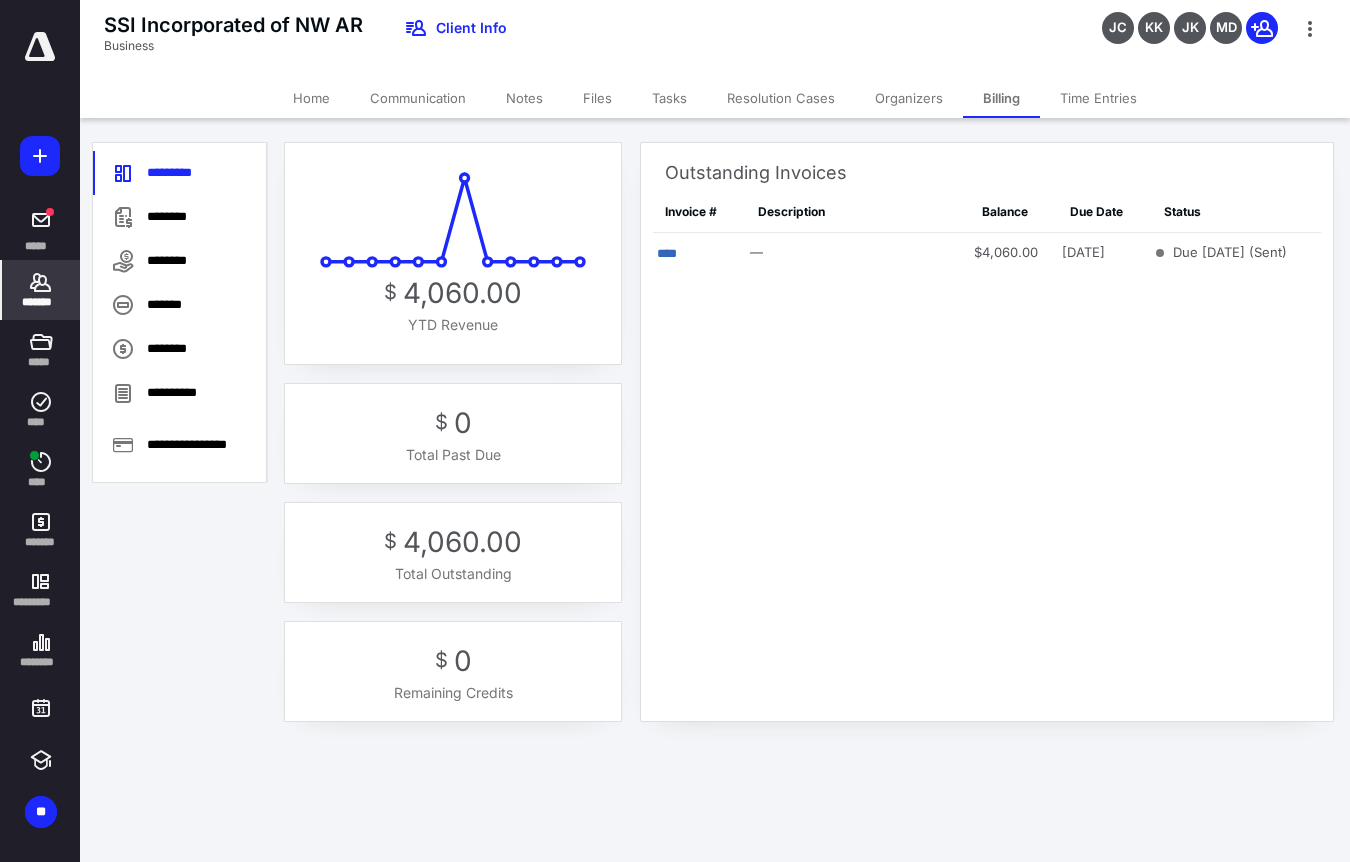 click on "Communication" at bounding box center [418, 98] 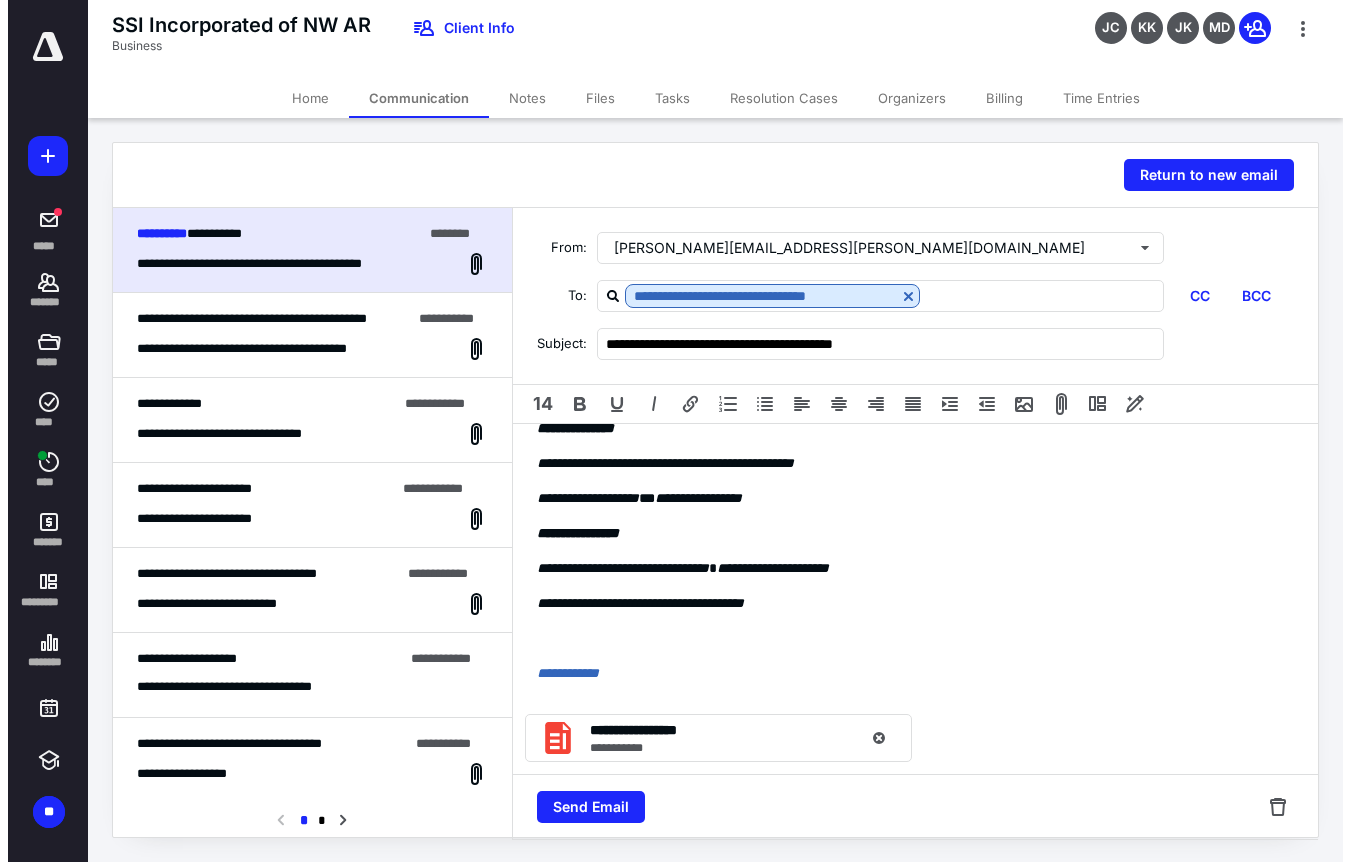 scroll, scrollTop: 0, scrollLeft: 0, axis: both 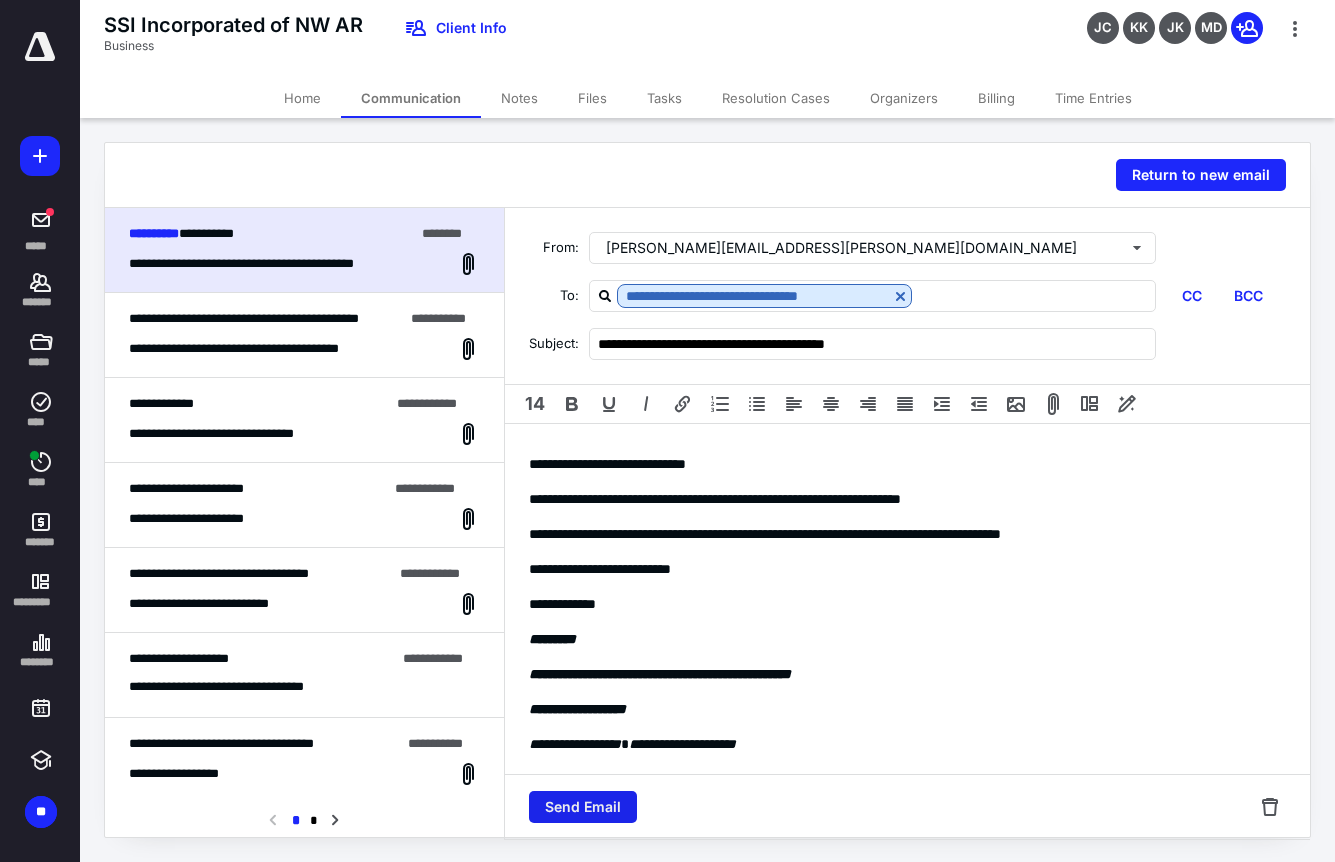 click on "Send Email" at bounding box center (583, 807) 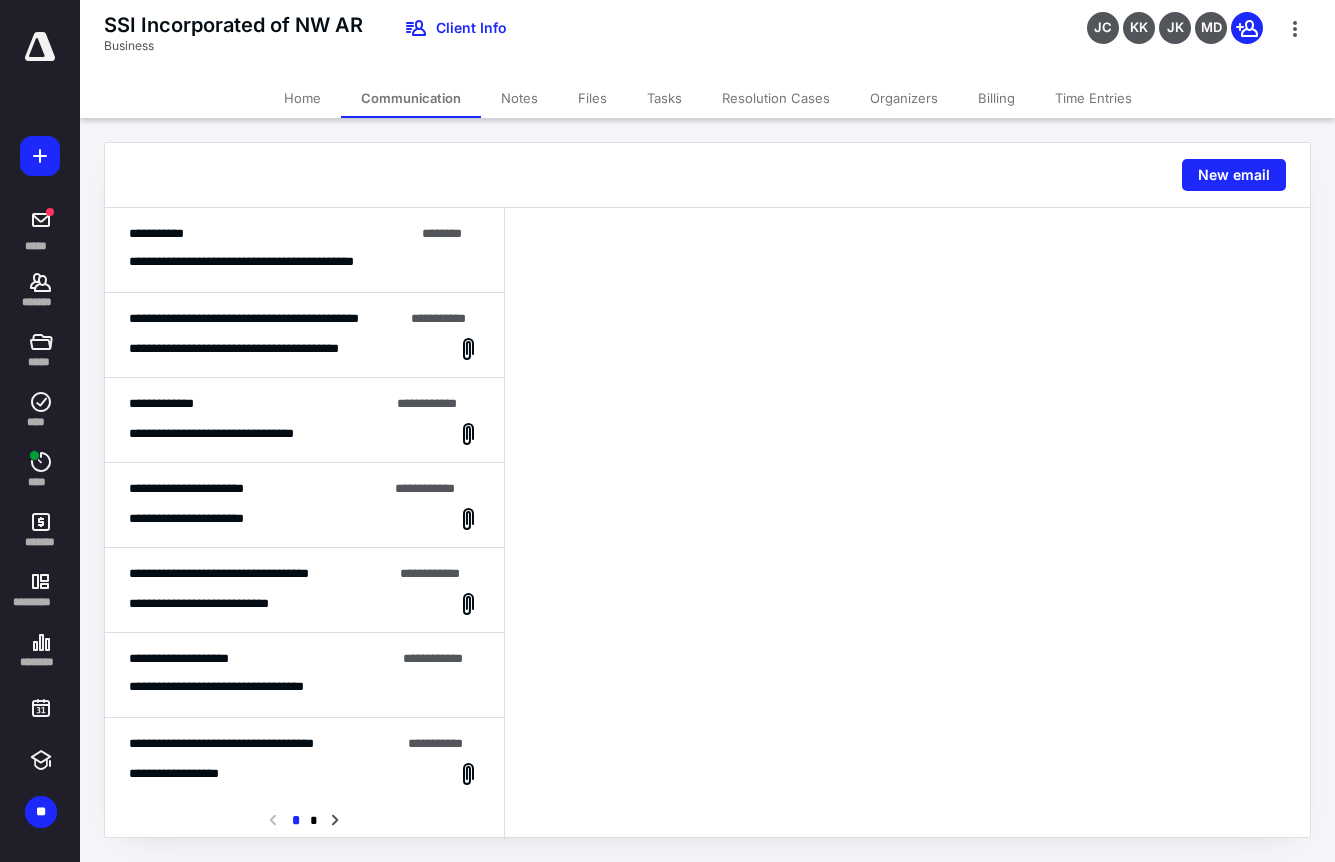 click on "Billing" at bounding box center [996, 98] 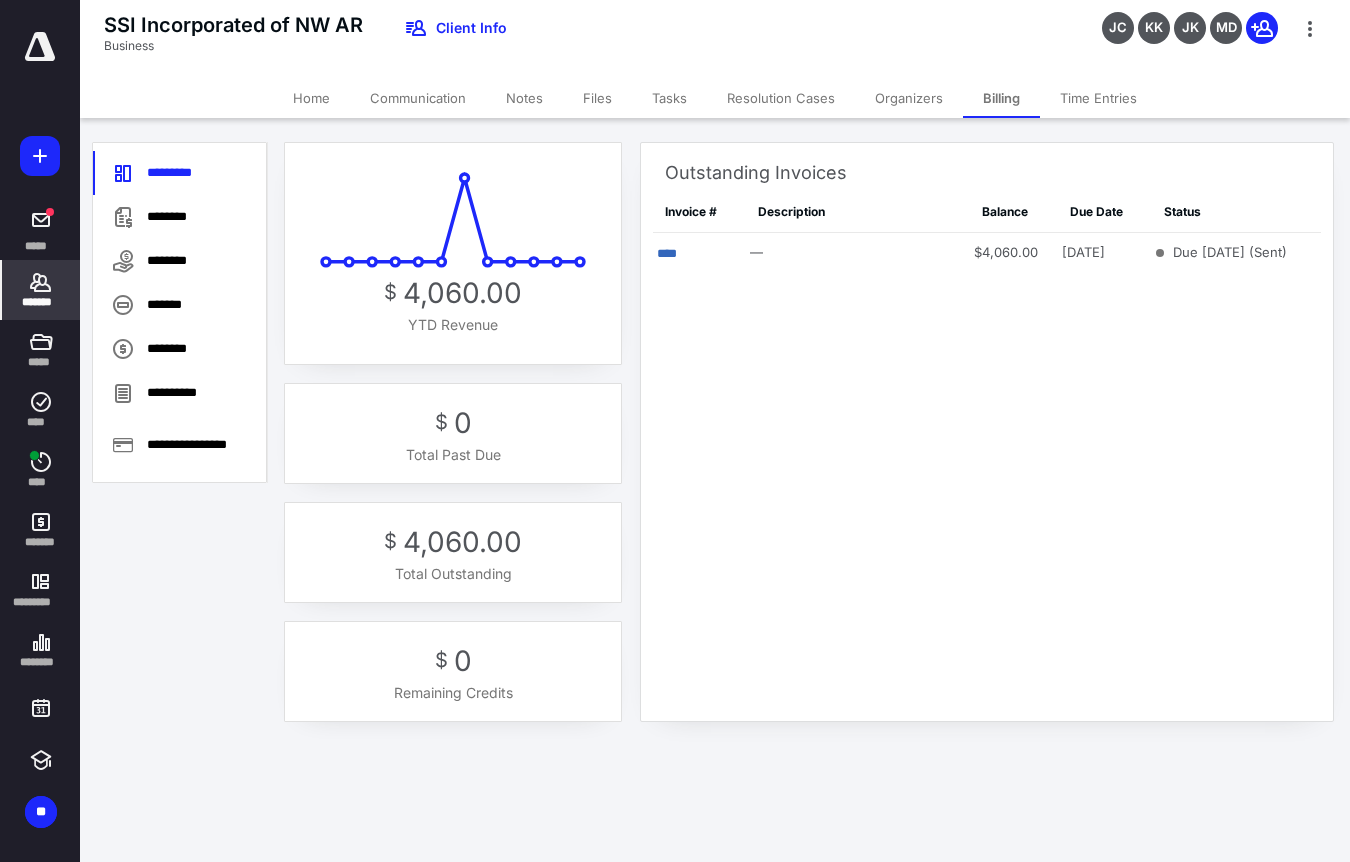 click on "Communication" at bounding box center [418, 98] 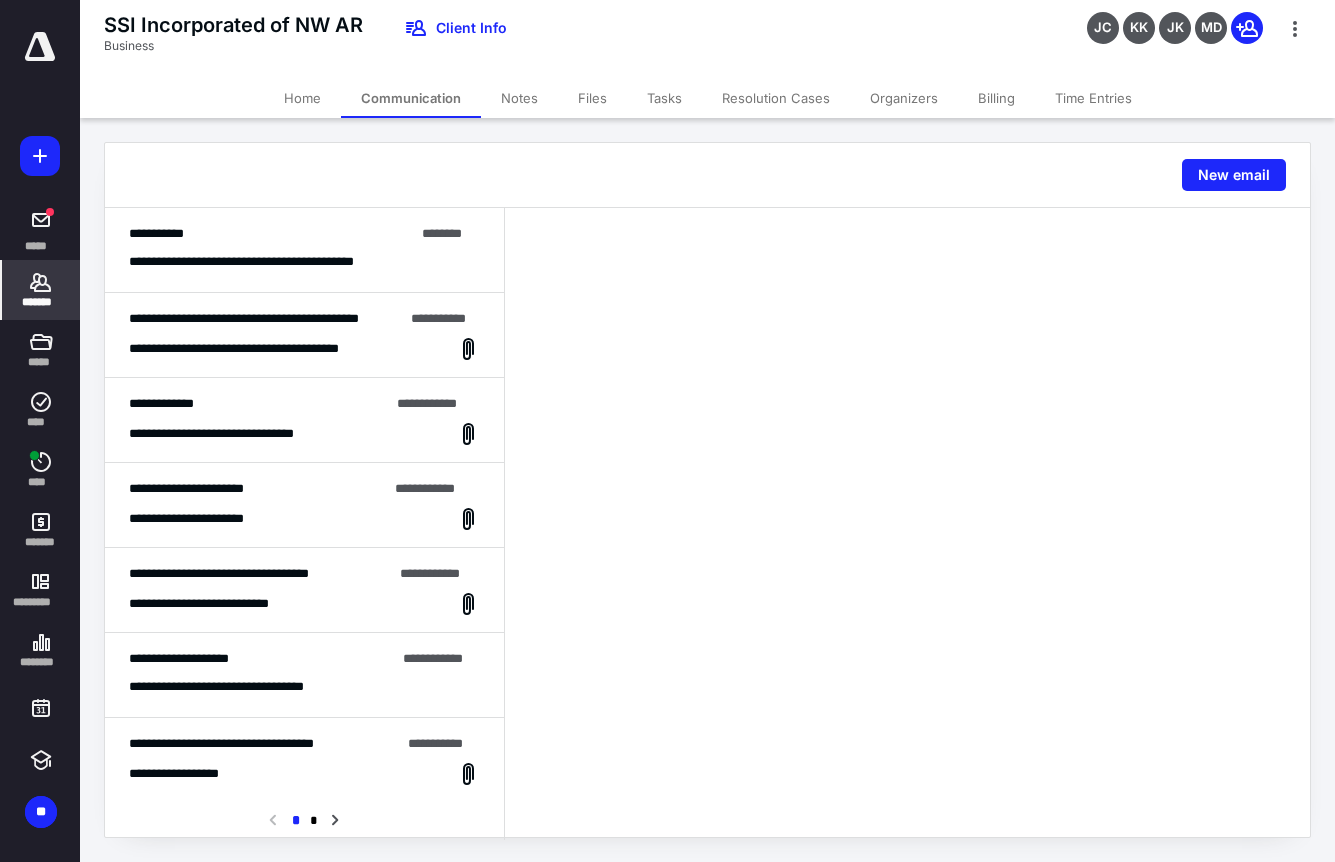 click 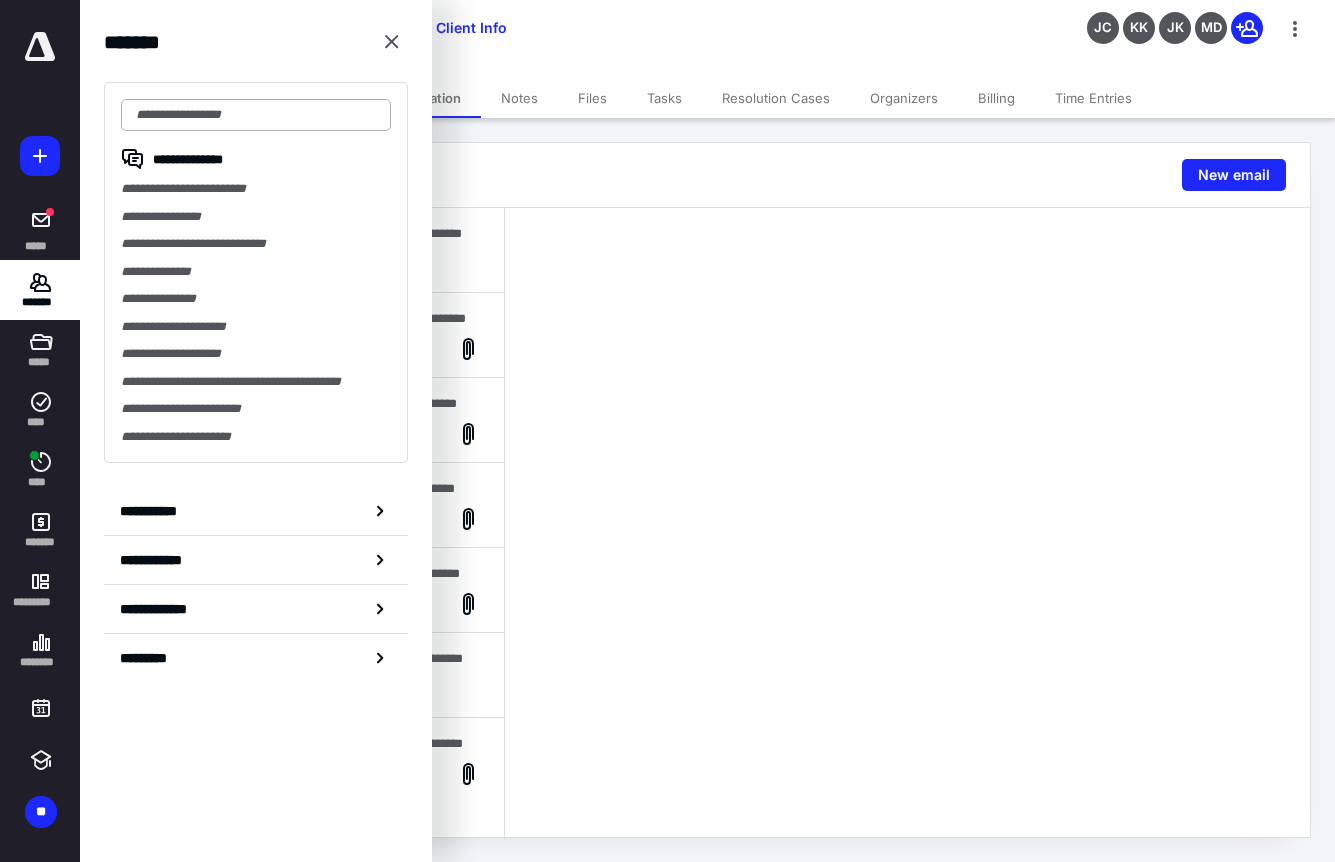 click at bounding box center (256, 115) 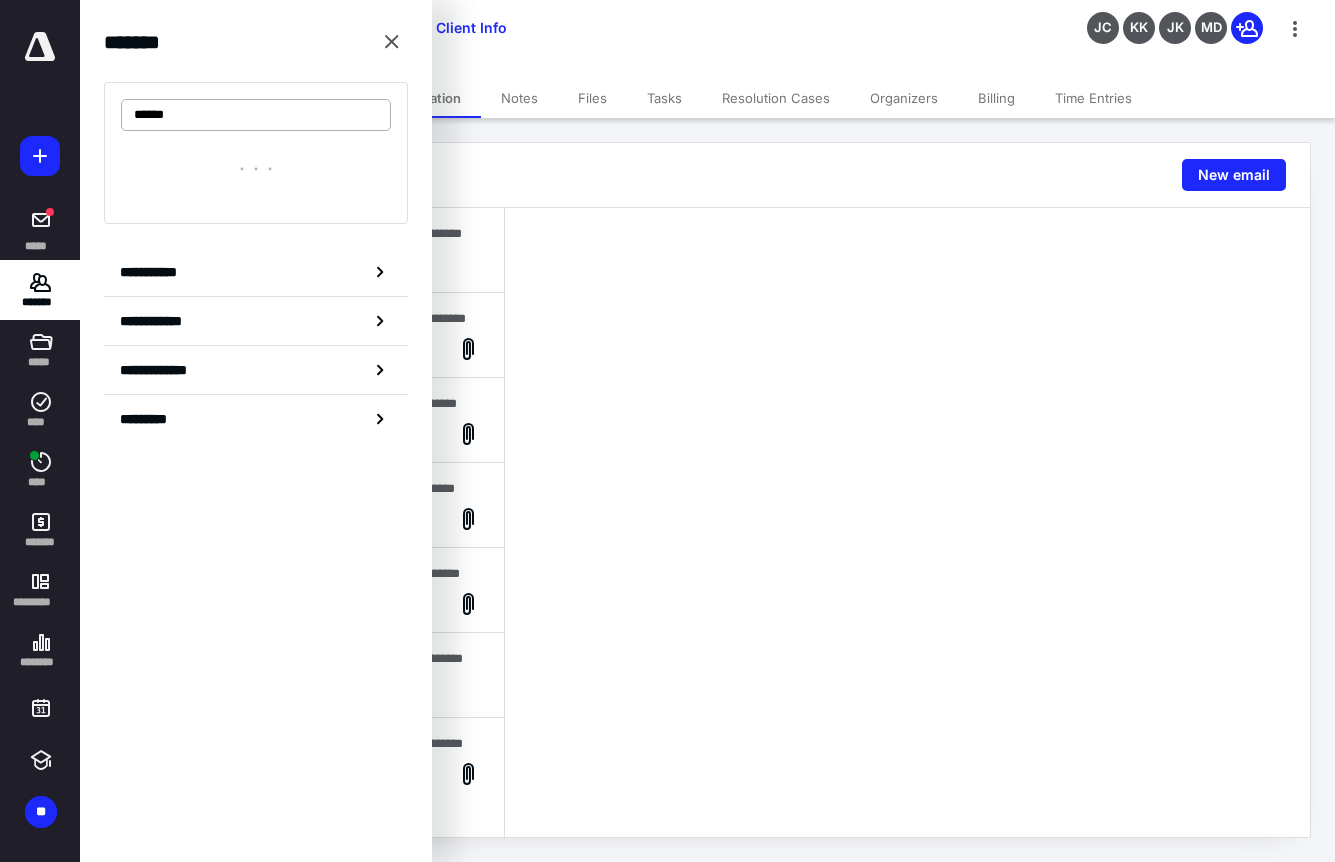 type on "******" 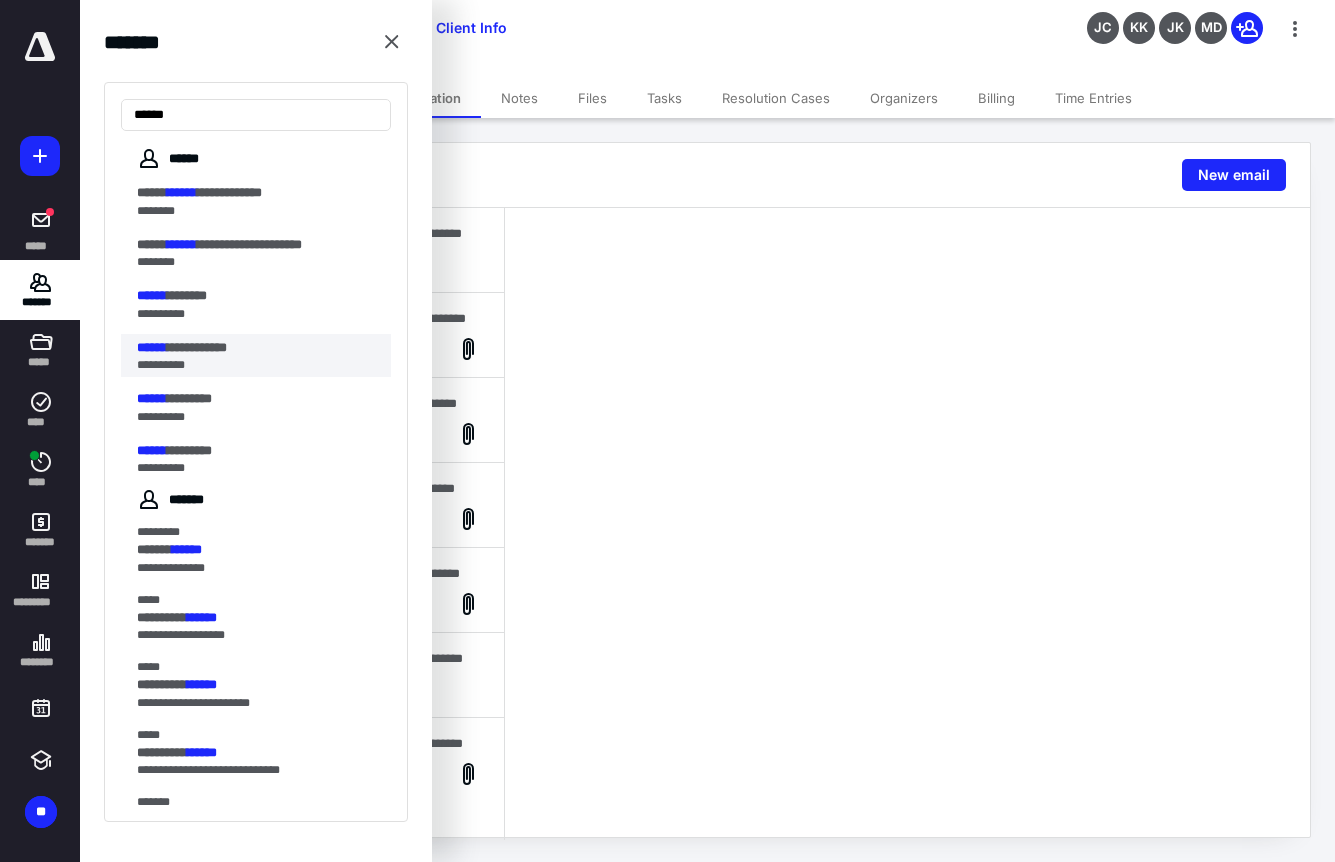 click on "**********" at bounding box center (197, 347) 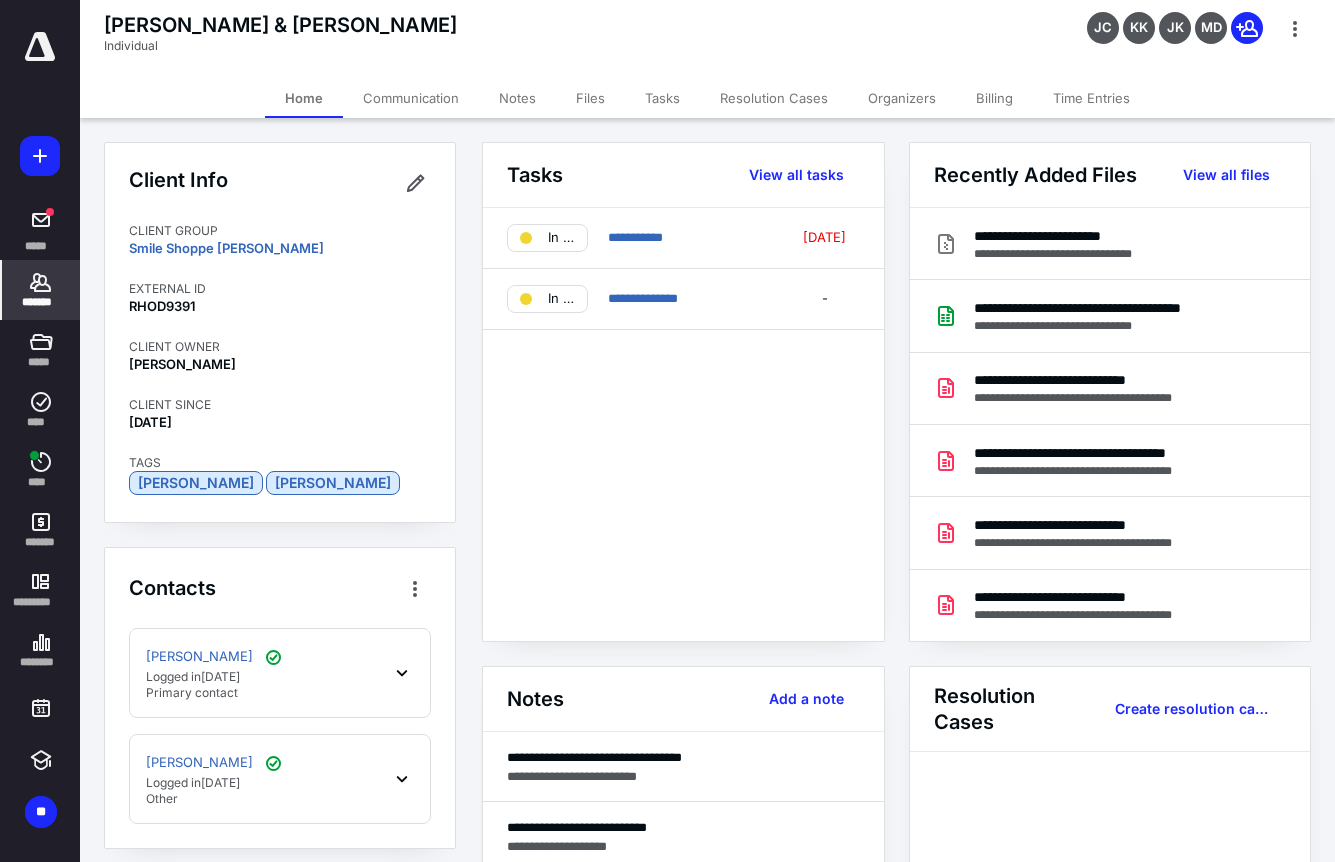 click on "Billing" at bounding box center (994, 98) 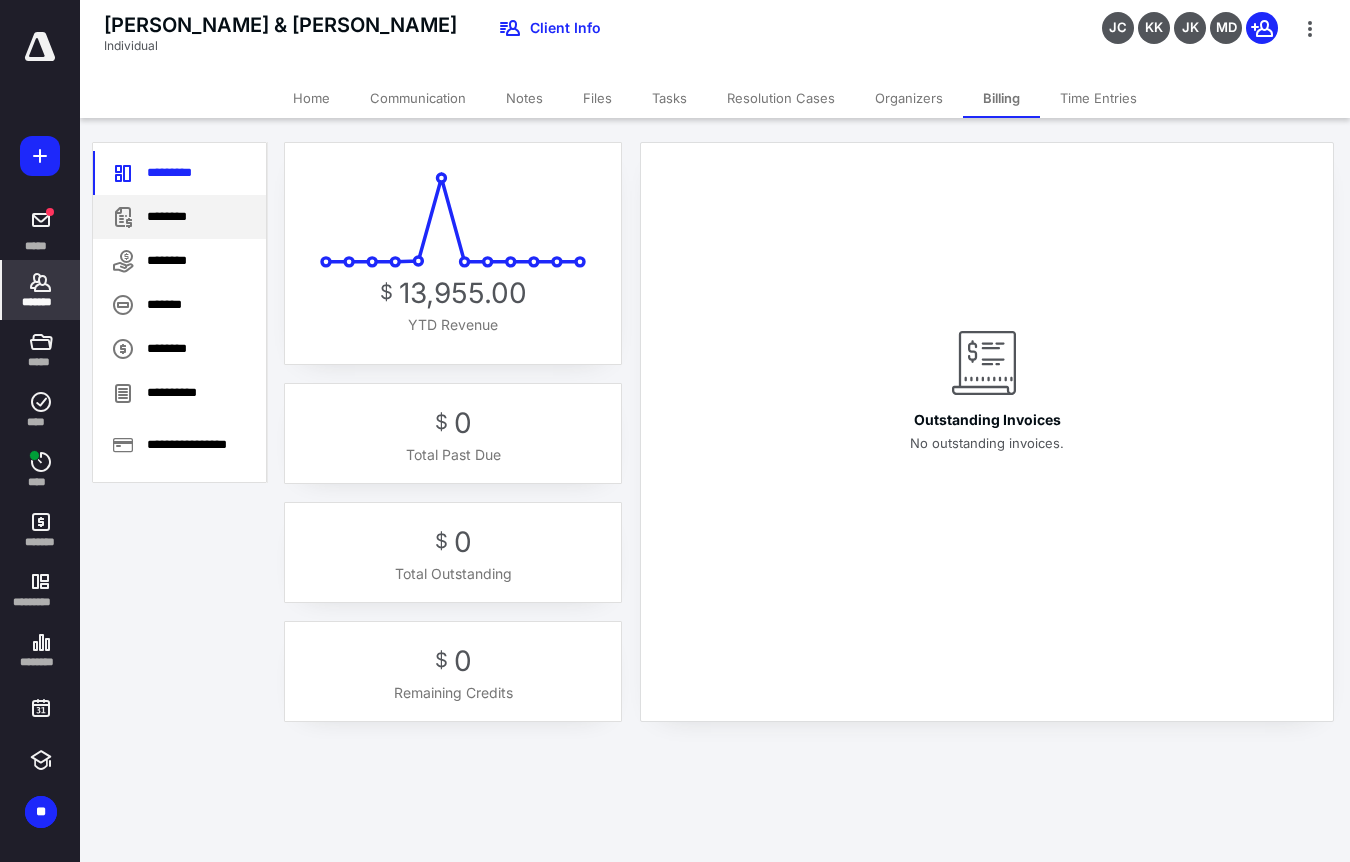 click on "********" at bounding box center (179, 217) 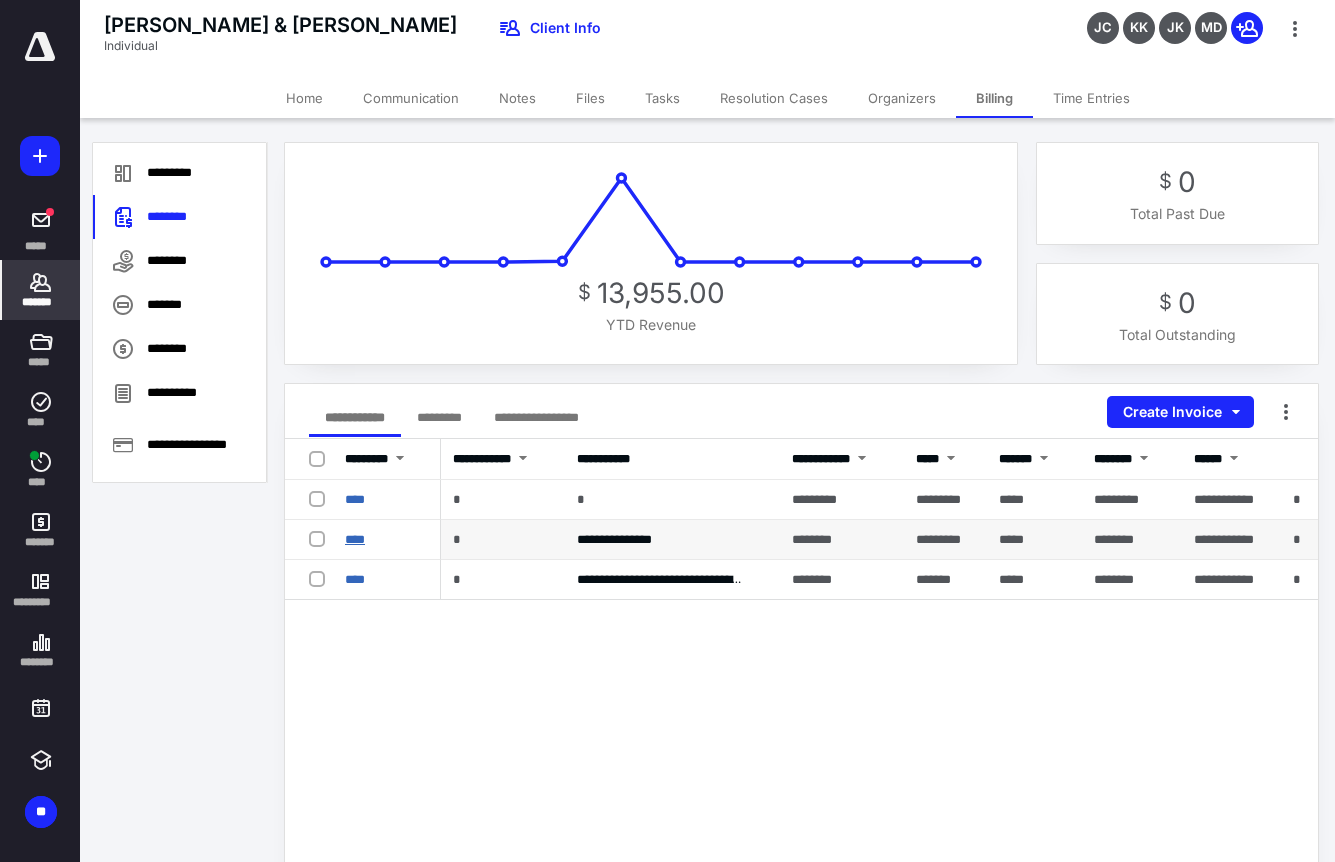 click on "****" at bounding box center [355, 539] 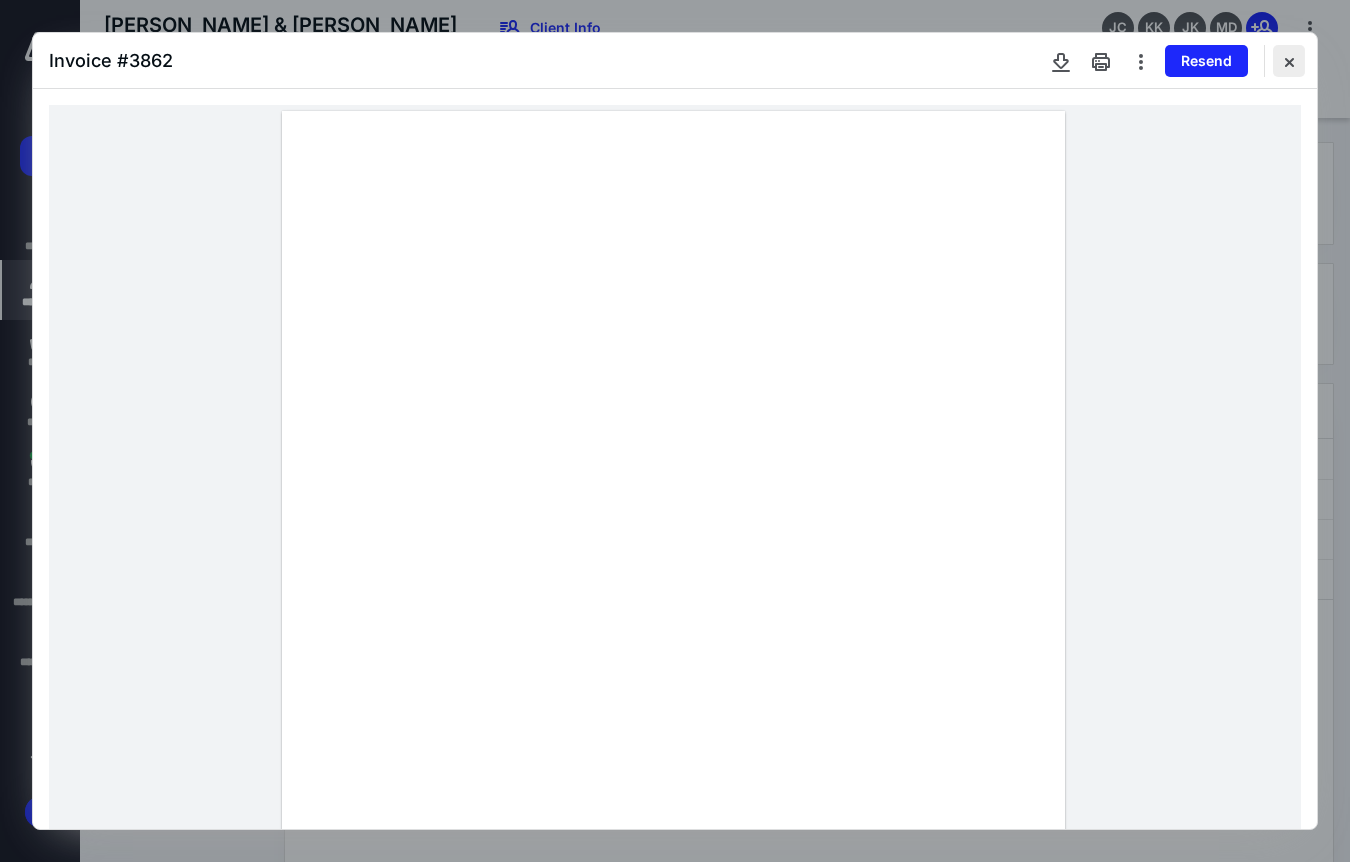 click at bounding box center [1289, 61] 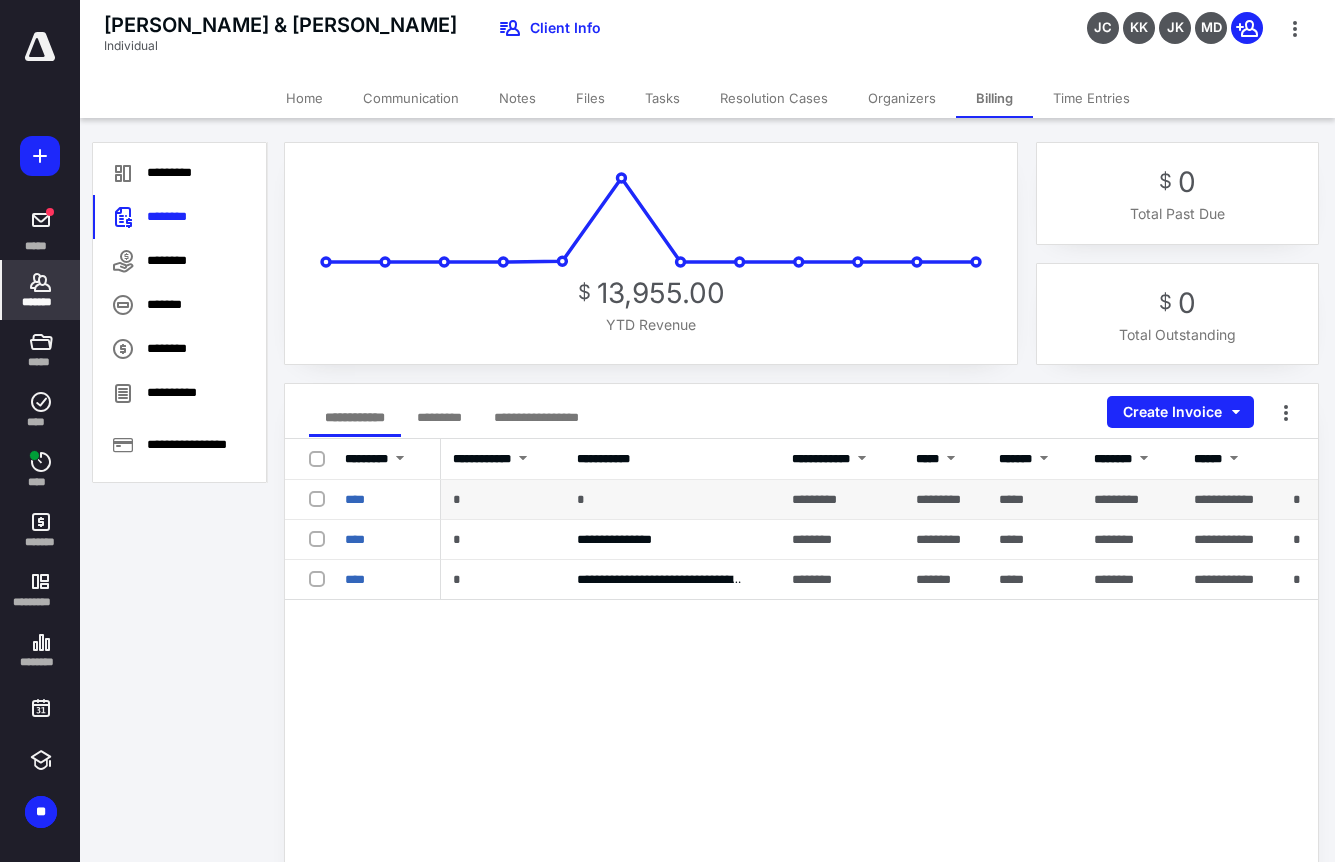 click on "*" at bounding box center (672, 500) 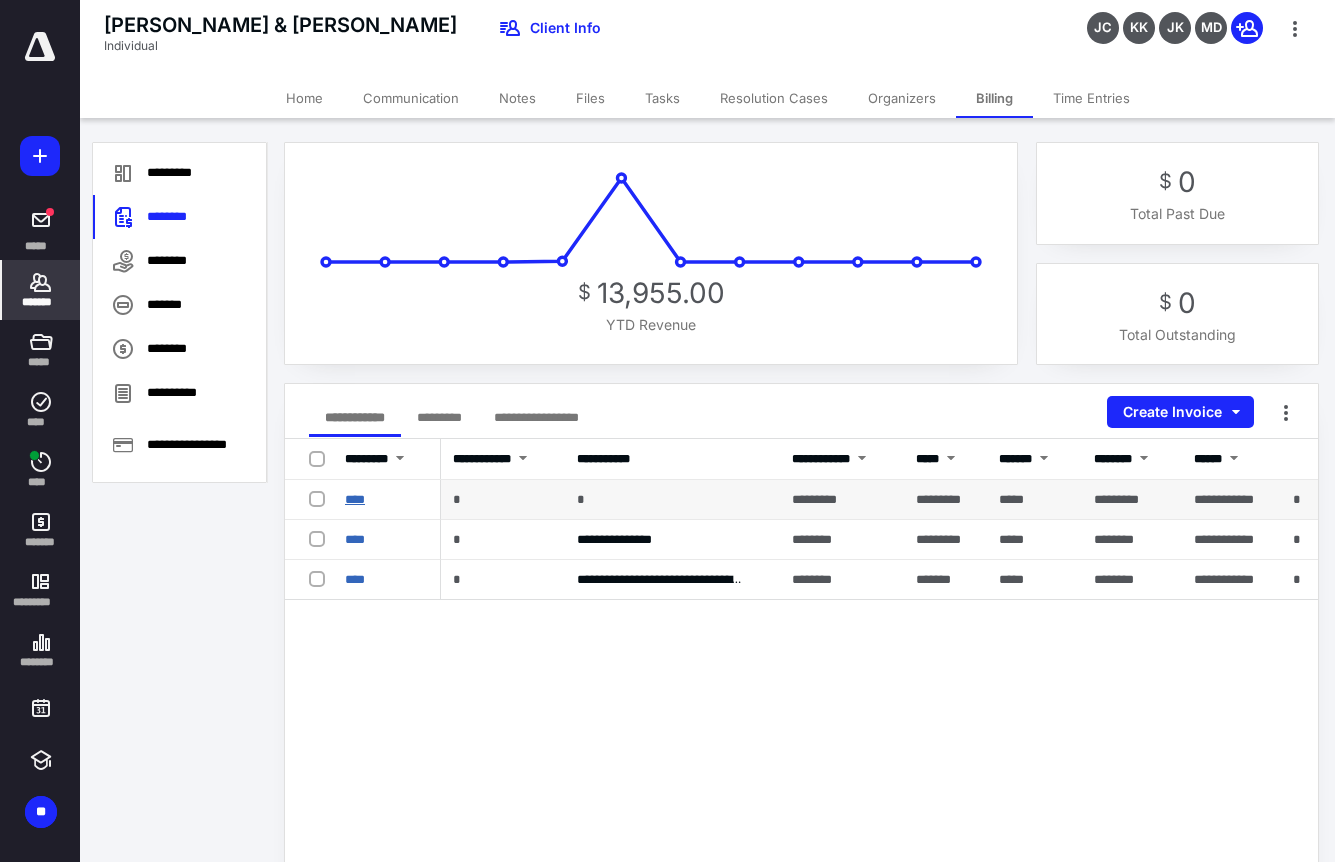 click on "****" at bounding box center (355, 499) 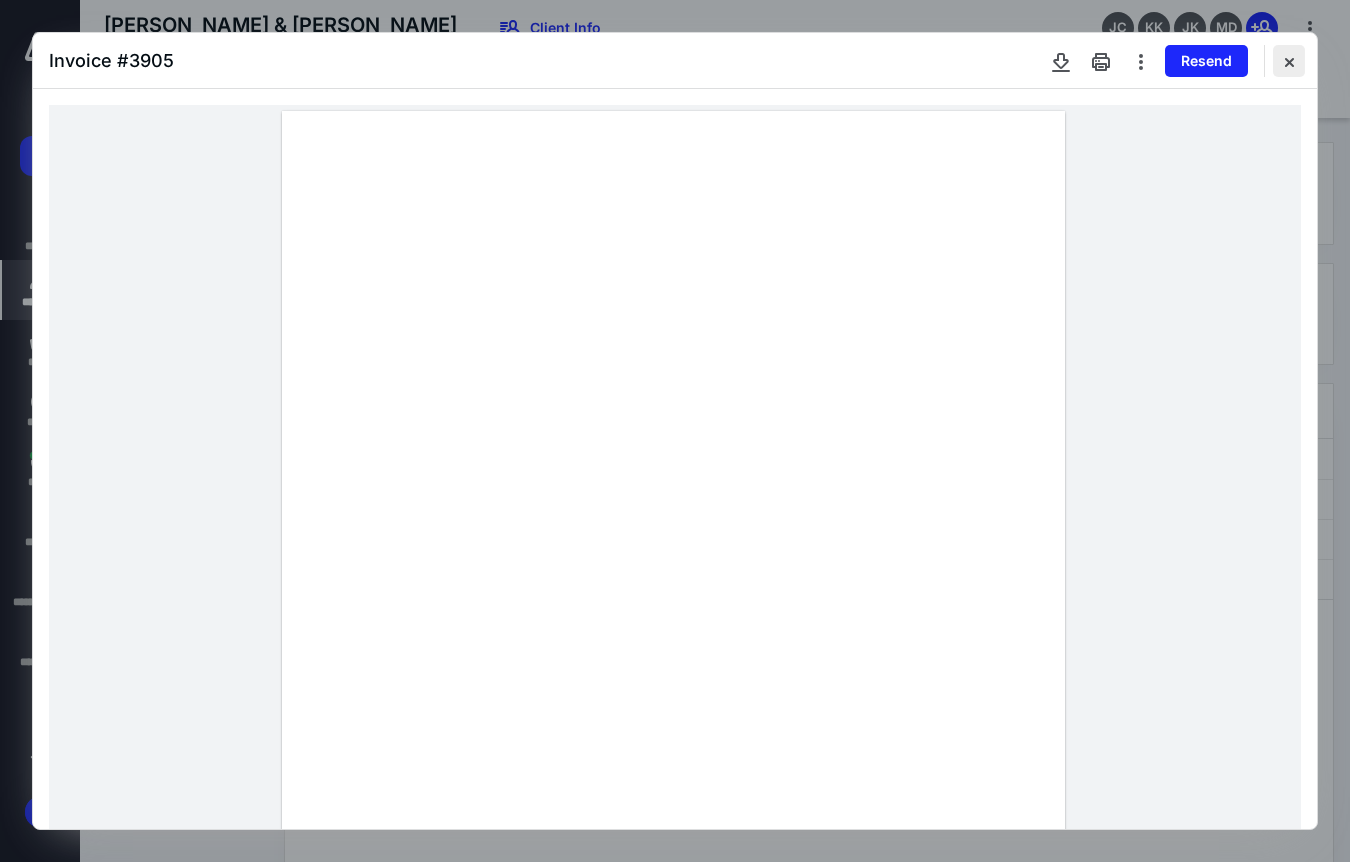 click at bounding box center [1289, 61] 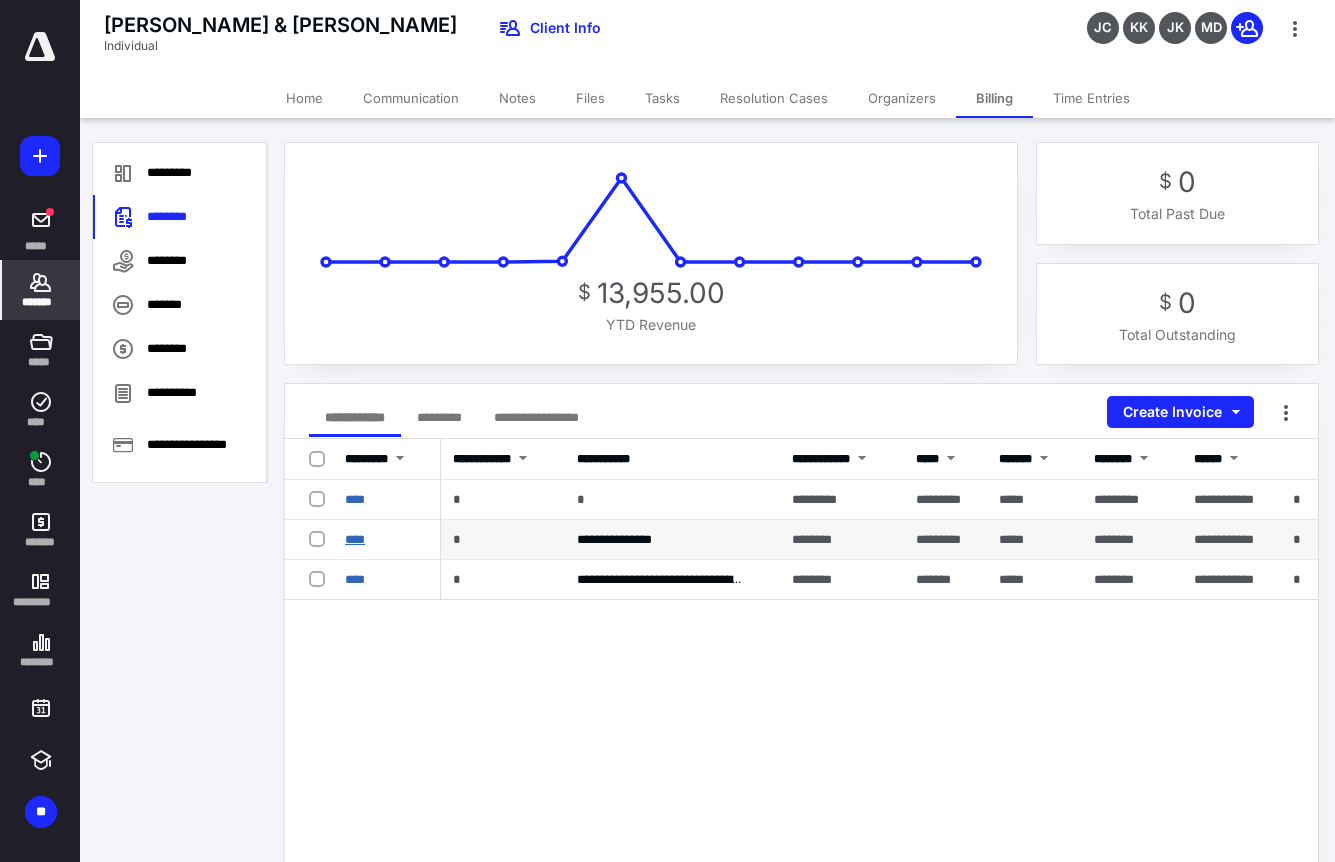 click on "****" at bounding box center [355, 539] 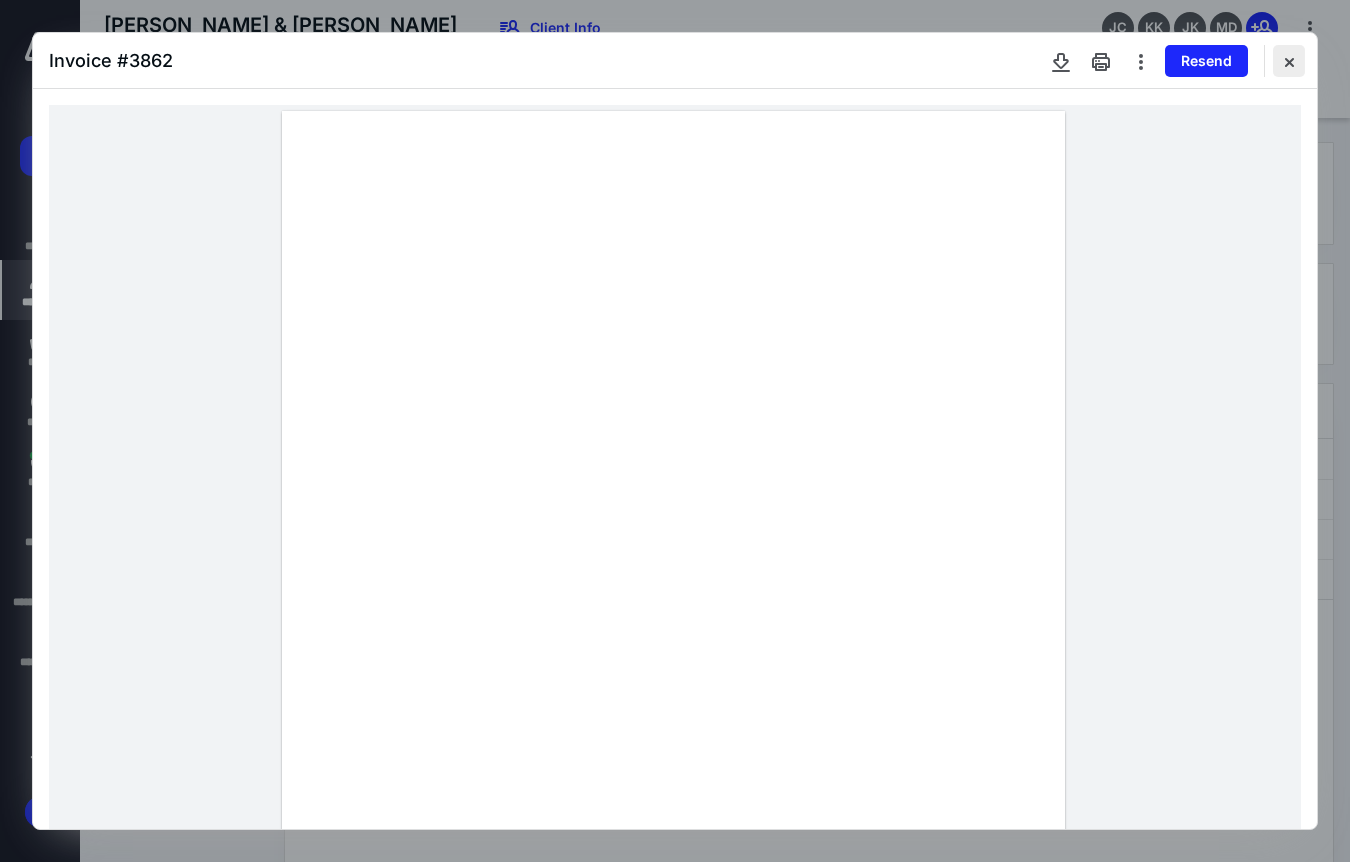 click at bounding box center (1289, 61) 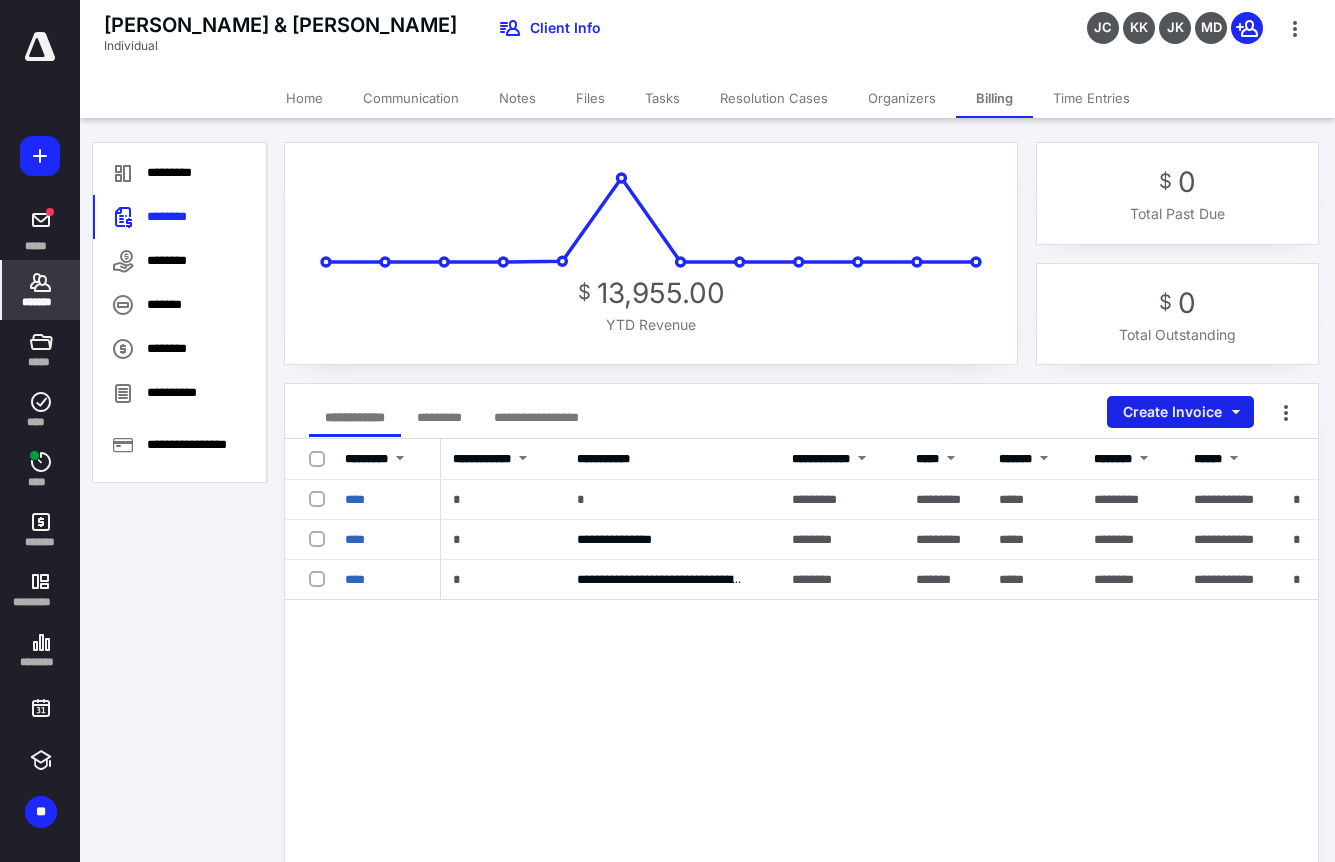 click on "Create Invoice" at bounding box center (1180, 412) 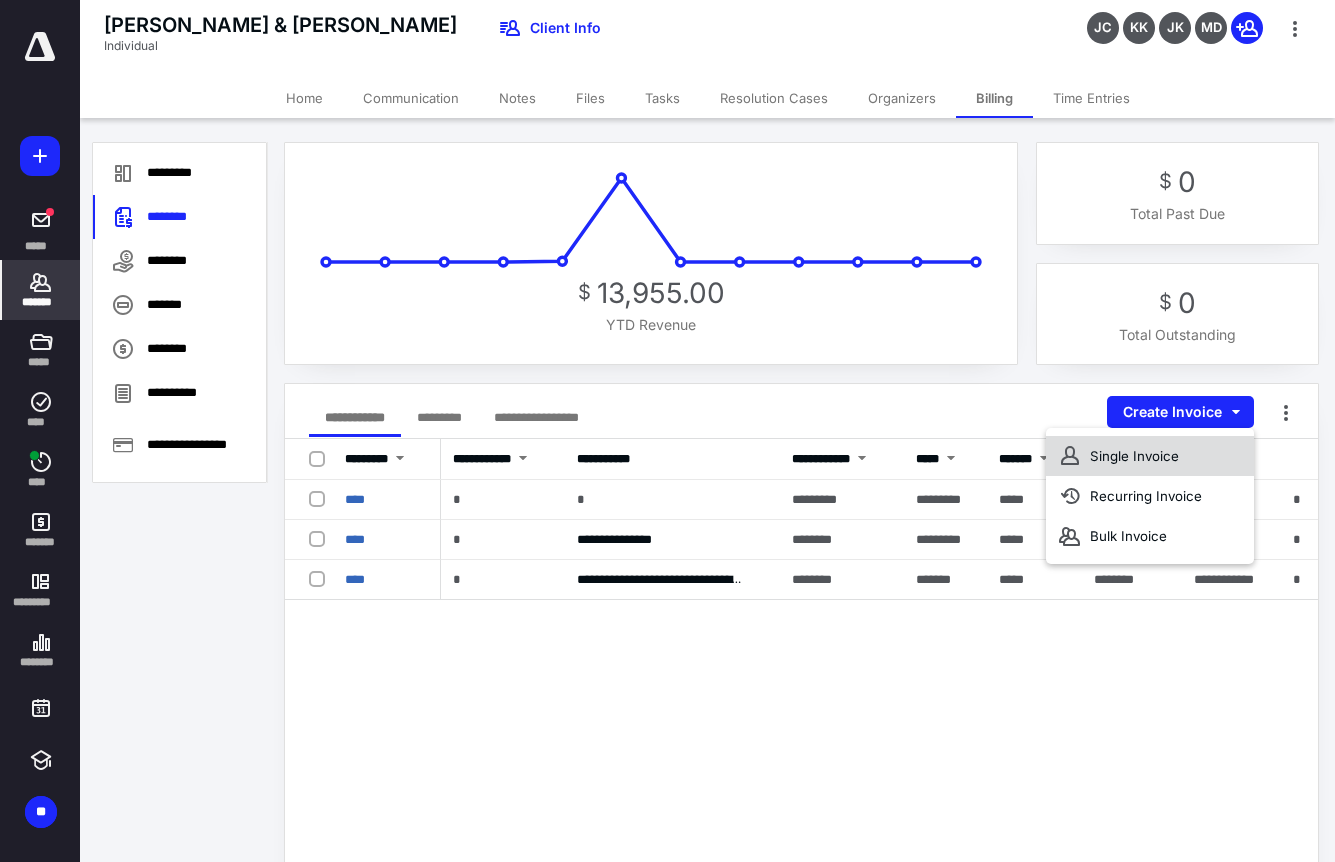 click on "Single Invoice" at bounding box center (1150, 456) 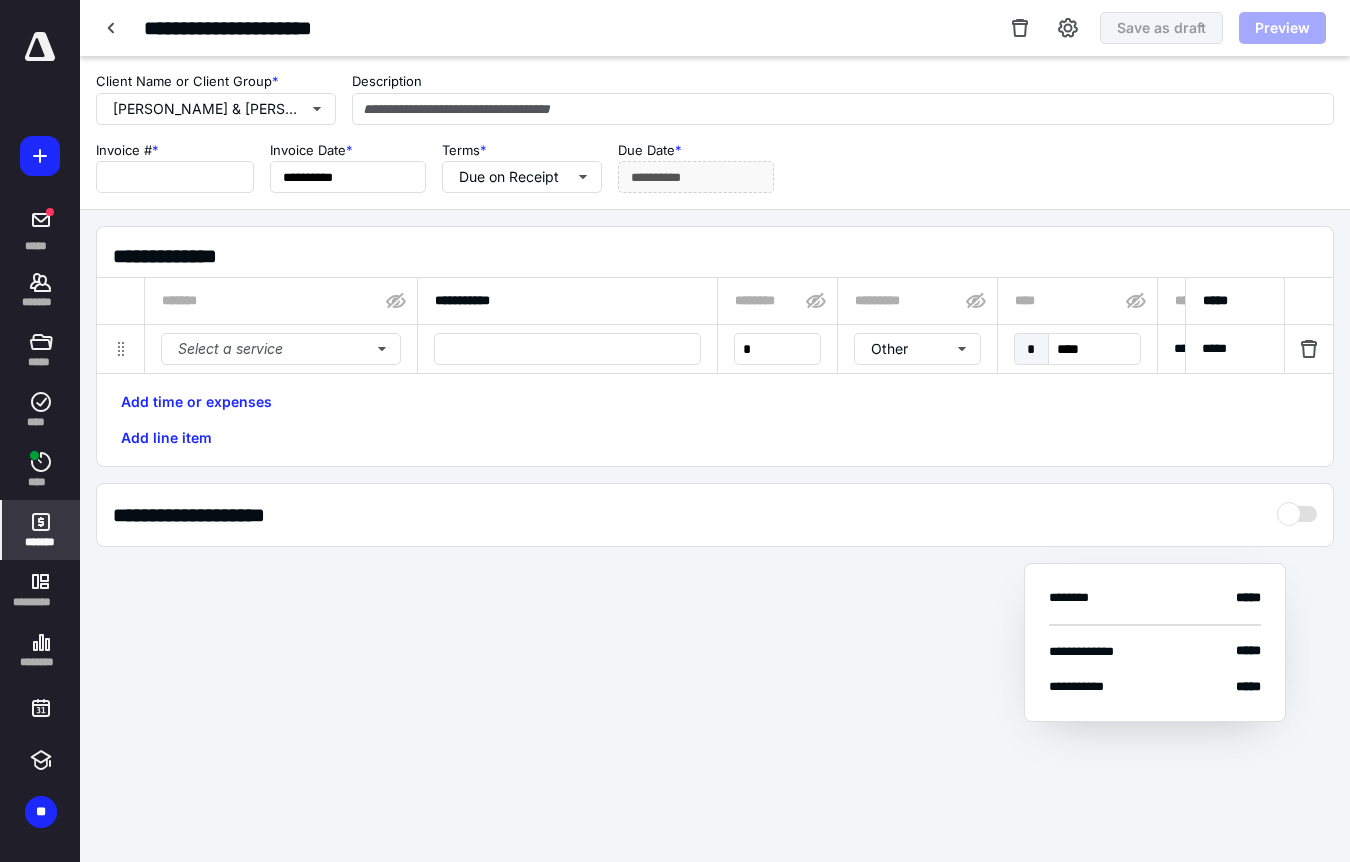 type on "****" 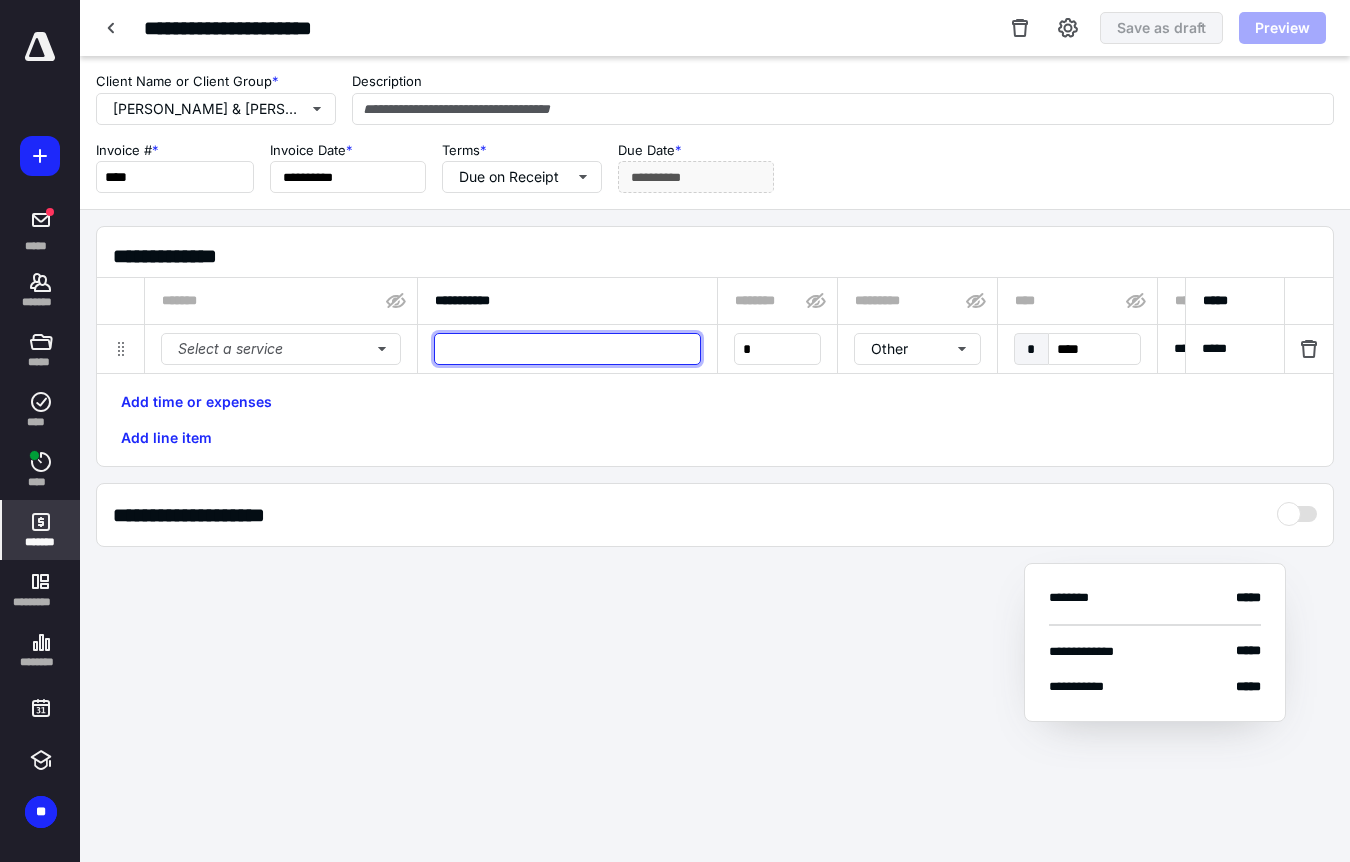 paste on "**********" 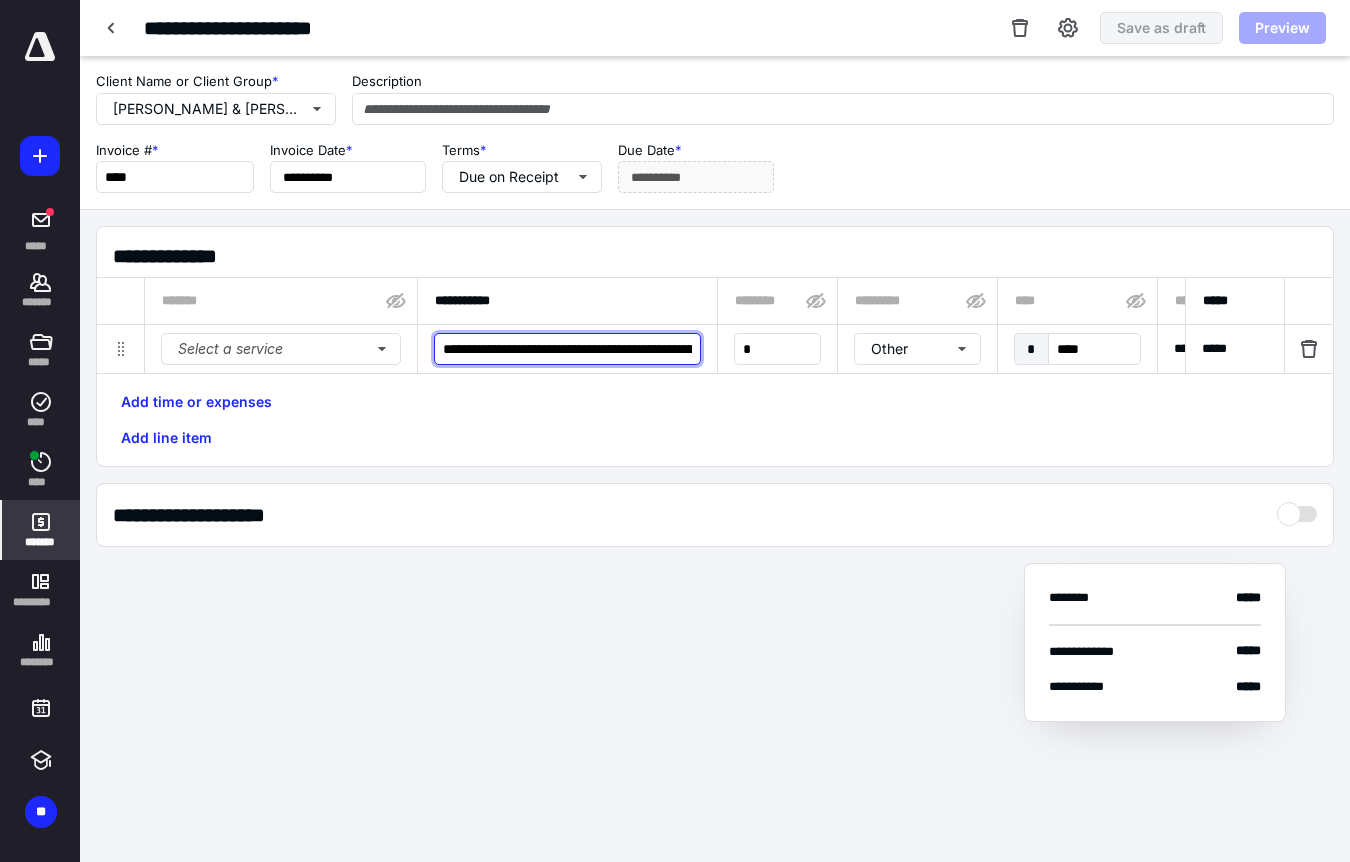 scroll, scrollTop: 0, scrollLeft: 240, axis: horizontal 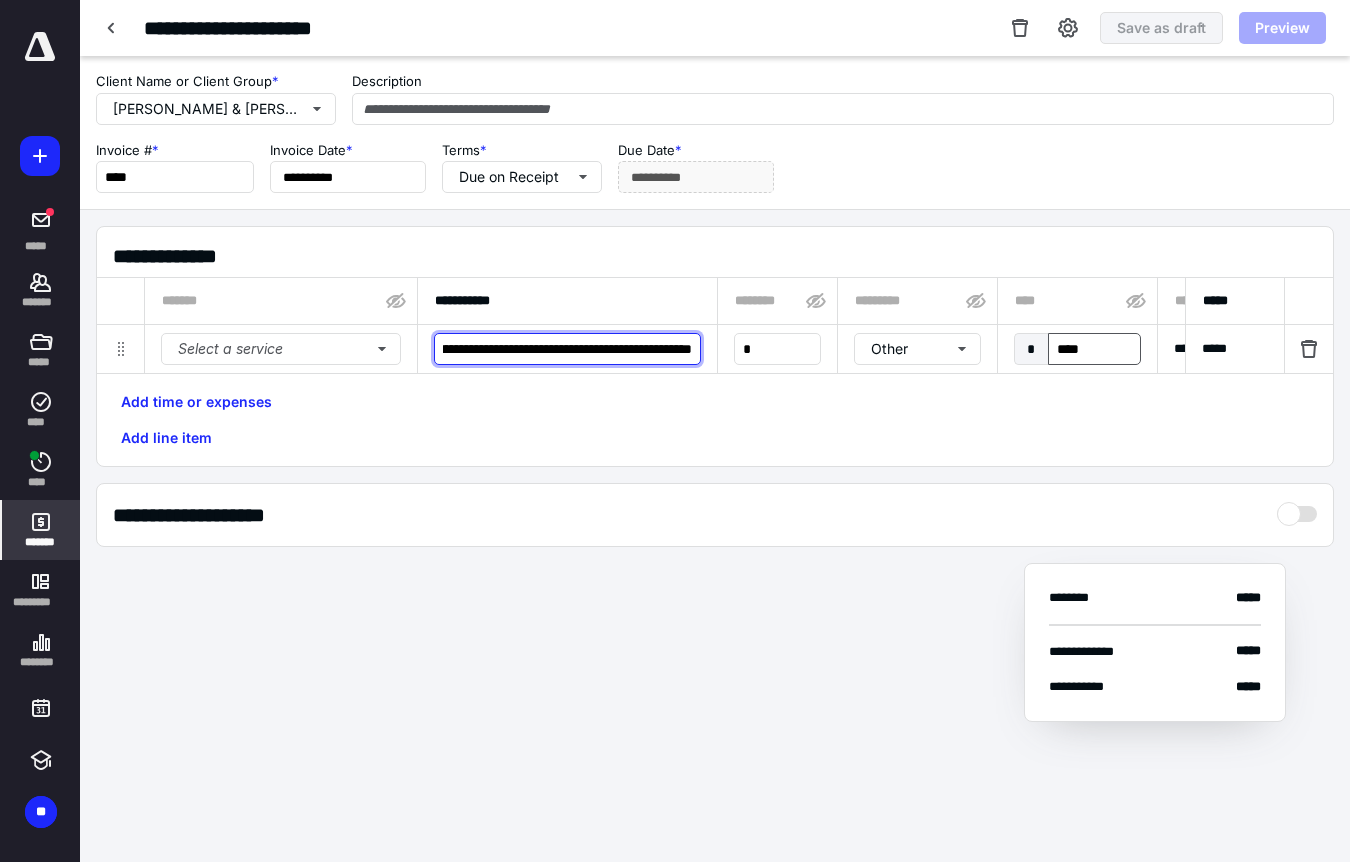 type on "**********" 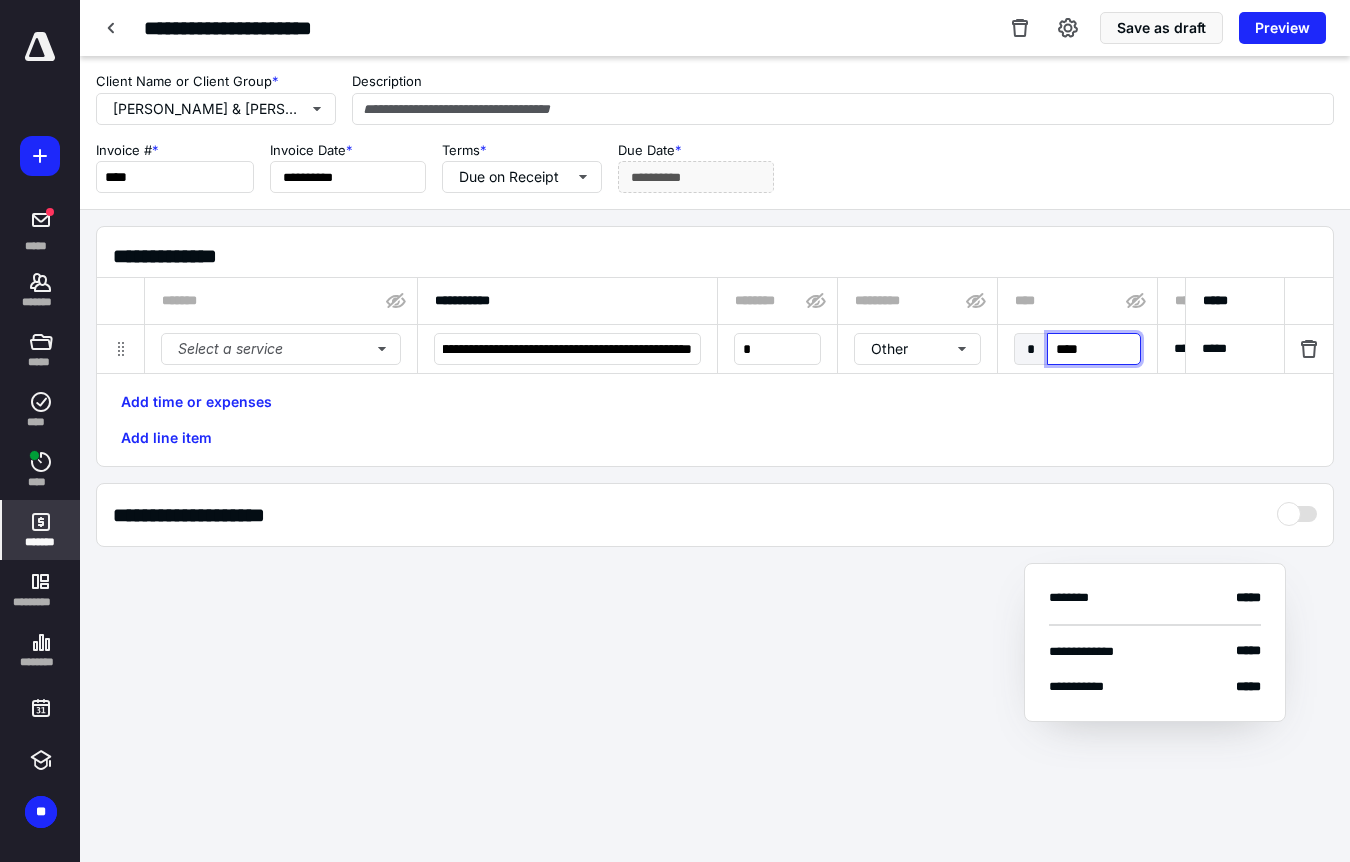 scroll, scrollTop: 0, scrollLeft: 0, axis: both 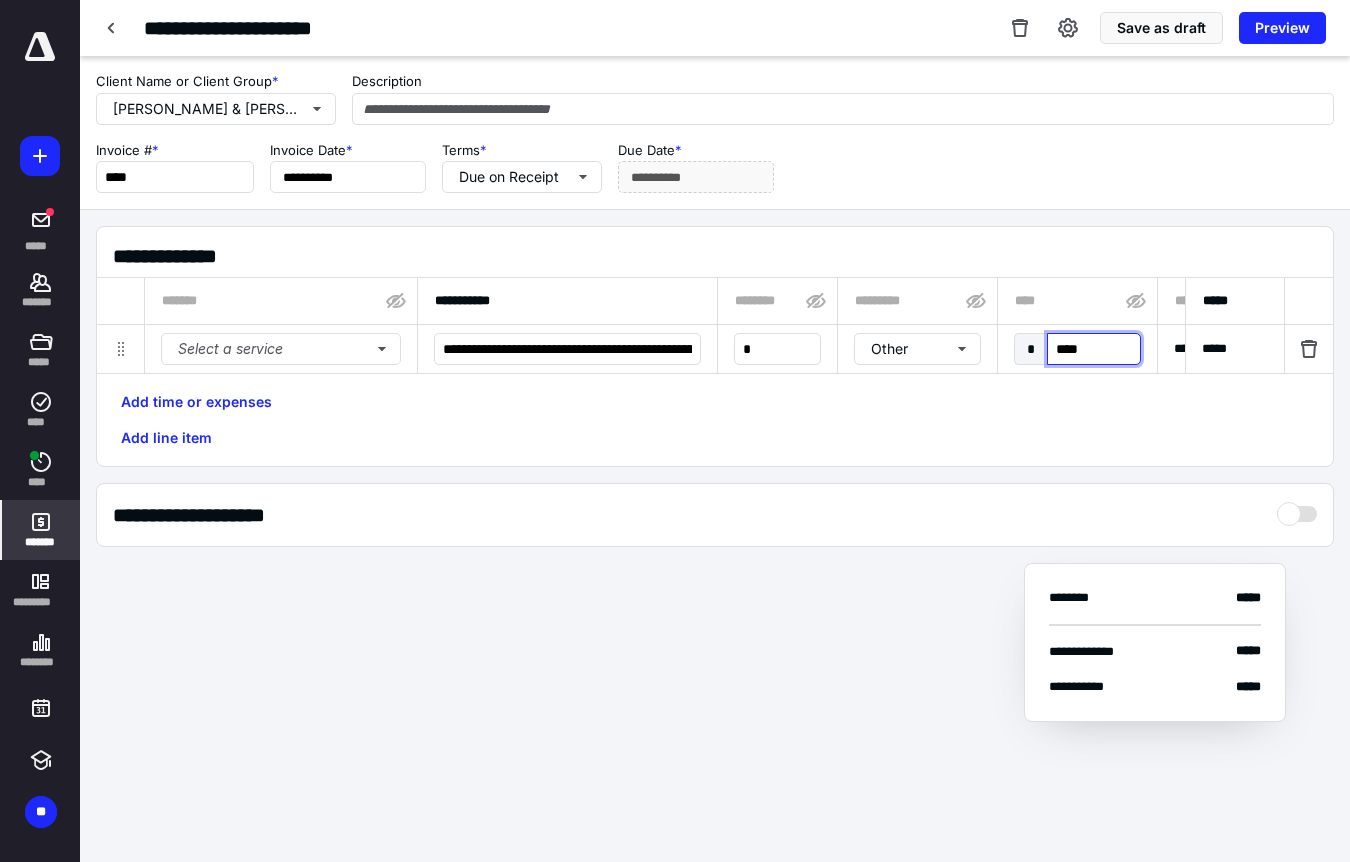 click on "****" at bounding box center [1094, 349] 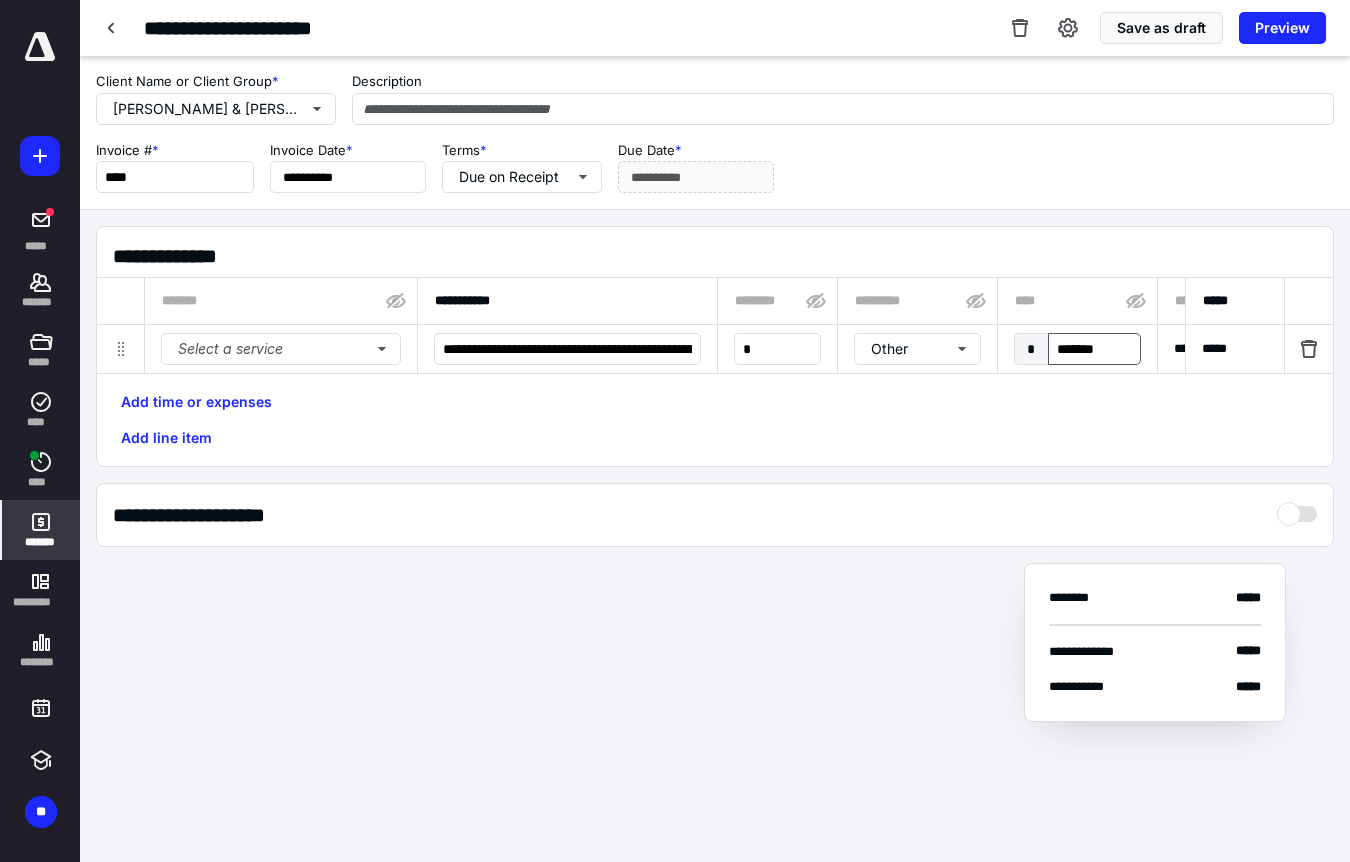 type on "********" 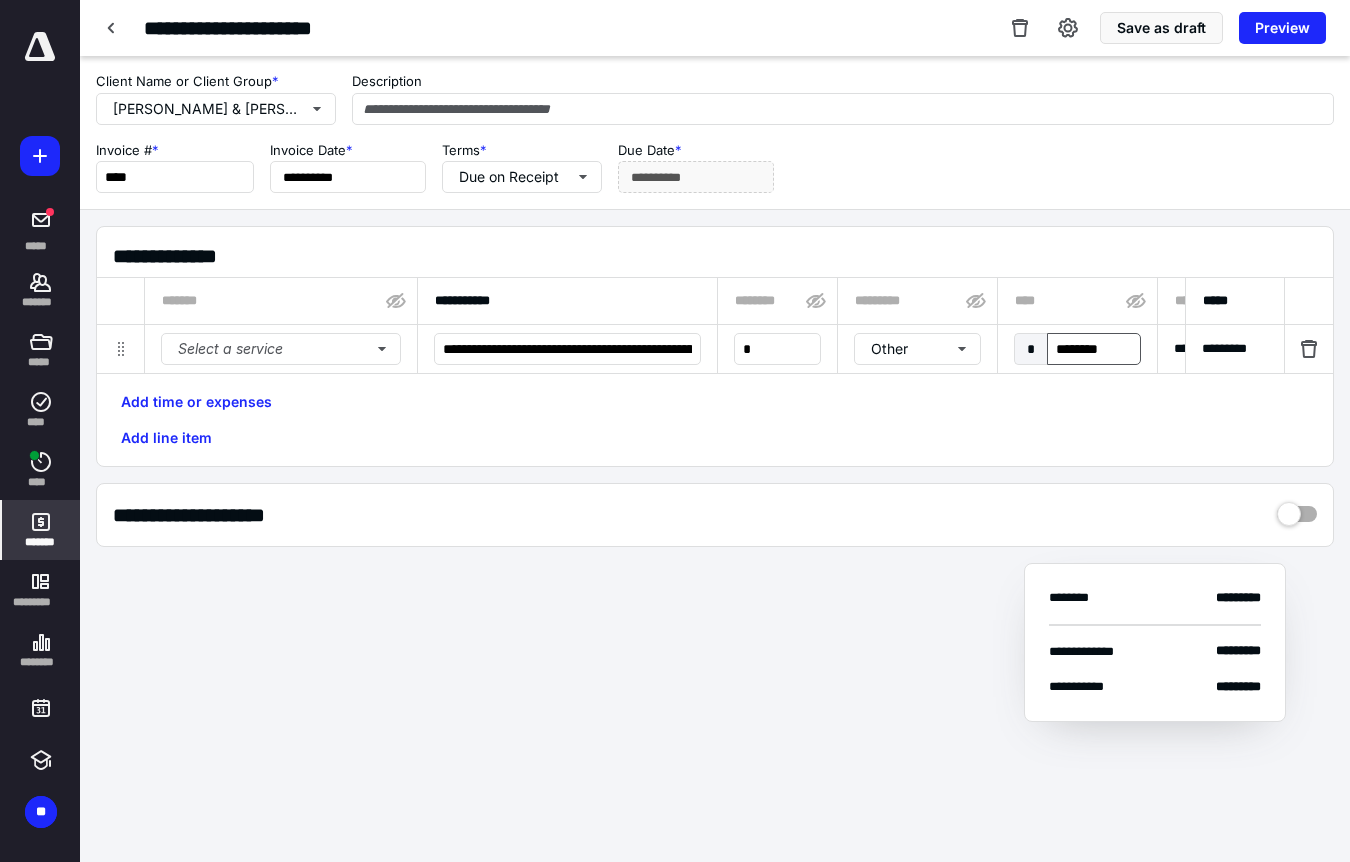 scroll, scrollTop: 0, scrollLeft: 88, axis: horizontal 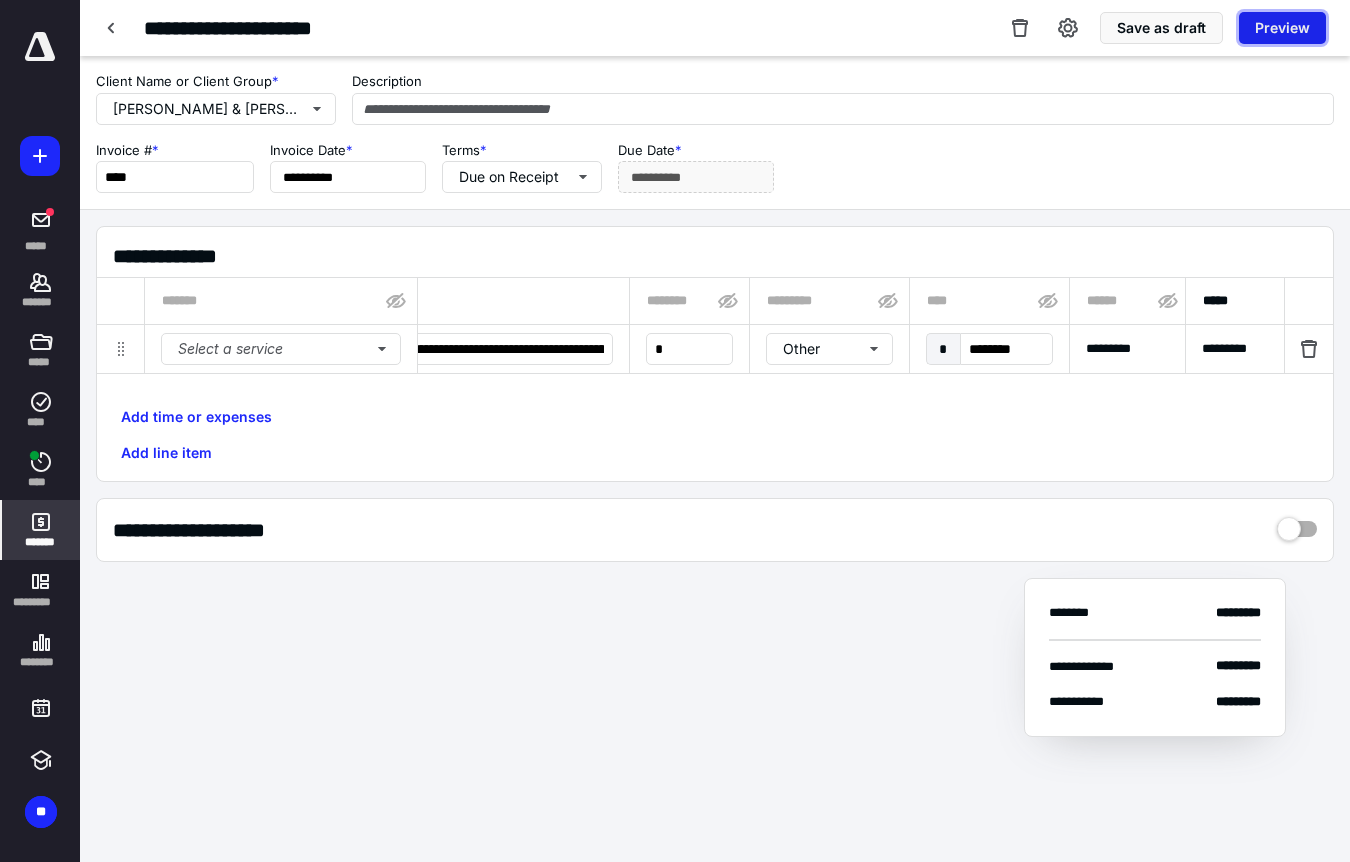 click on "Preview" at bounding box center (1282, 28) 